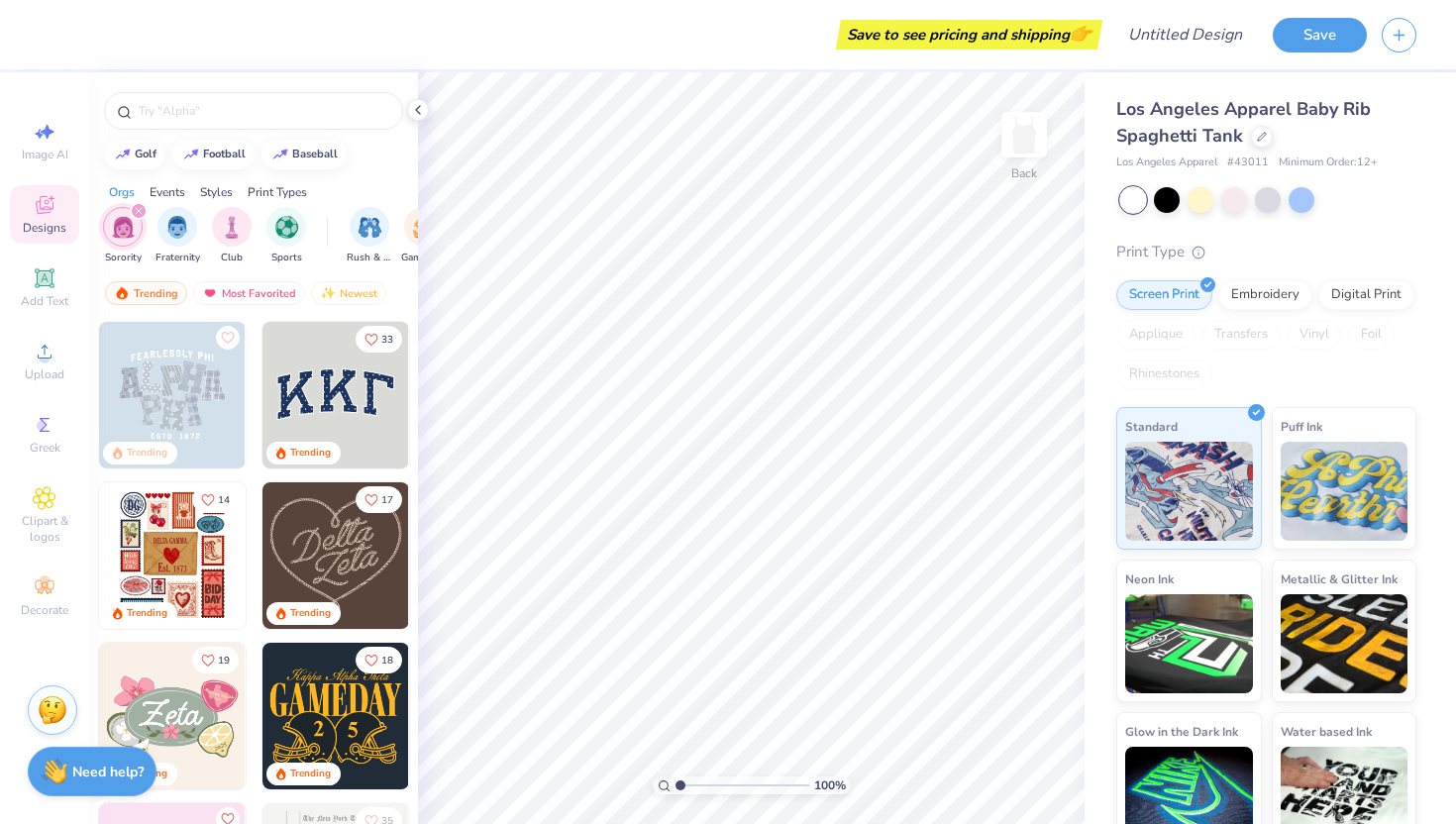 scroll, scrollTop: 0, scrollLeft: 0, axis: both 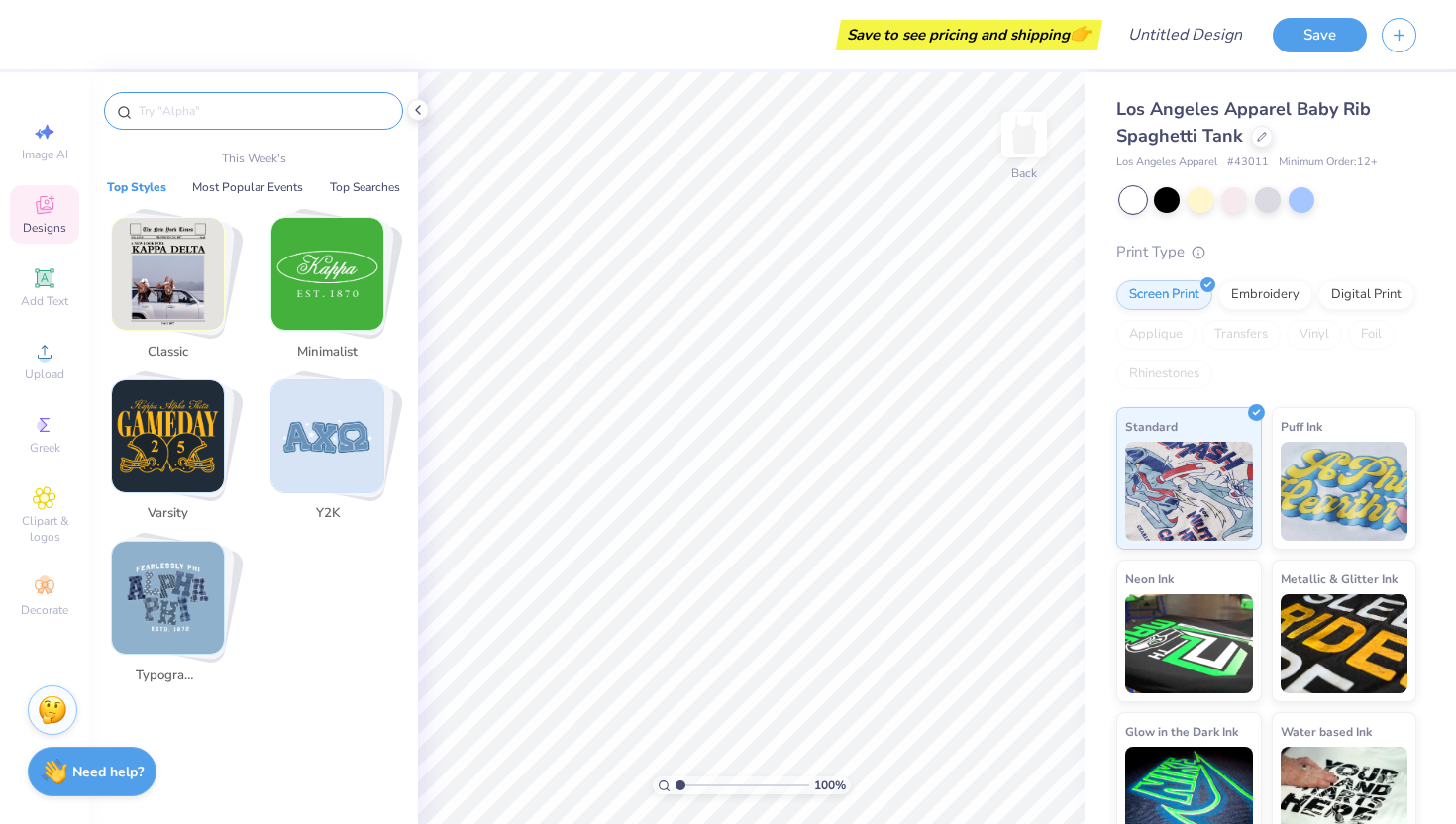 click at bounding box center (263, 111) 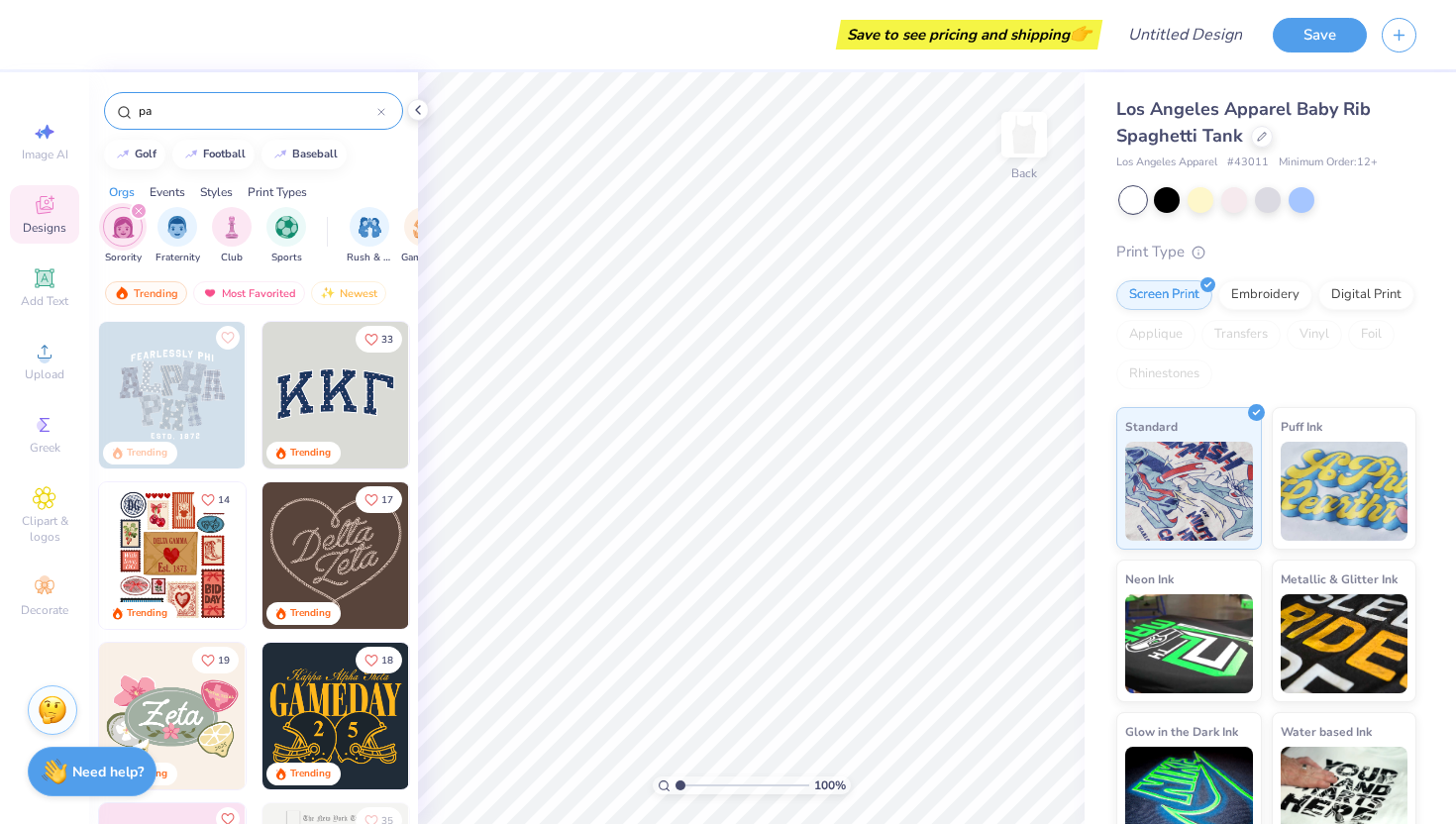 type on "p" 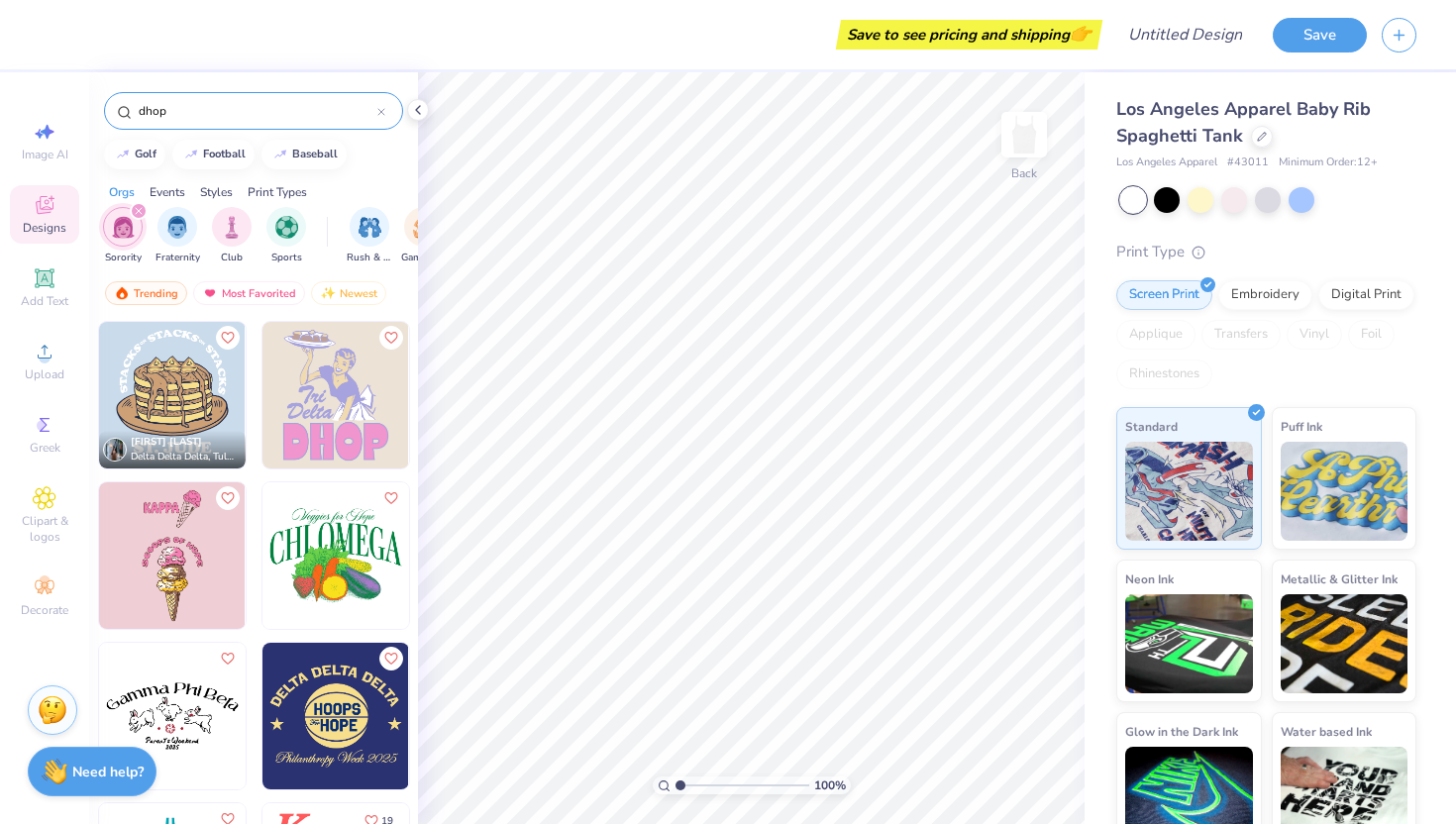type on "dhop" 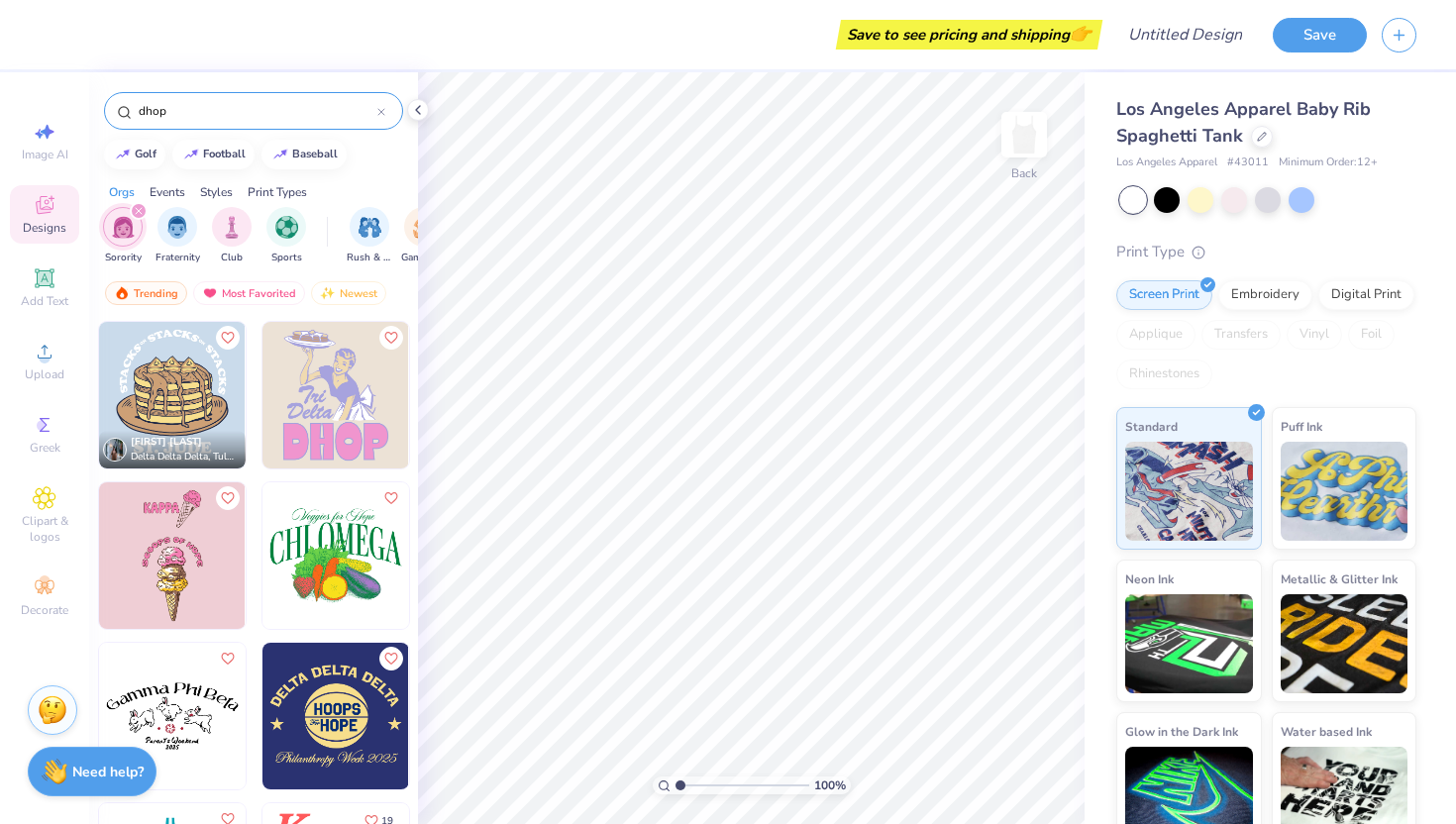 click at bounding box center [172, 395] 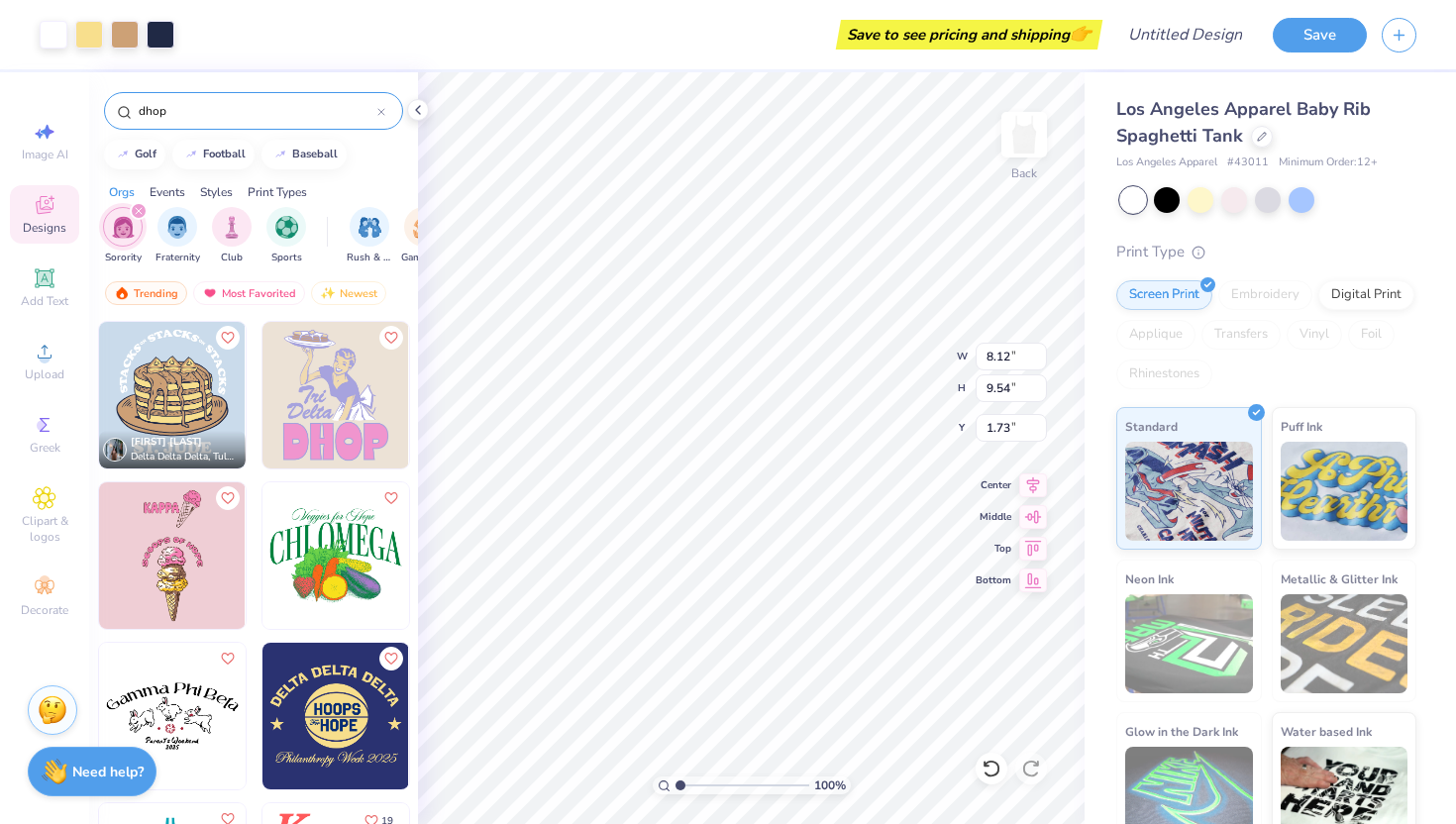 click at bounding box center (742, 785) 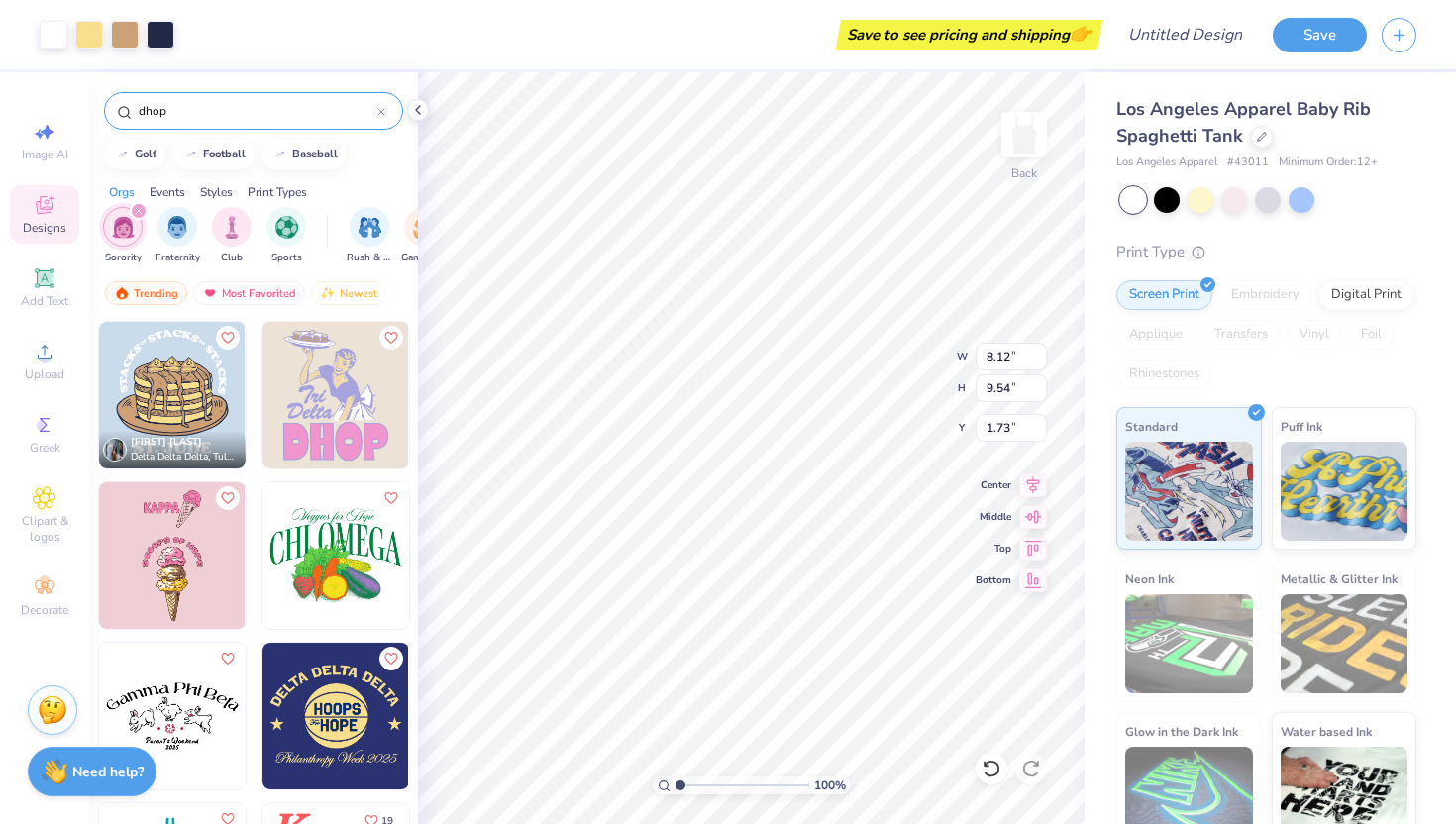 type on "5.26" 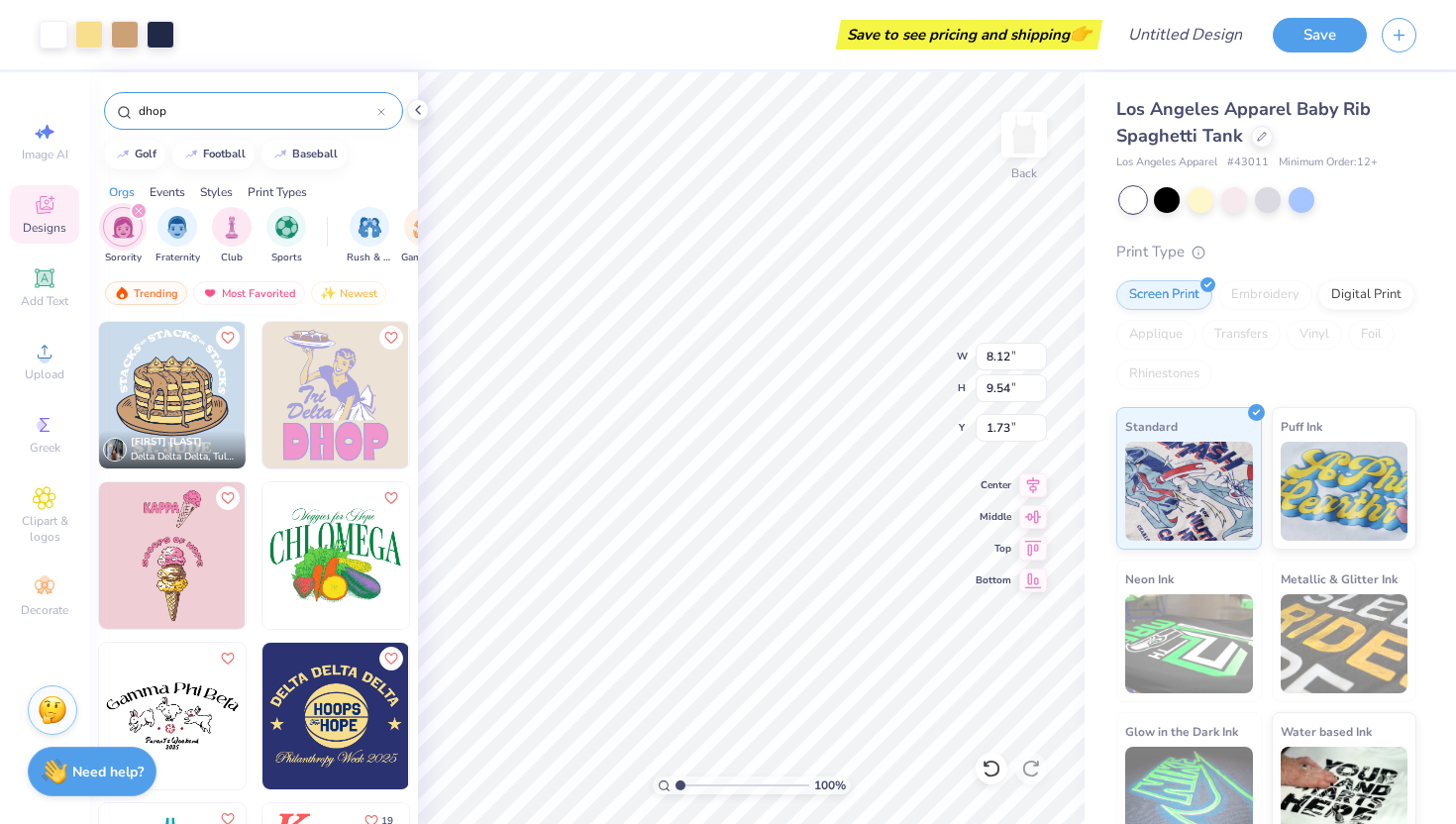 type on "6.19" 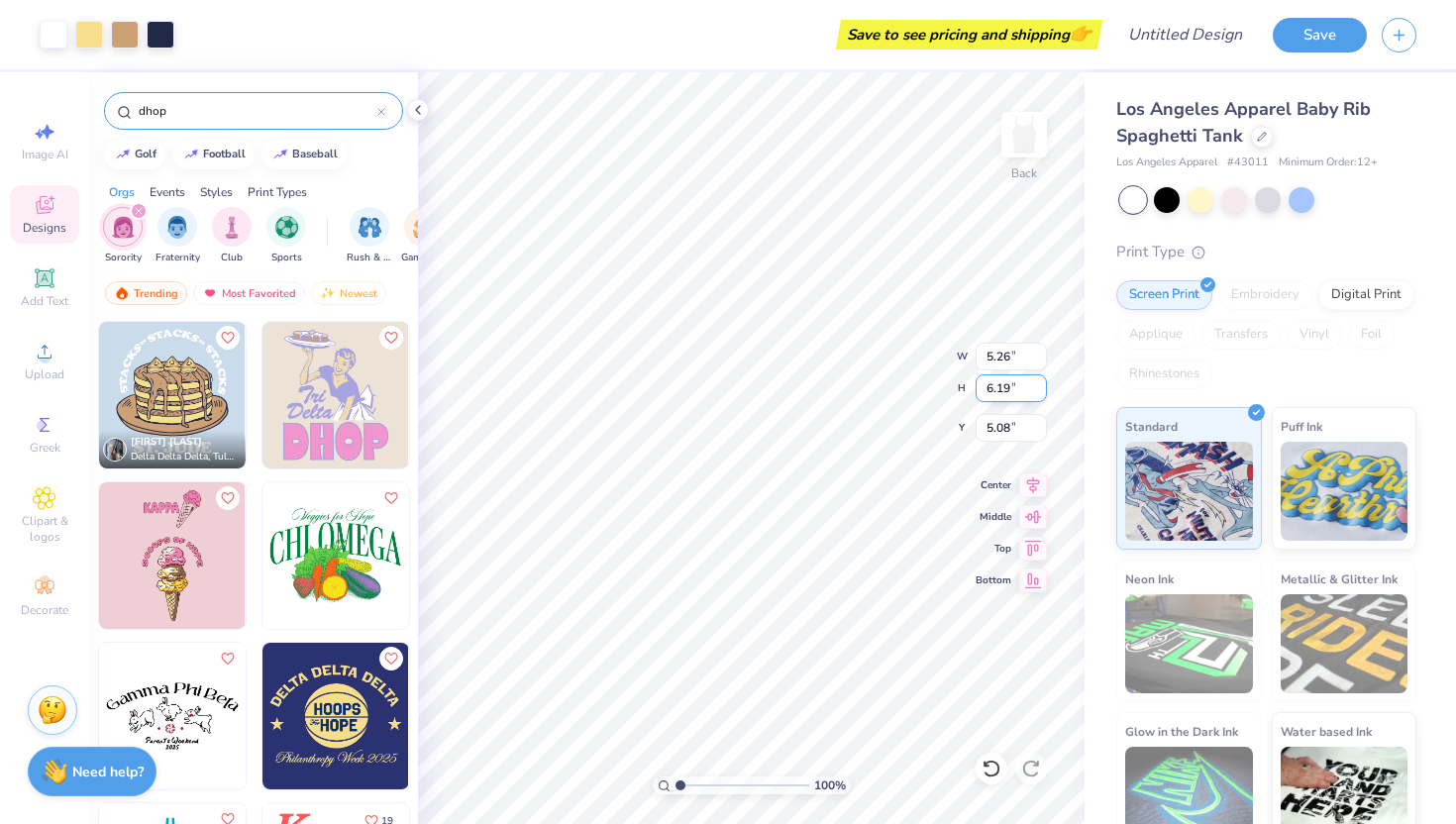 type on "3.41" 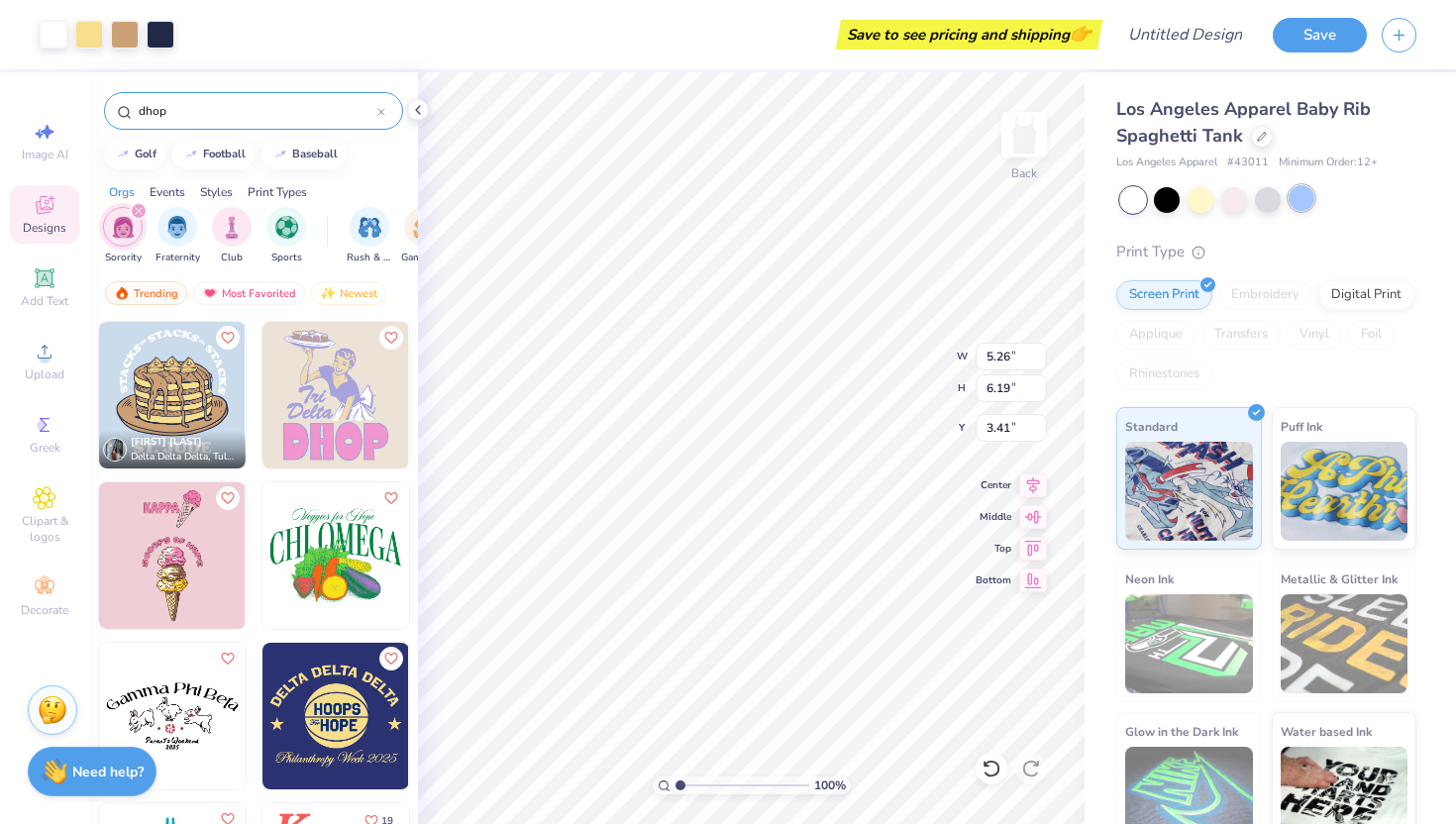click at bounding box center [1301, 198] 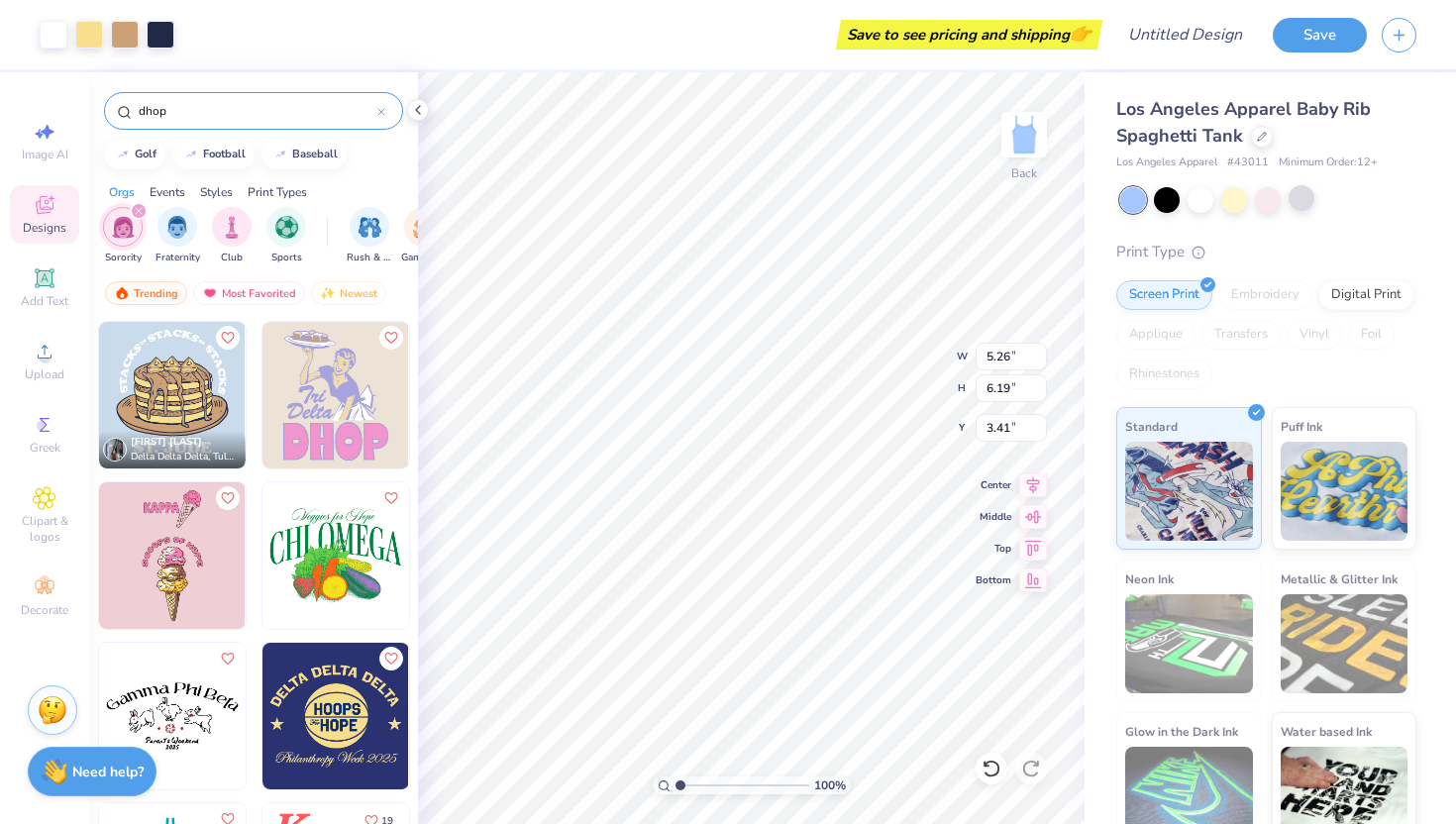 type on "6.74" 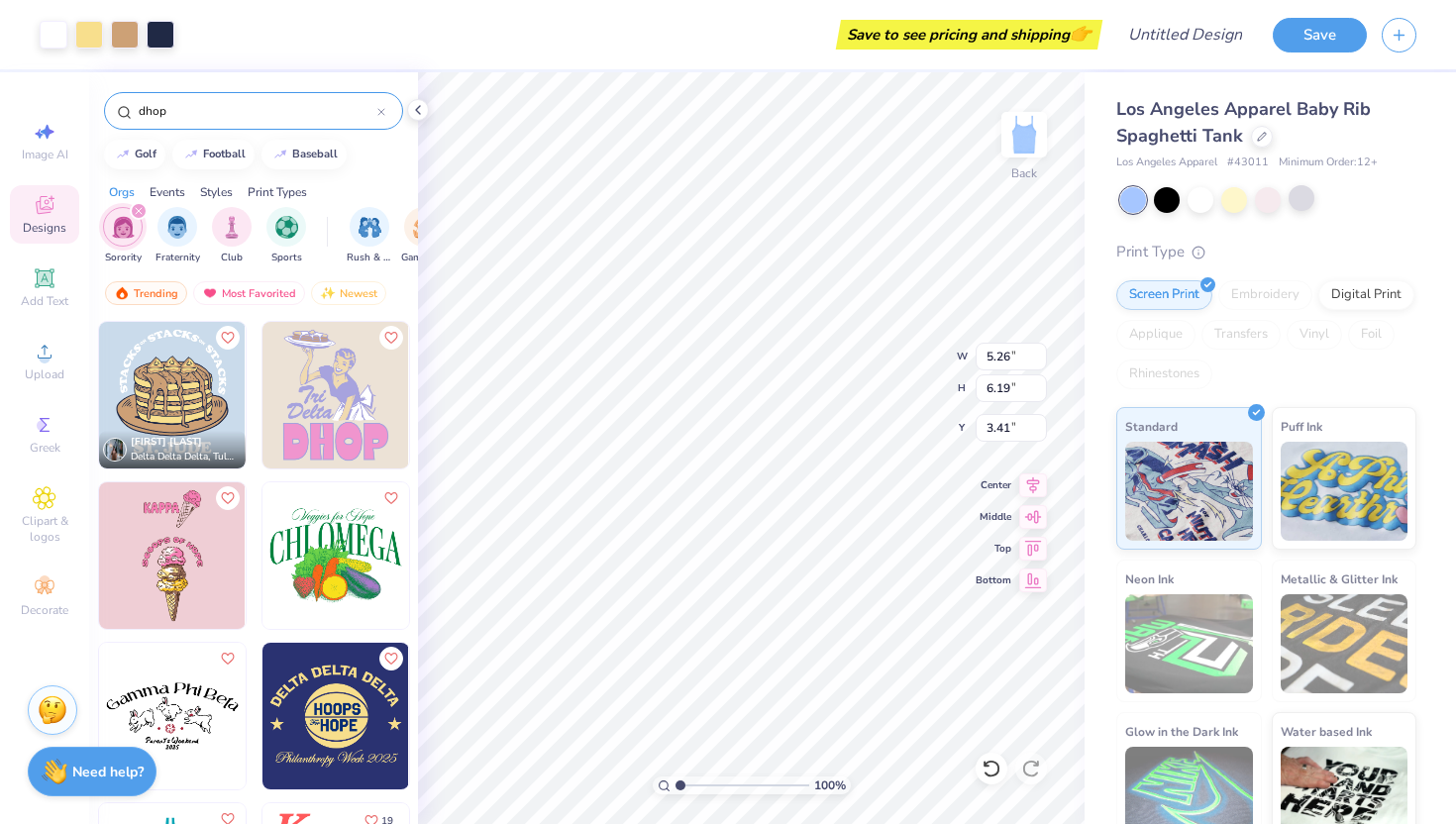 type on "7.92" 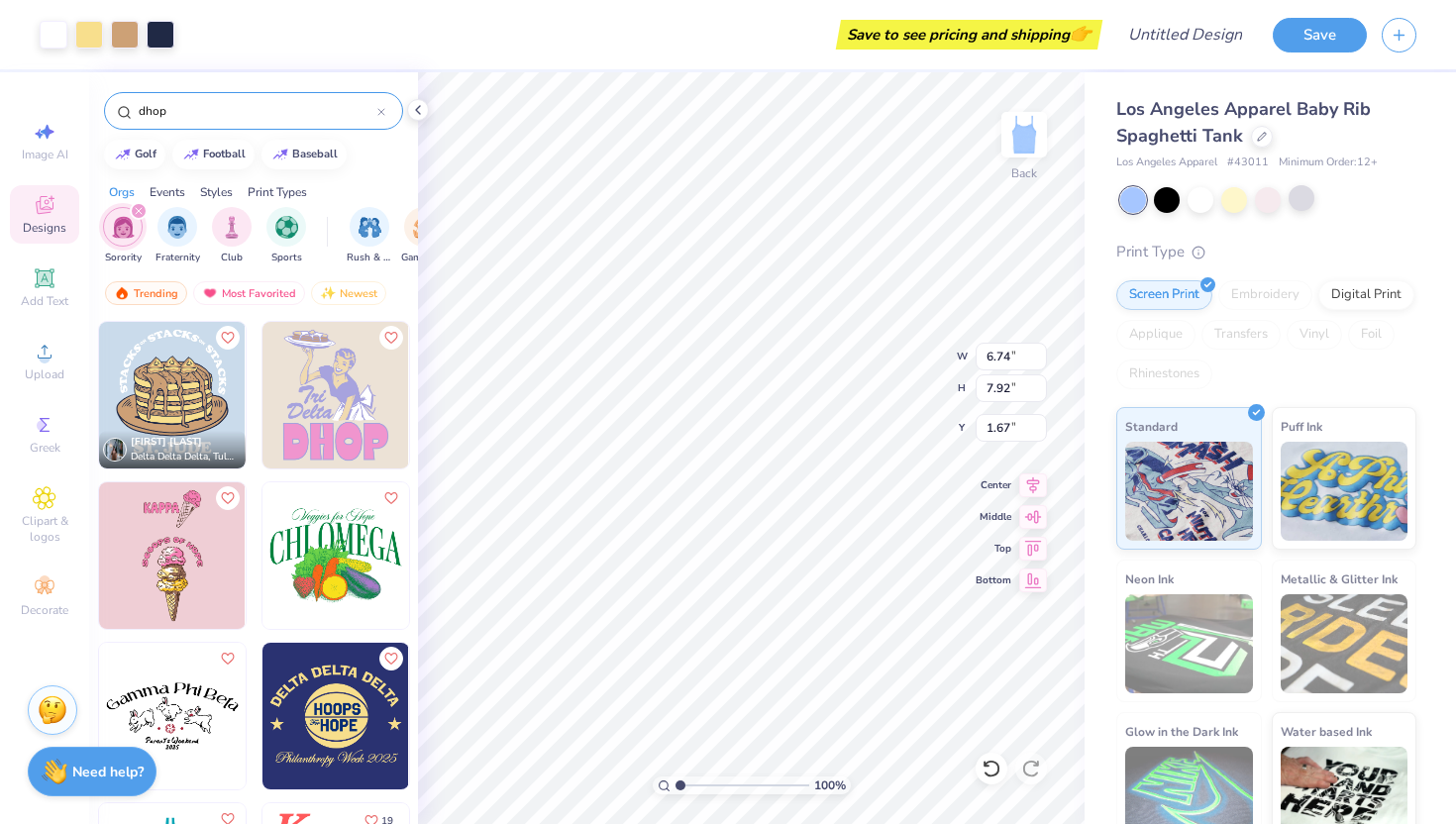 type on "2.54" 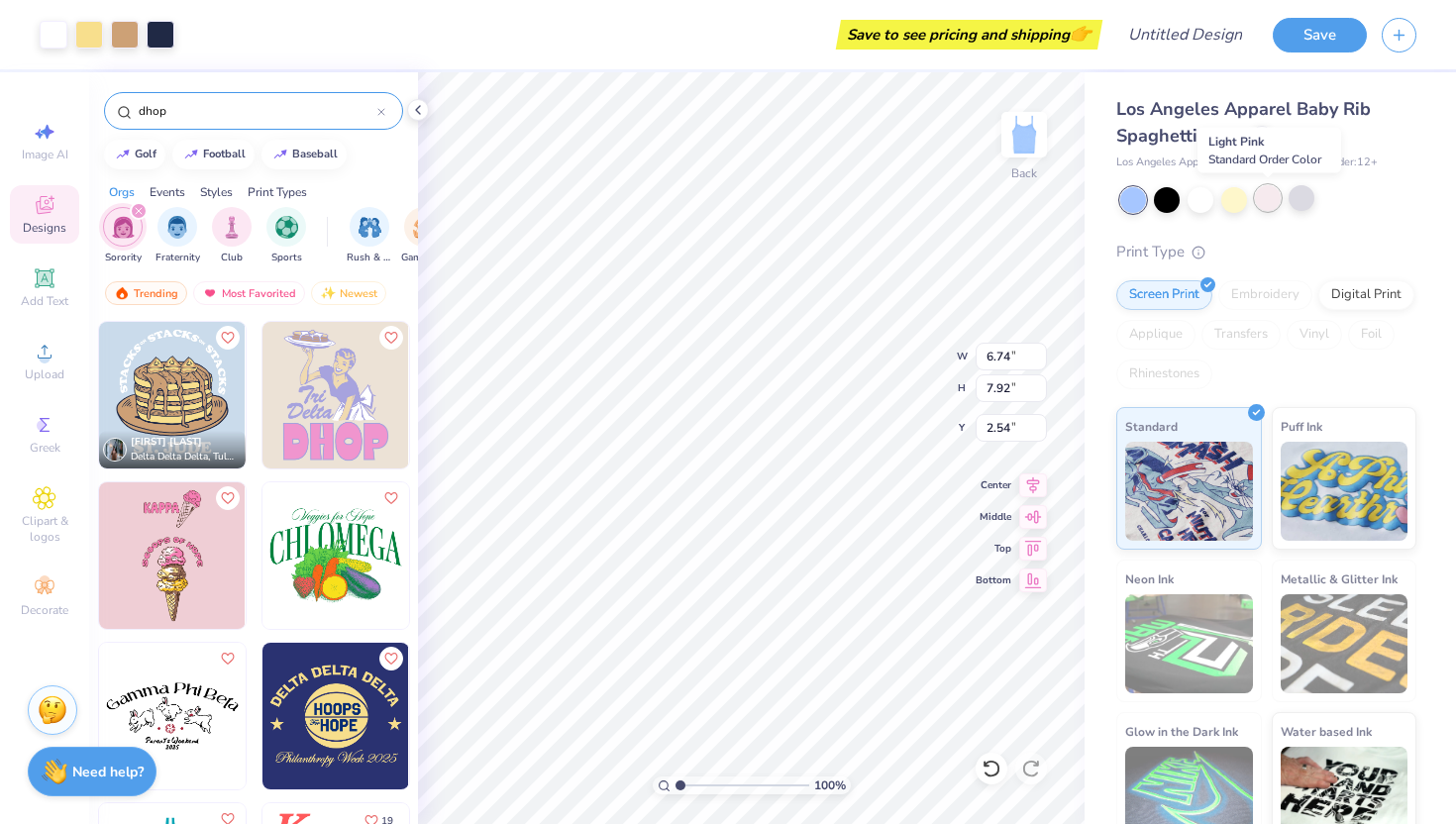 click at bounding box center (1268, 198) 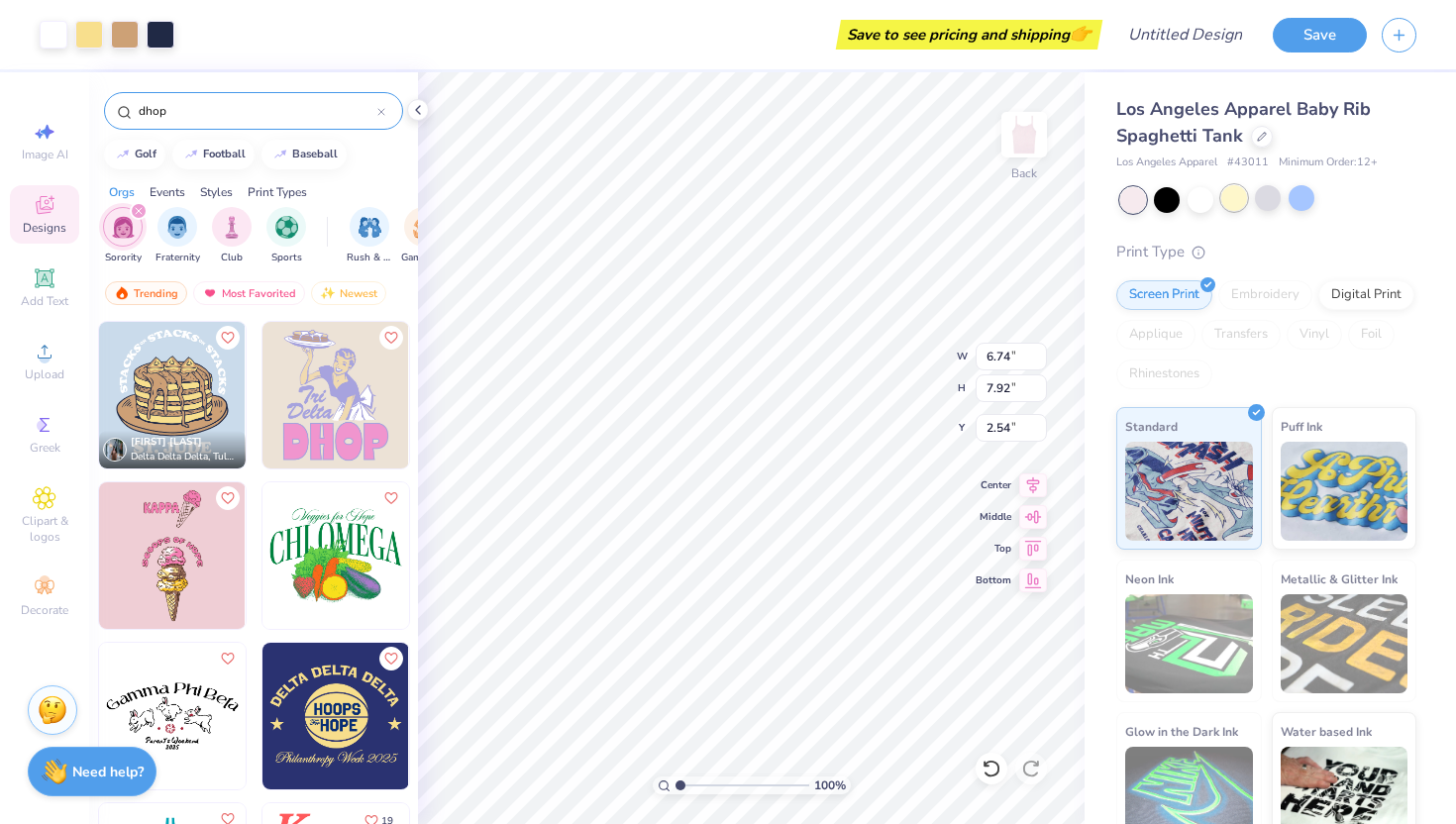 click at bounding box center [1234, 198] 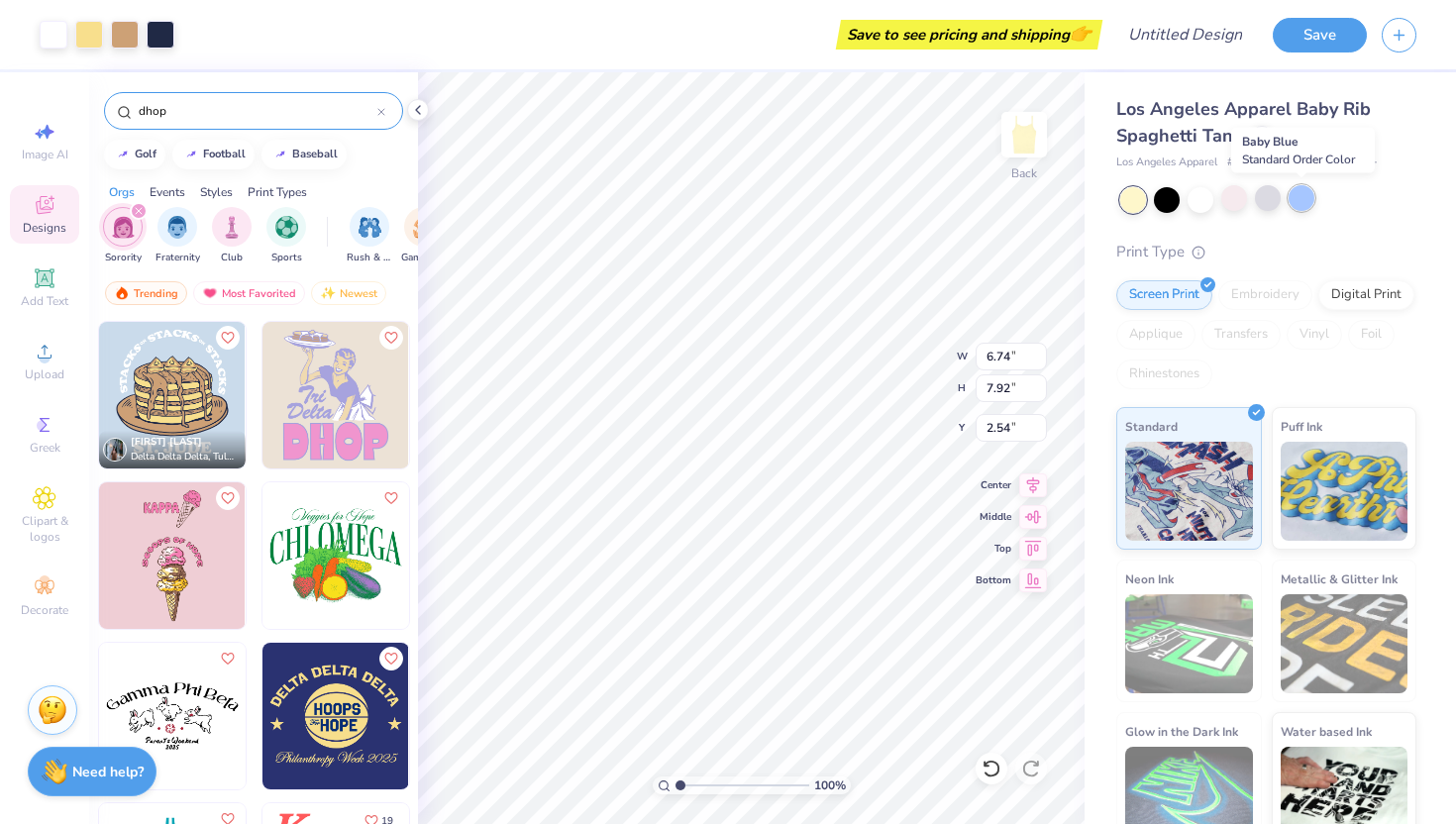 click at bounding box center [1301, 198] 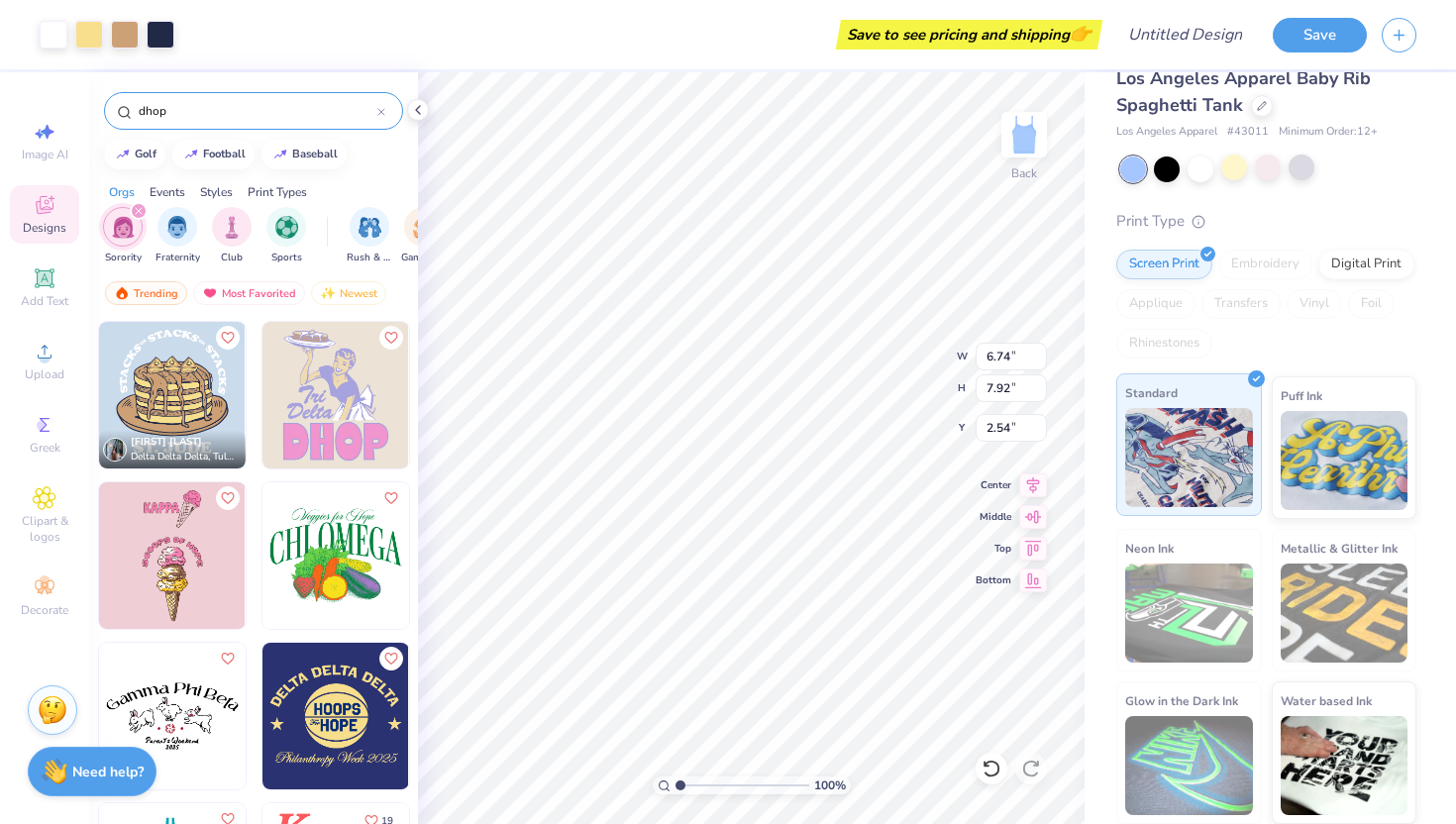 scroll, scrollTop: 0, scrollLeft: 0, axis: both 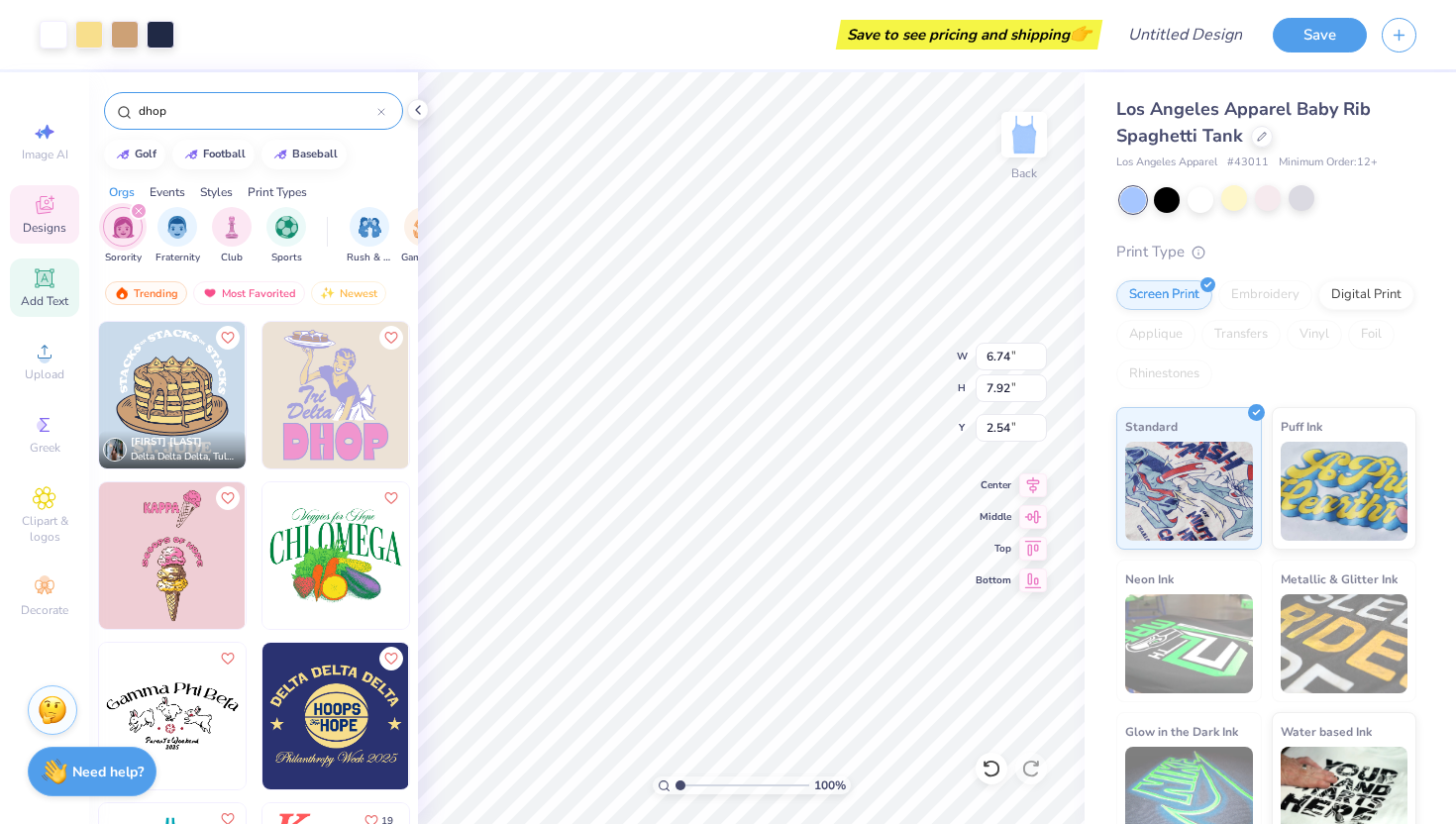 click 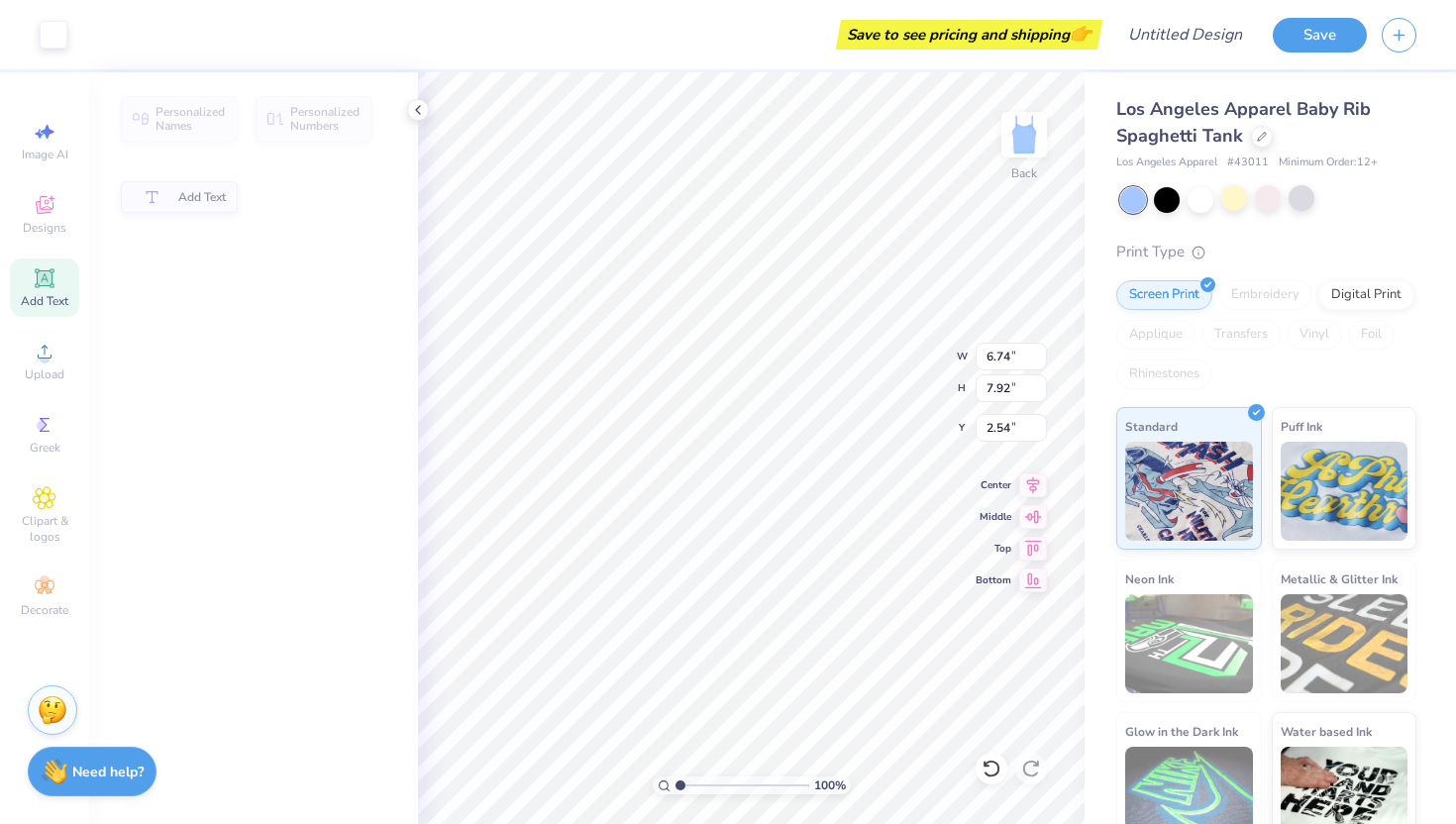 type on "3.84" 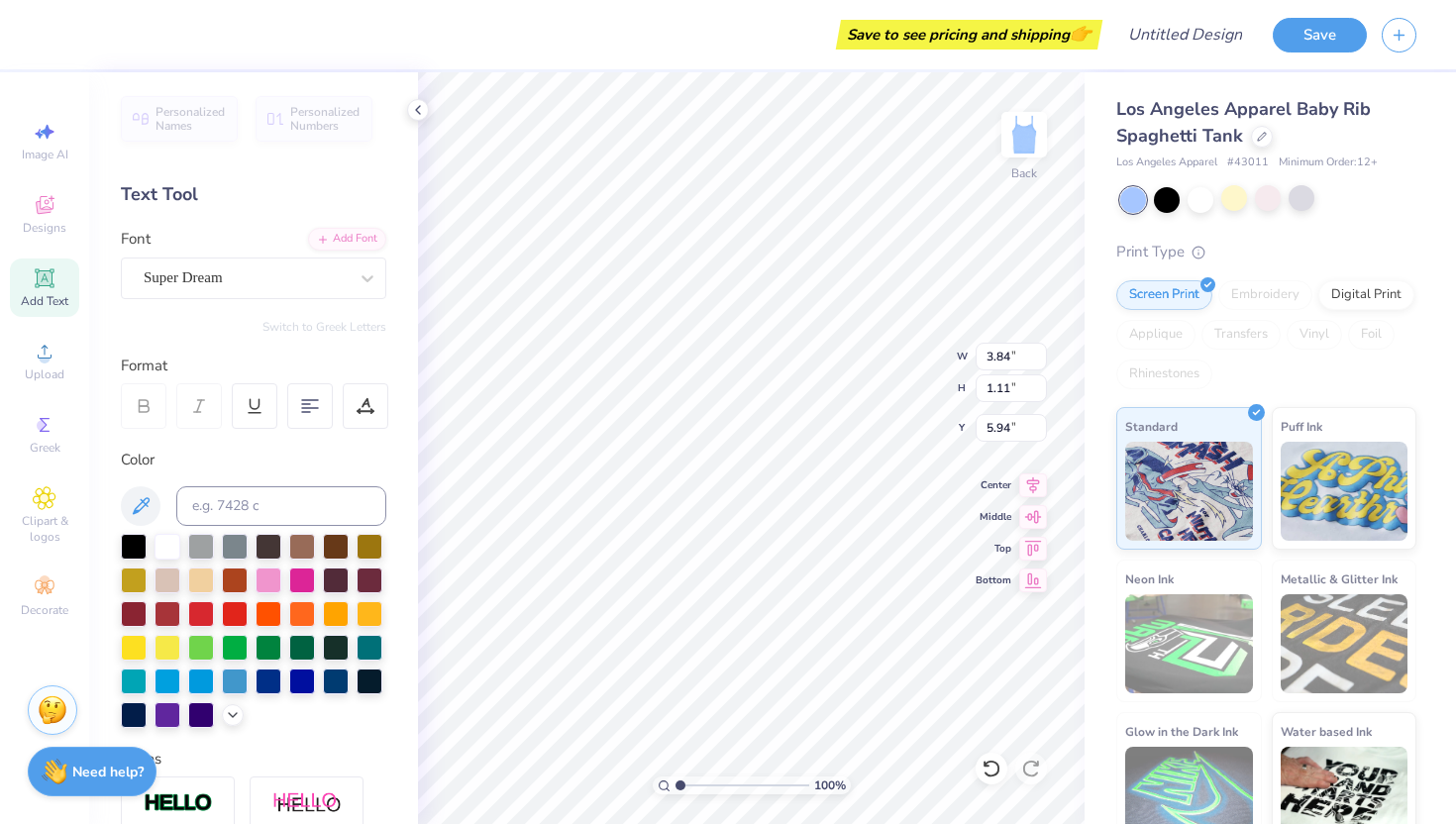 type on "6.74" 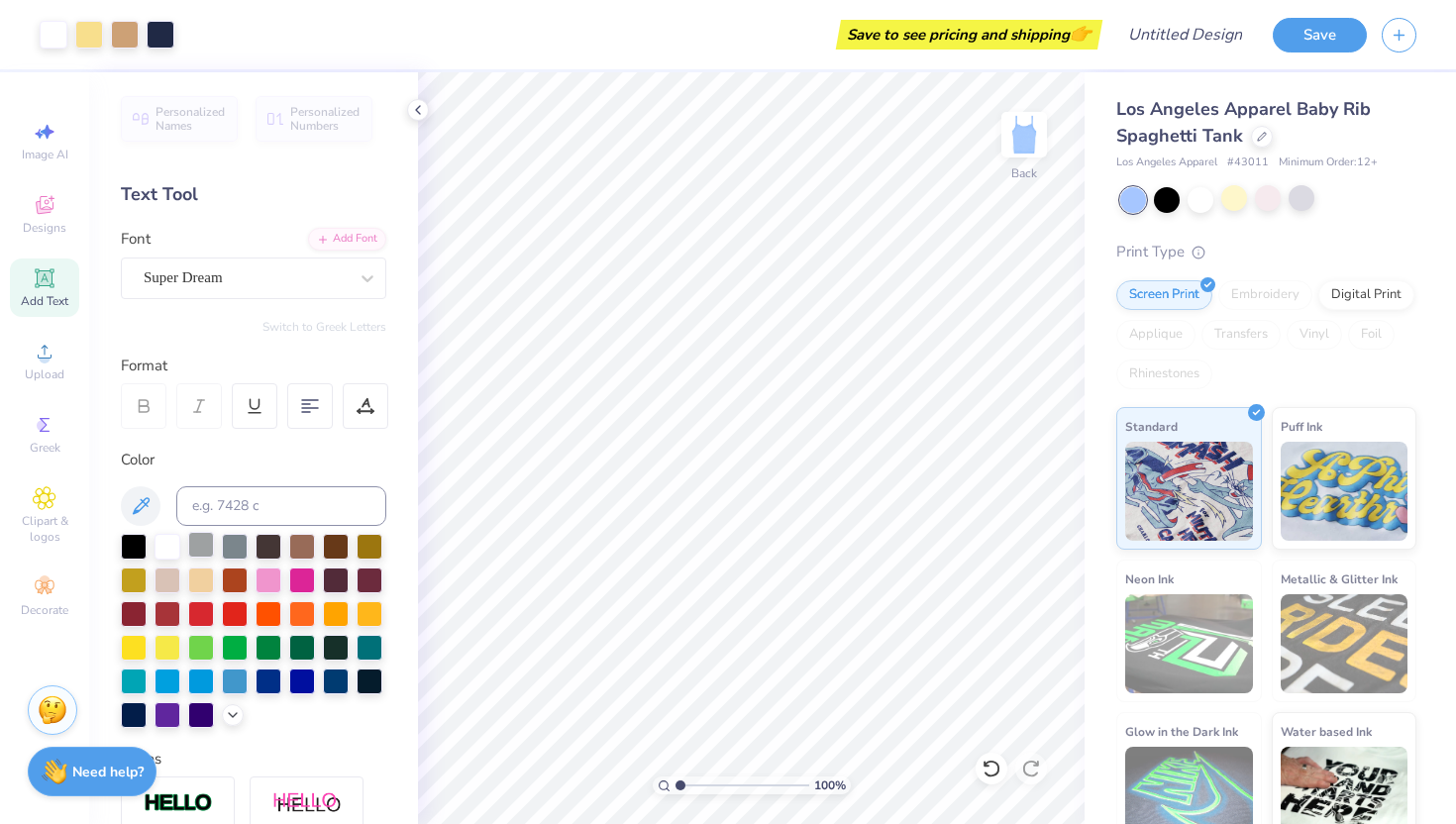 click at bounding box center [201, 545] 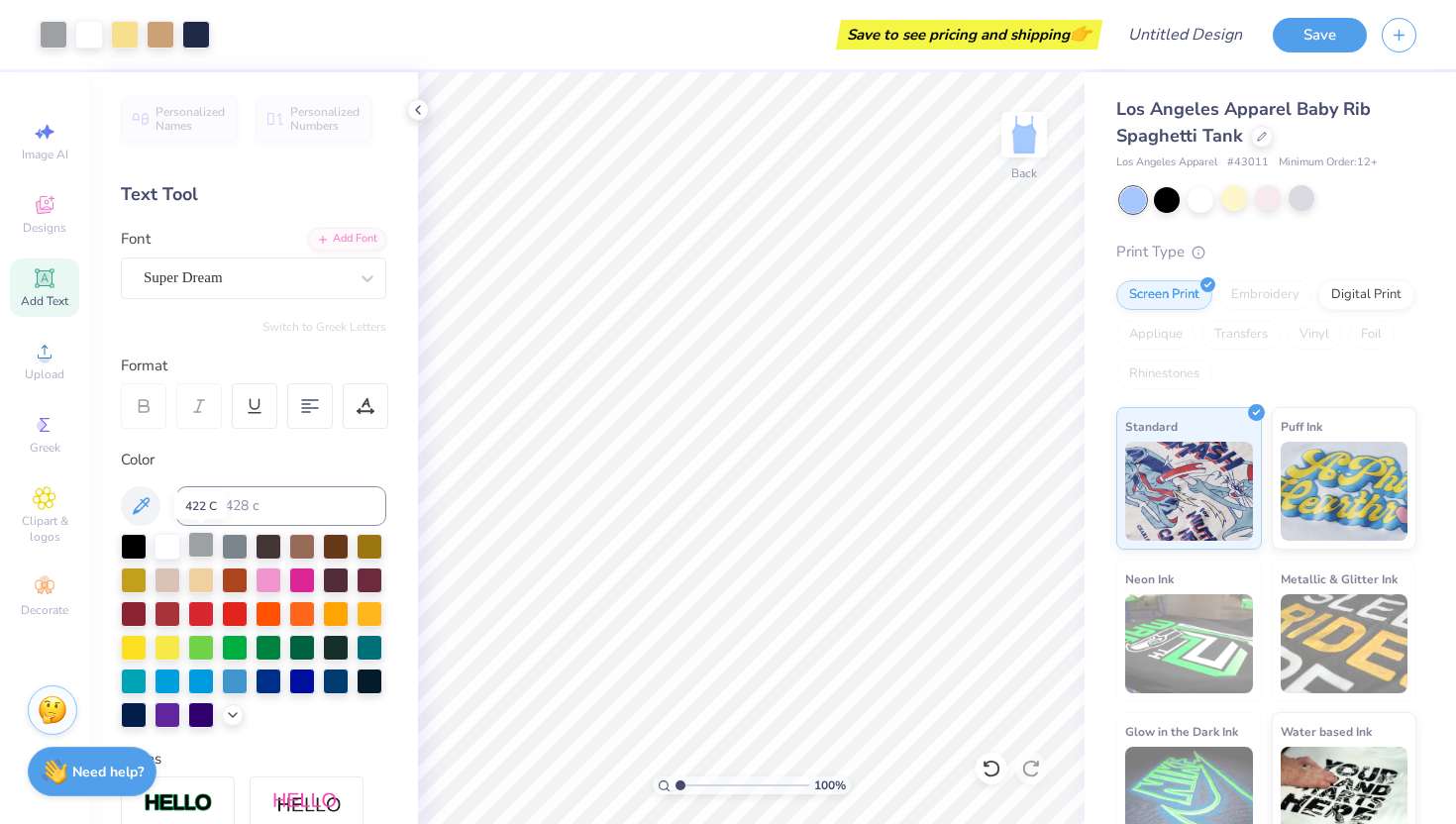 click at bounding box center (201, 545) 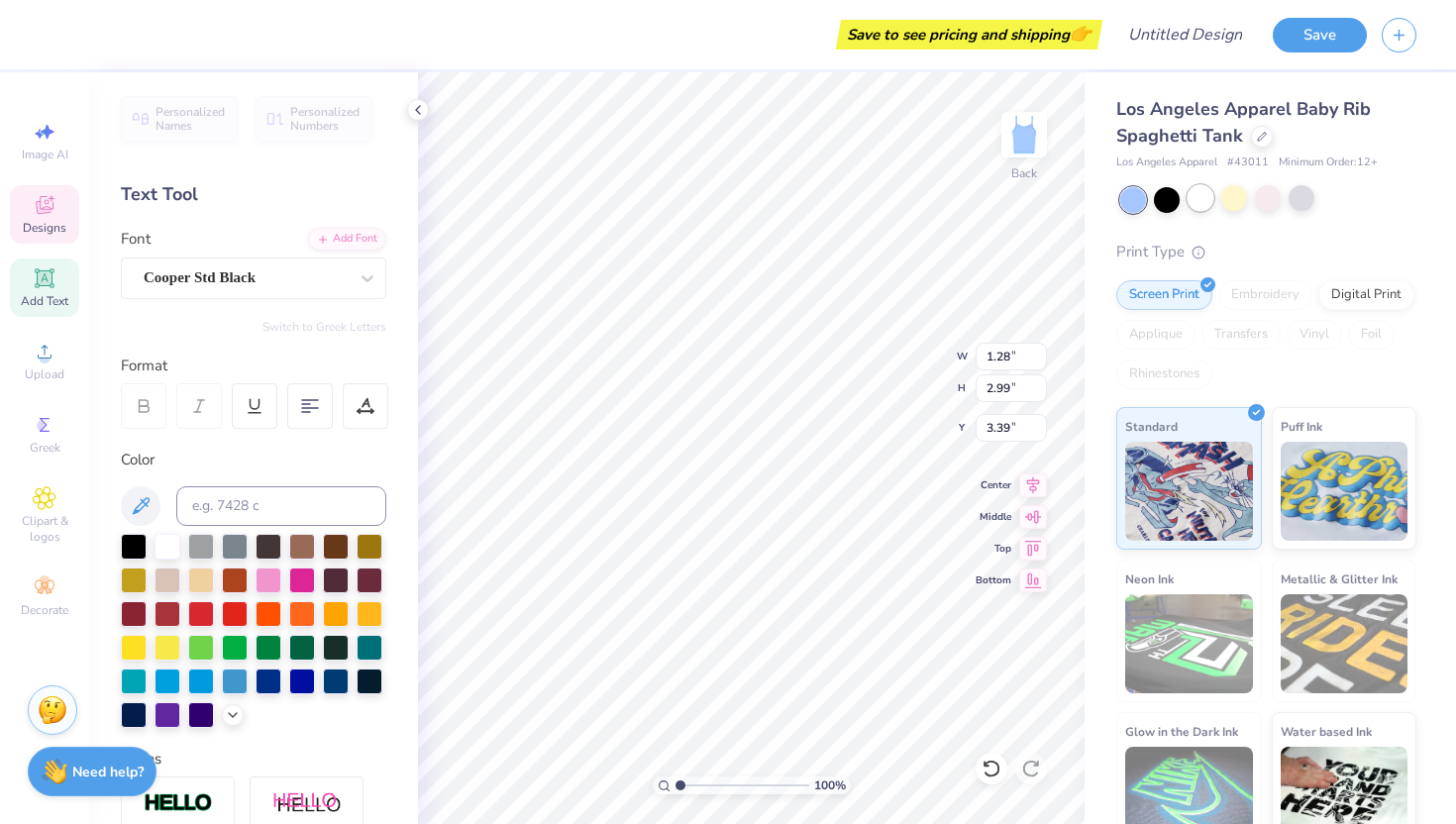 click at bounding box center (1200, 198) 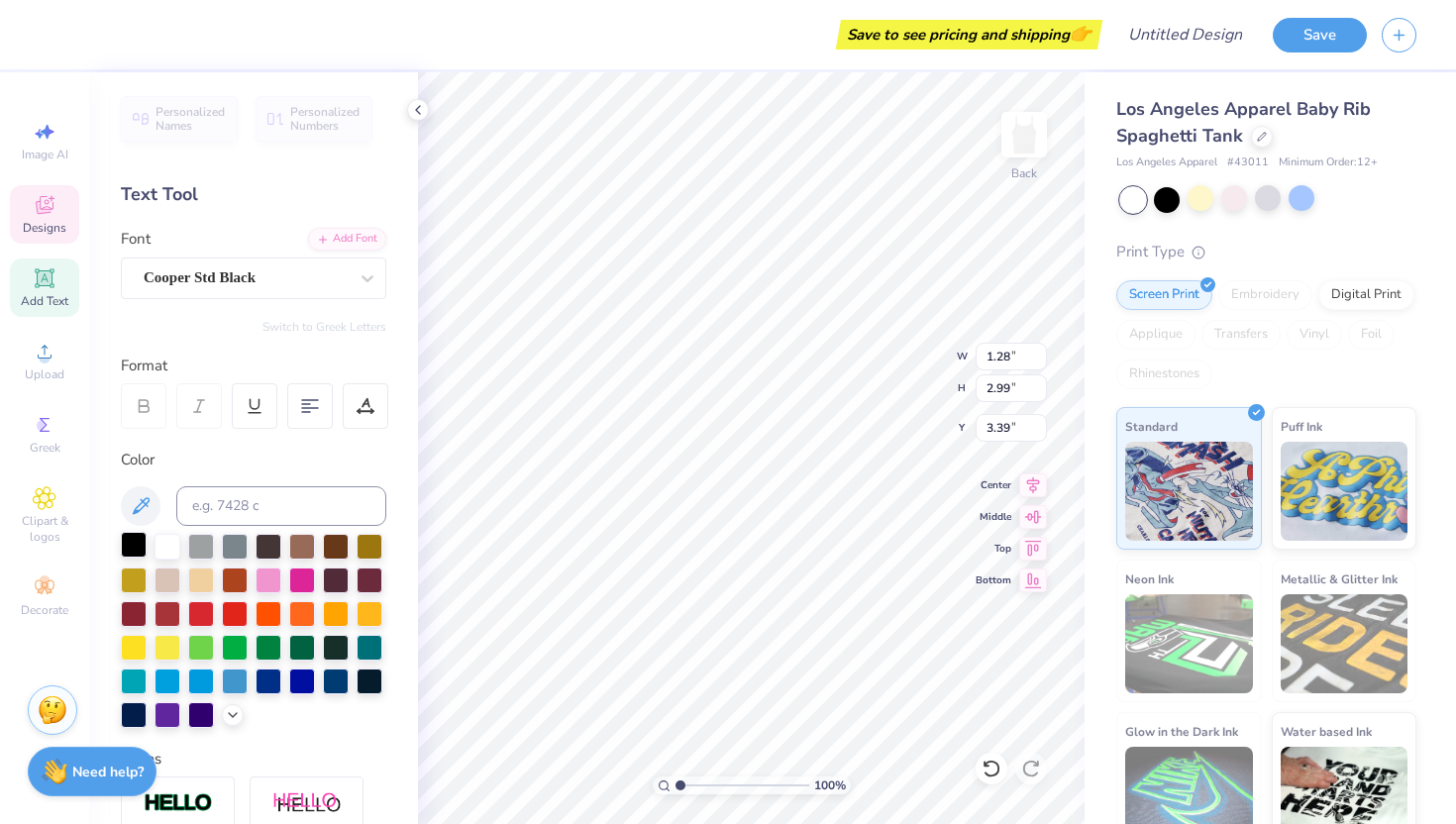 click at bounding box center (134, 545) 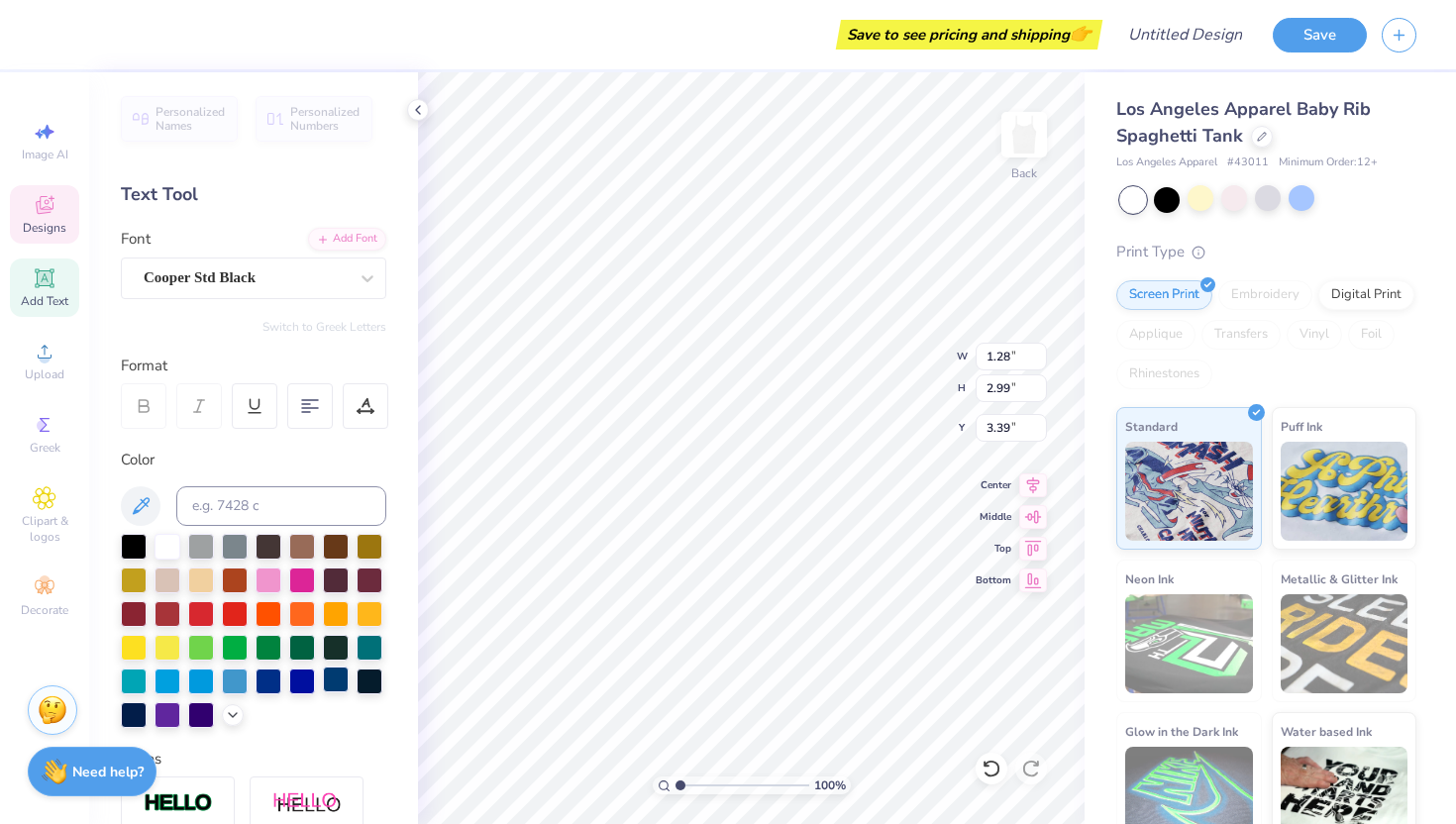 click at bounding box center [336, 679] 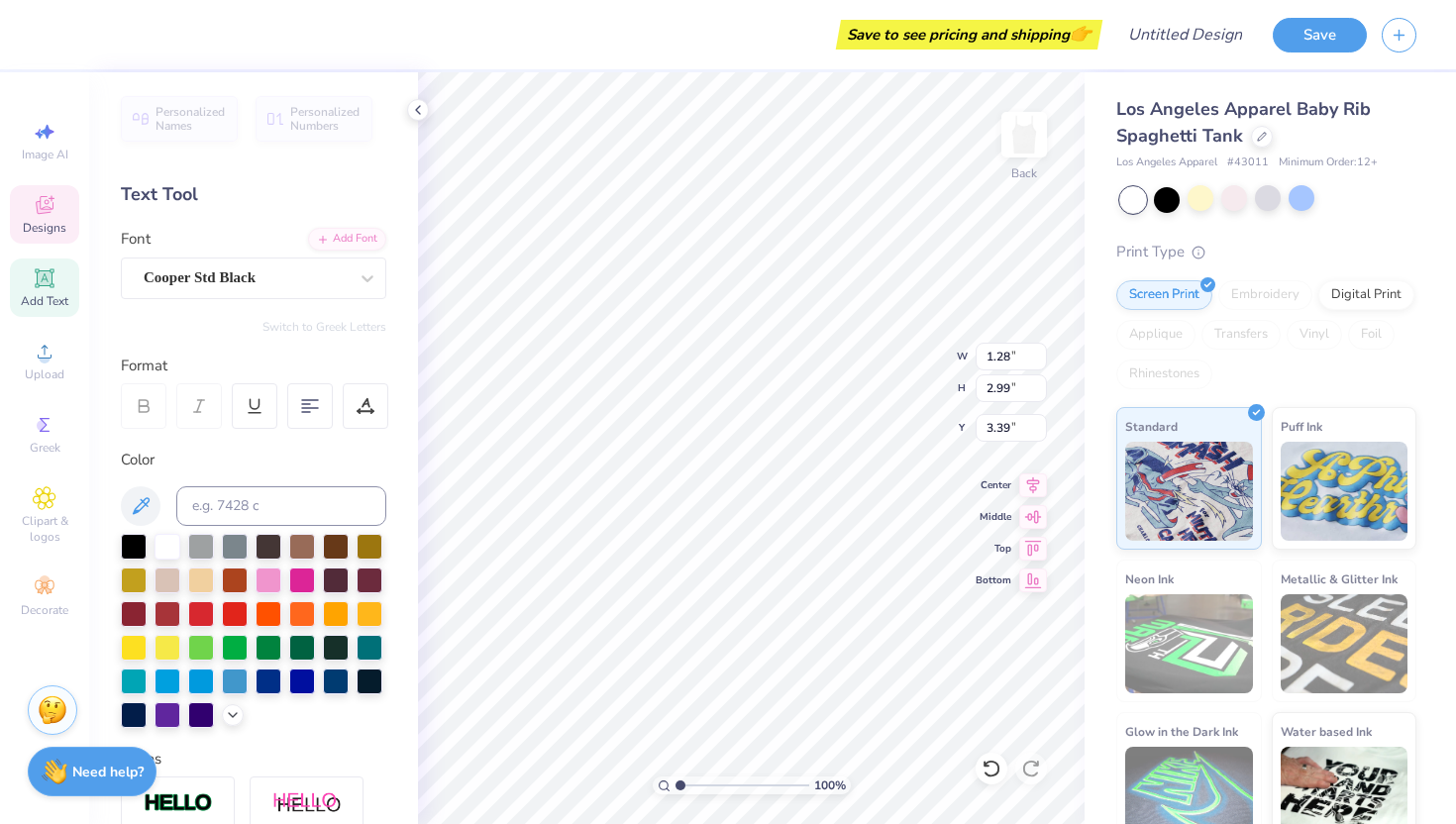 type on "3.13" 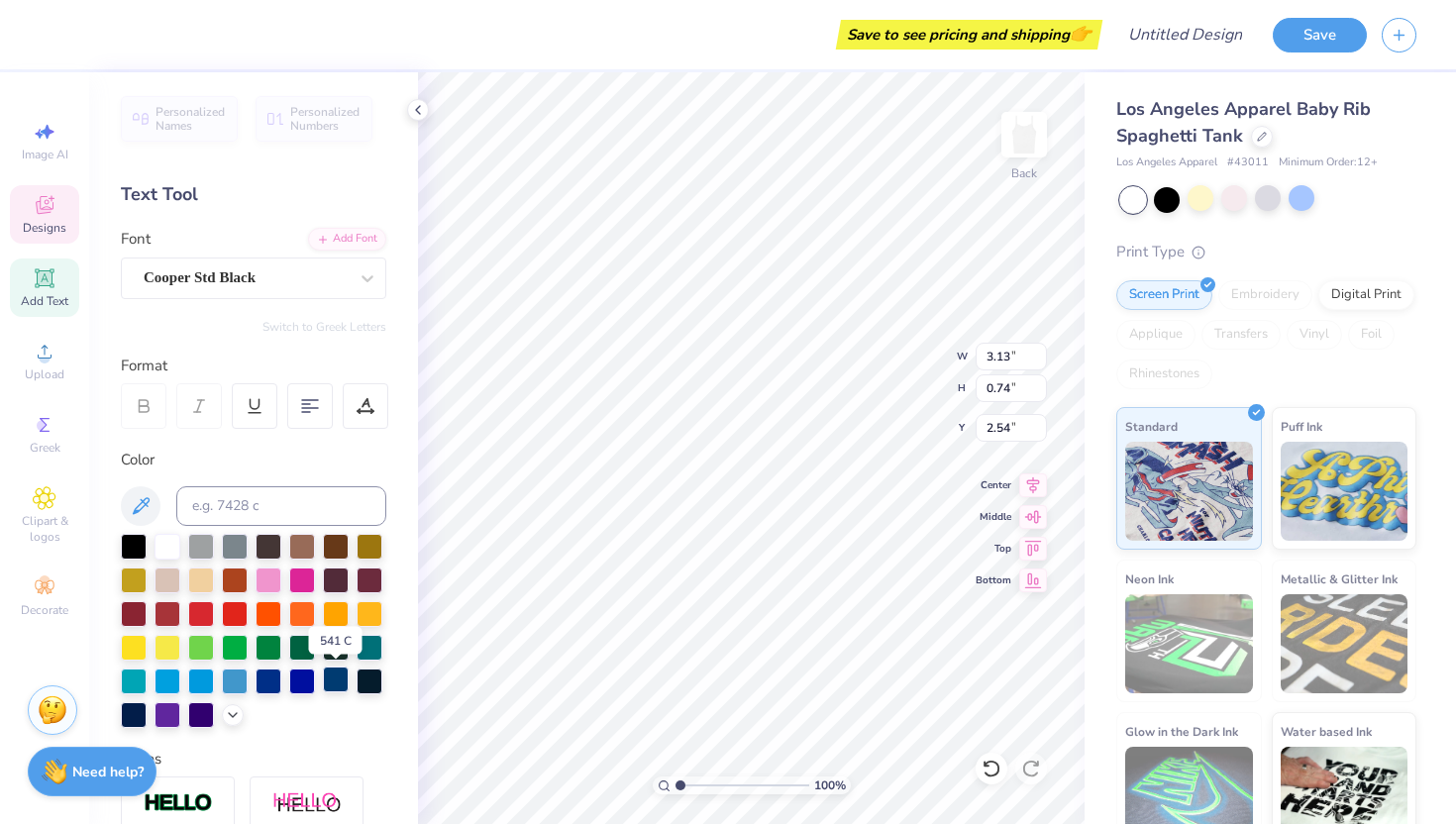 click at bounding box center [336, 679] 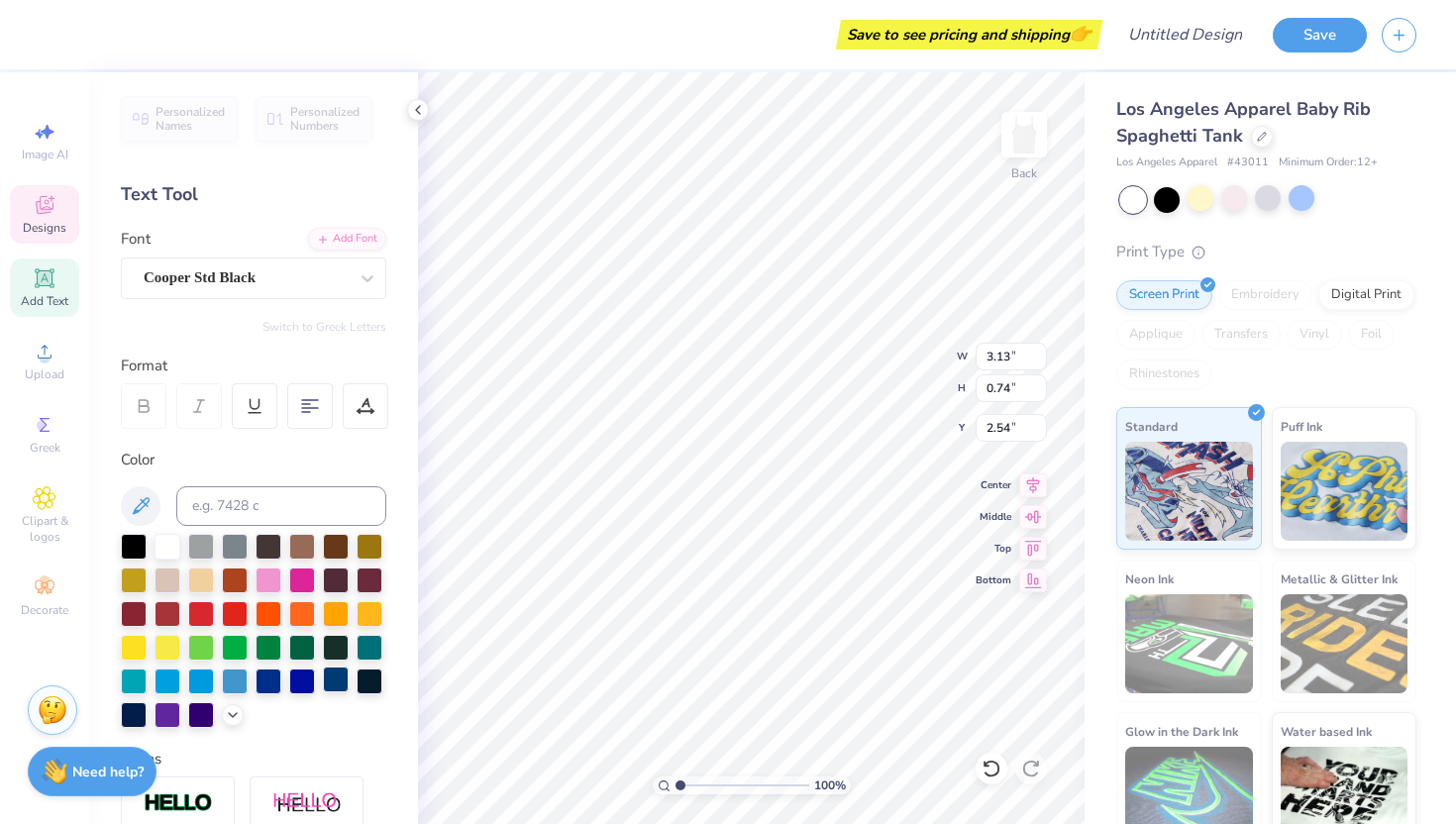 type on "1.22" 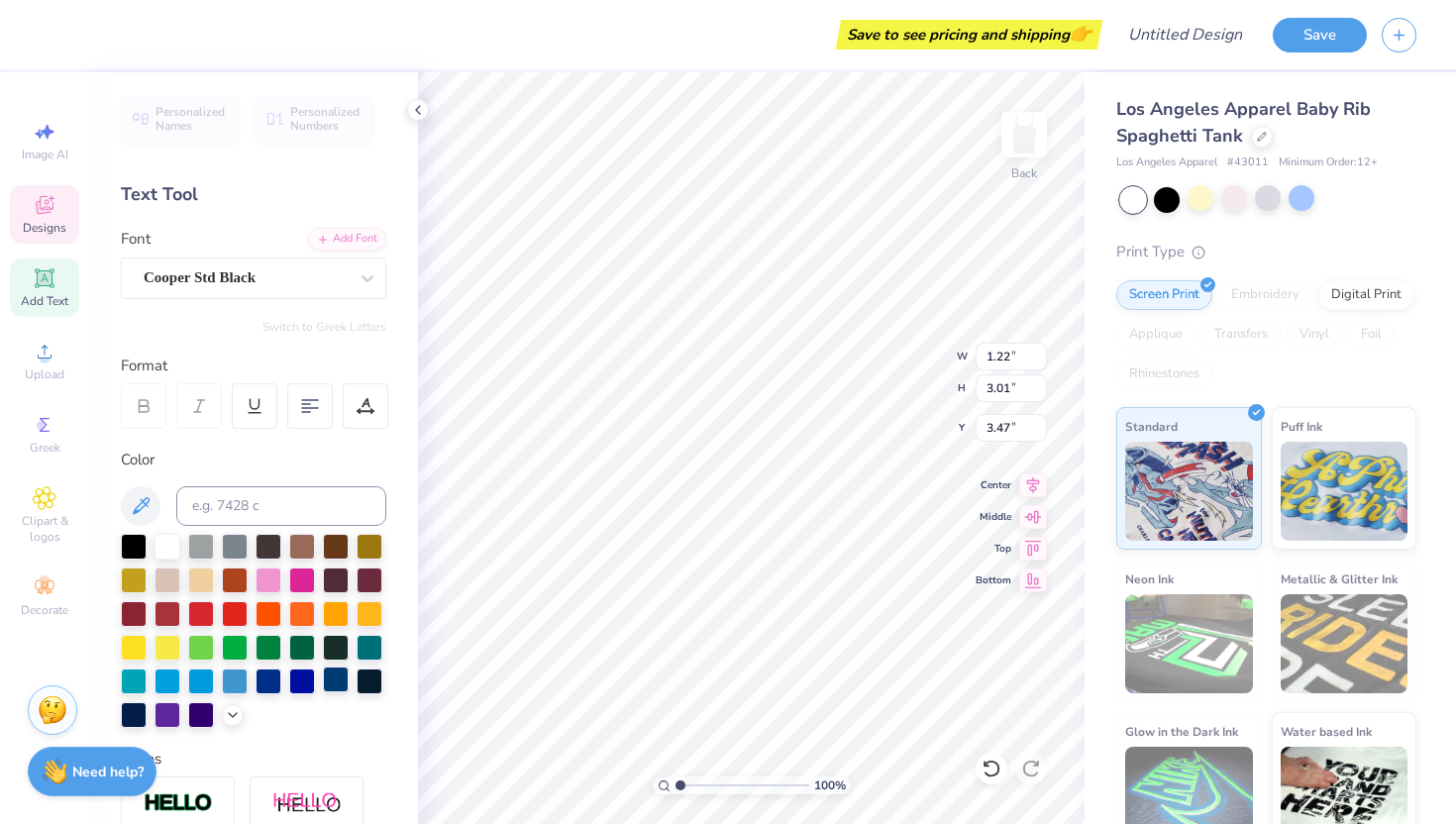 click at bounding box center [336, 679] 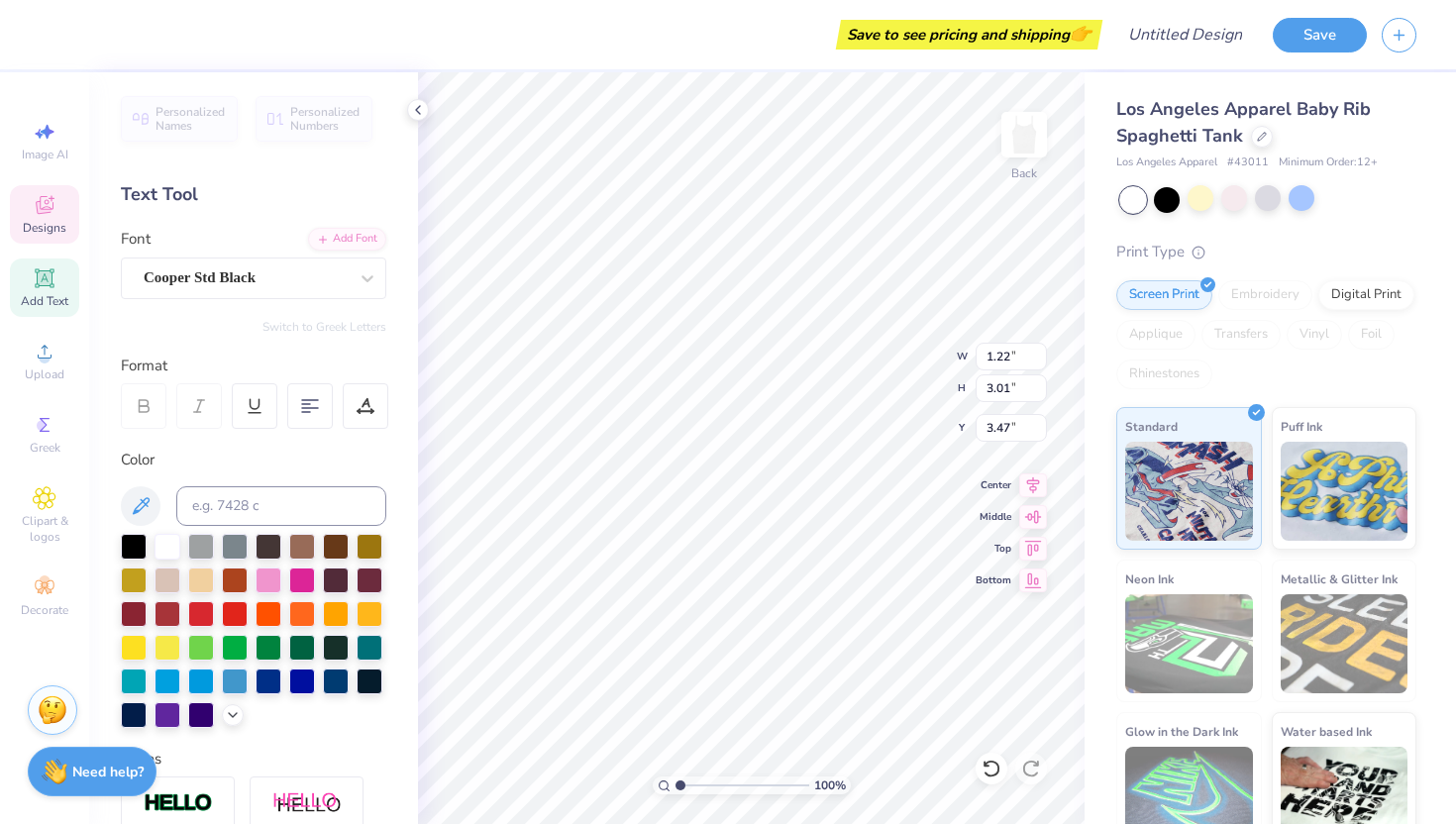 type on "6.74" 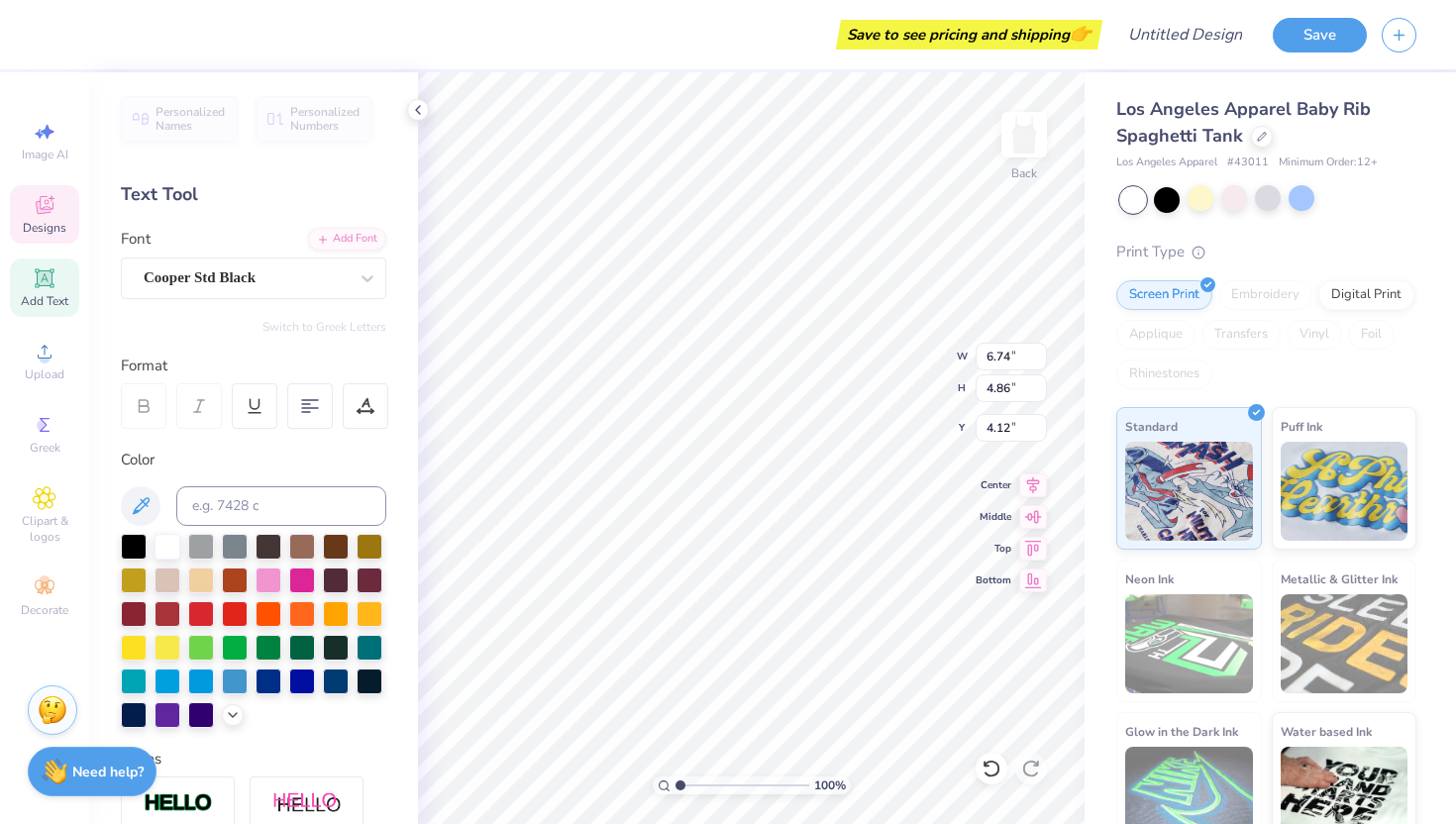 type on "4.07" 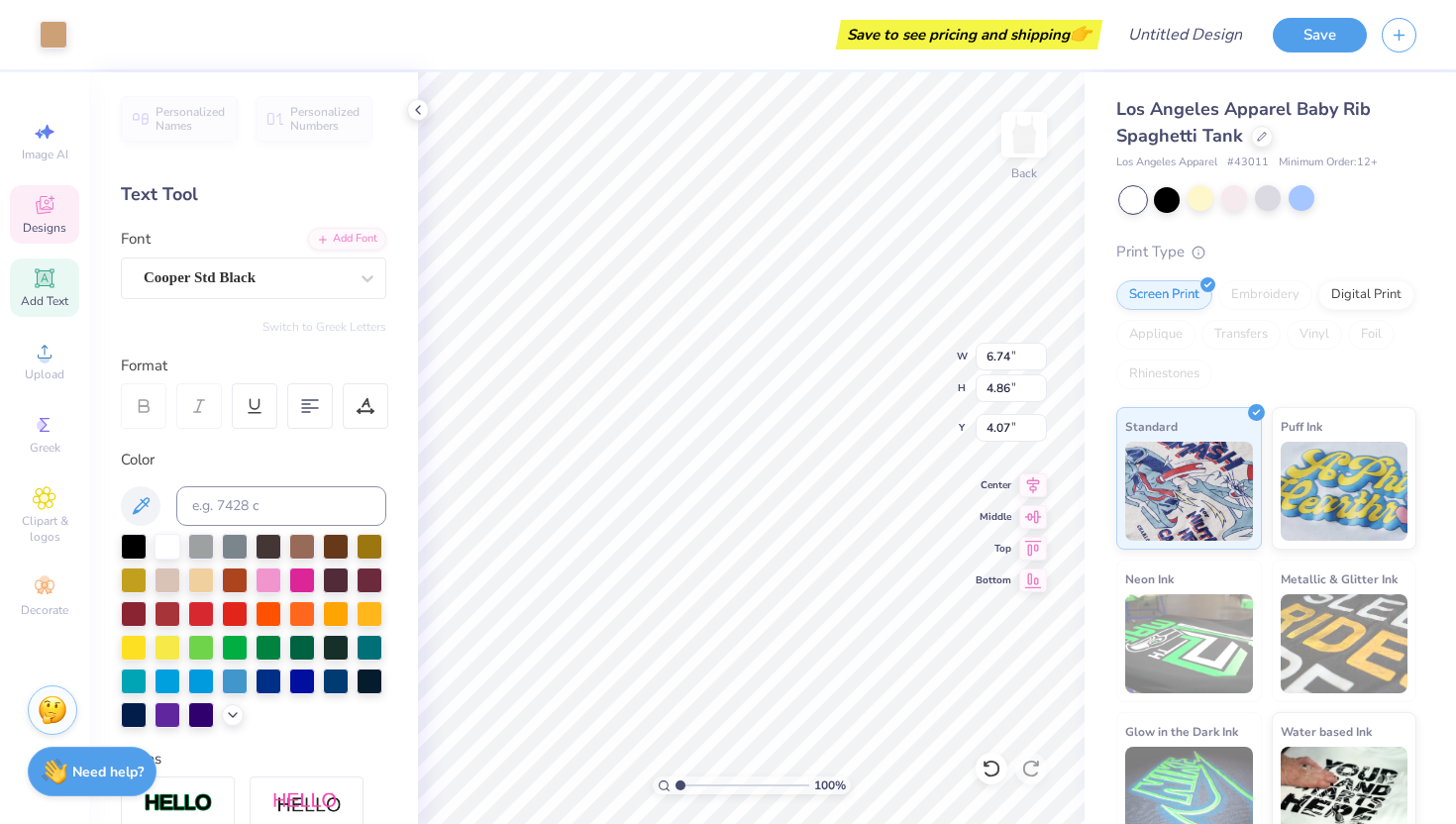 type on "4.09" 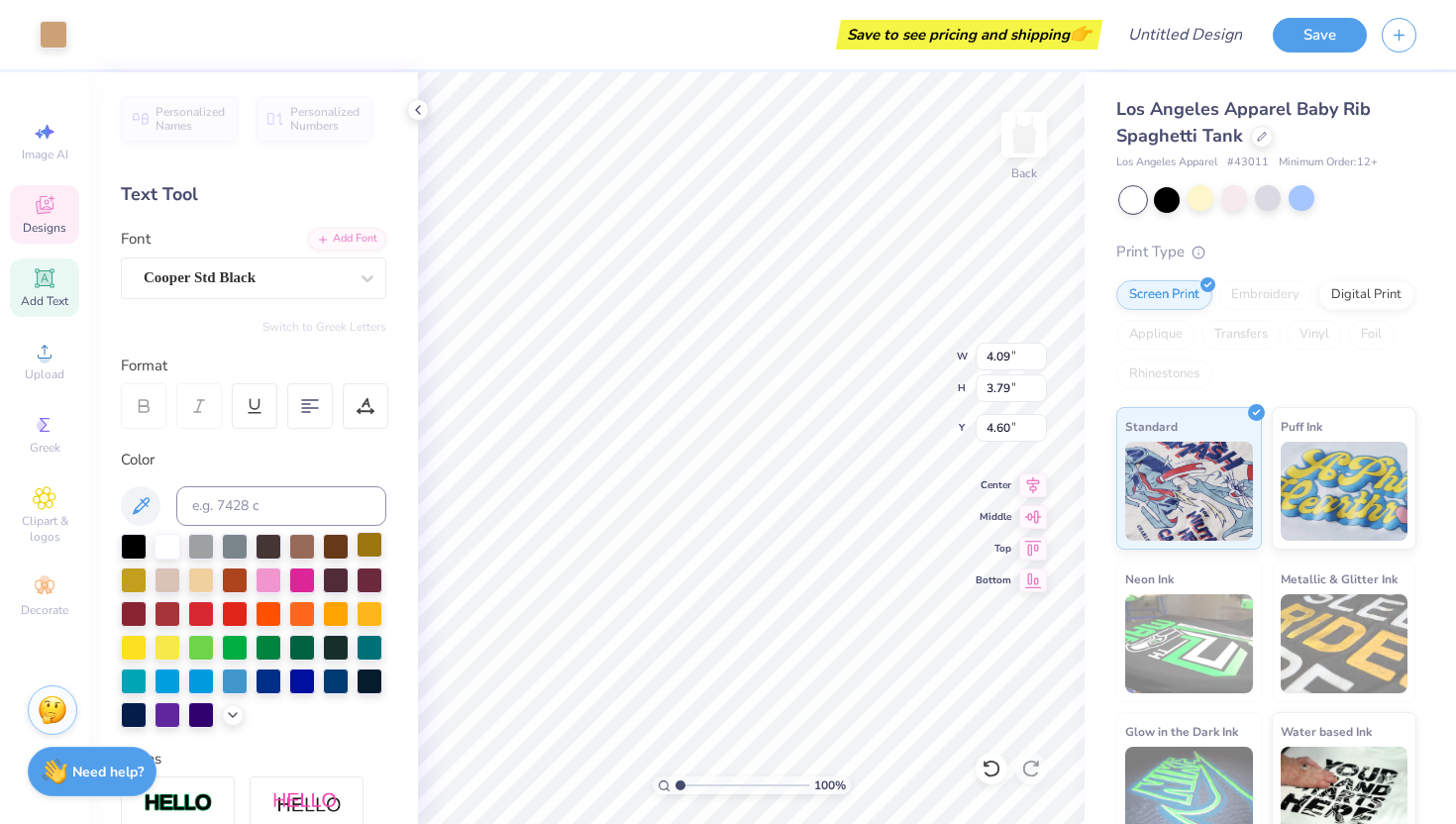click at bounding box center [369, 545] 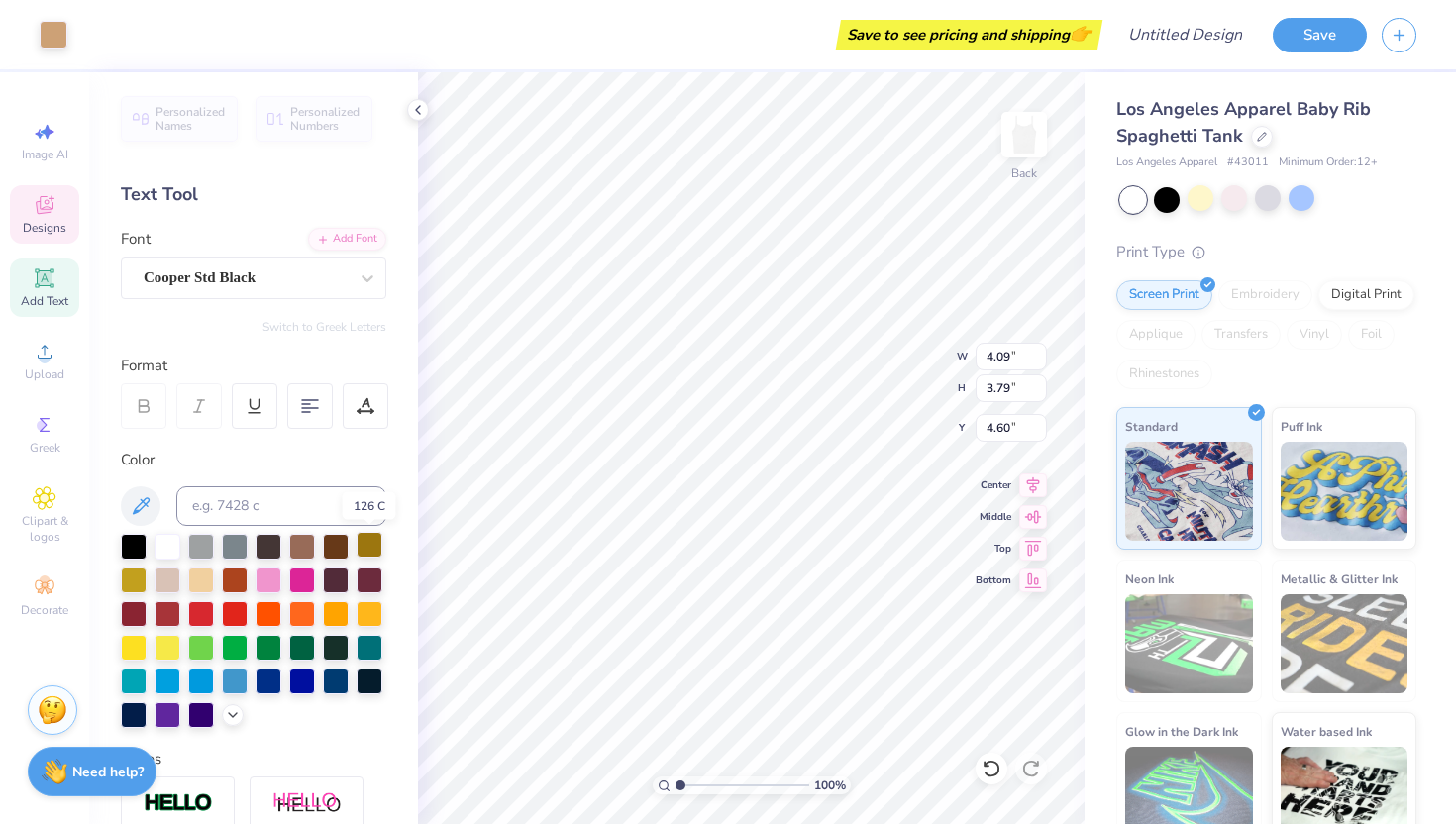 click at bounding box center [369, 545] 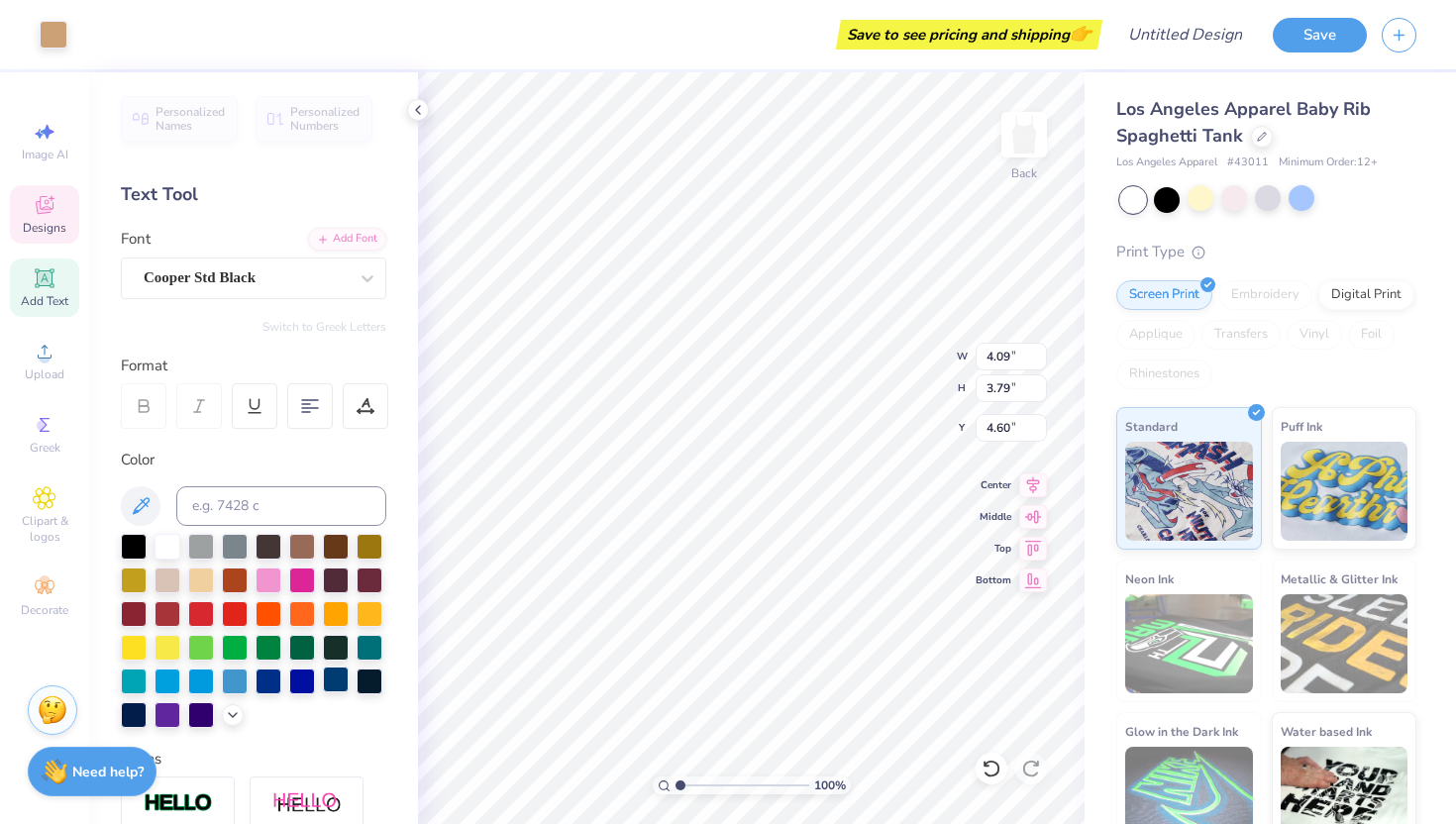 click at bounding box center (336, 679) 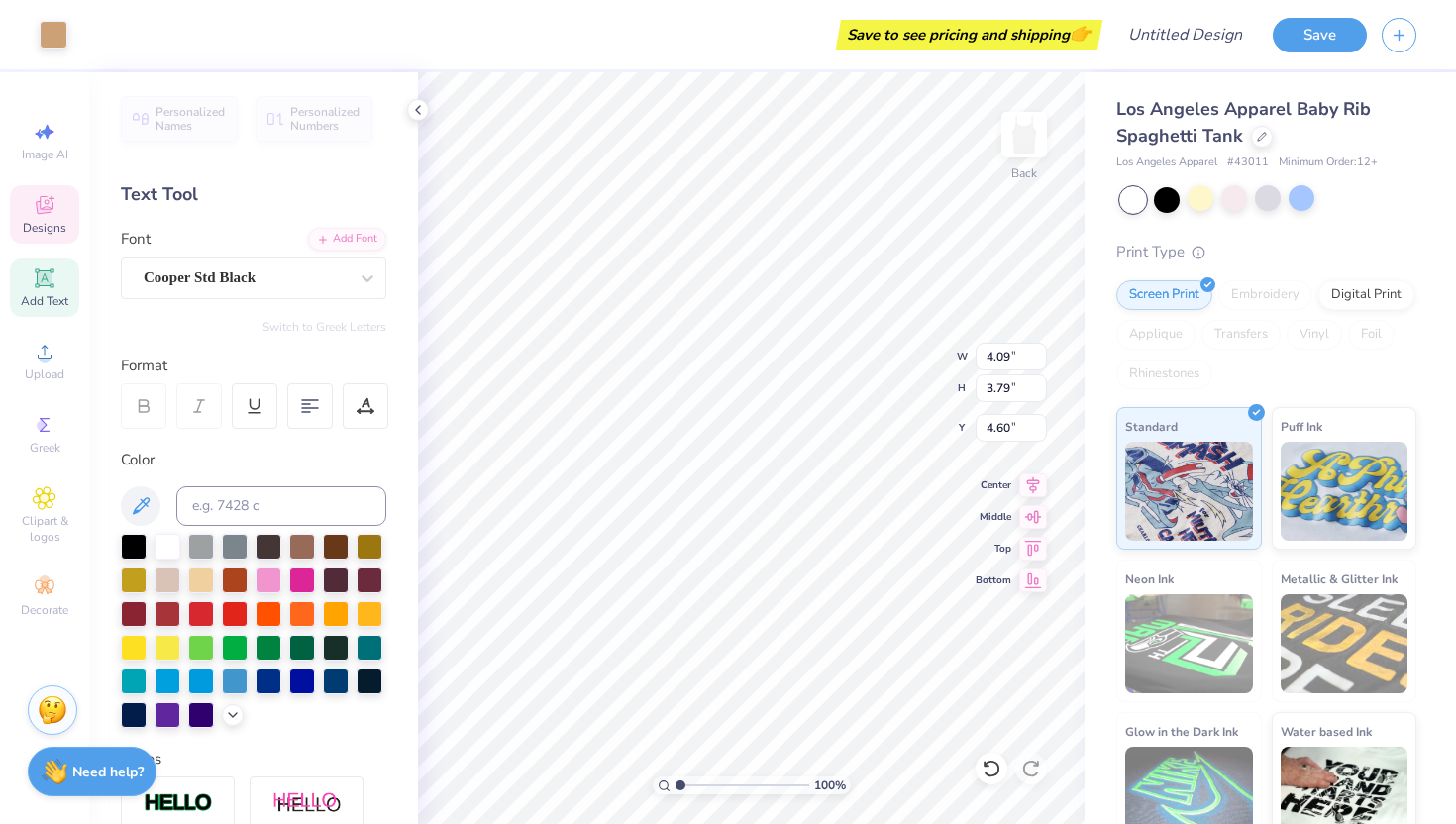 type on "6.61" 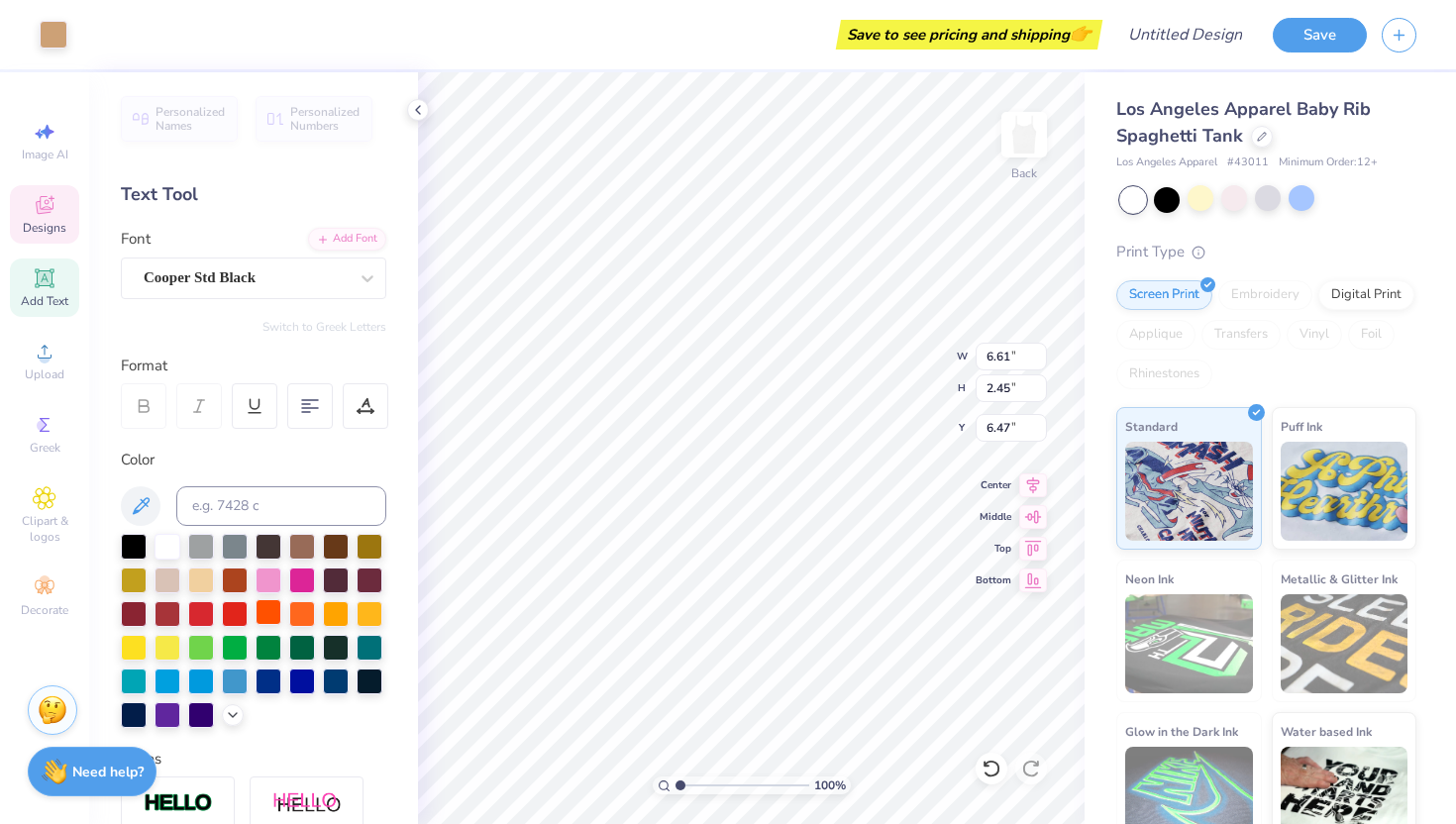 click at bounding box center (268, 612) 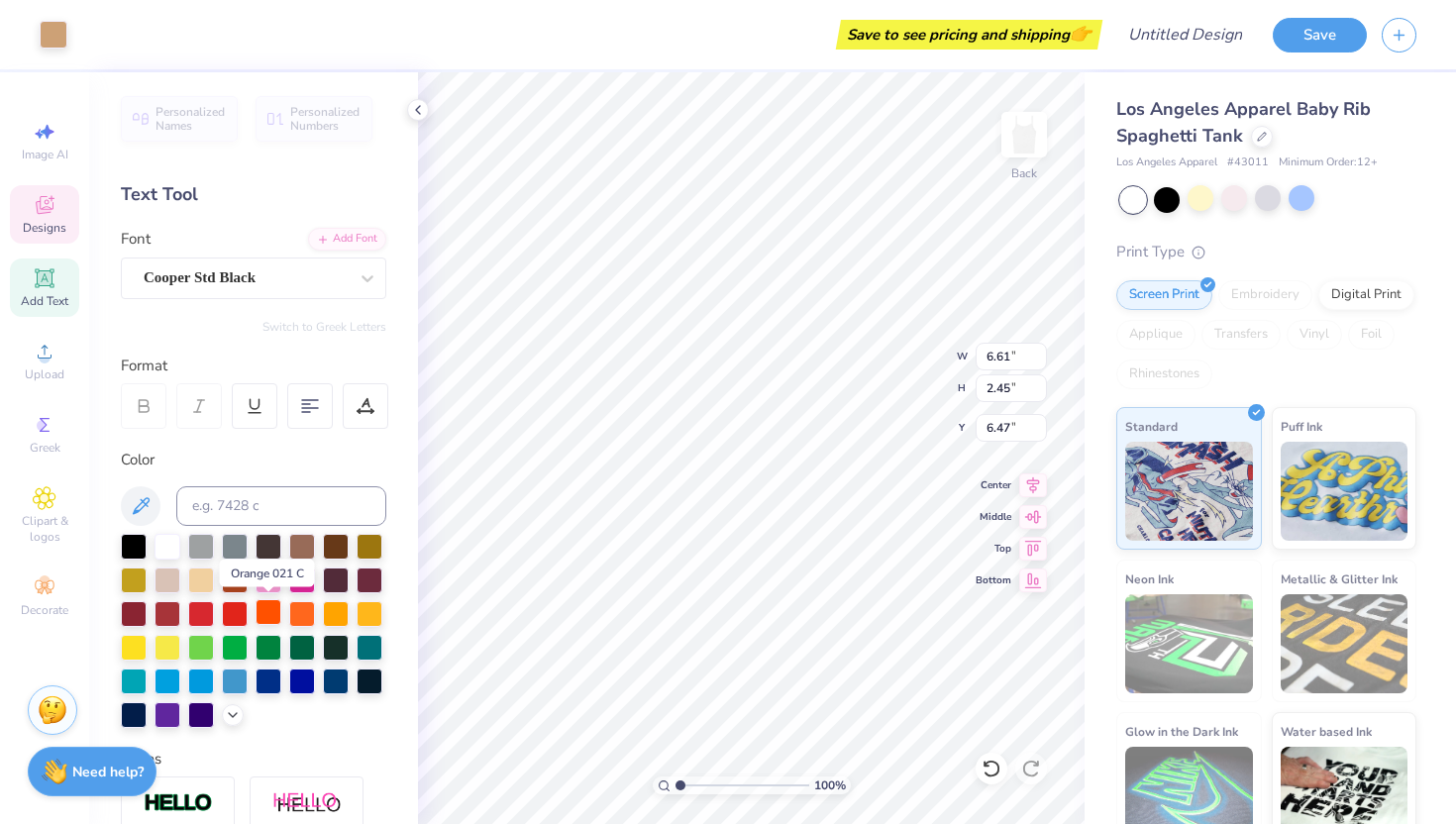 click at bounding box center (268, 612) 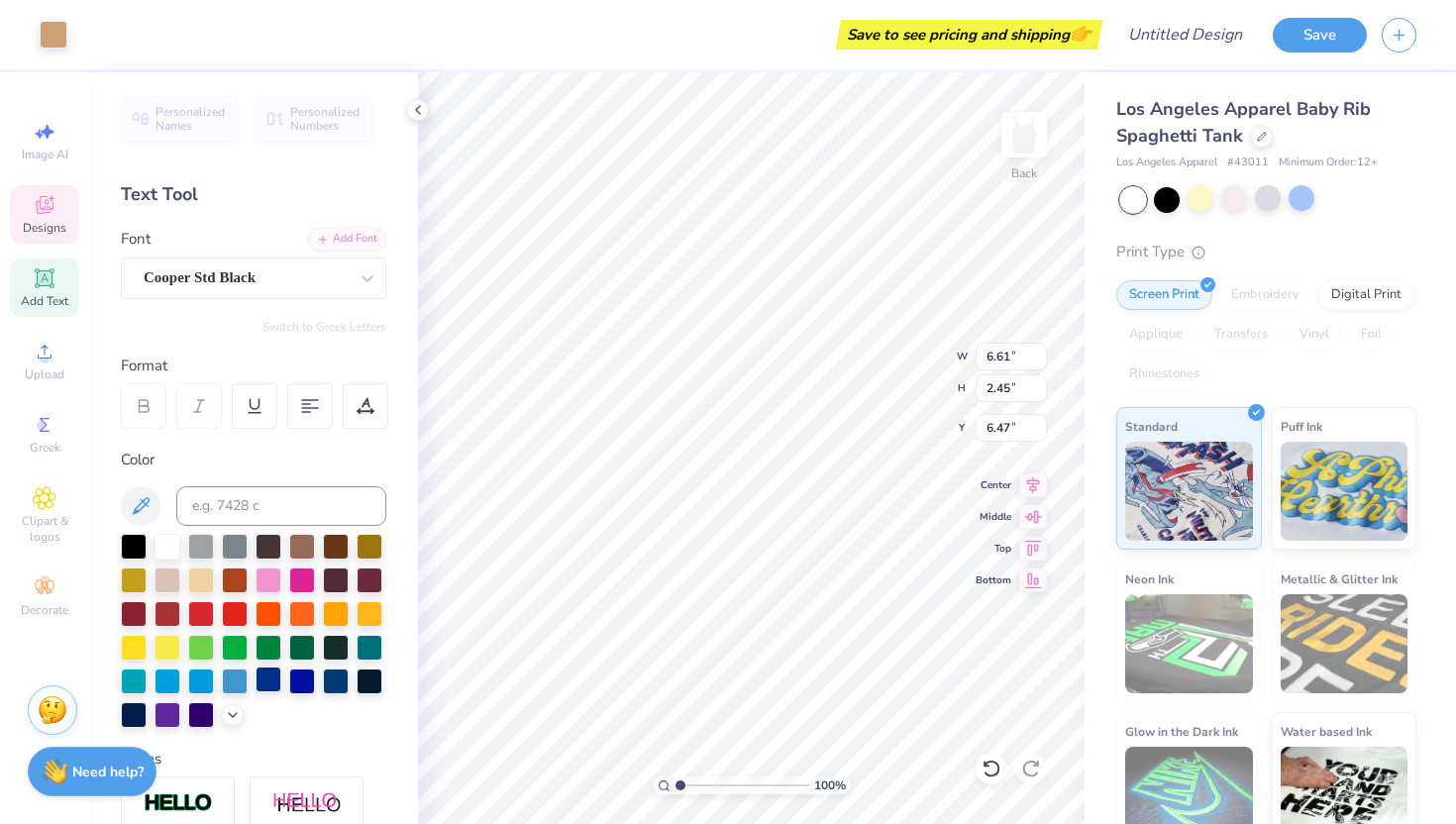 click at bounding box center [268, 679] 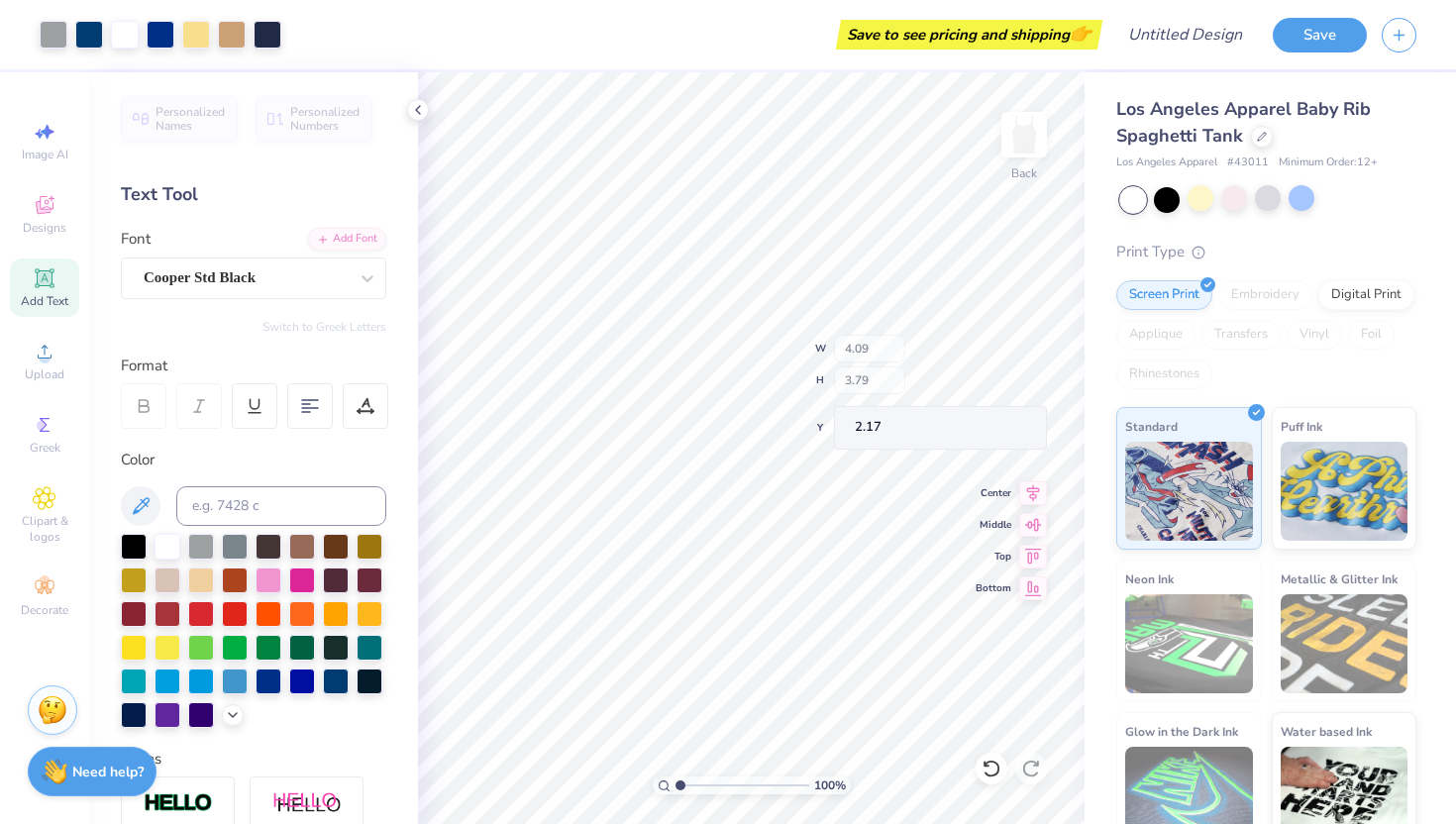 type on "2.17" 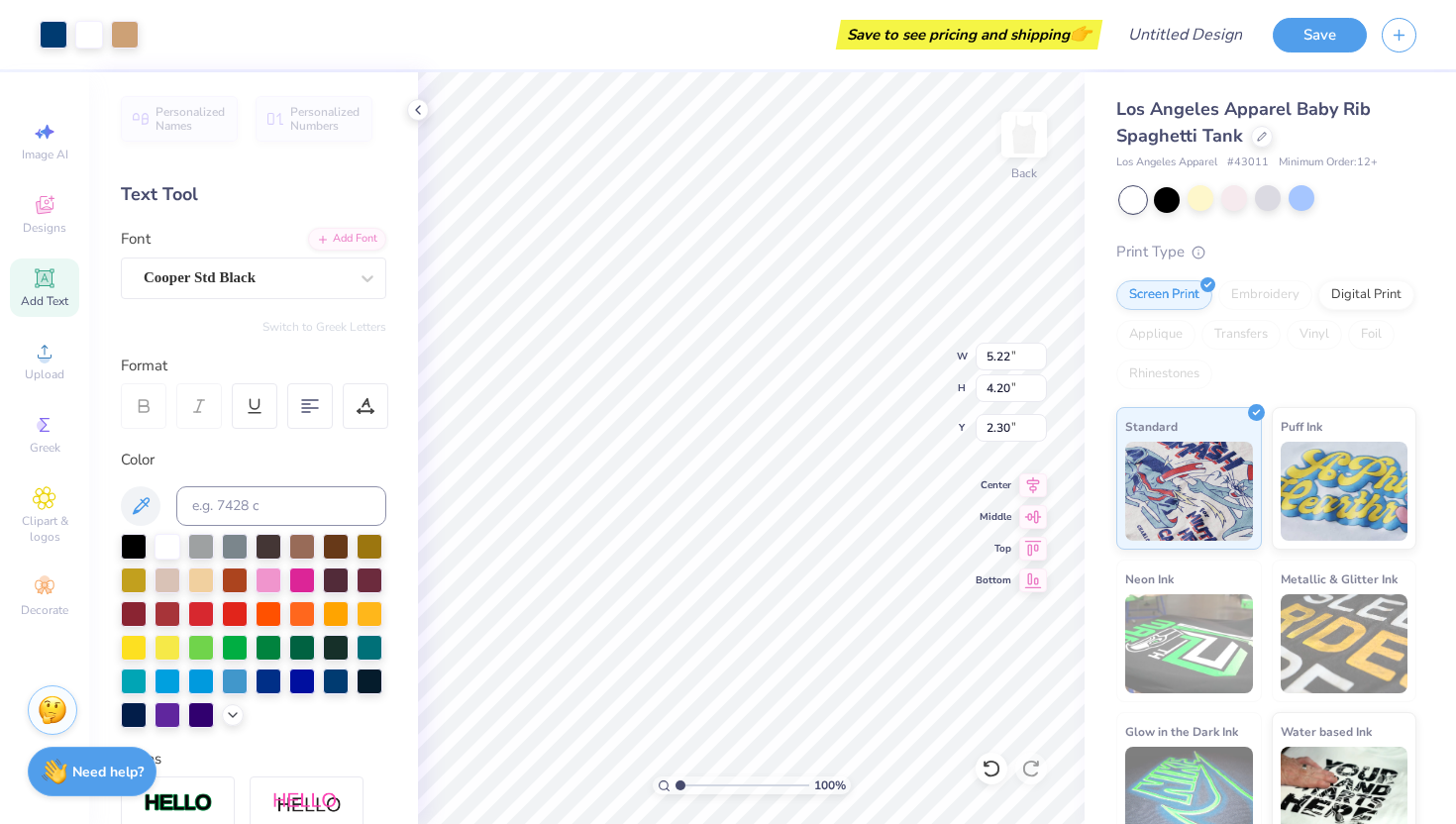 type on "2.30" 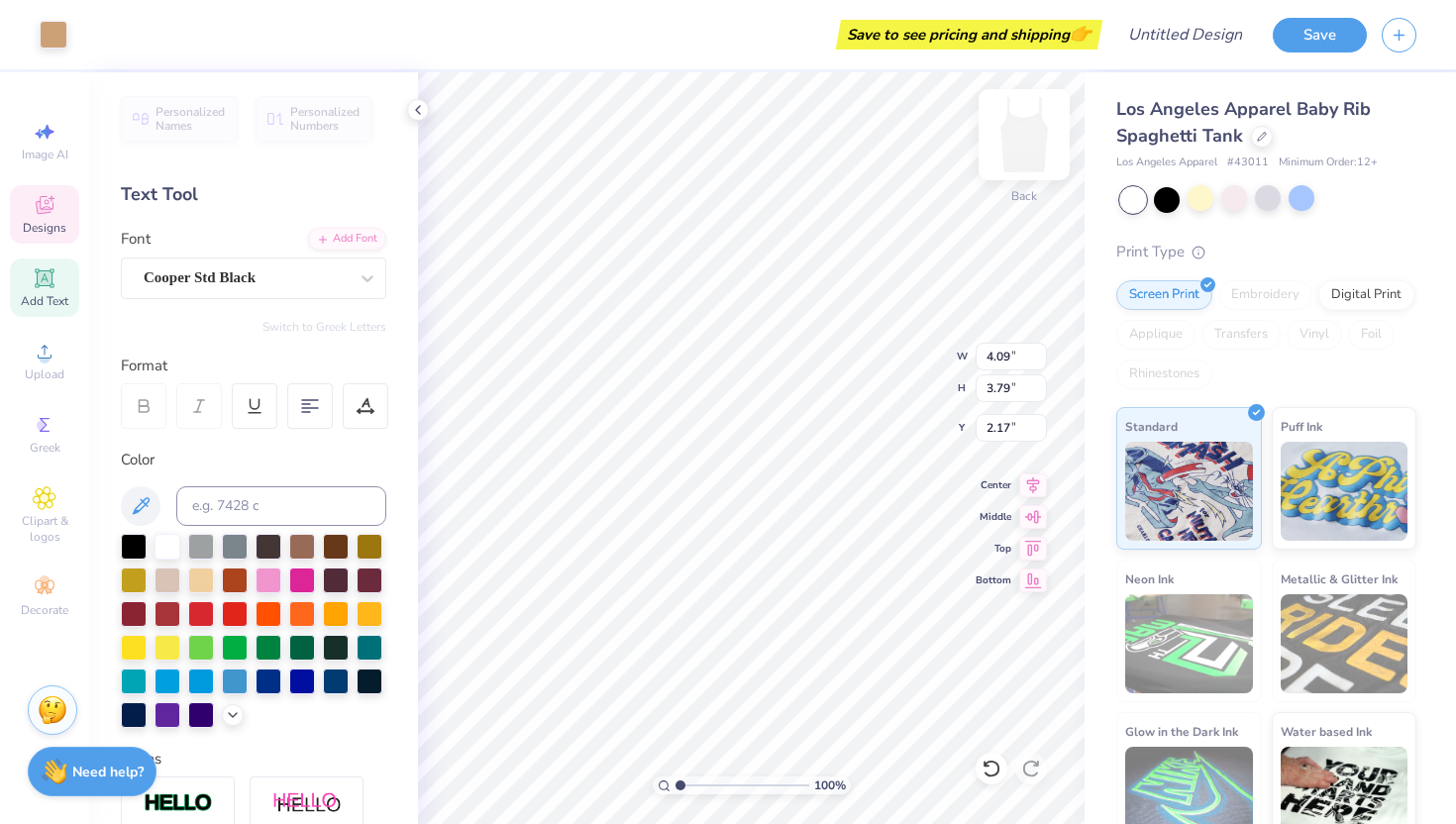 type on "4.60" 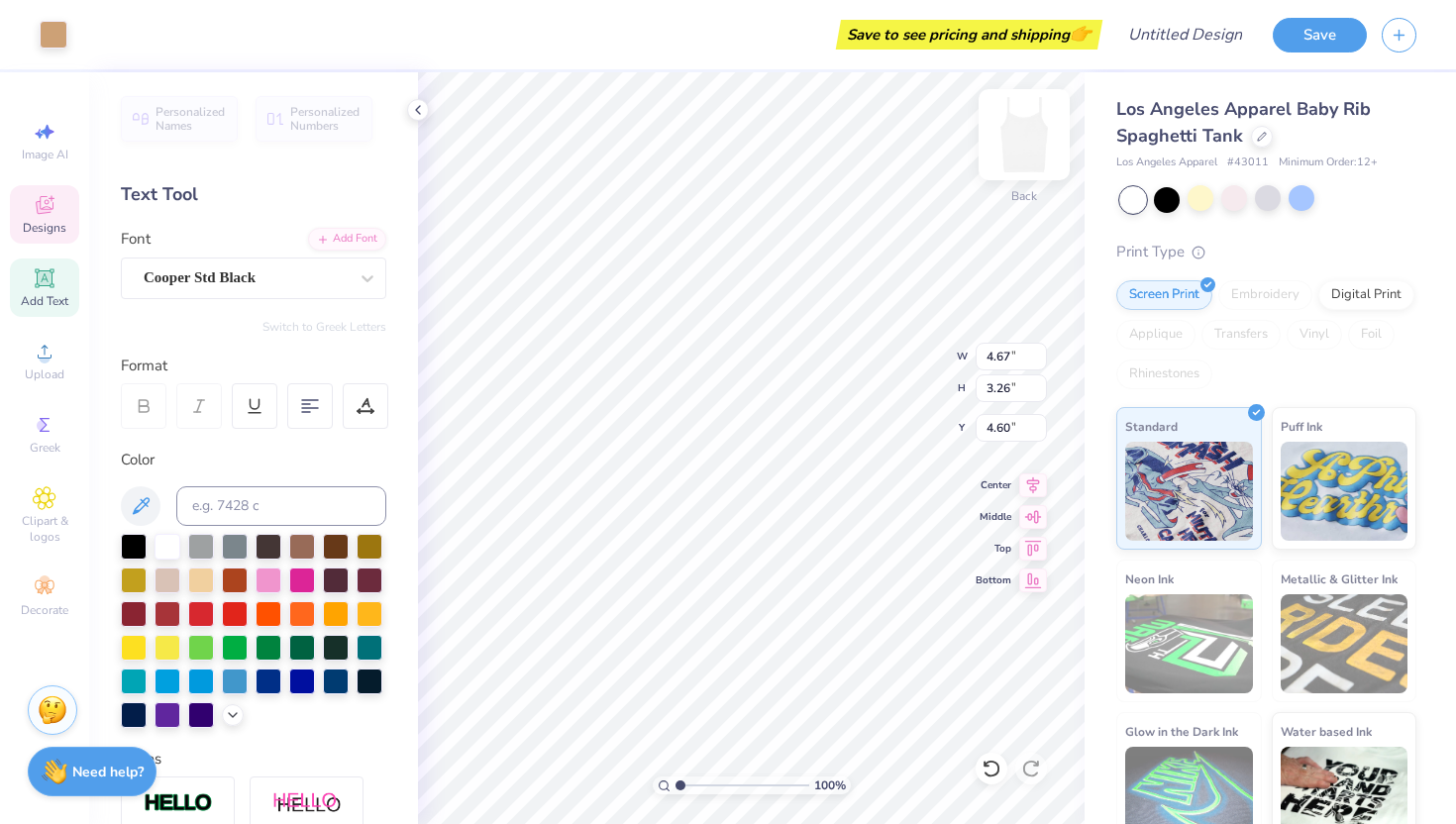 type on "4.67" 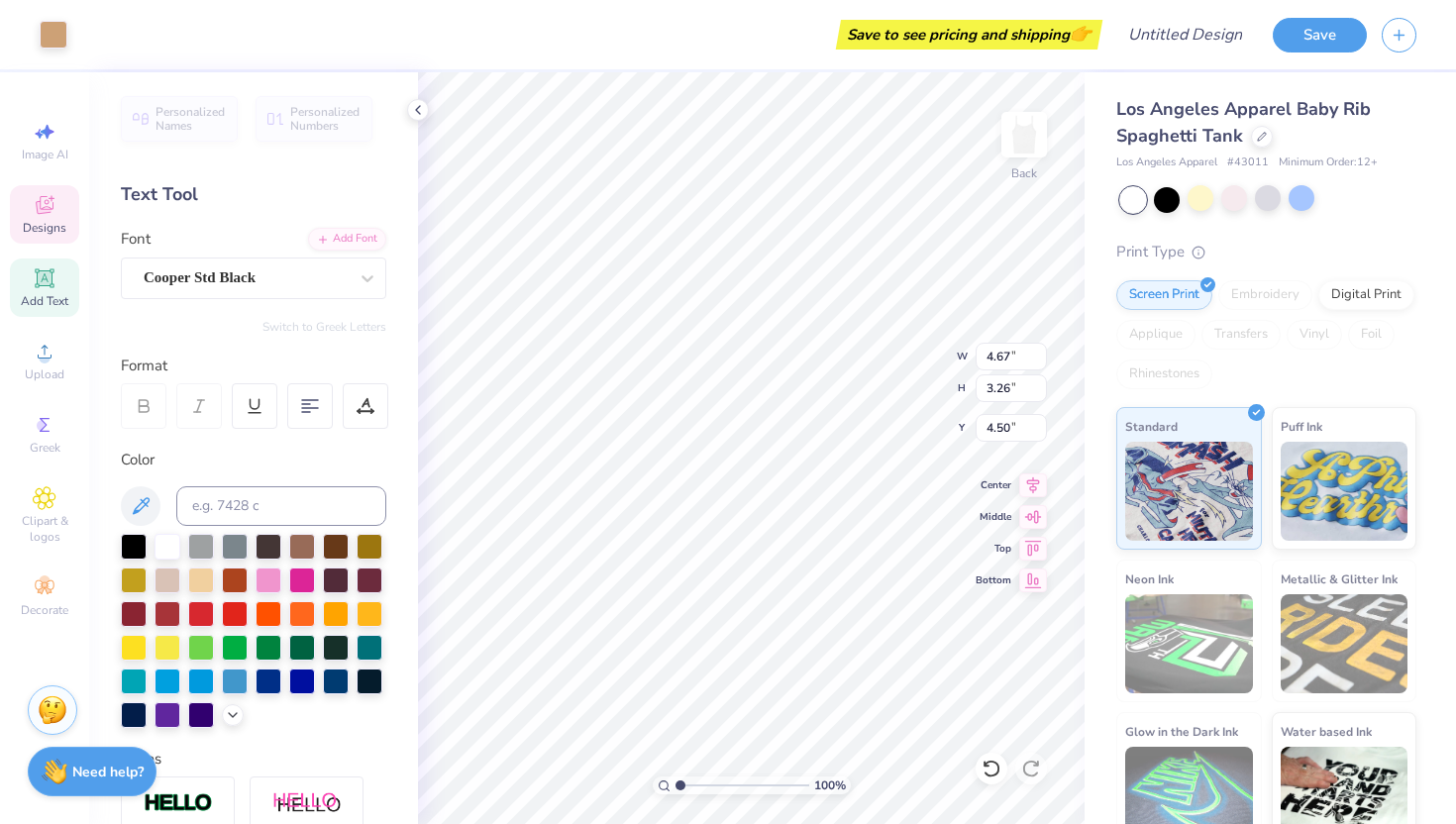 type on "4.60" 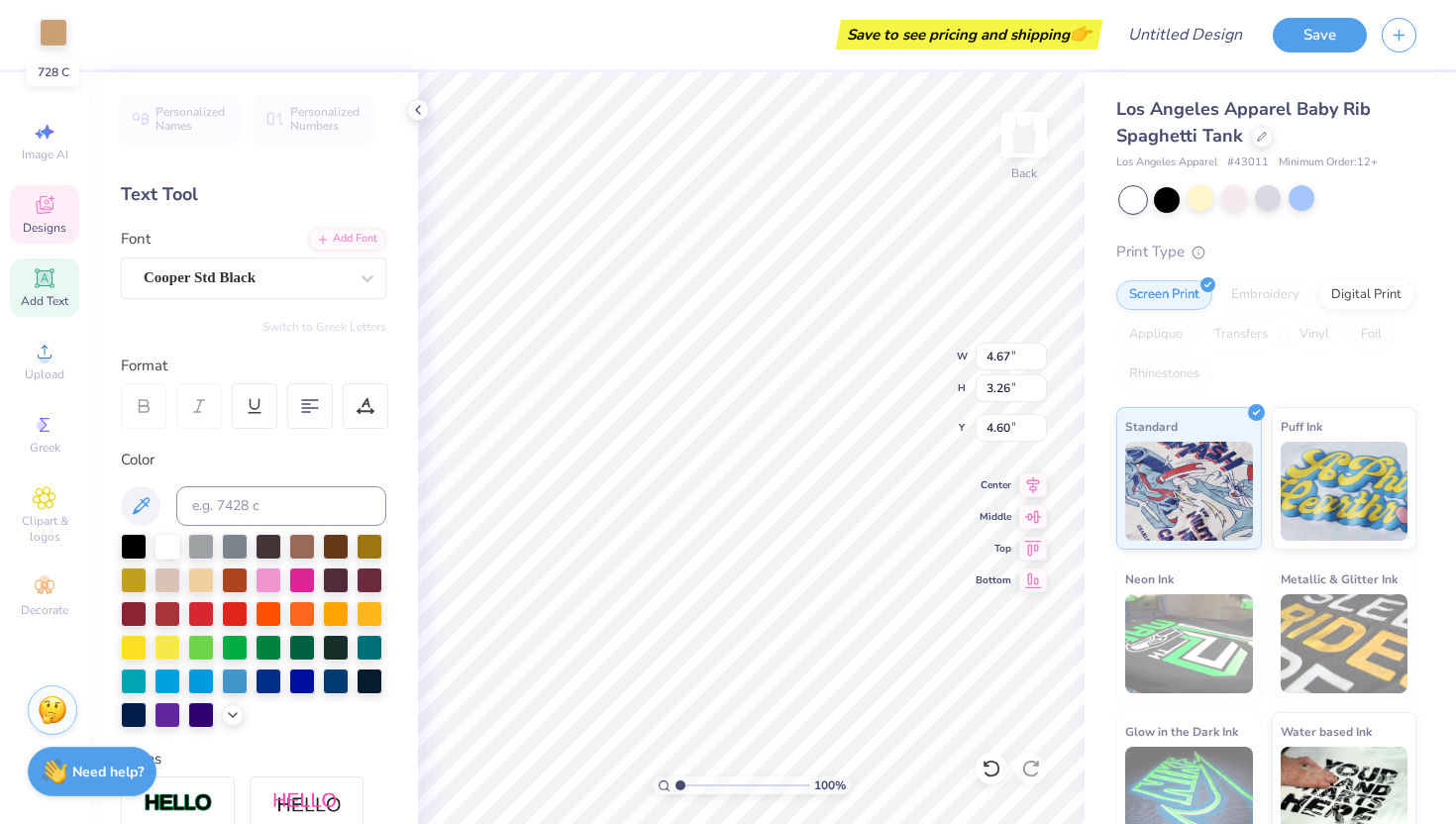 click at bounding box center (53, 33) 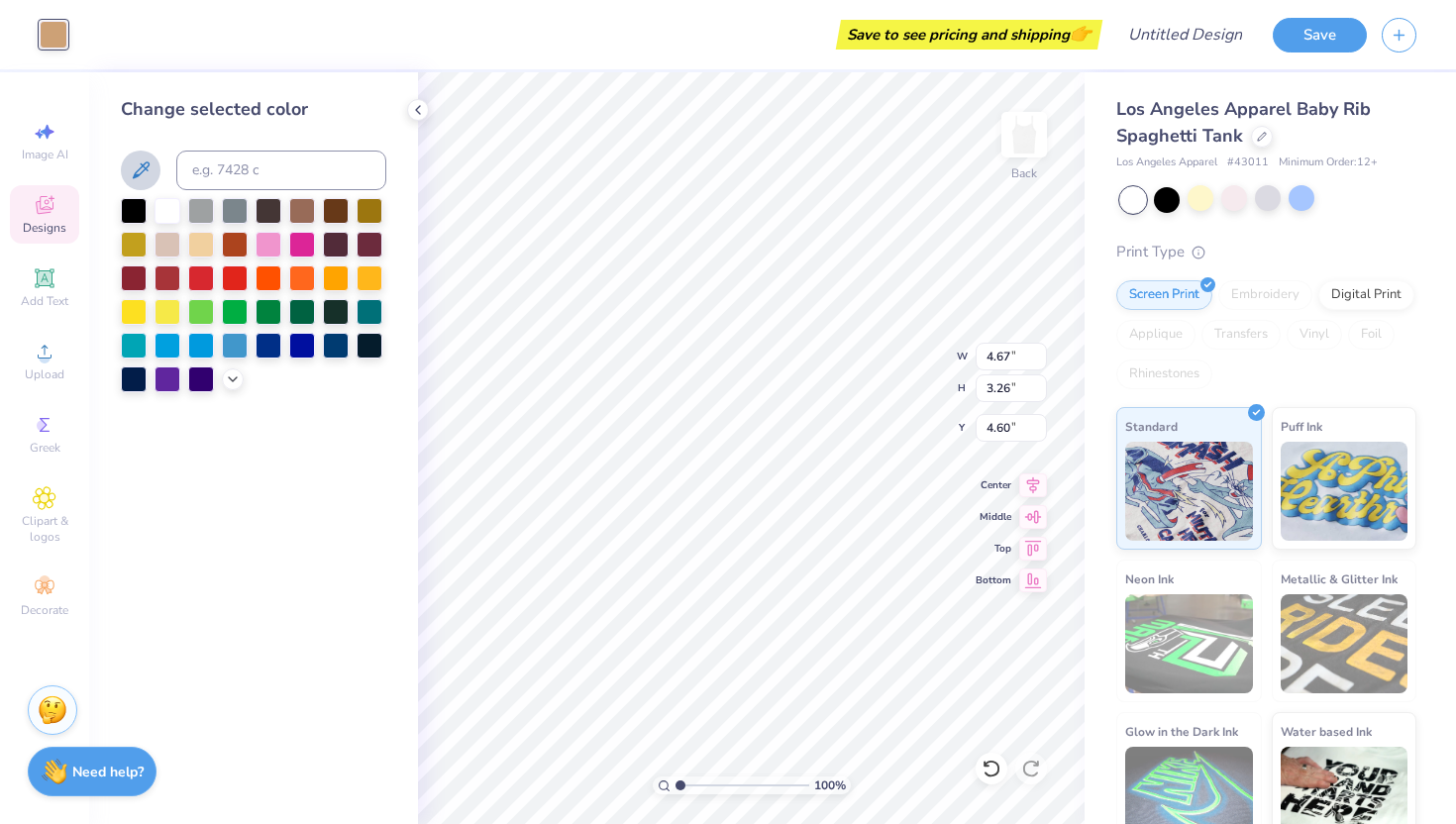 click 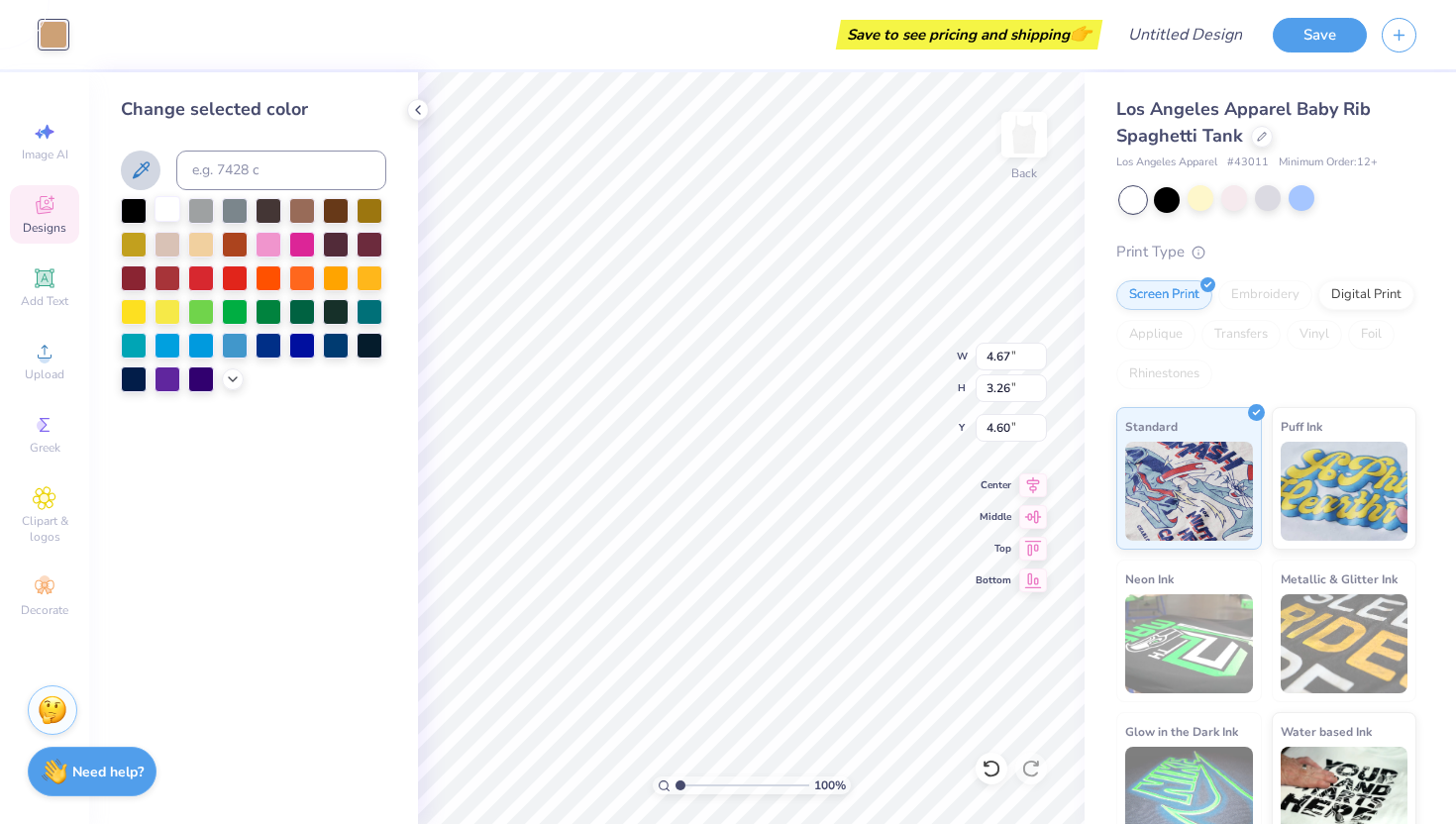 drag, startPoint x: 130, startPoint y: 176, endPoint x: 161, endPoint y: 198, distance: 38.013156 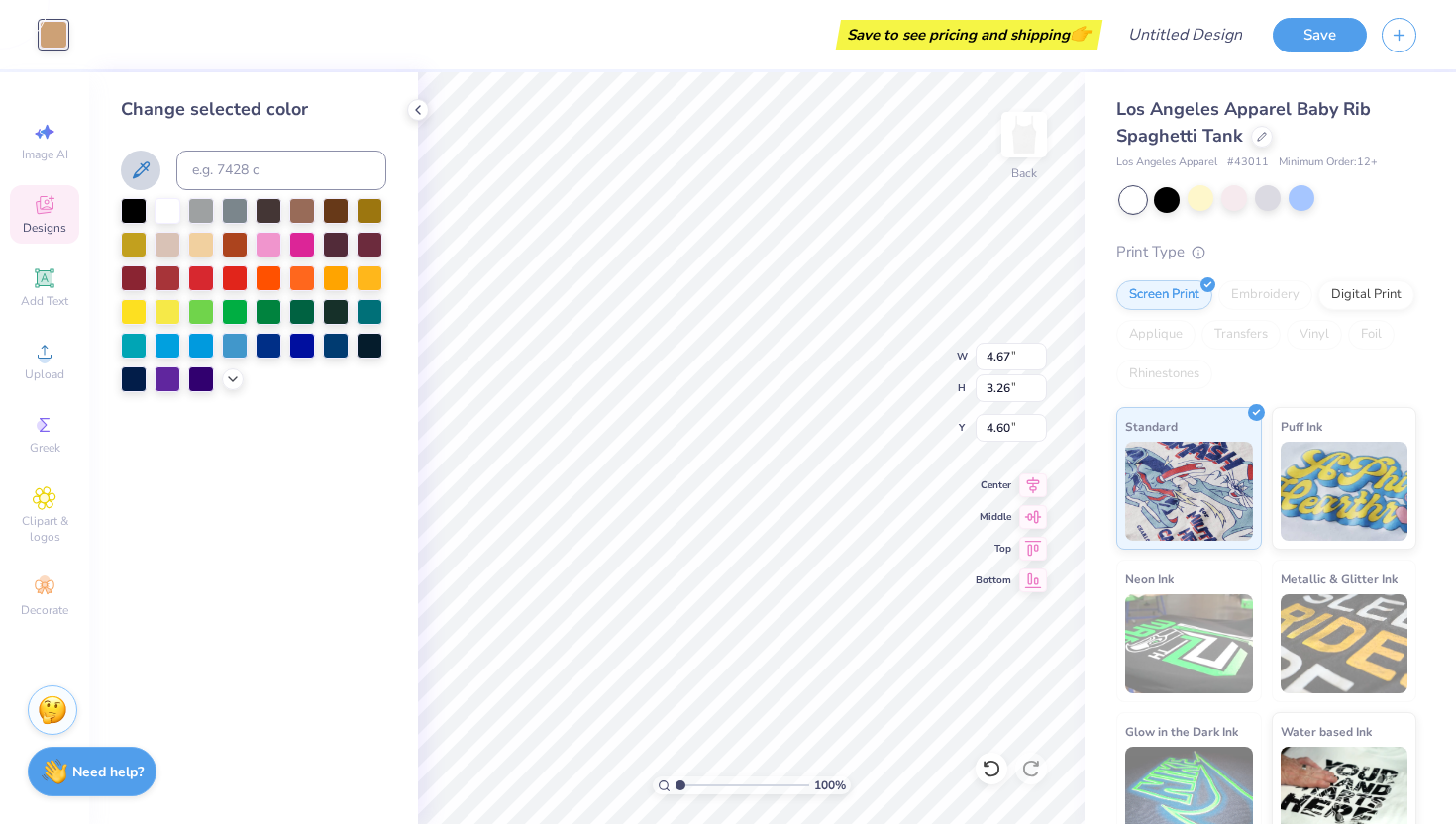 click at bounding box center (141, 170) 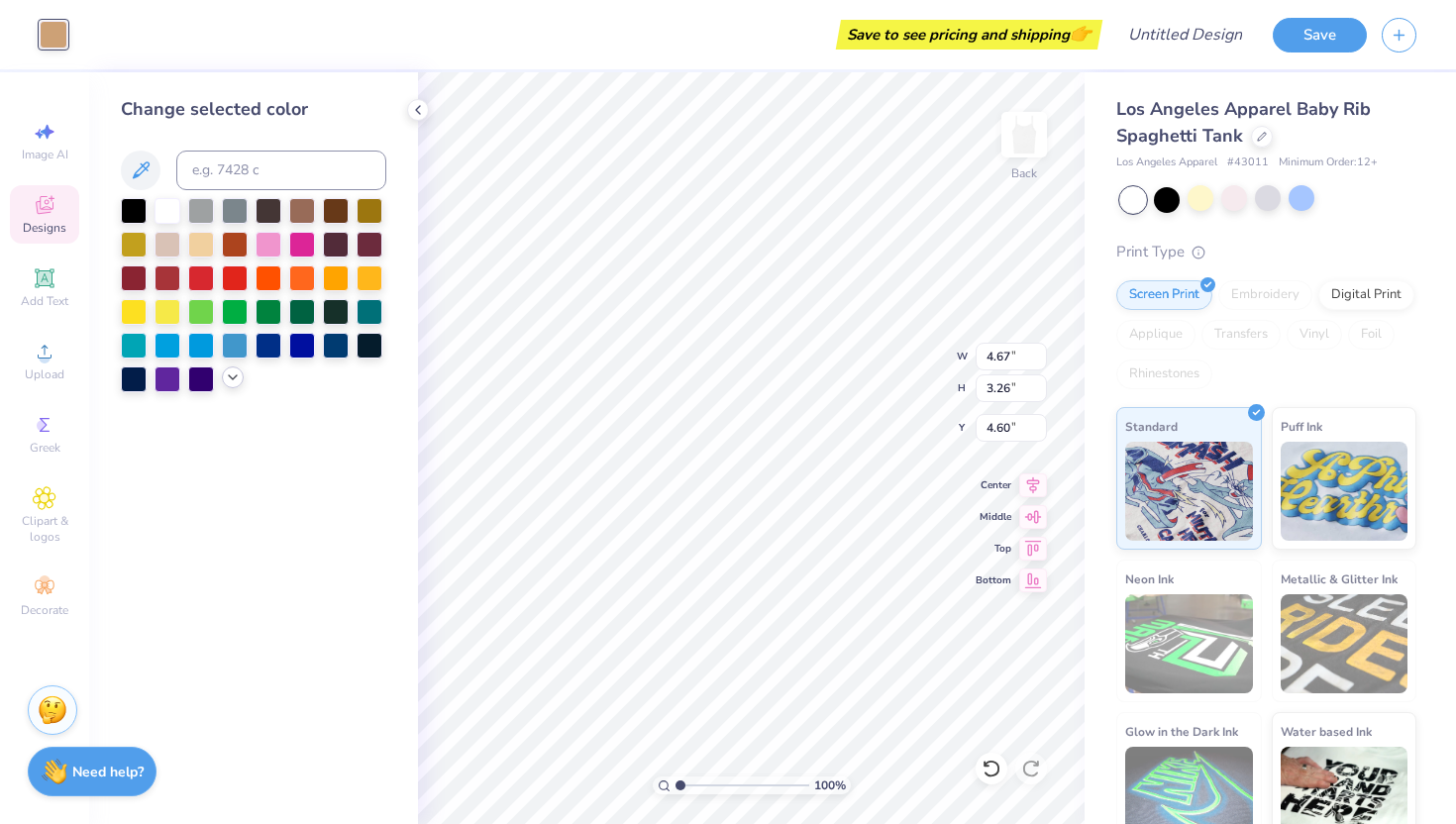 click 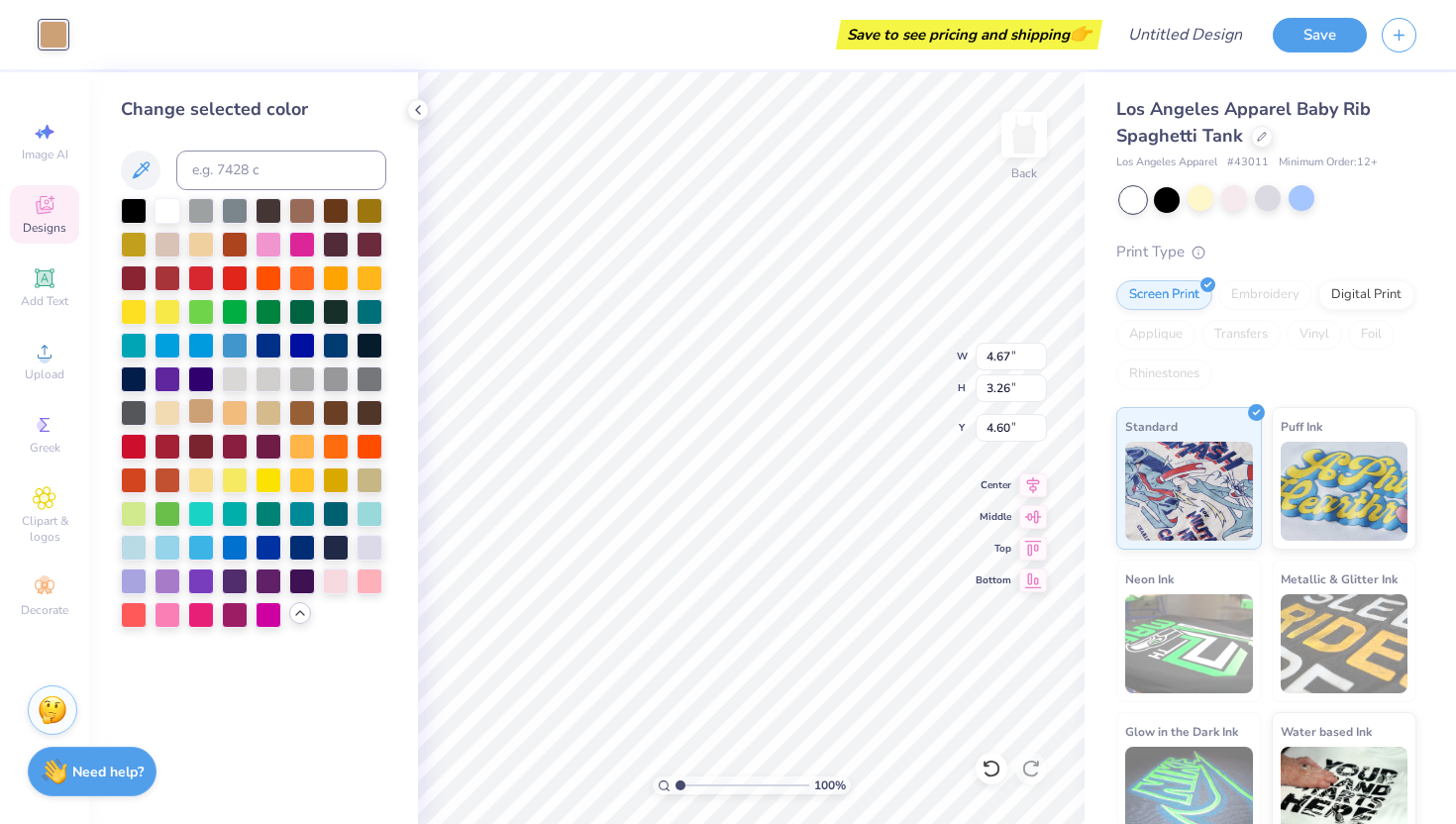 click at bounding box center (201, 411) 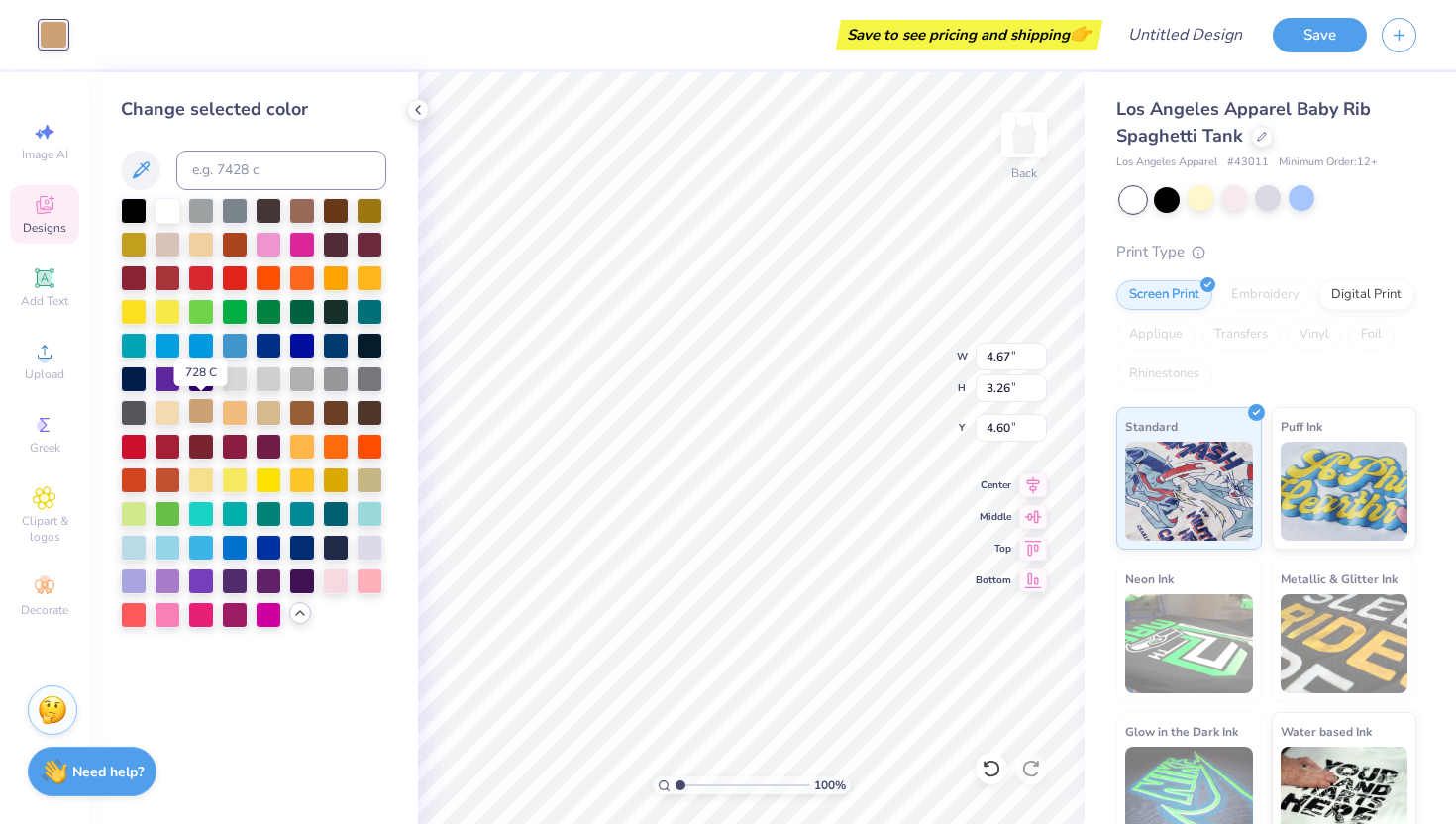 click at bounding box center [201, 411] 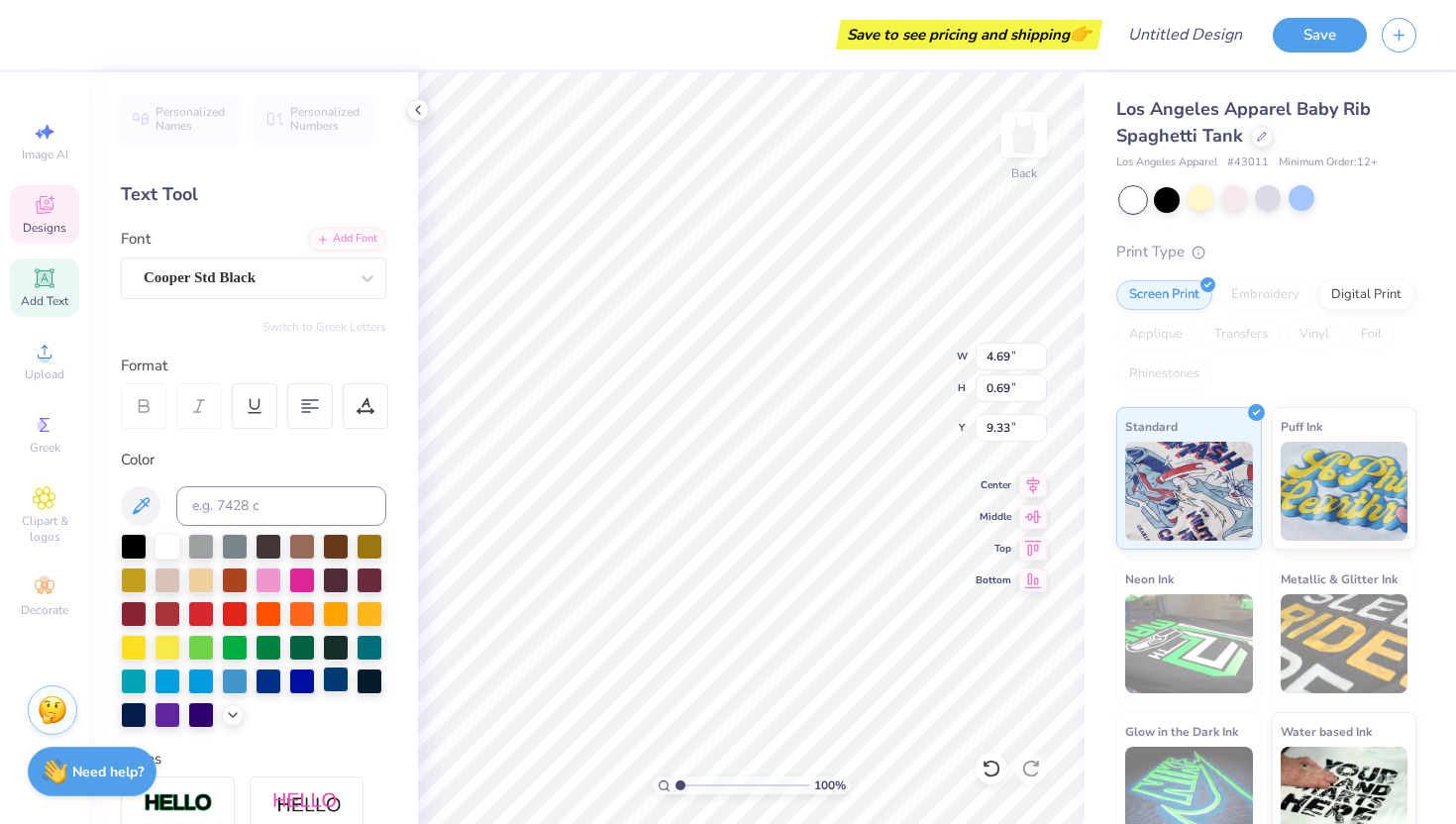 click at bounding box center (336, 679) 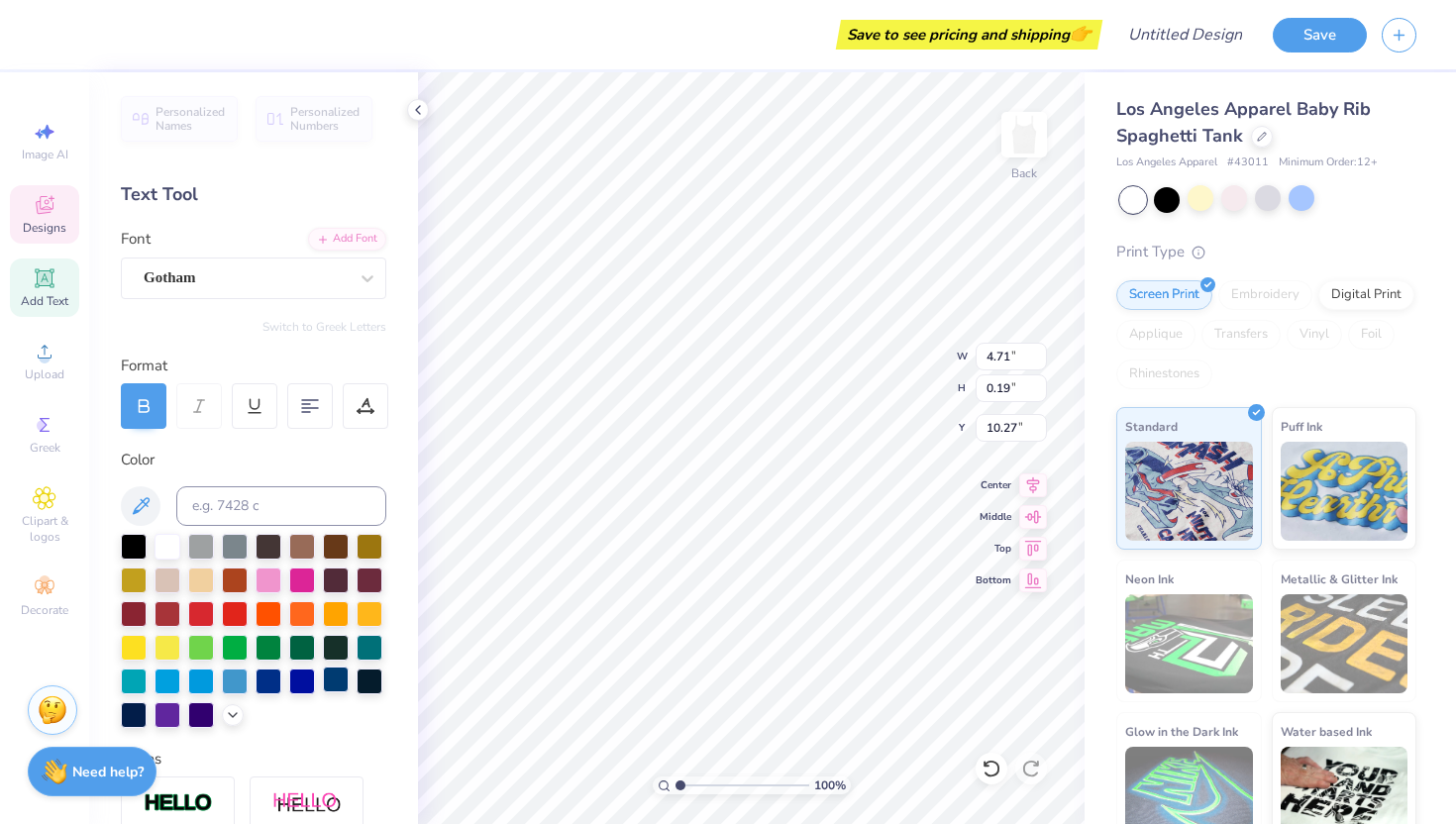 click at bounding box center (336, 679) 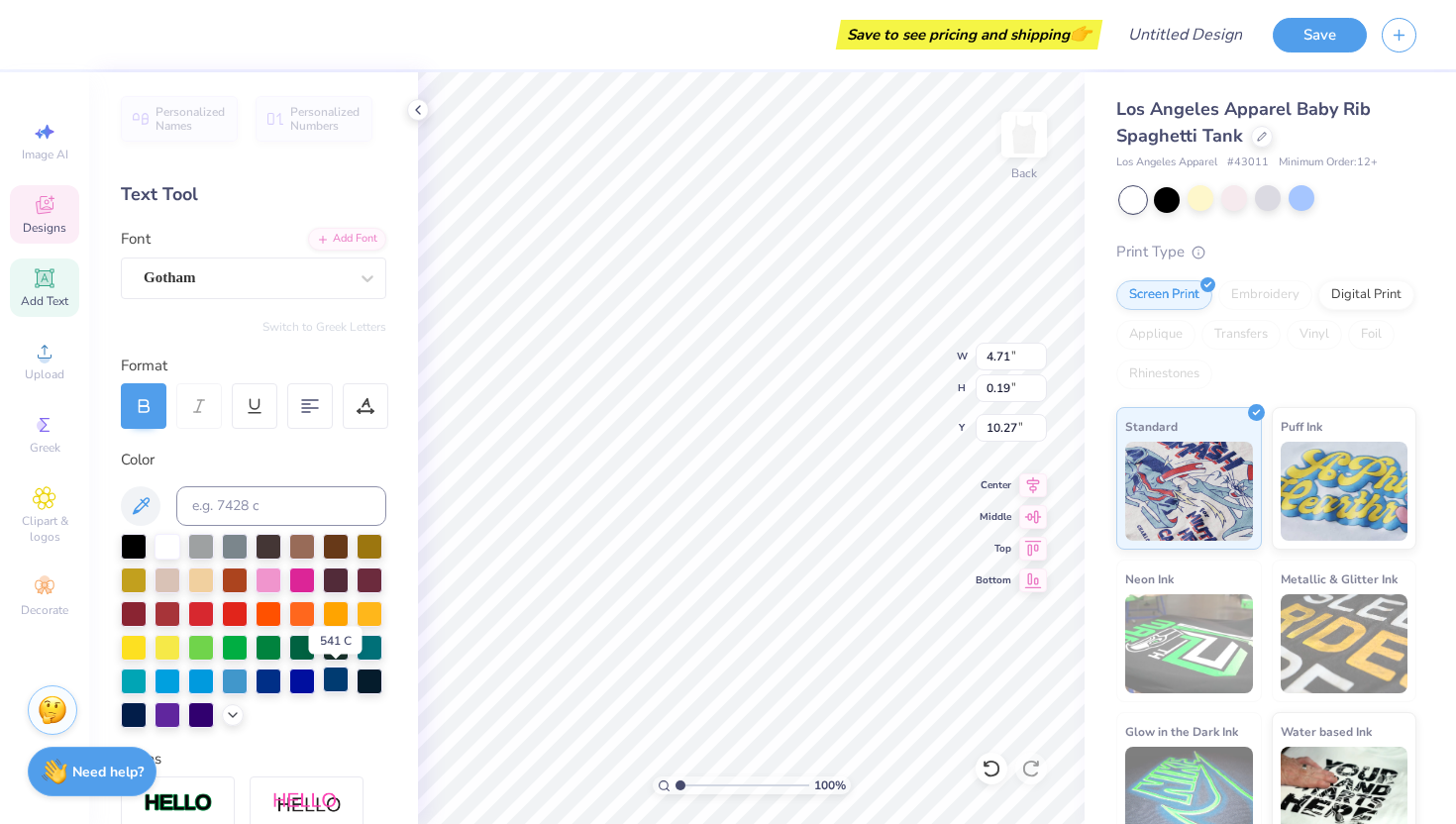 click at bounding box center (336, 679) 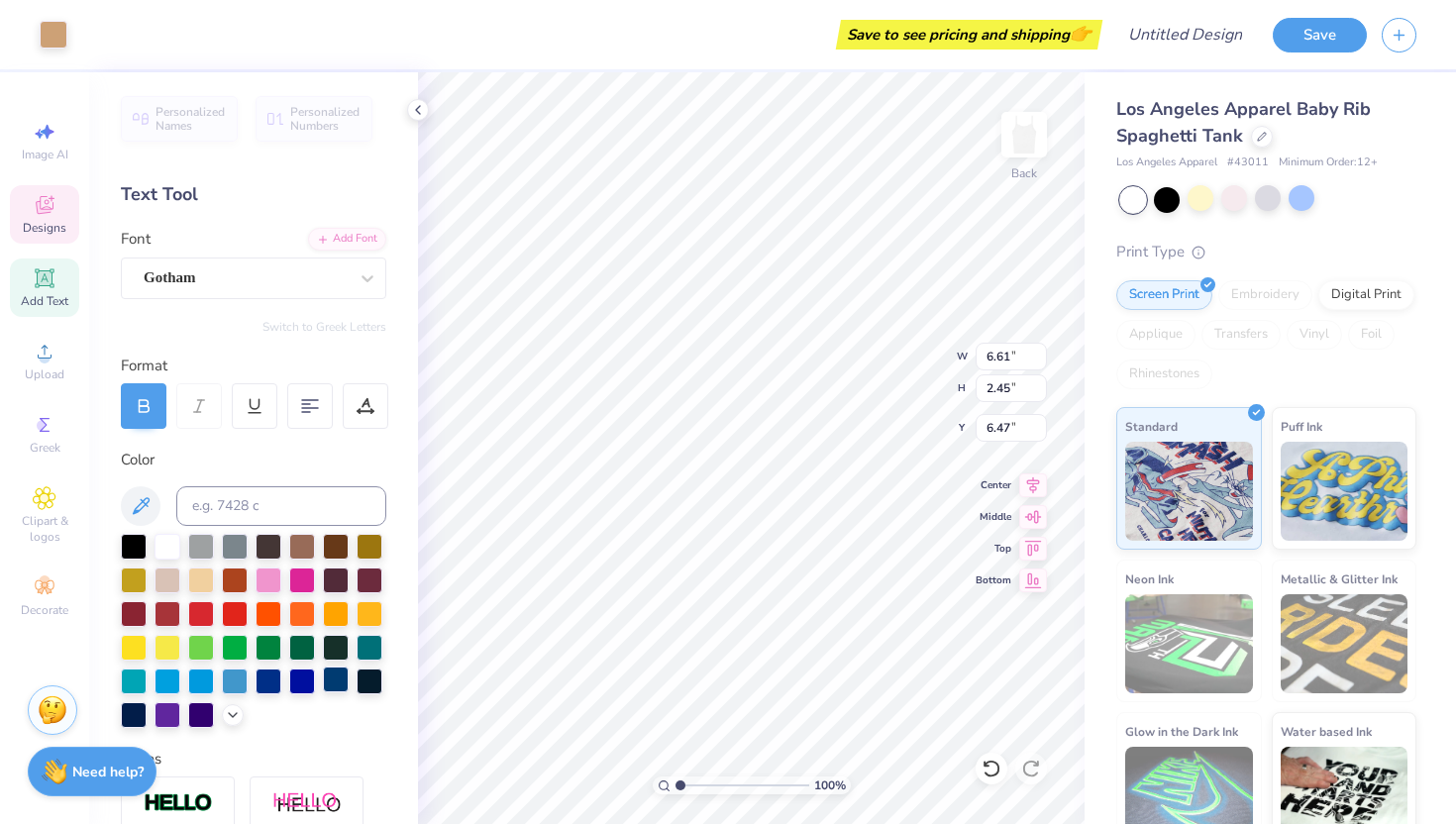 type on "6.61" 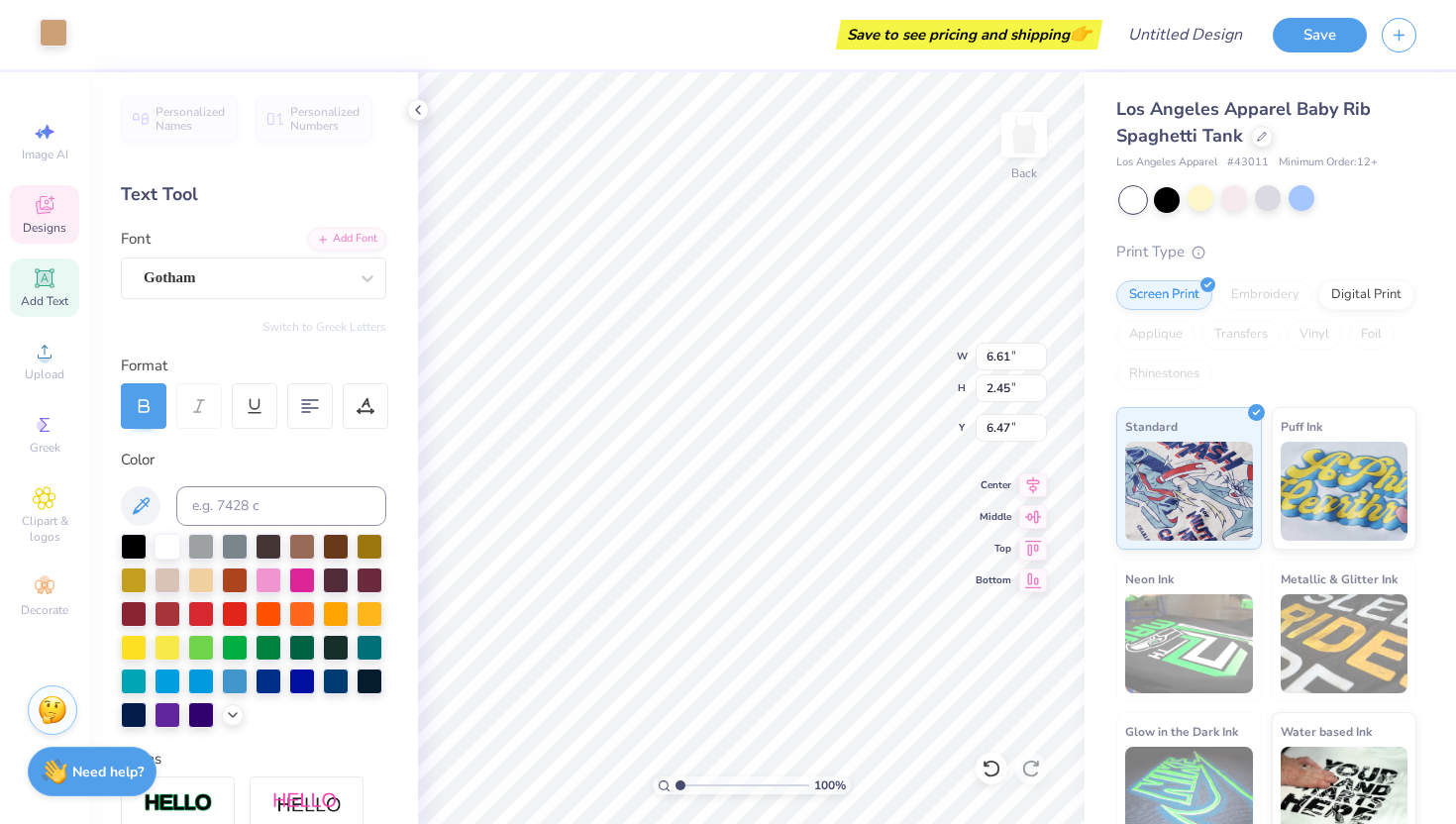 click at bounding box center (53, 33) 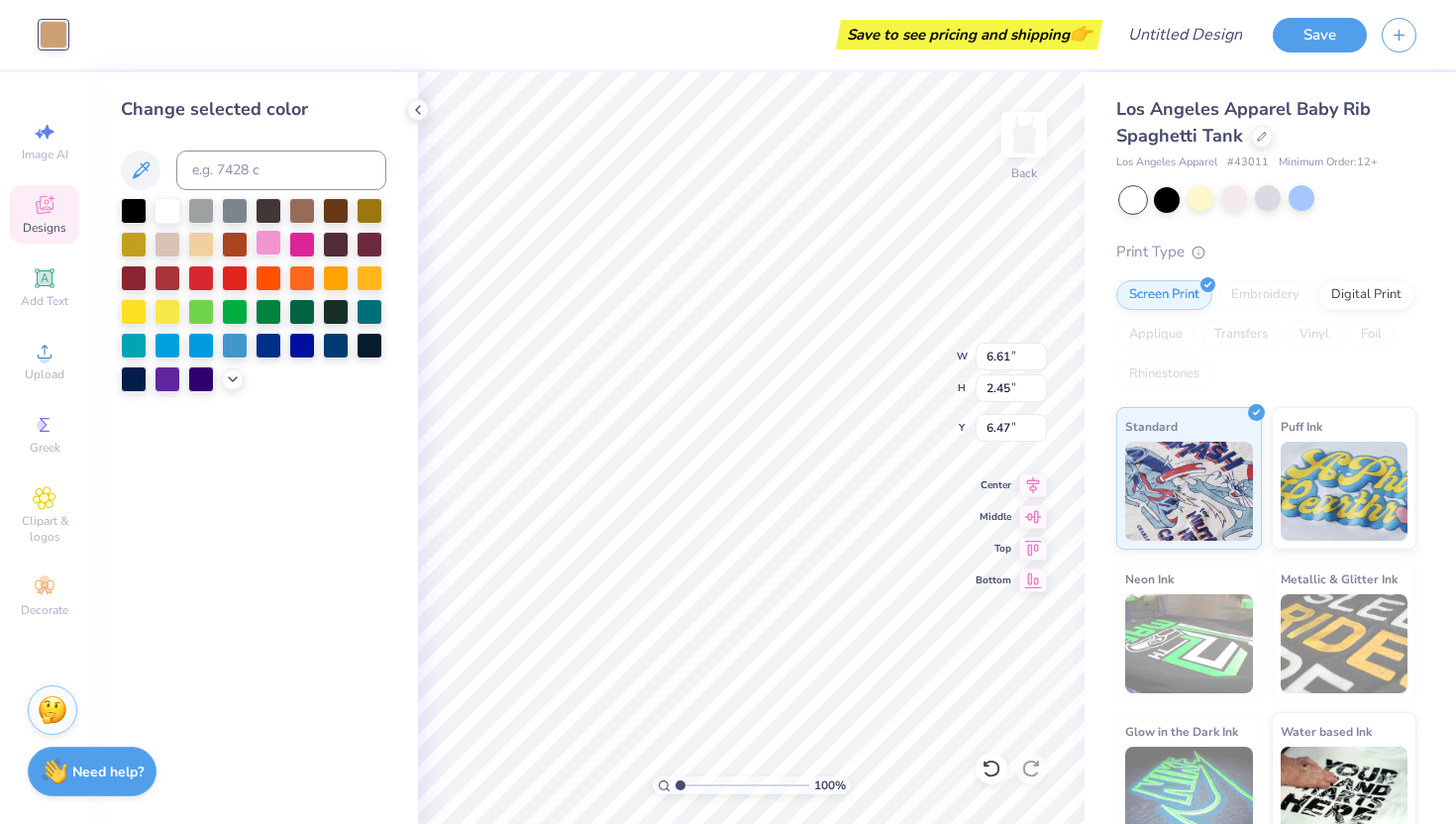 click at bounding box center (268, 243) 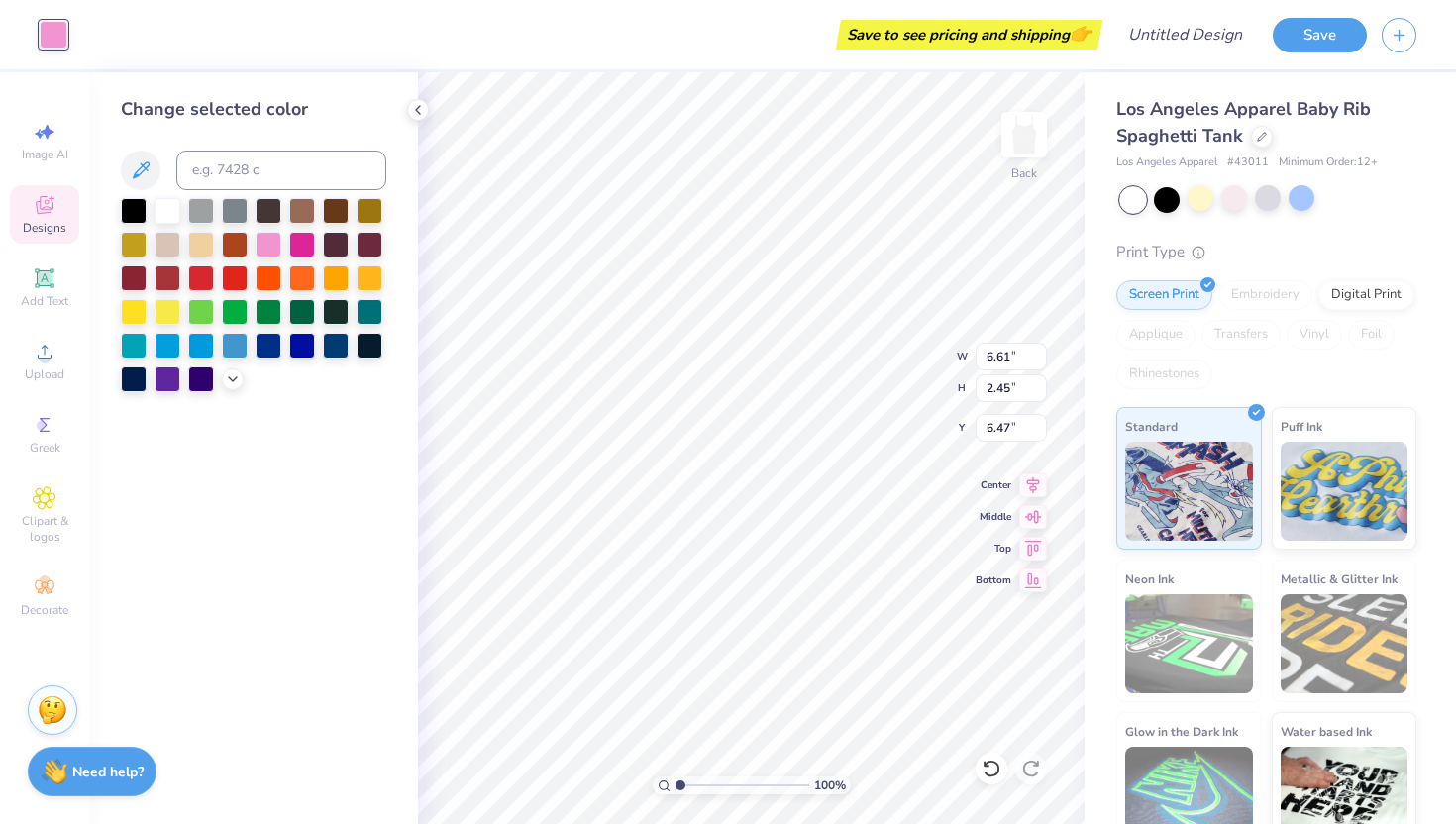 click at bounding box center [254, 295] 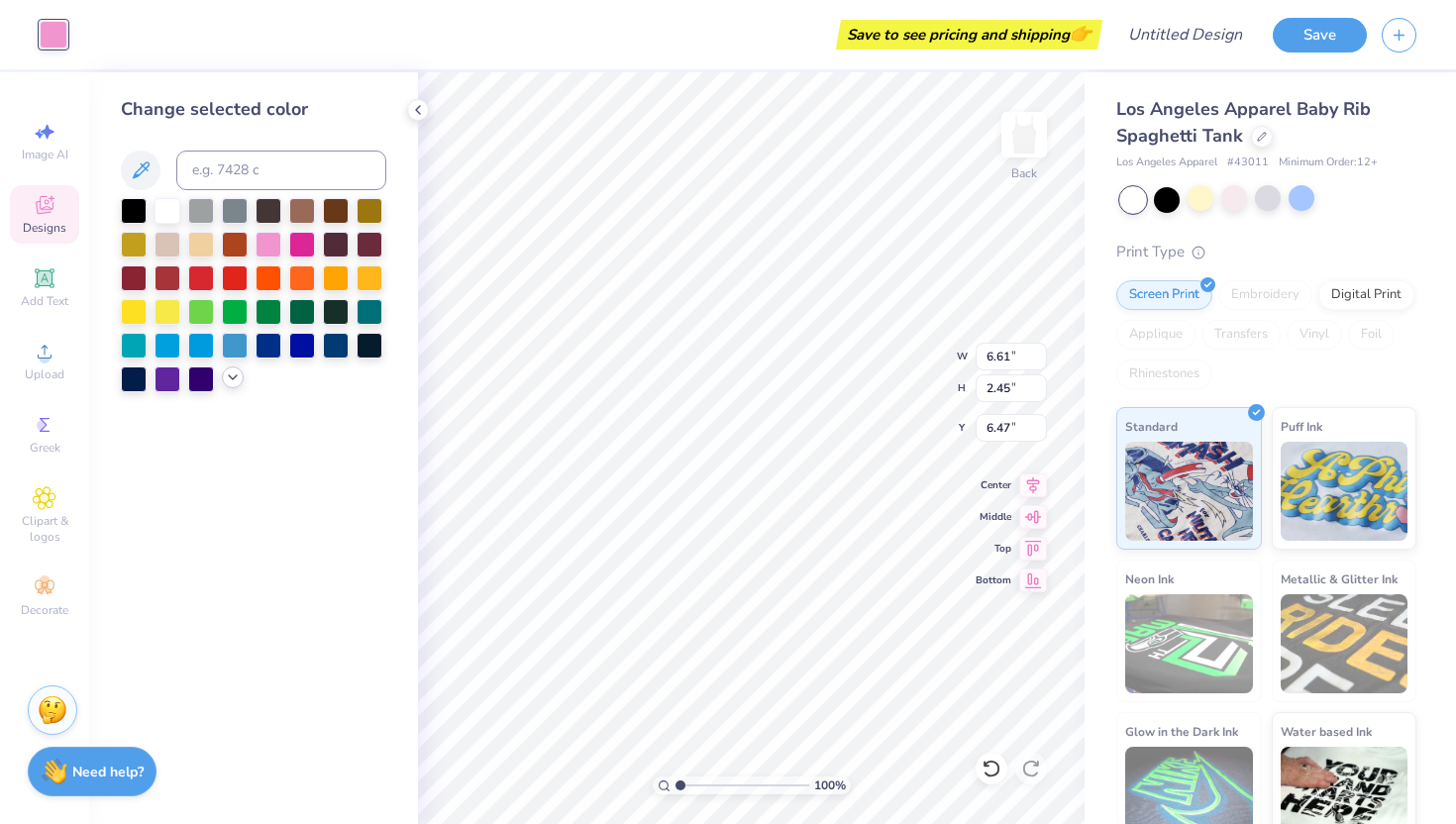 click 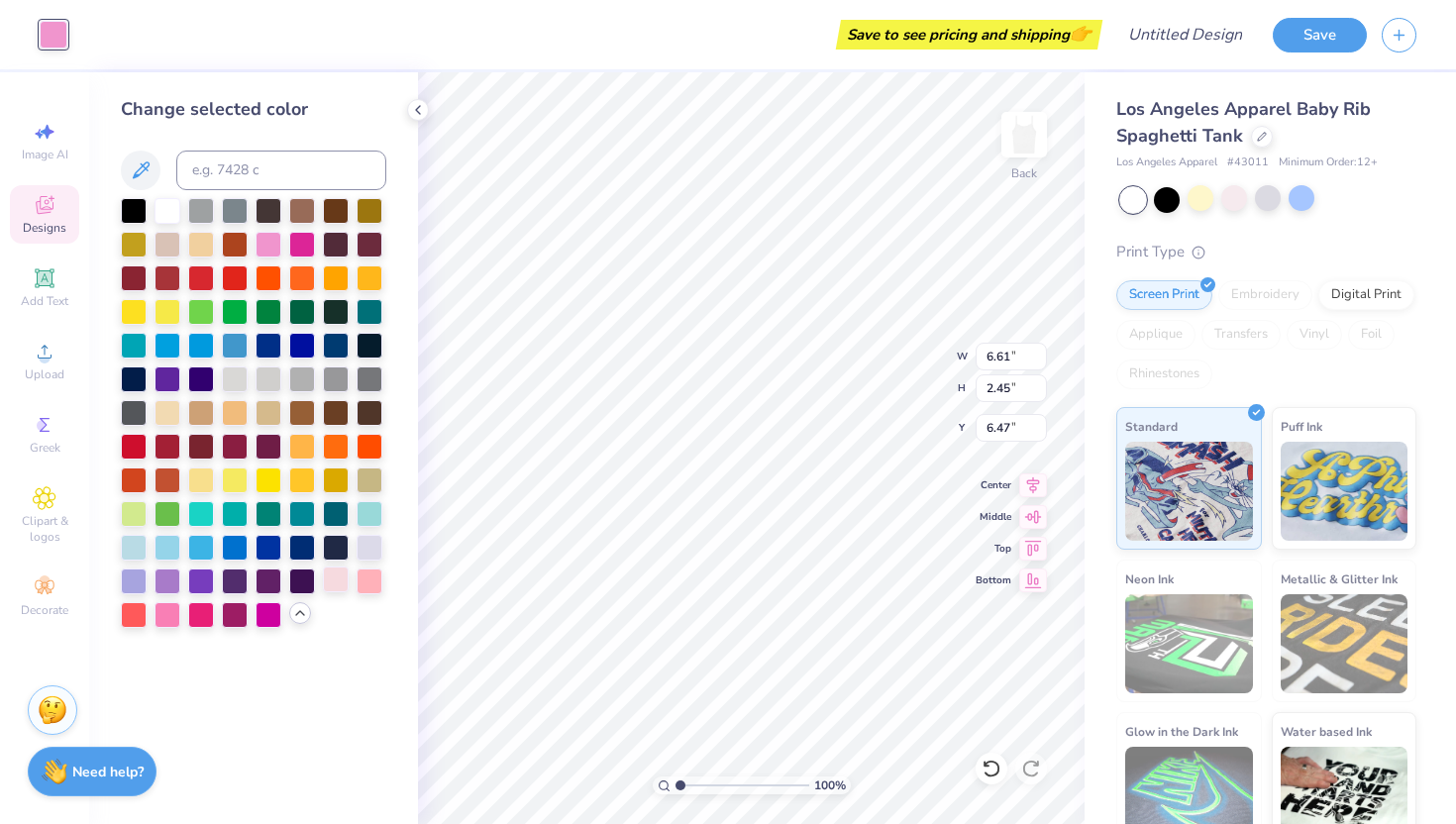 click at bounding box center [336, 579] 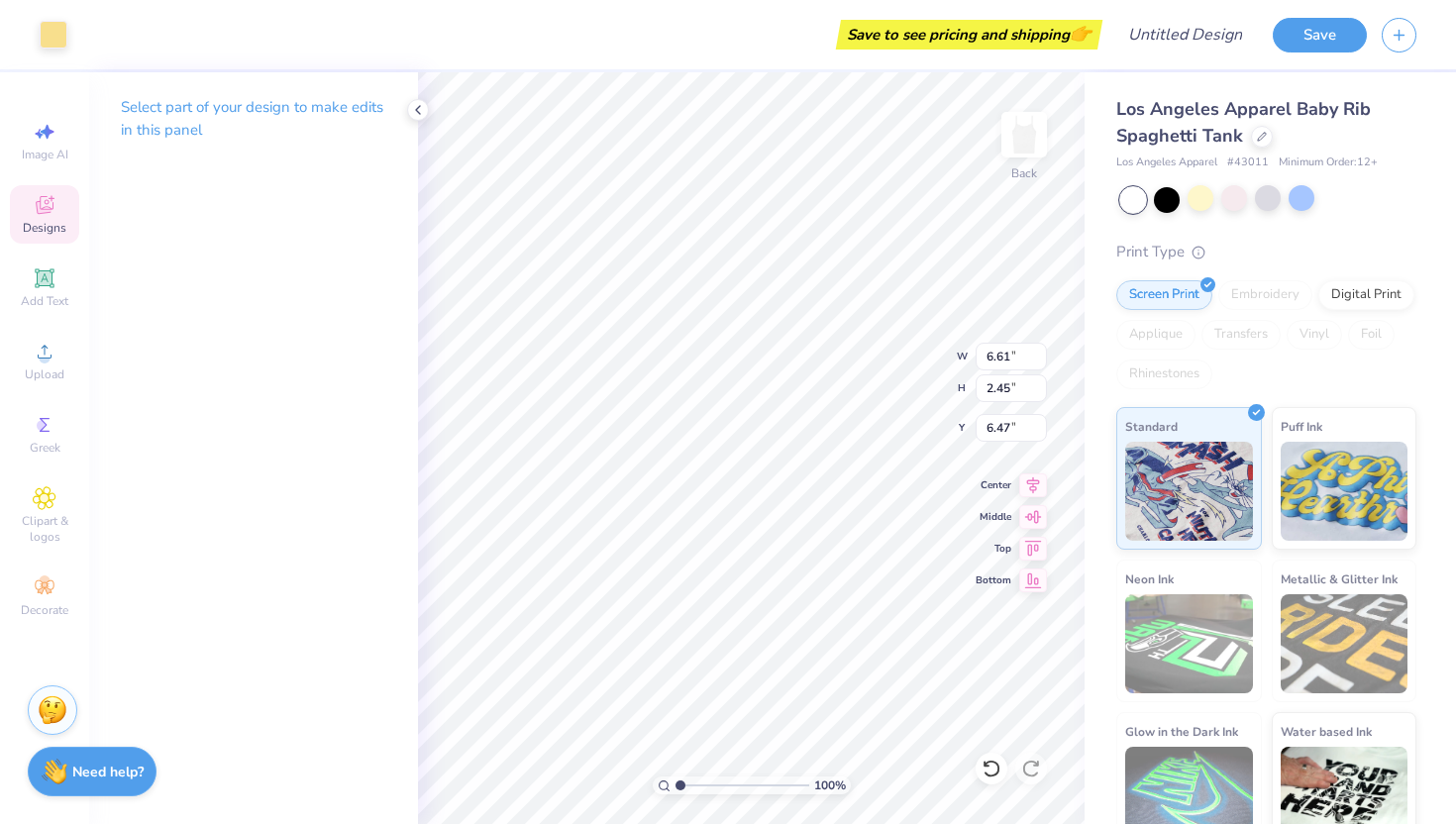 type on "4.68" 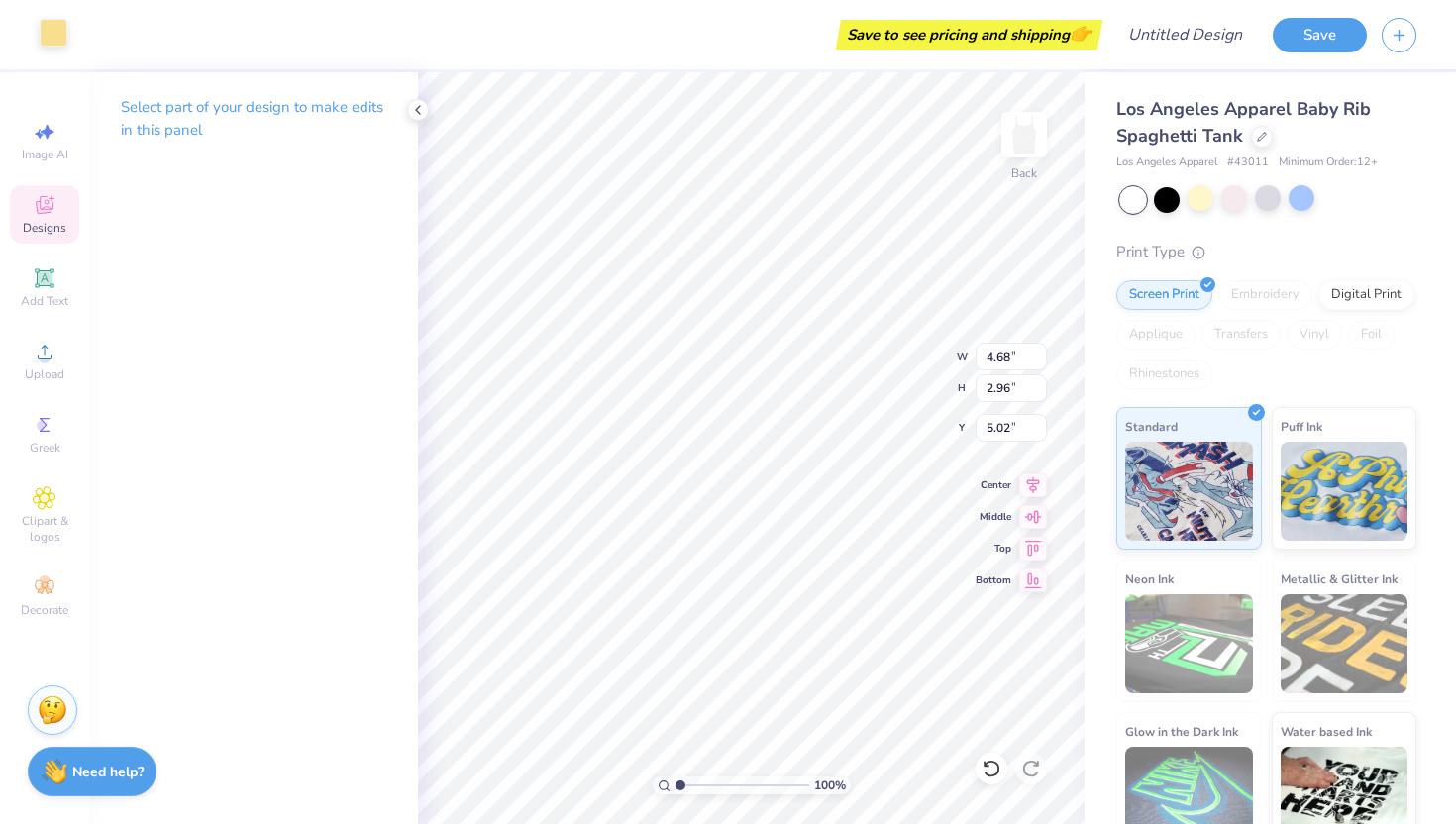 click at bounding box center [53, 33] 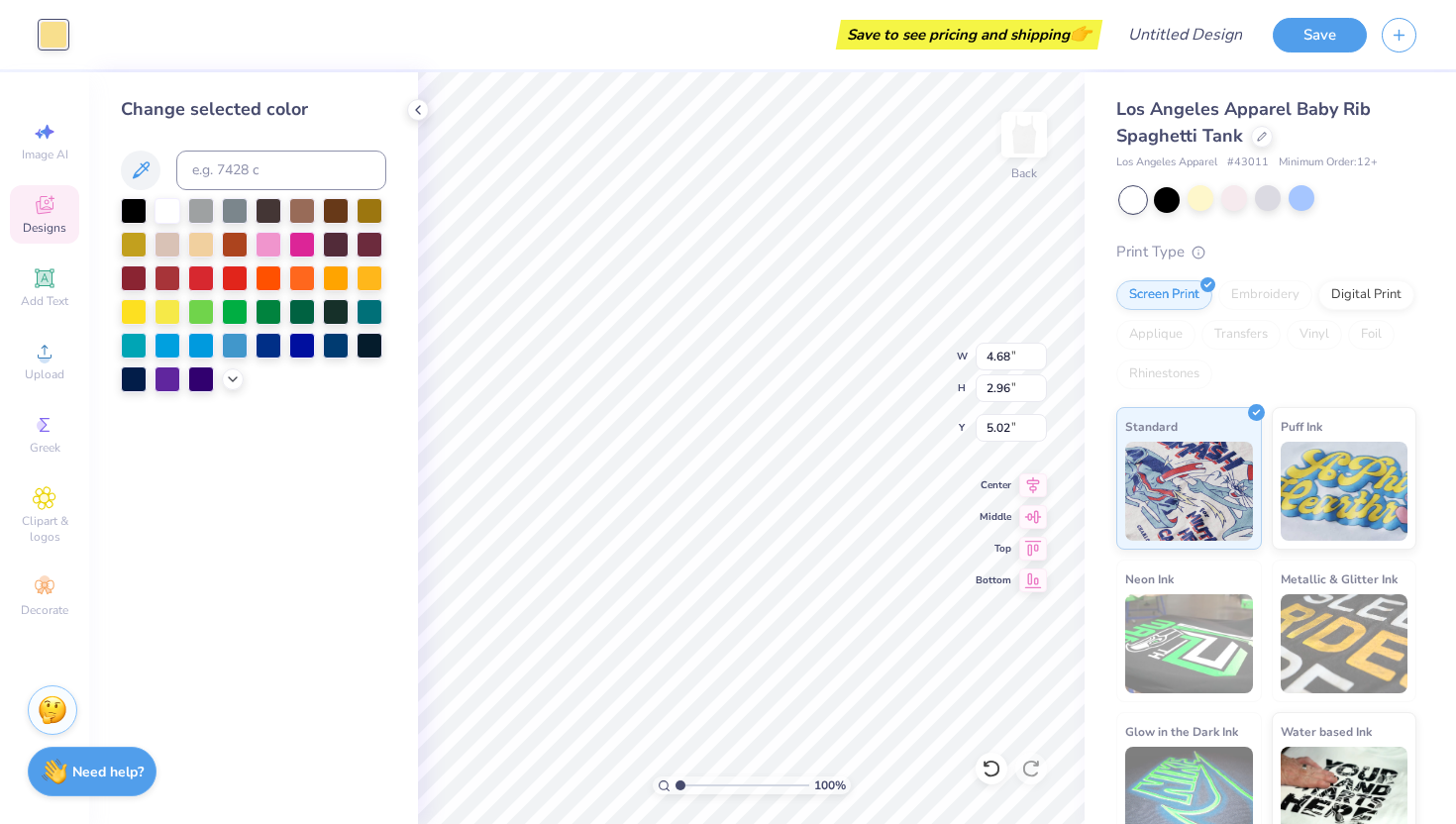 click at bounding box center (254, 295) 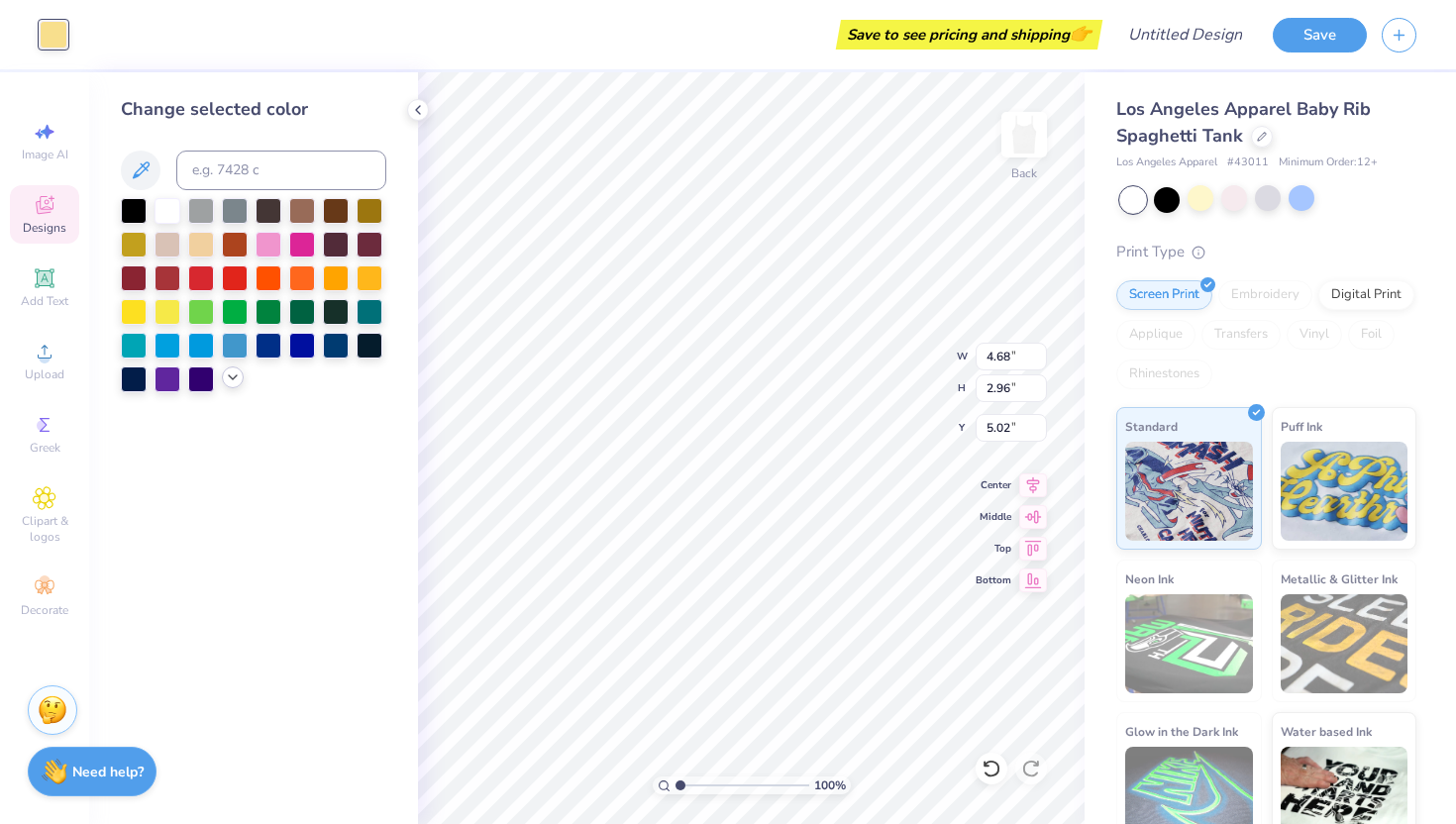 click at bounding box center [233, 377] 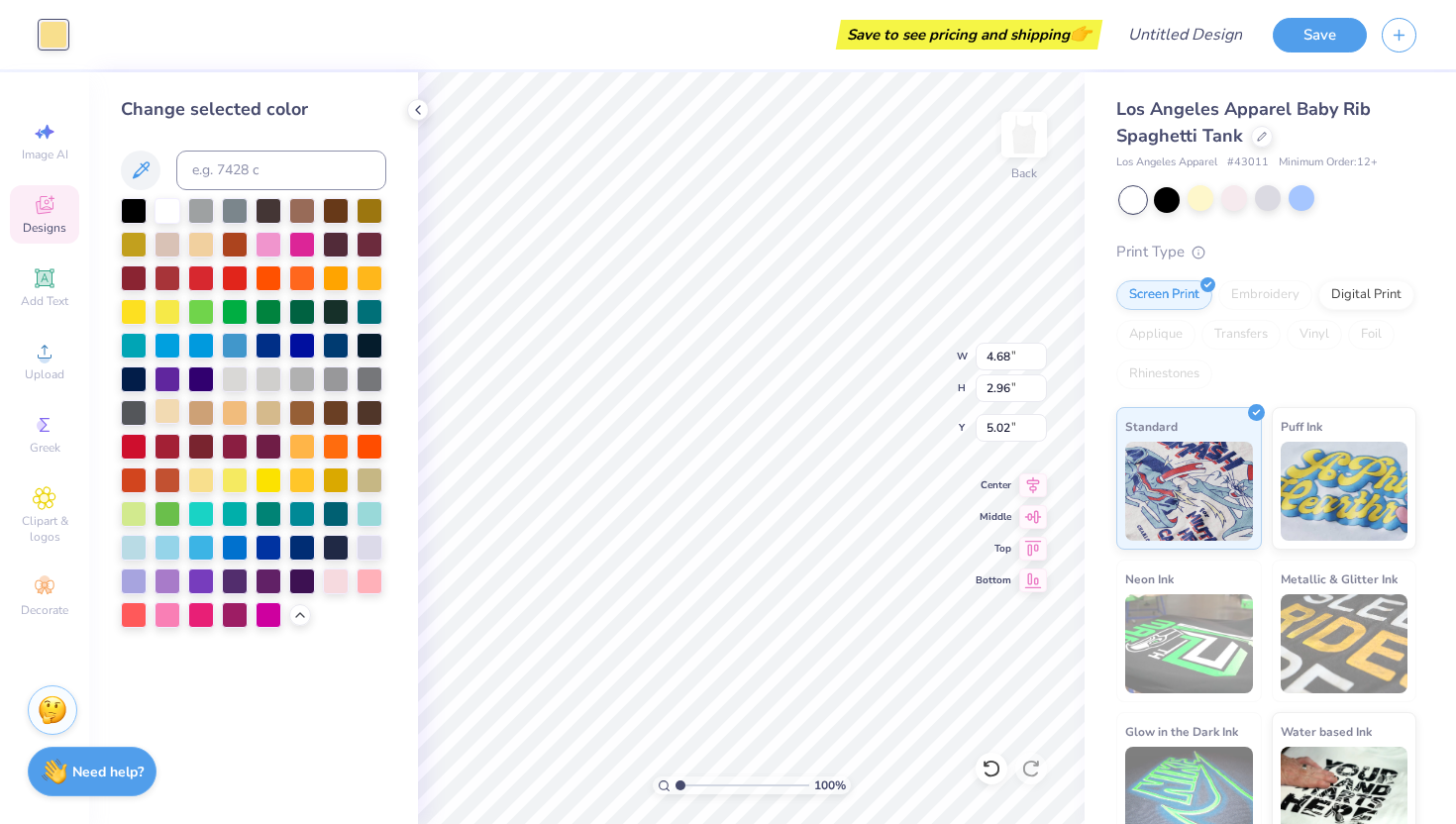 click at bounding box center [167, 411] 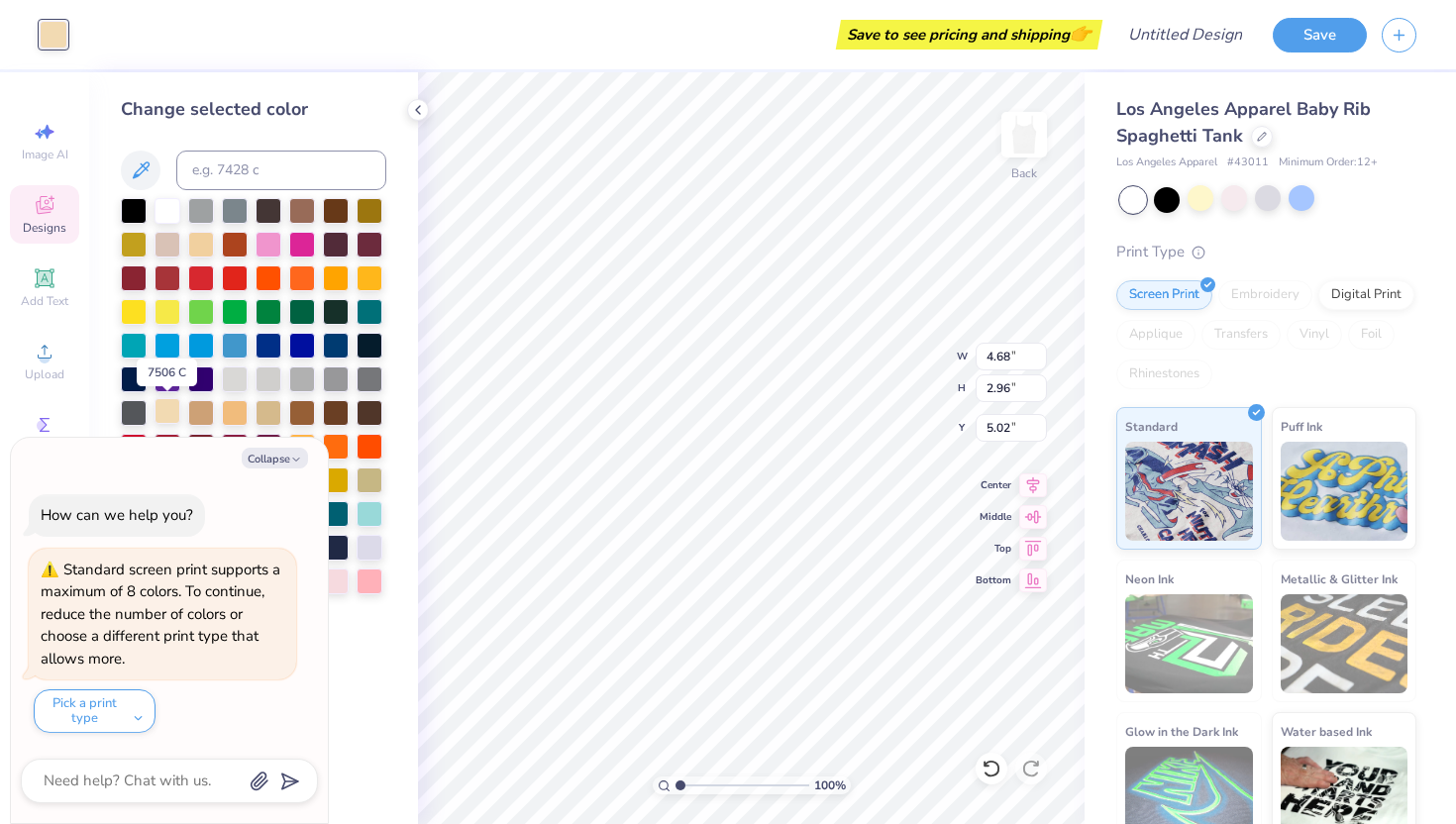 click at bounding box center (167, 411) 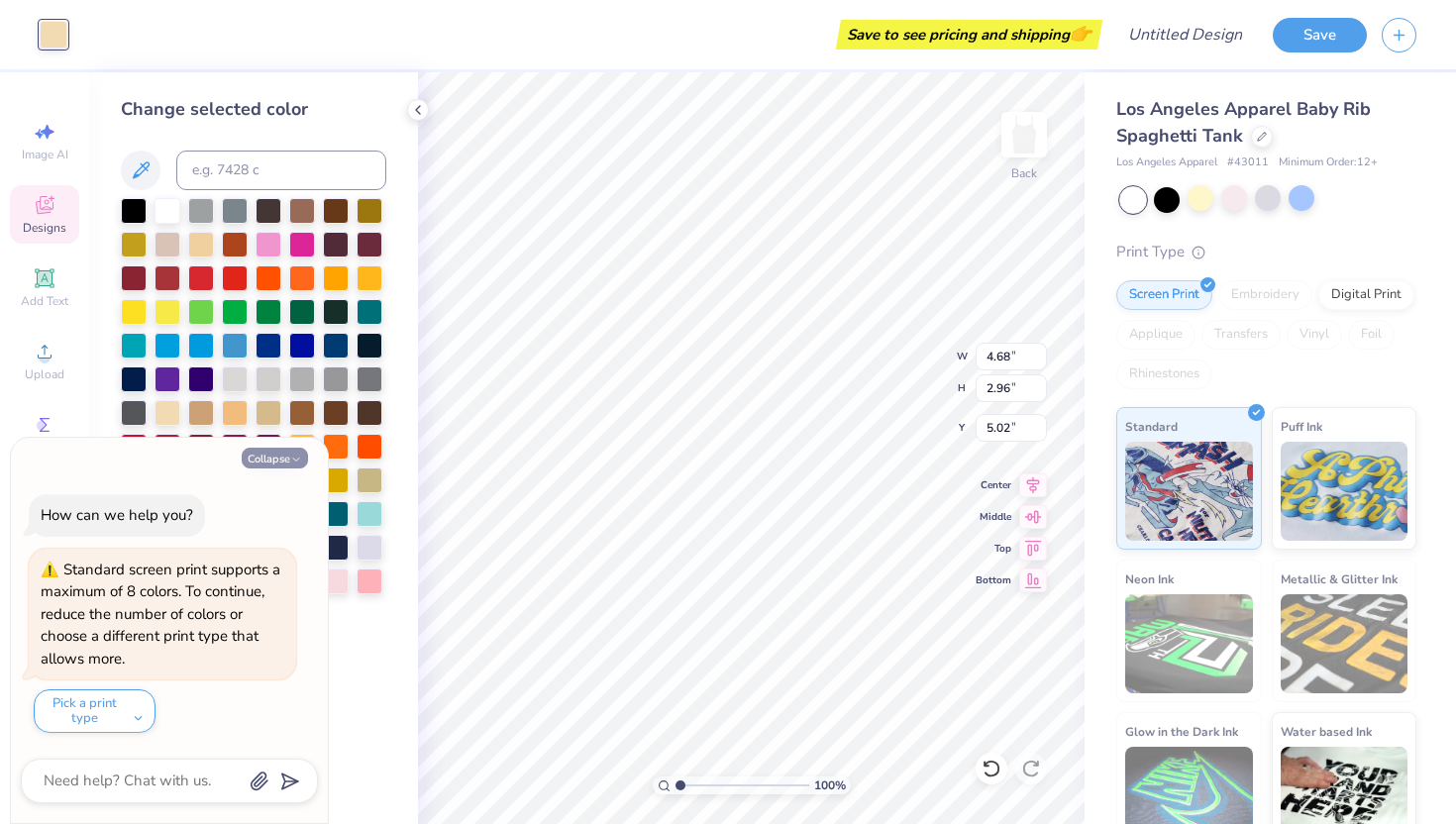 click on "Collapse" at bounding box center (274, 458) 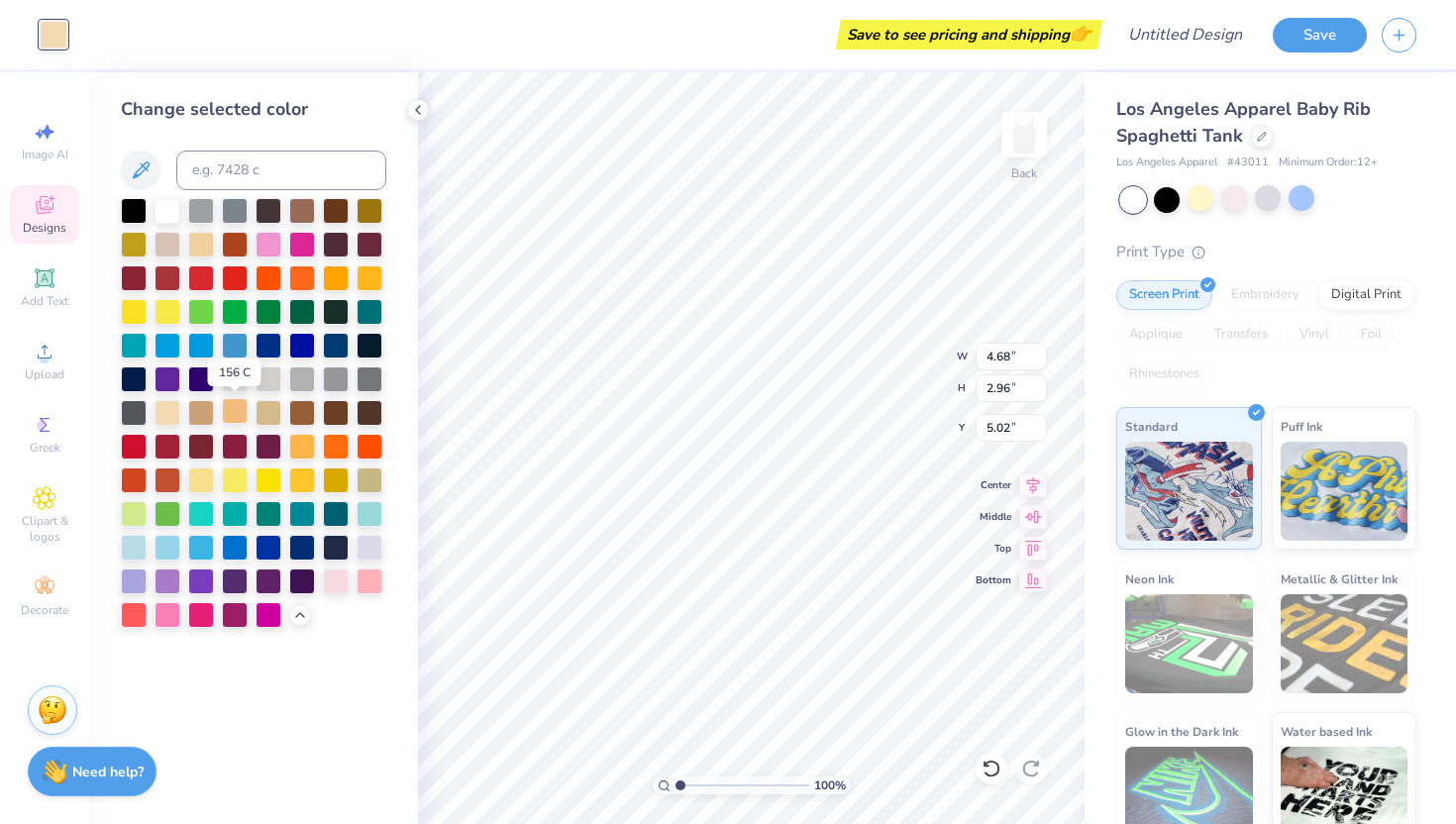click at bounding box center [235, 411] 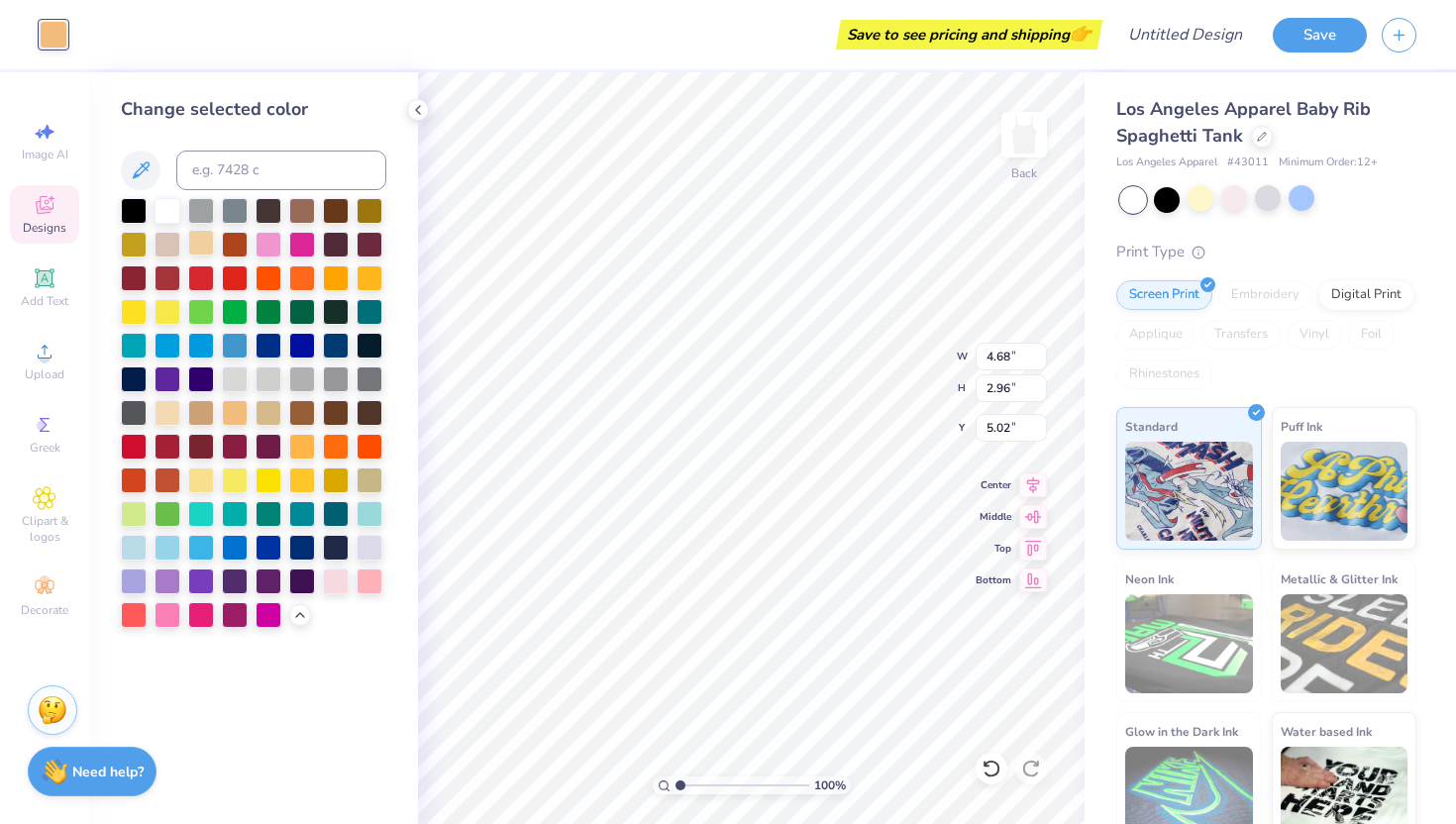 click at bounding box center [201, 243] 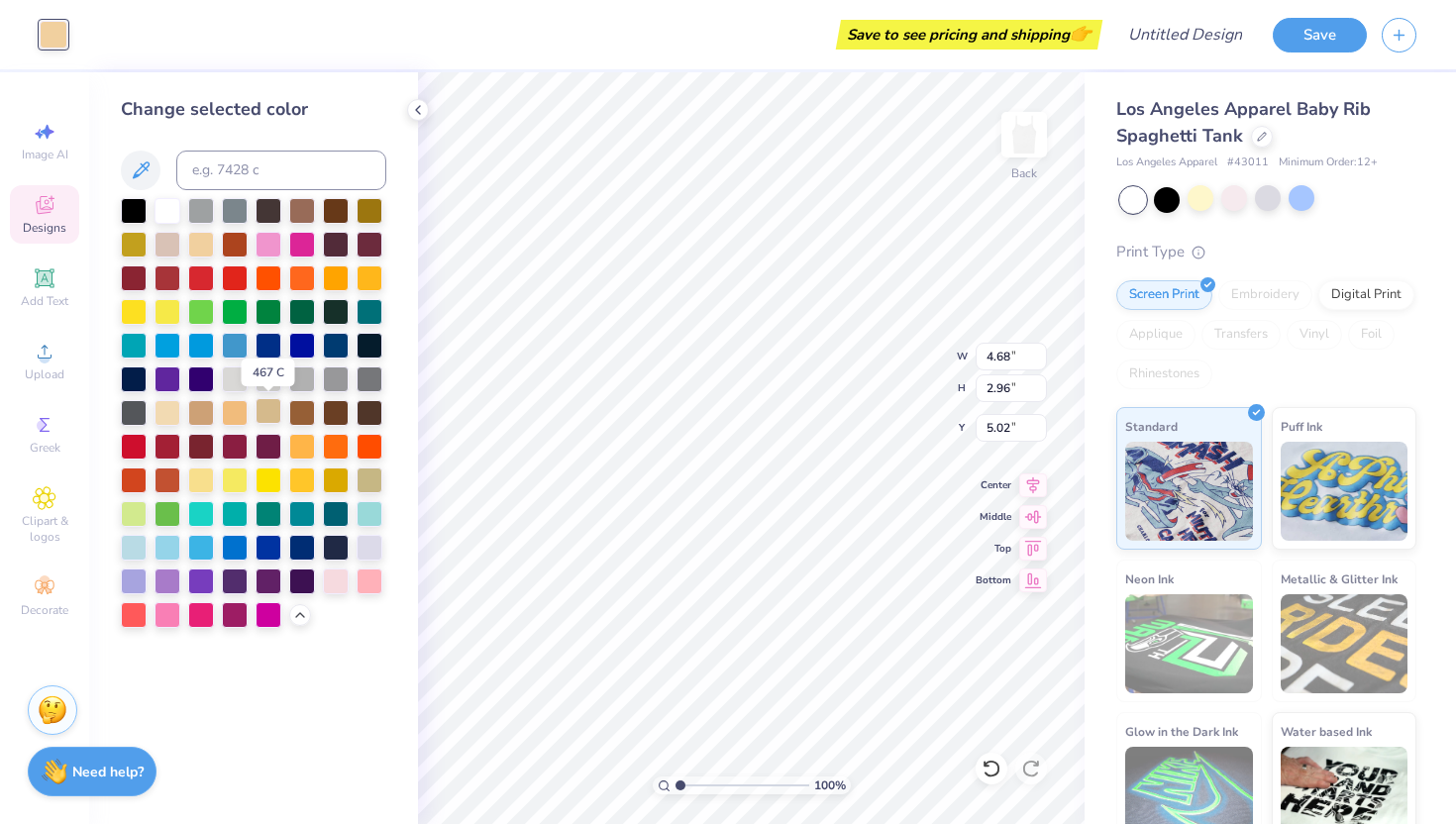 click at bounding box center (268, 411) 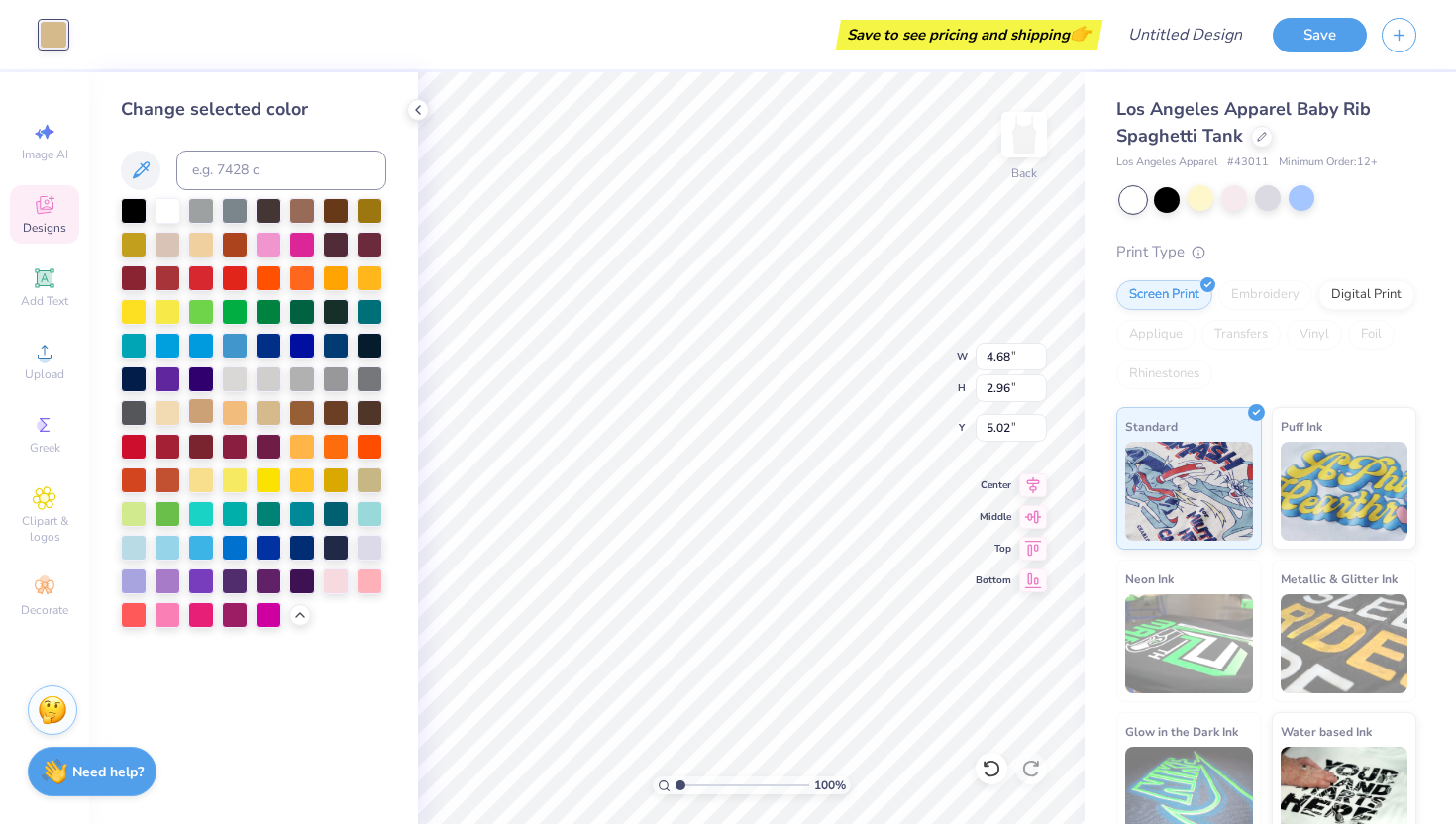 click at bounding box center [201, 411] 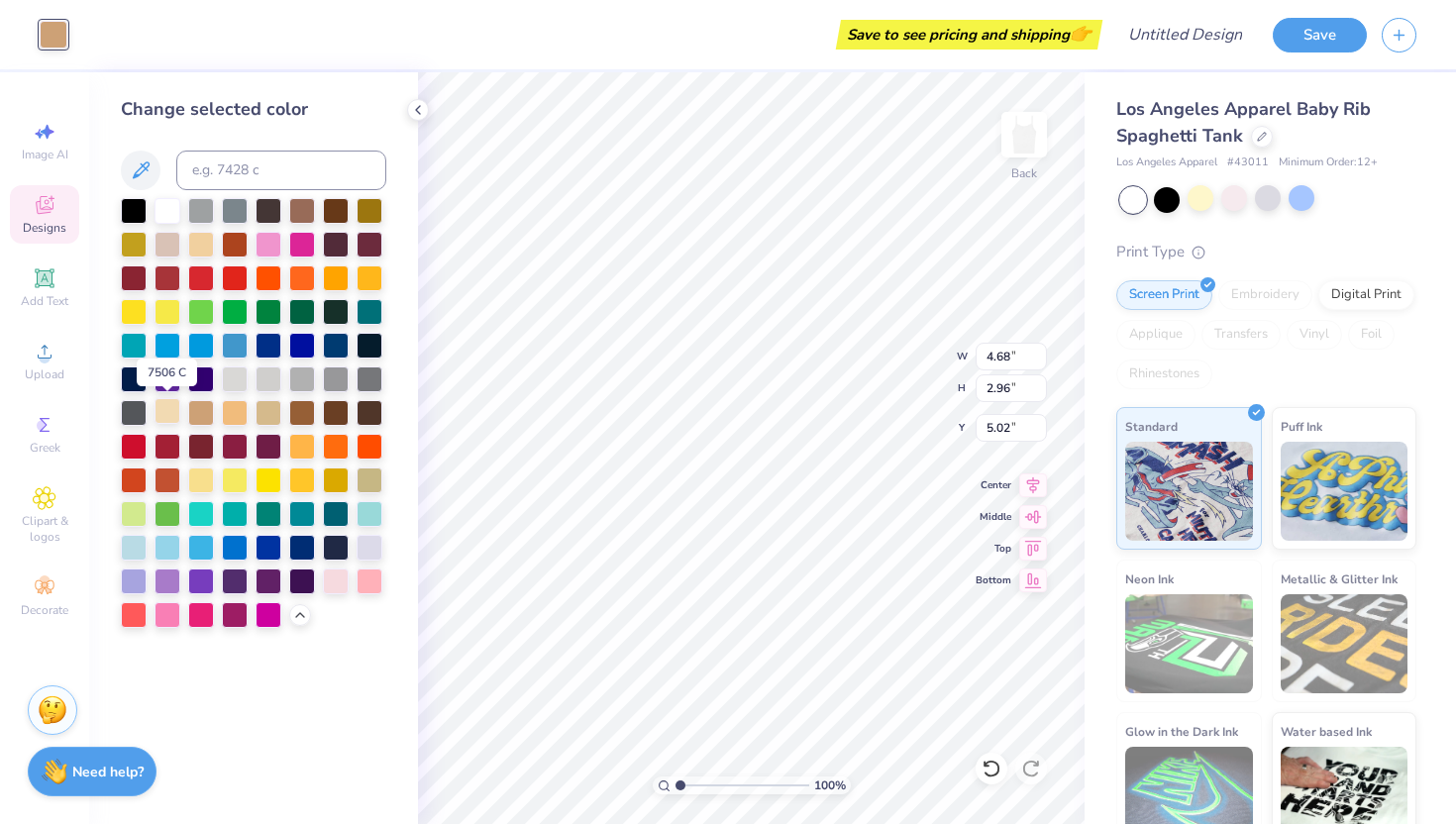 click at bounding box center [167, 411] 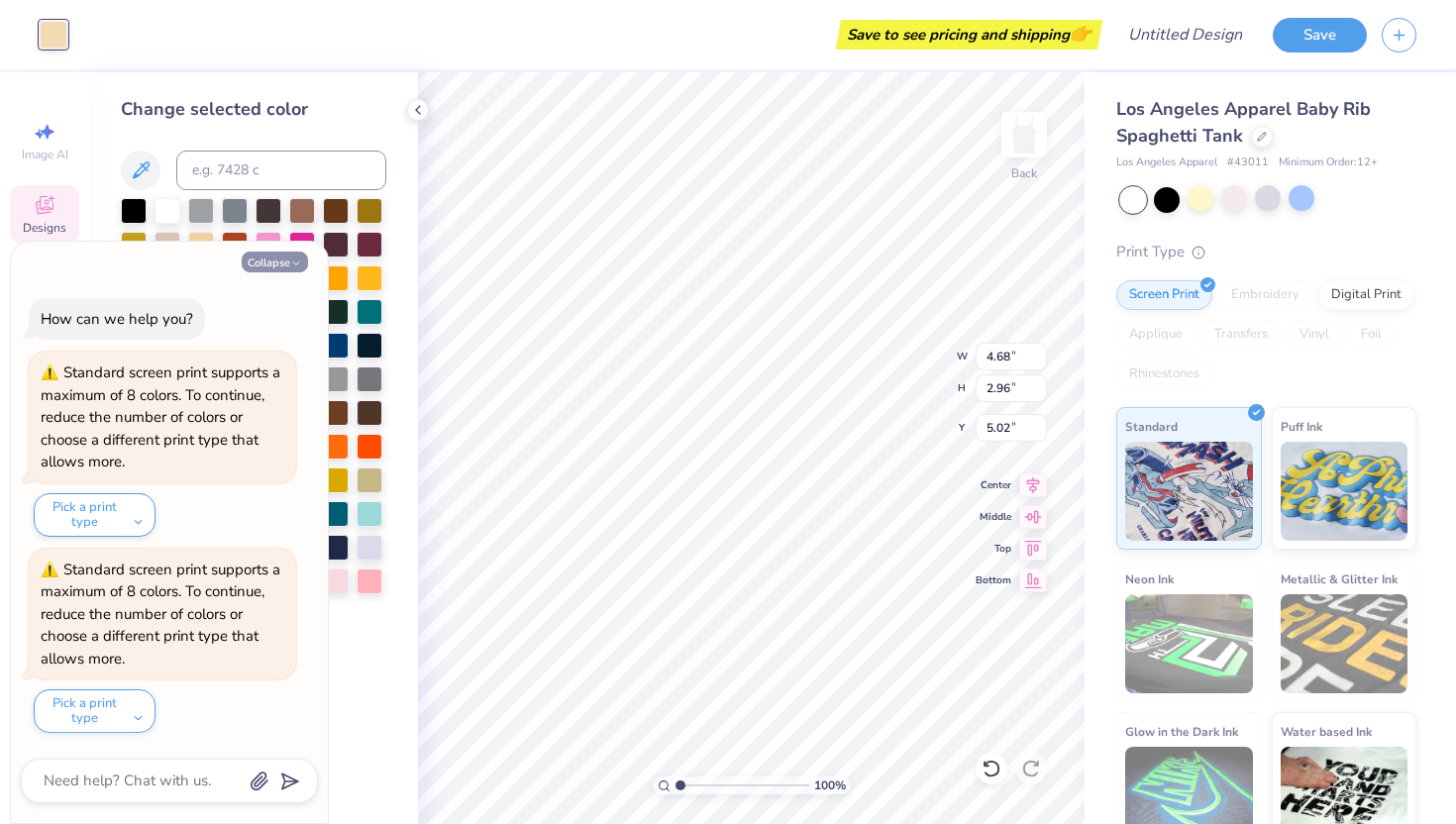 click 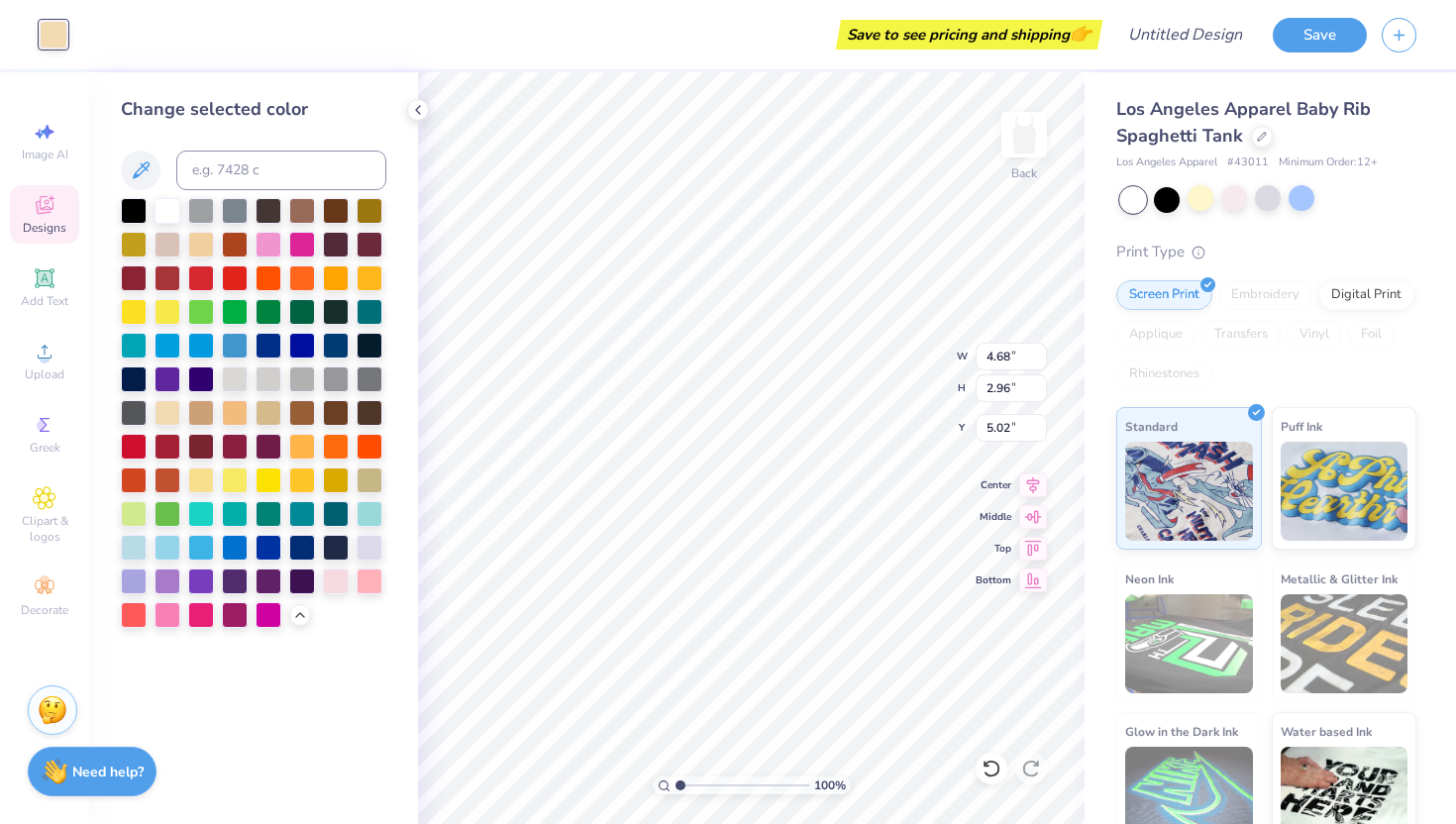 type on "6.74" 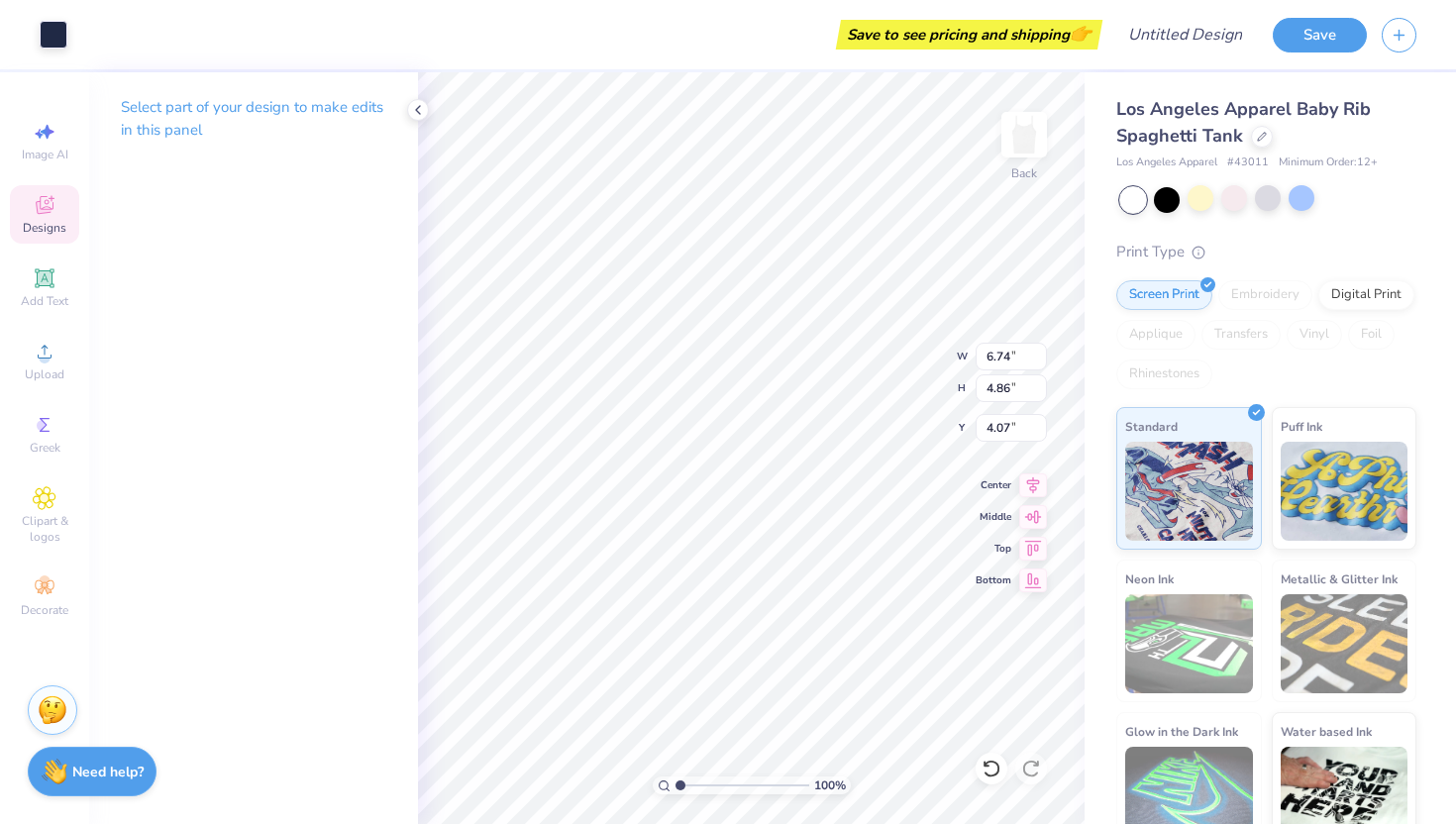 type on "4.09" 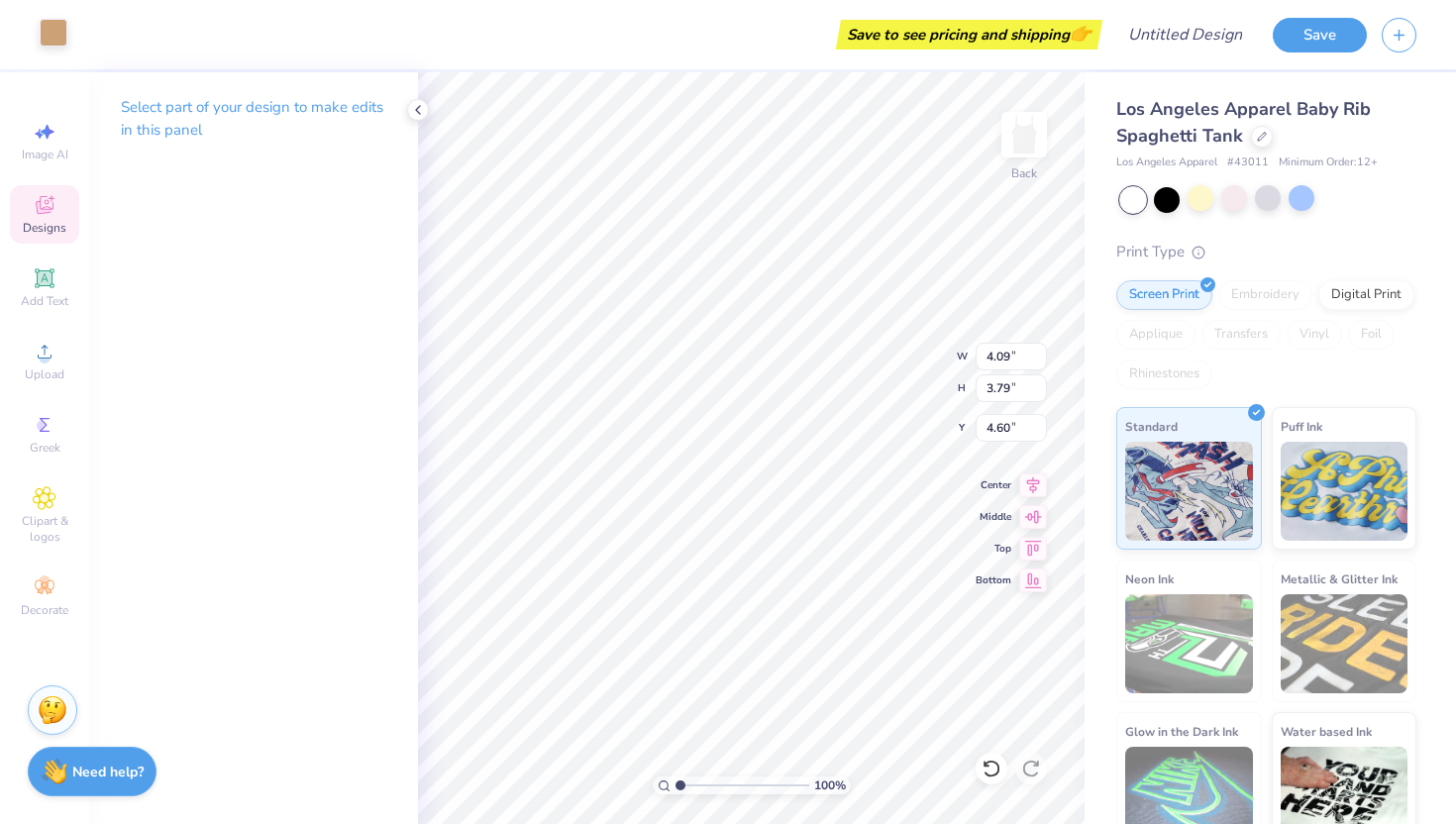 click at bounding box center [53, 33] 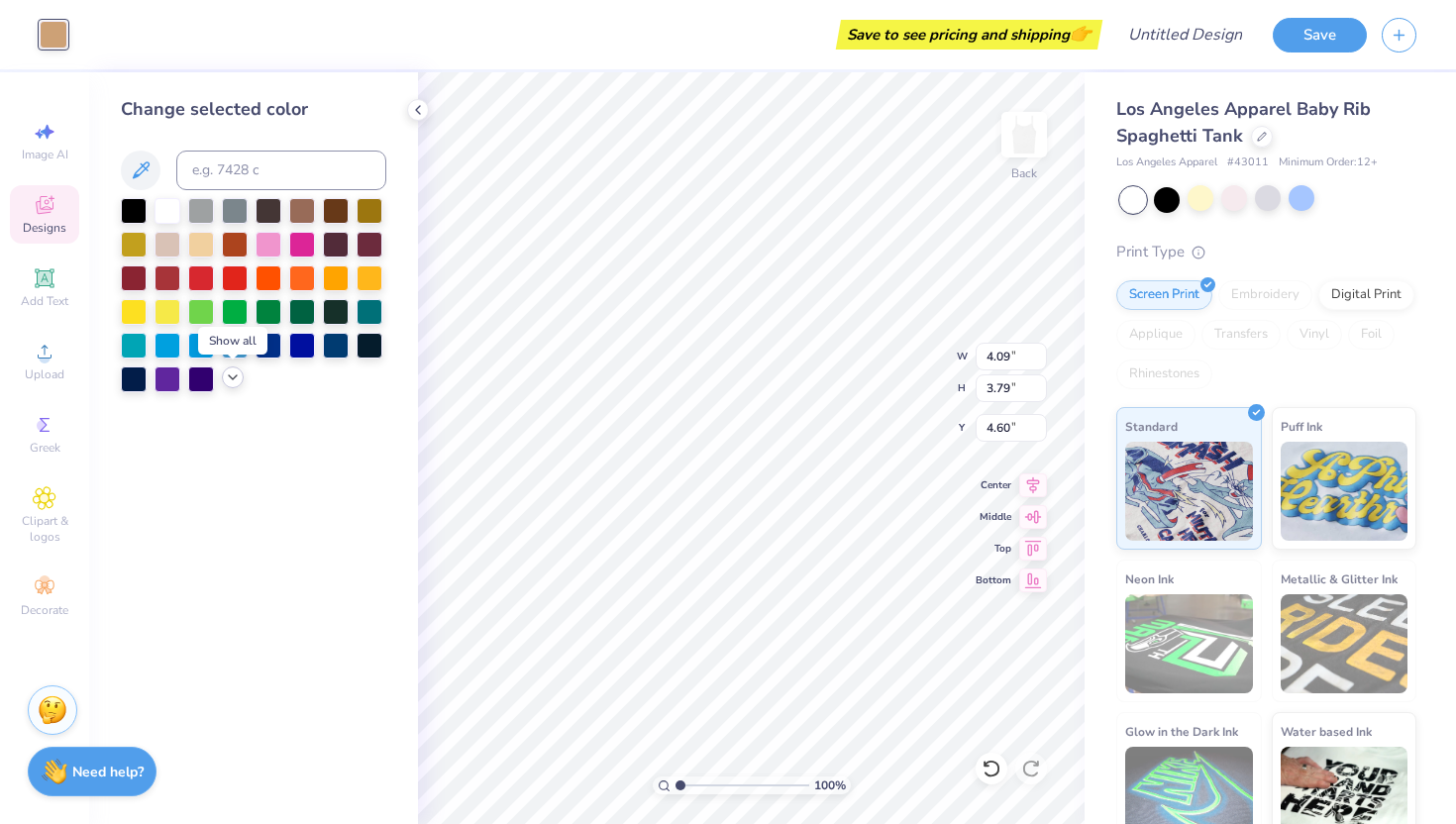 click 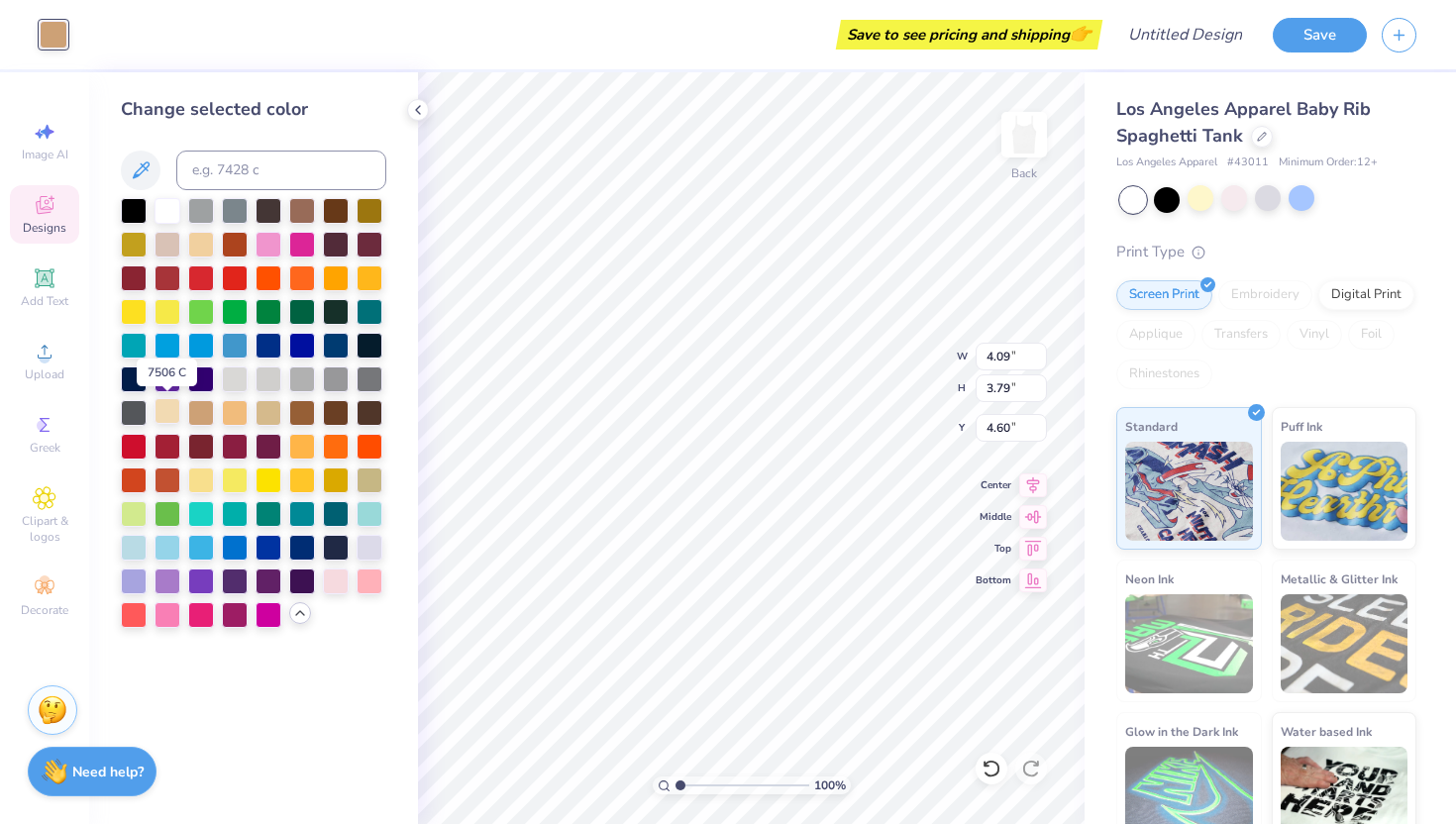 click at bounding box center [167, 411] 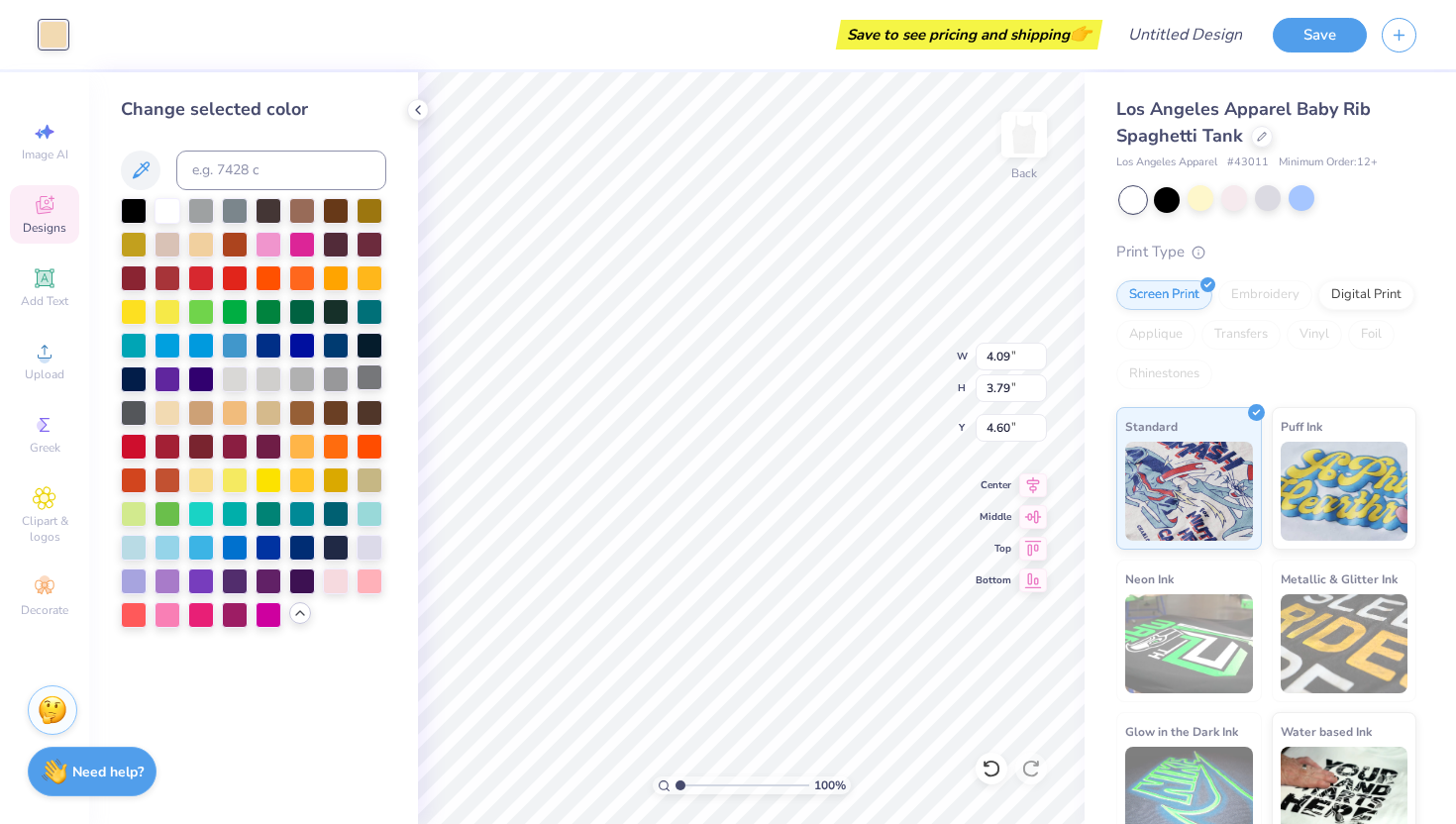 type on "4.68" 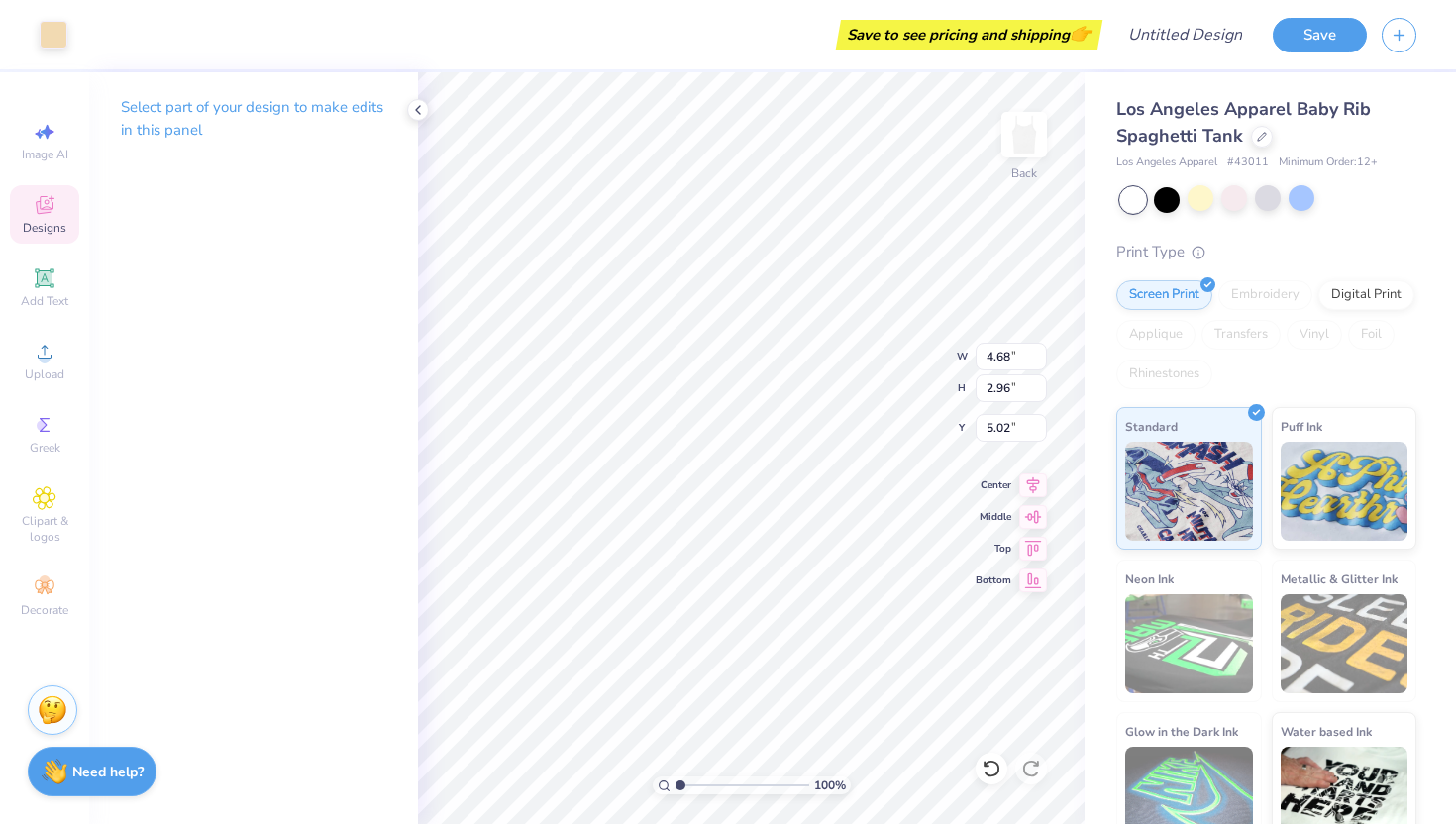 type on "4.67" 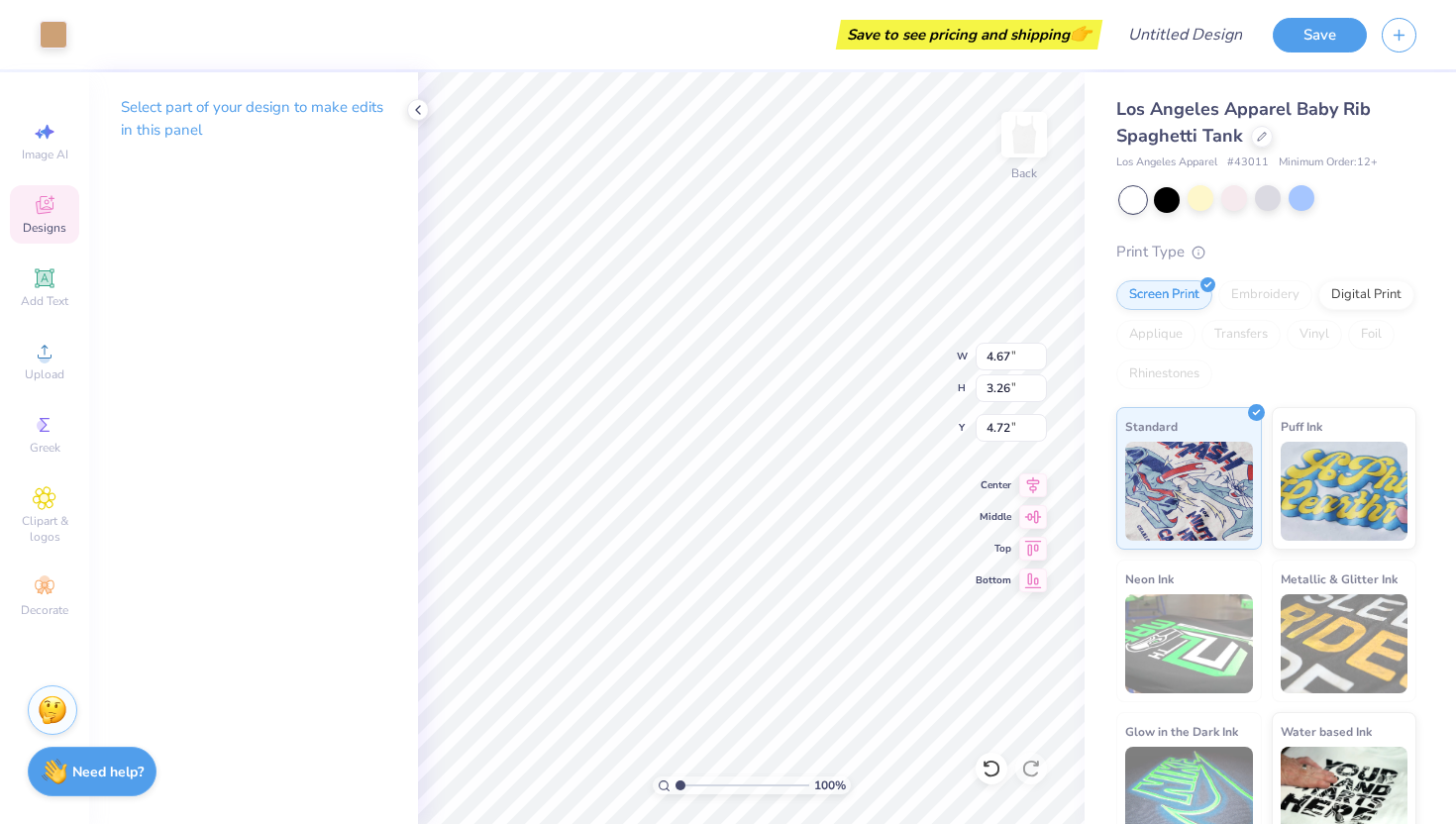 click on "Select part of your design to make edits in this panel" at bounding box center [254, 448] 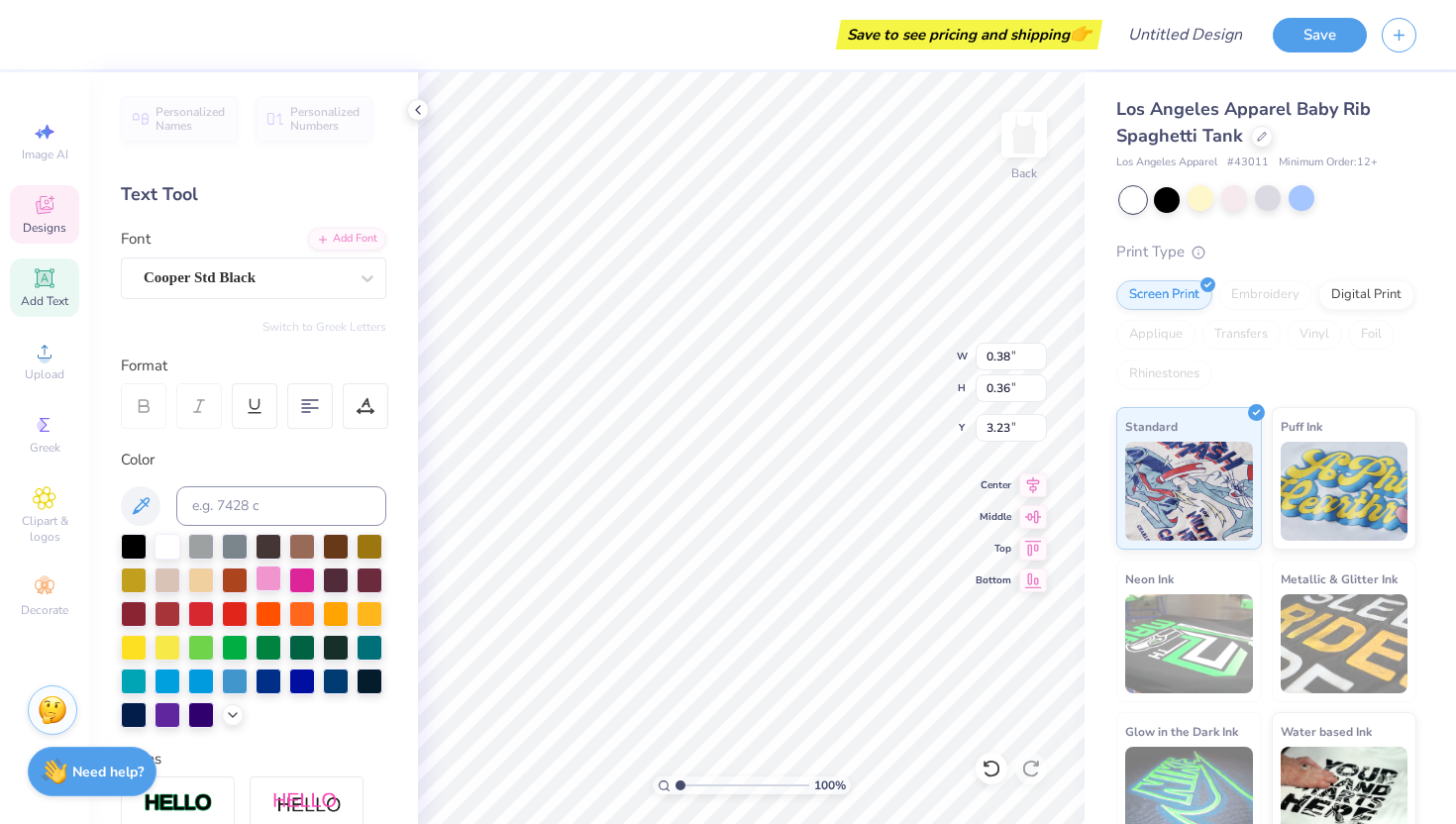click at bounding box center [268, 578] 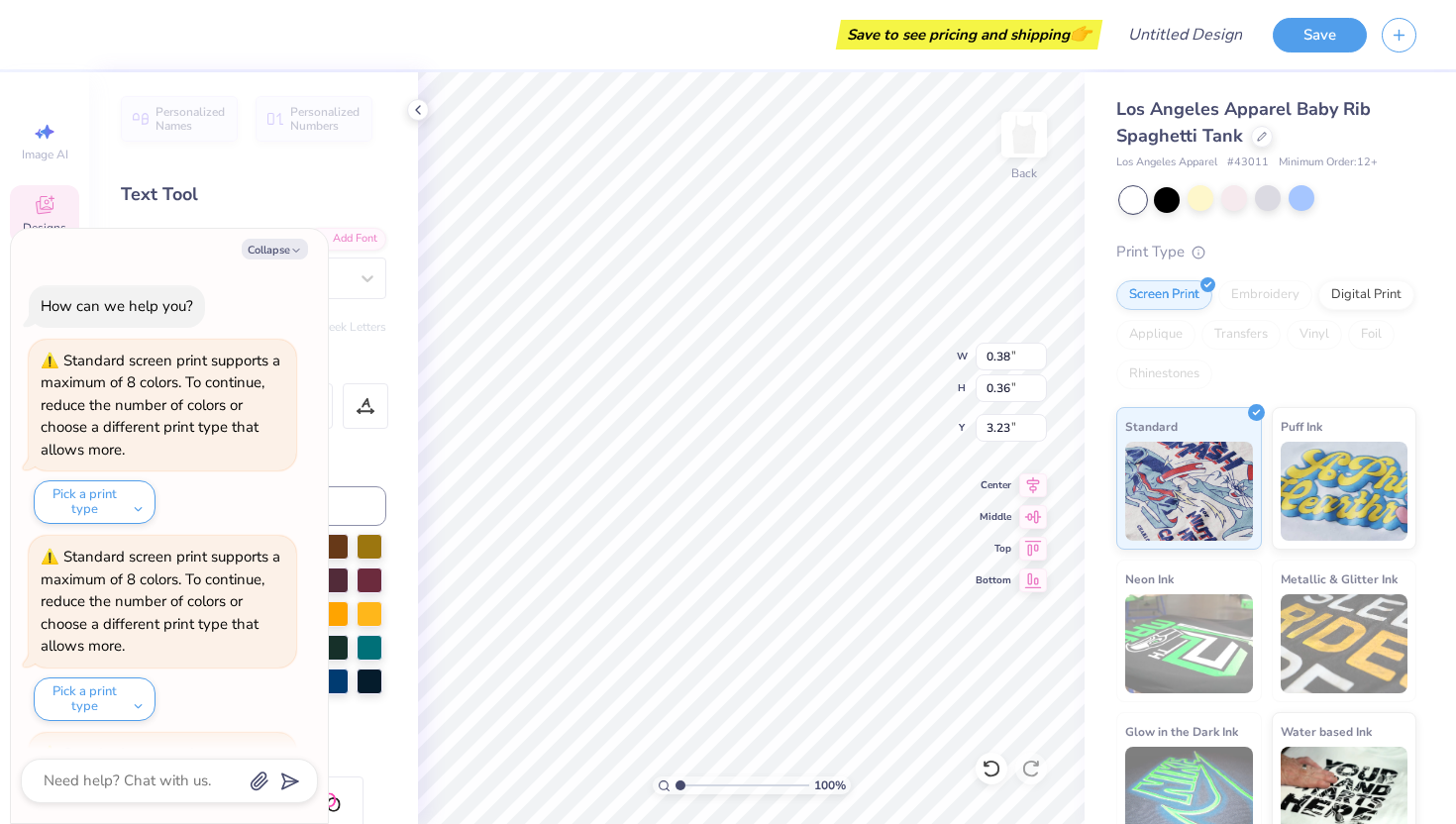 scroll, scrollTop: 184, scrollLeft: 0, axis: vertical 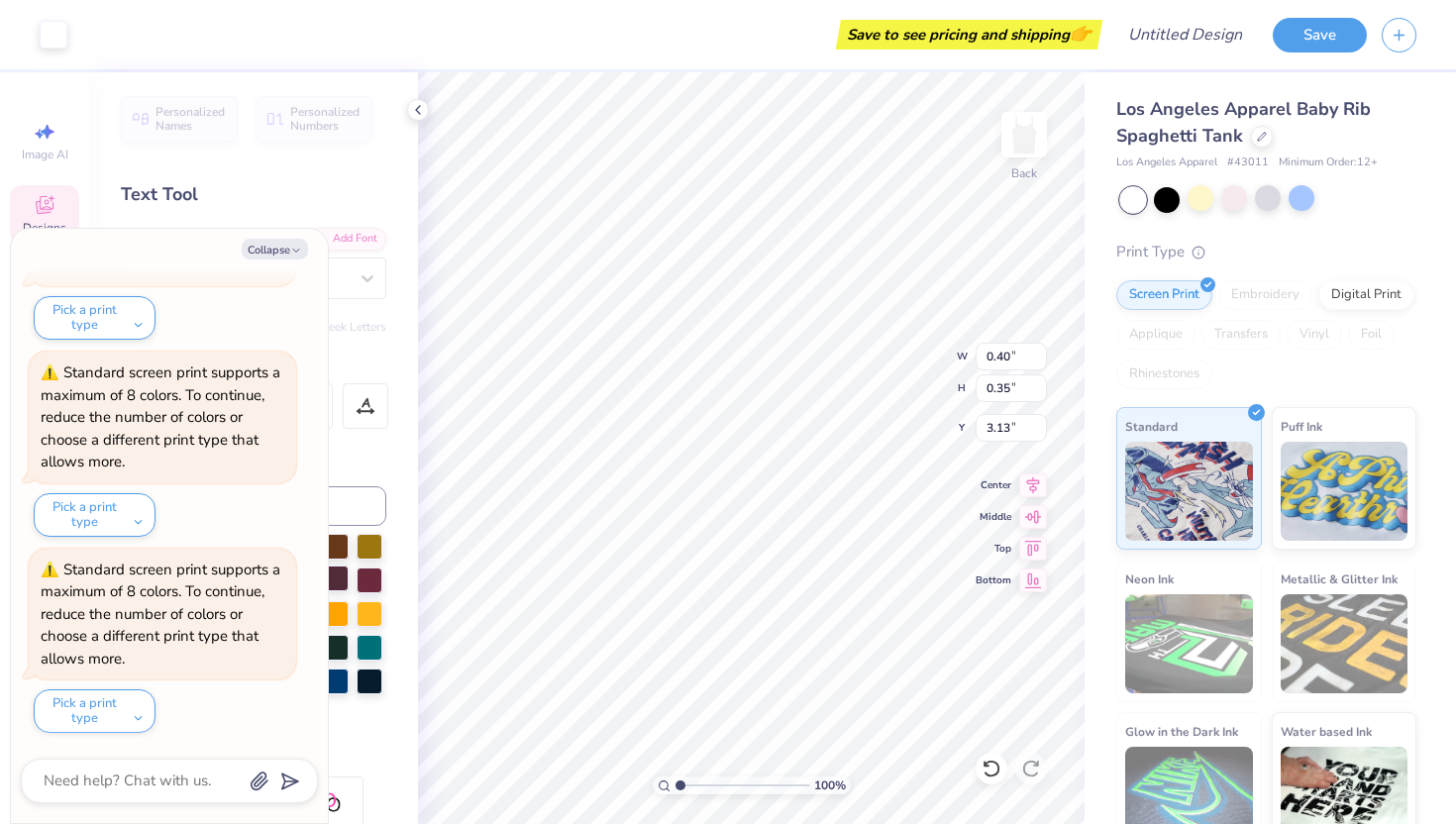 type on "x" 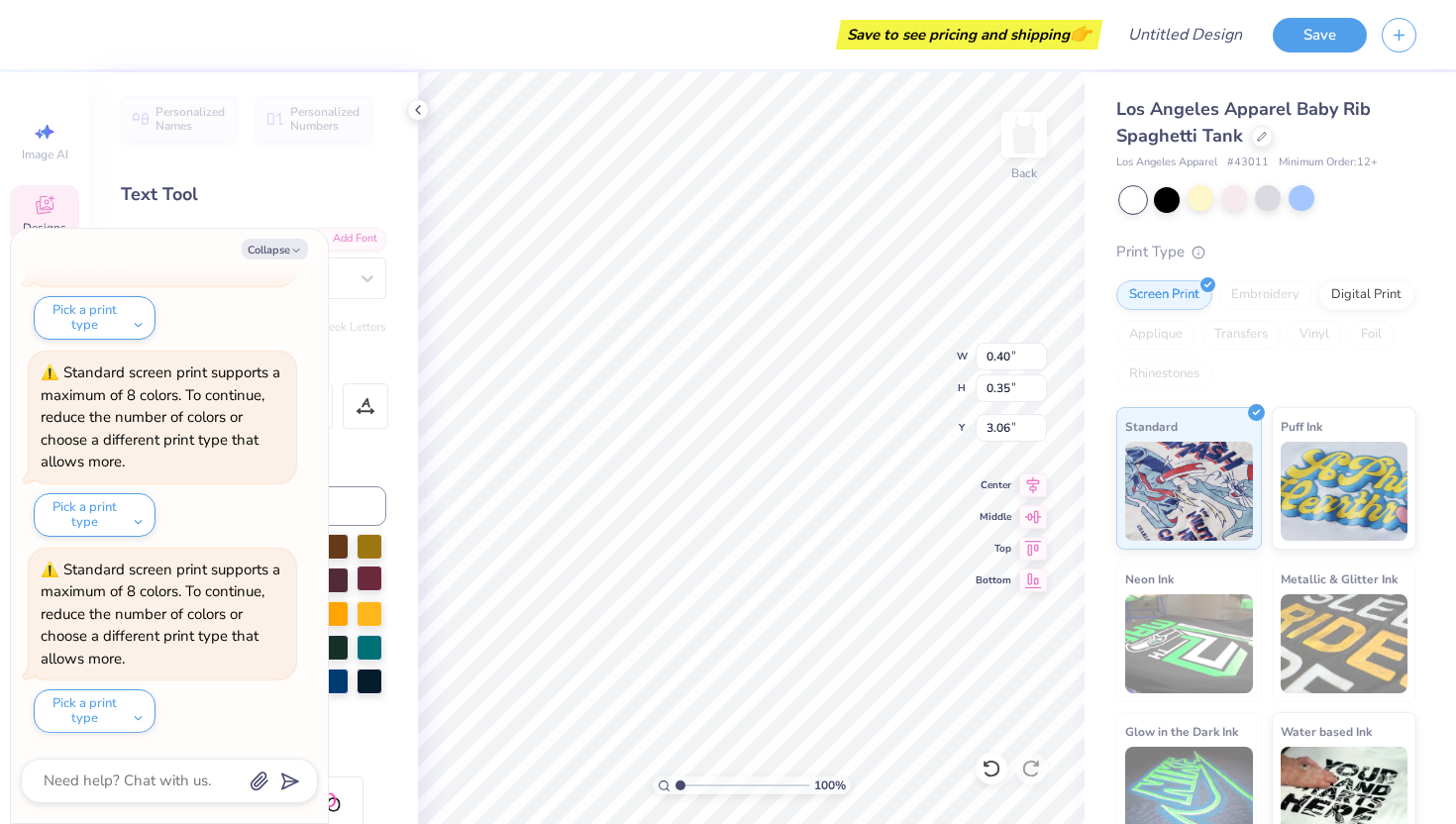 click at bounding box center (369, 578) 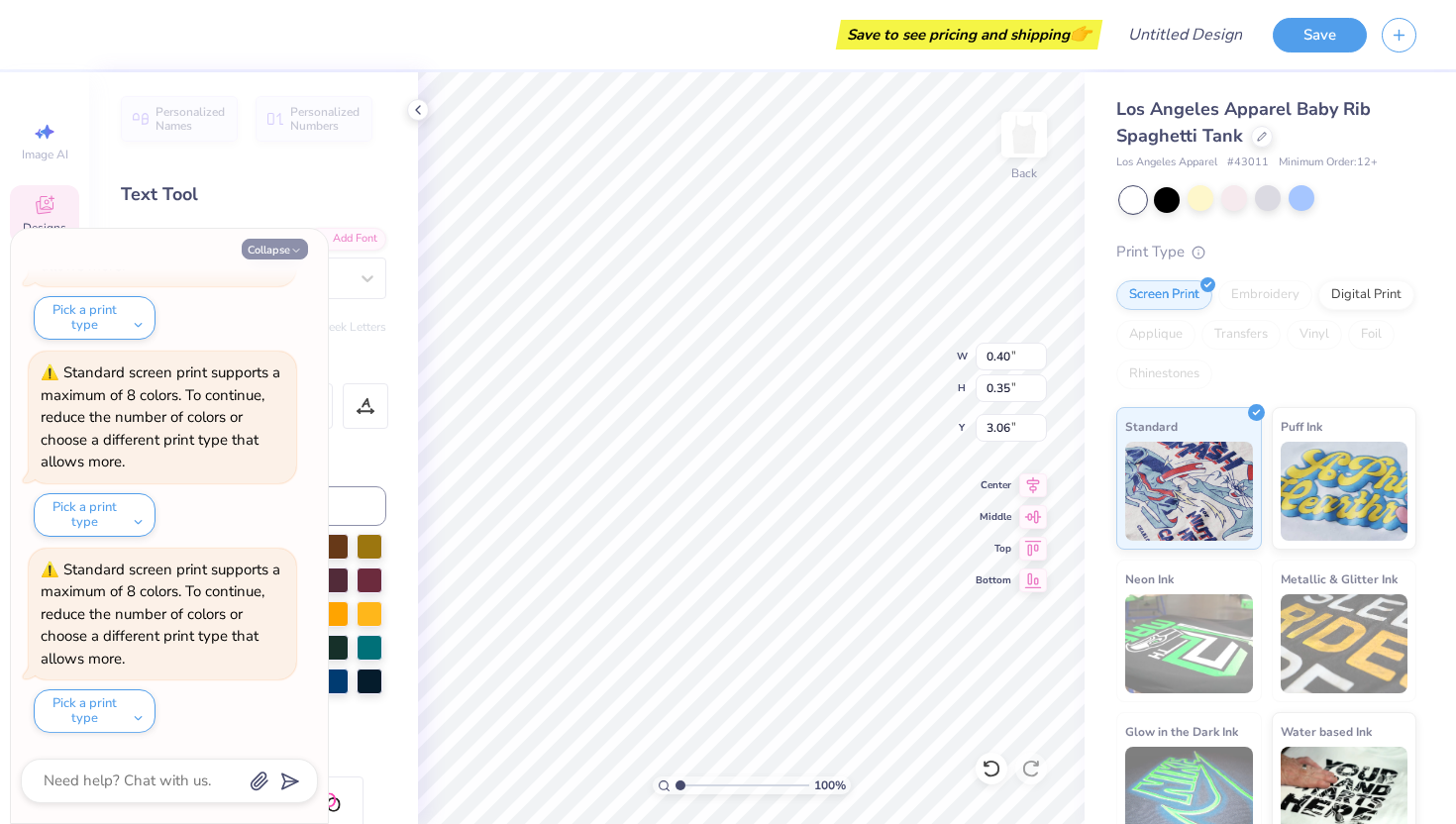 click on "Collapse" at bounding box center [274, 249] 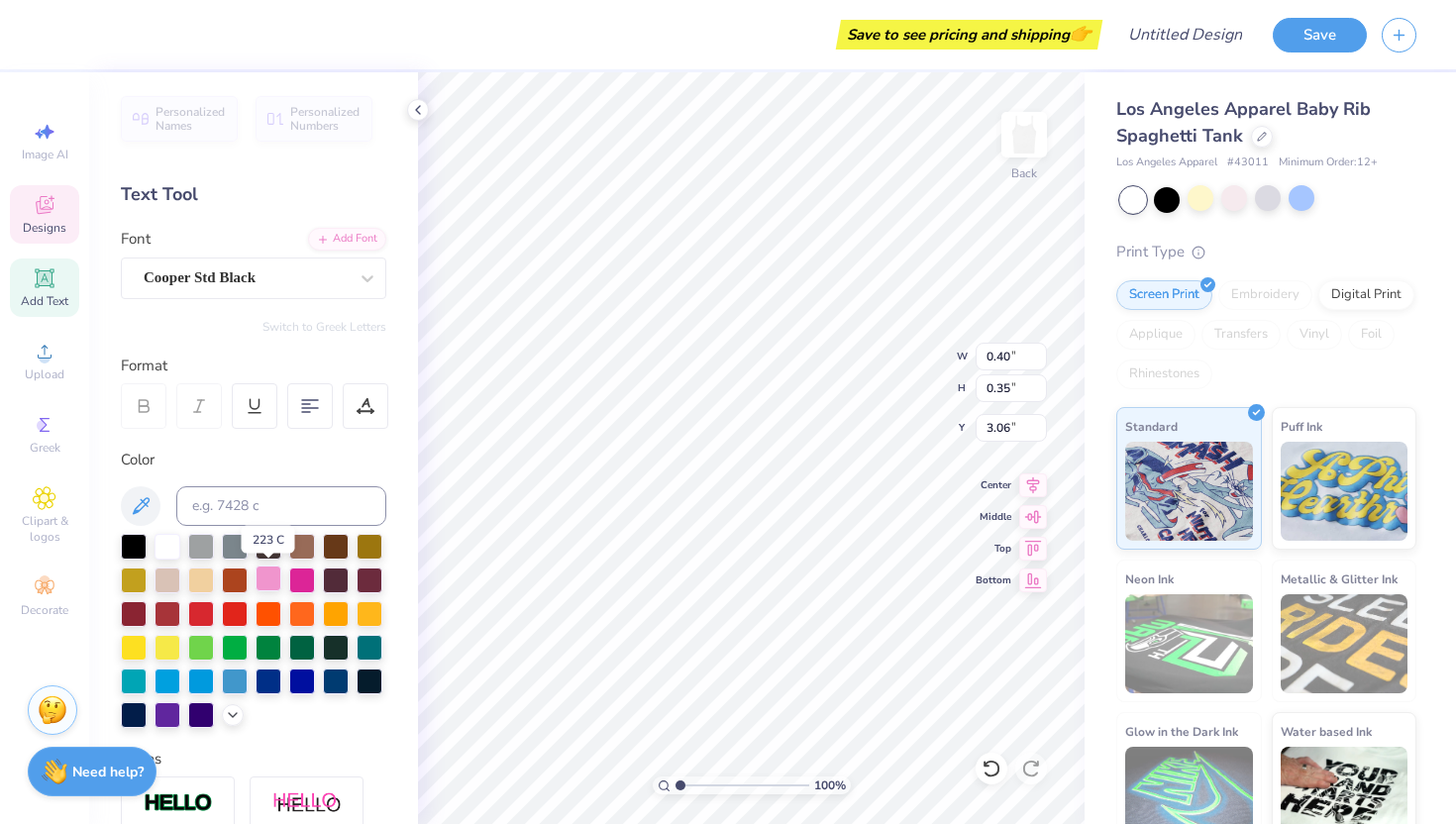 click at bounding box center [268, 578] 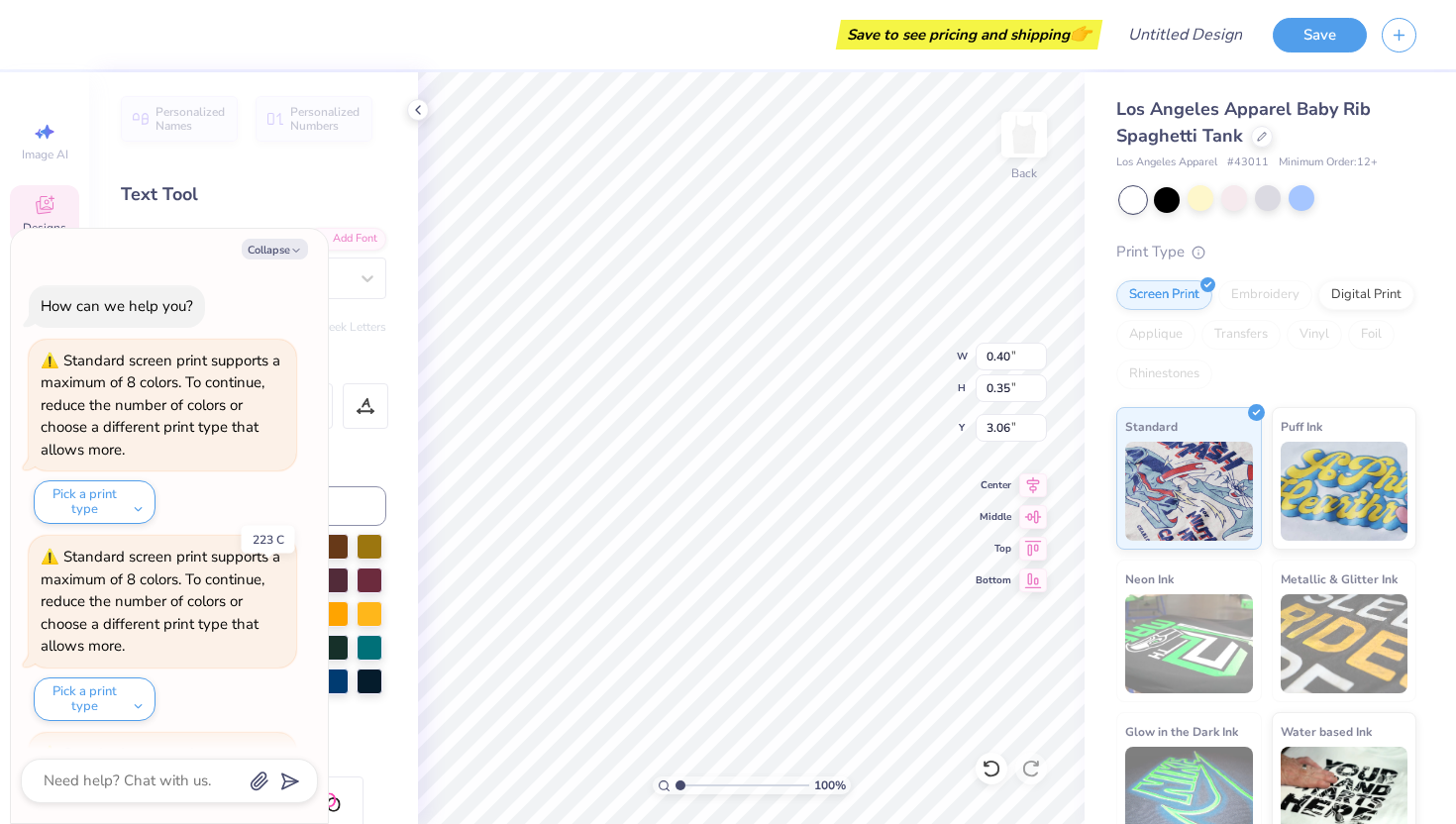 scroll, scrollTop: 380, scrollLeft: 0, axis: vertical 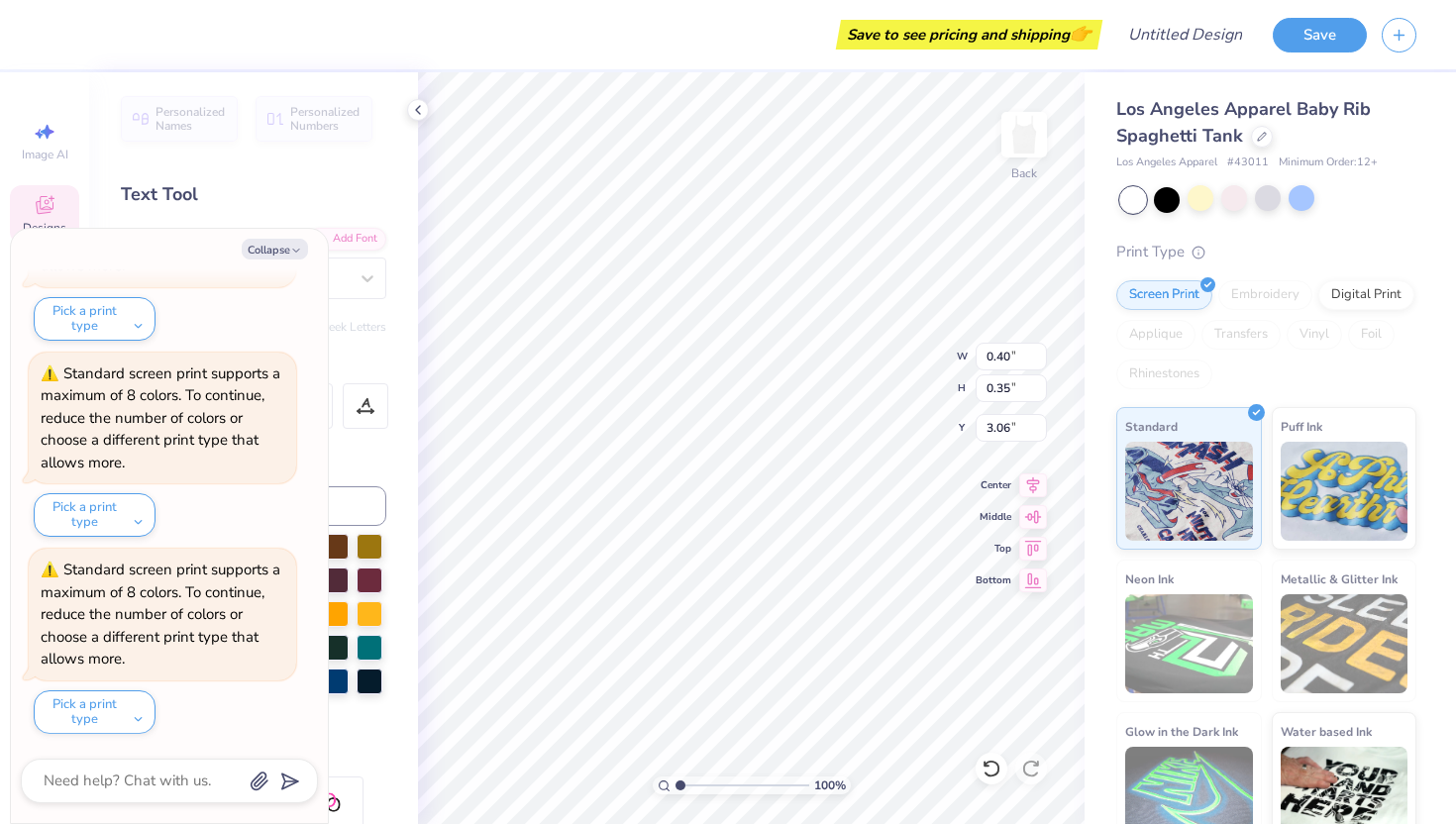 click on "Collapse How can we help you? Standard screen print supports a maximum of 8 colors. To continue, reduce the number of colors or choose a different print type that allows more. Pick a print type Standard screen print supports a maximum of 8 colors. To continue, reduce the number of colors or choose a different print type that allows more. Pick a print type Standard screen print supports a maximum of 8 colors. To continue, reduce the number of colors or choose a different print type that allows more. Pick a print type Standard screen print supports a maximum of 8 colors. To continue, reduce the number of colors or choose a different print type that allows more. Pick a print type" at bounding box center [169, 526] 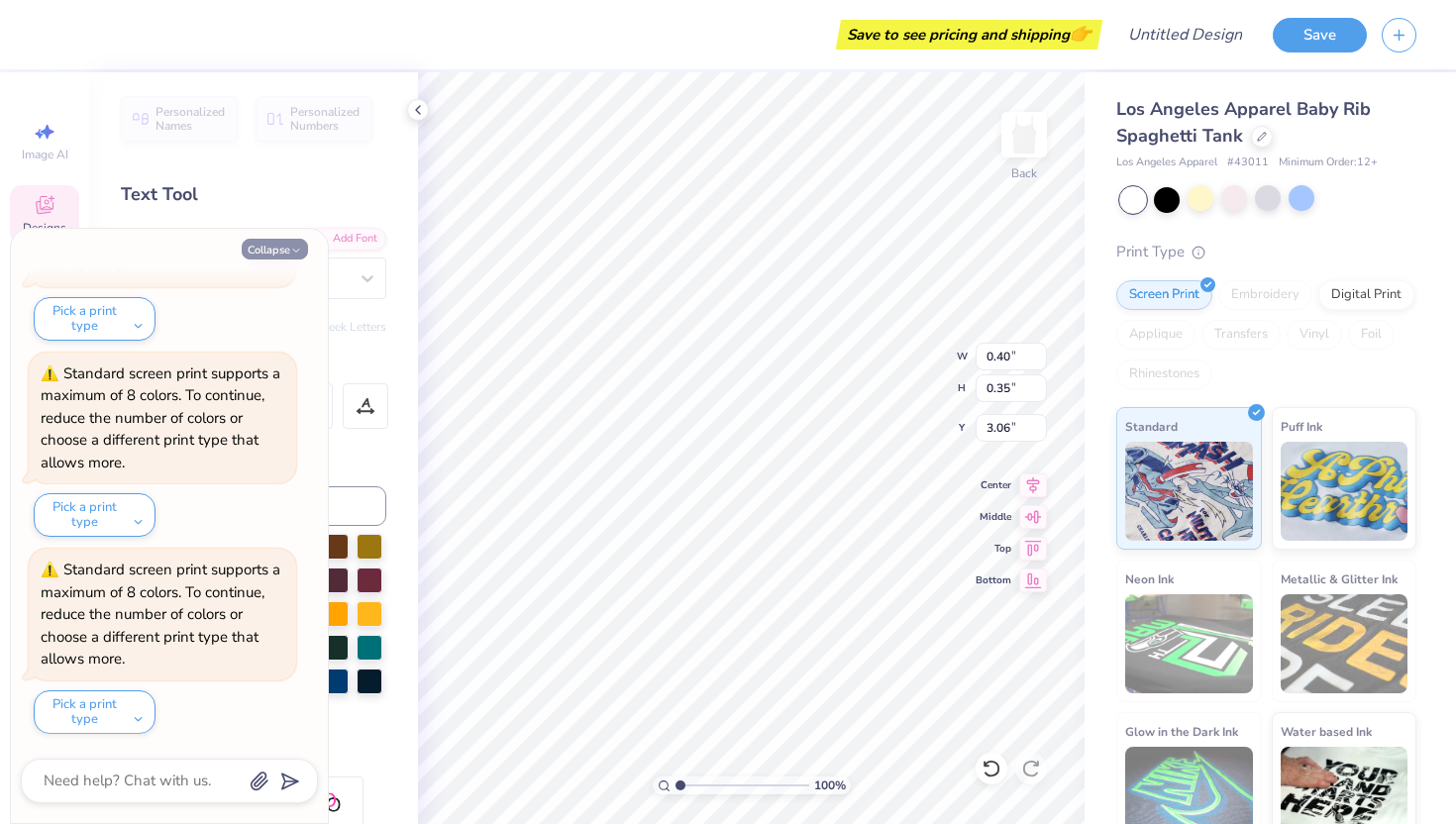 click on "Collapse" at bounding box center [274, 249] 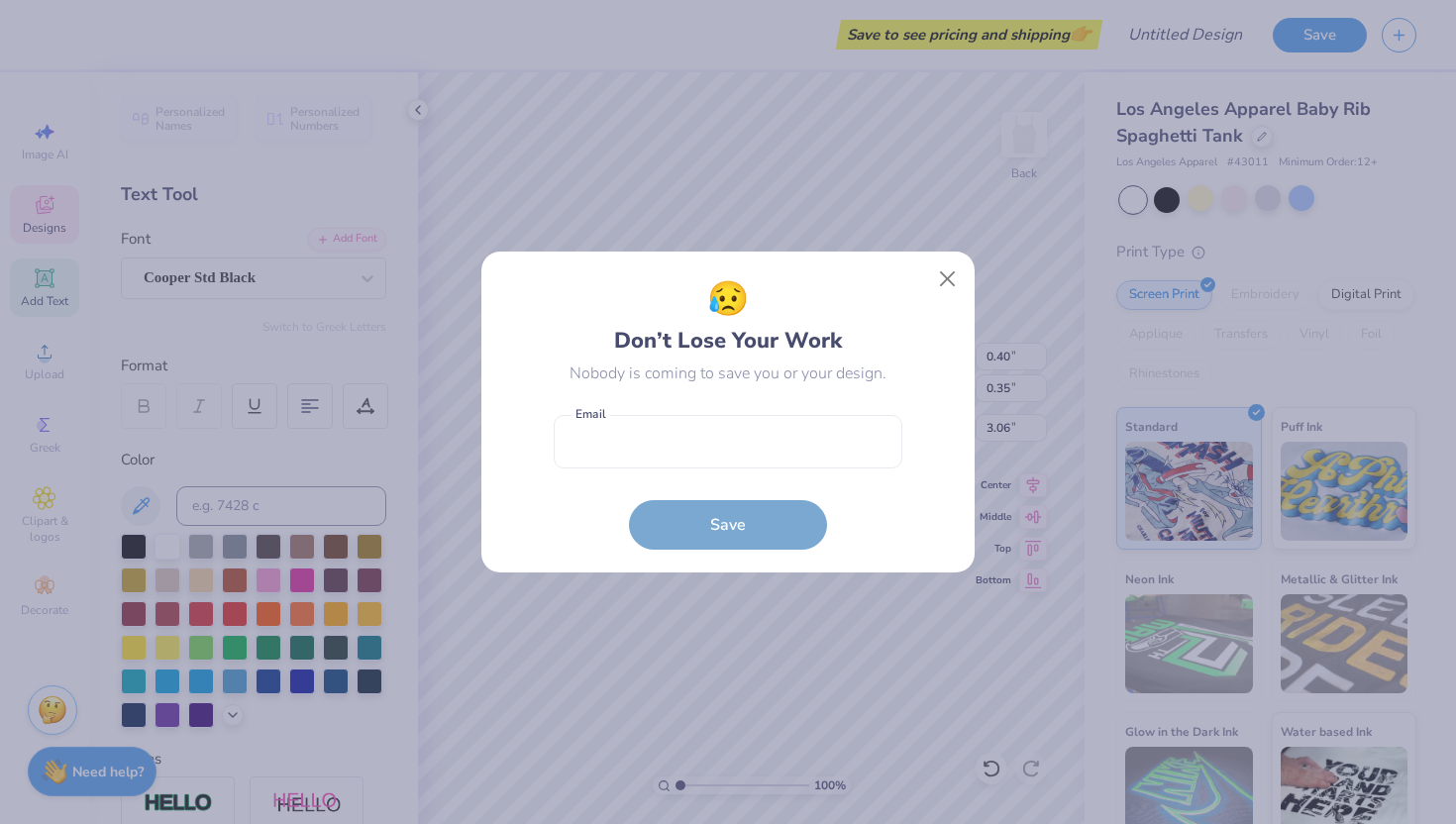 click on "😥 Don’t Lose Your Work Nobody is coming to save you or your design. Email is a required field Email Save" at bounding box center (728, 412) 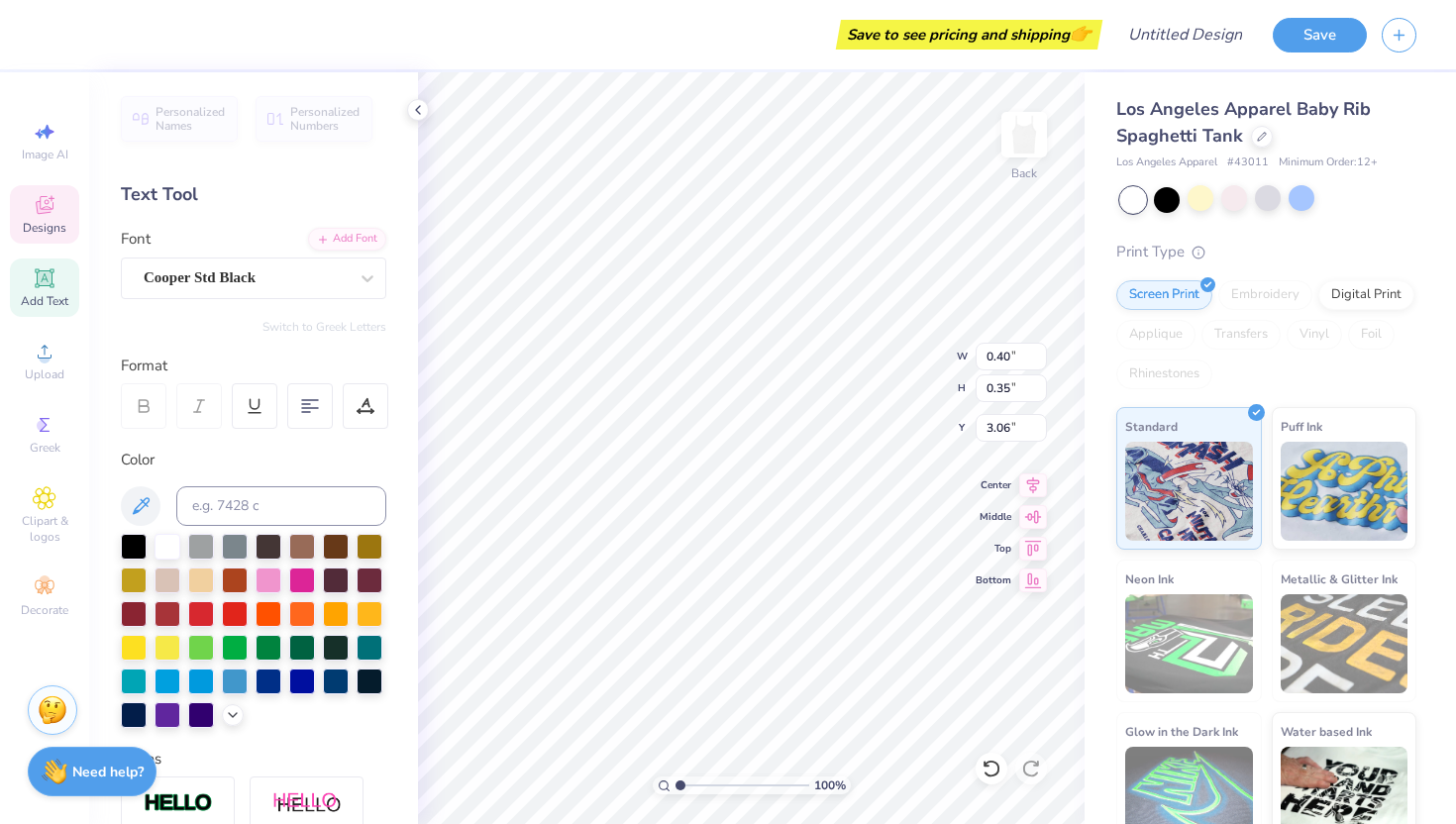 type on "4.69" 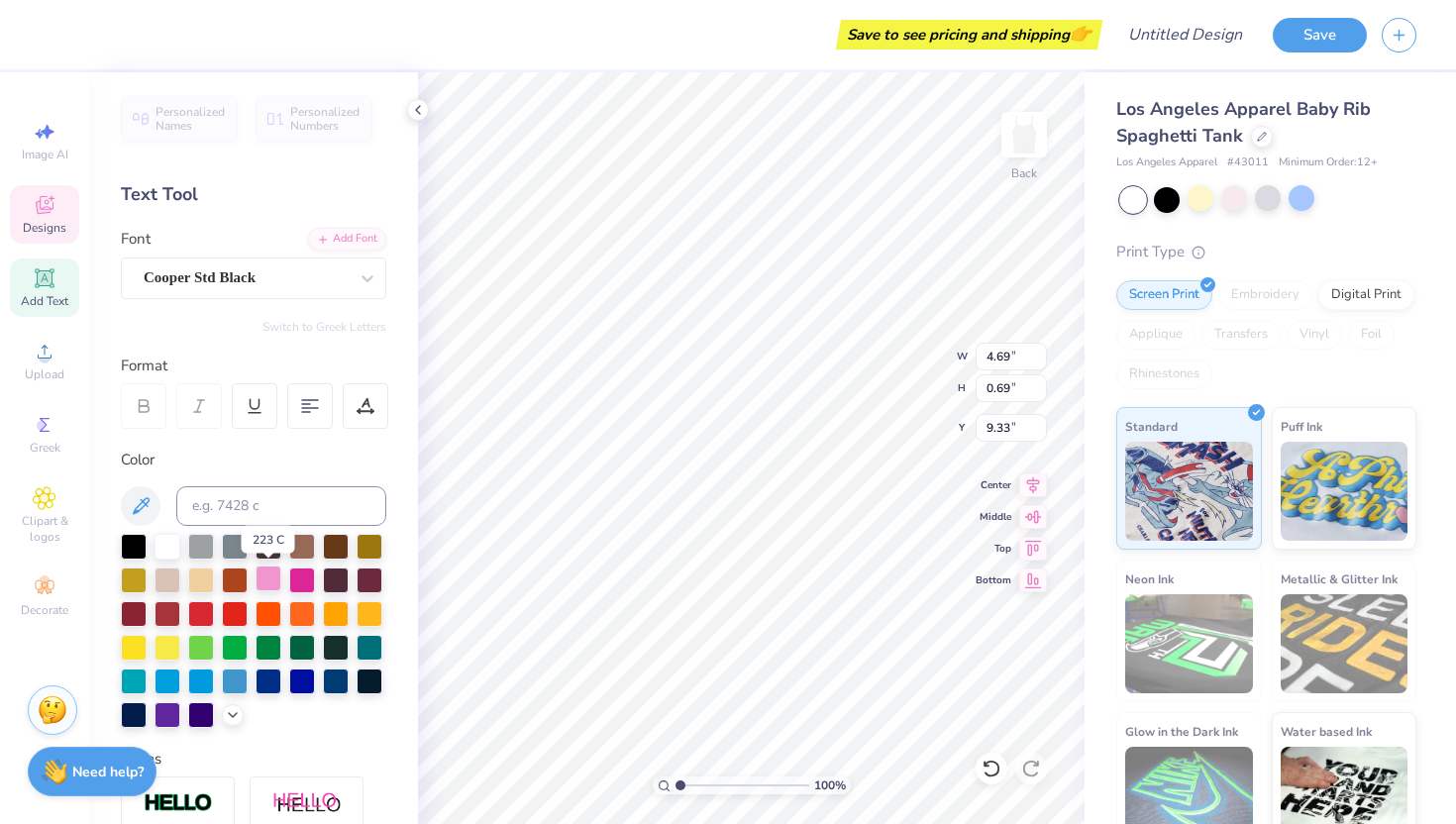 click at bounding box center (268, 578) 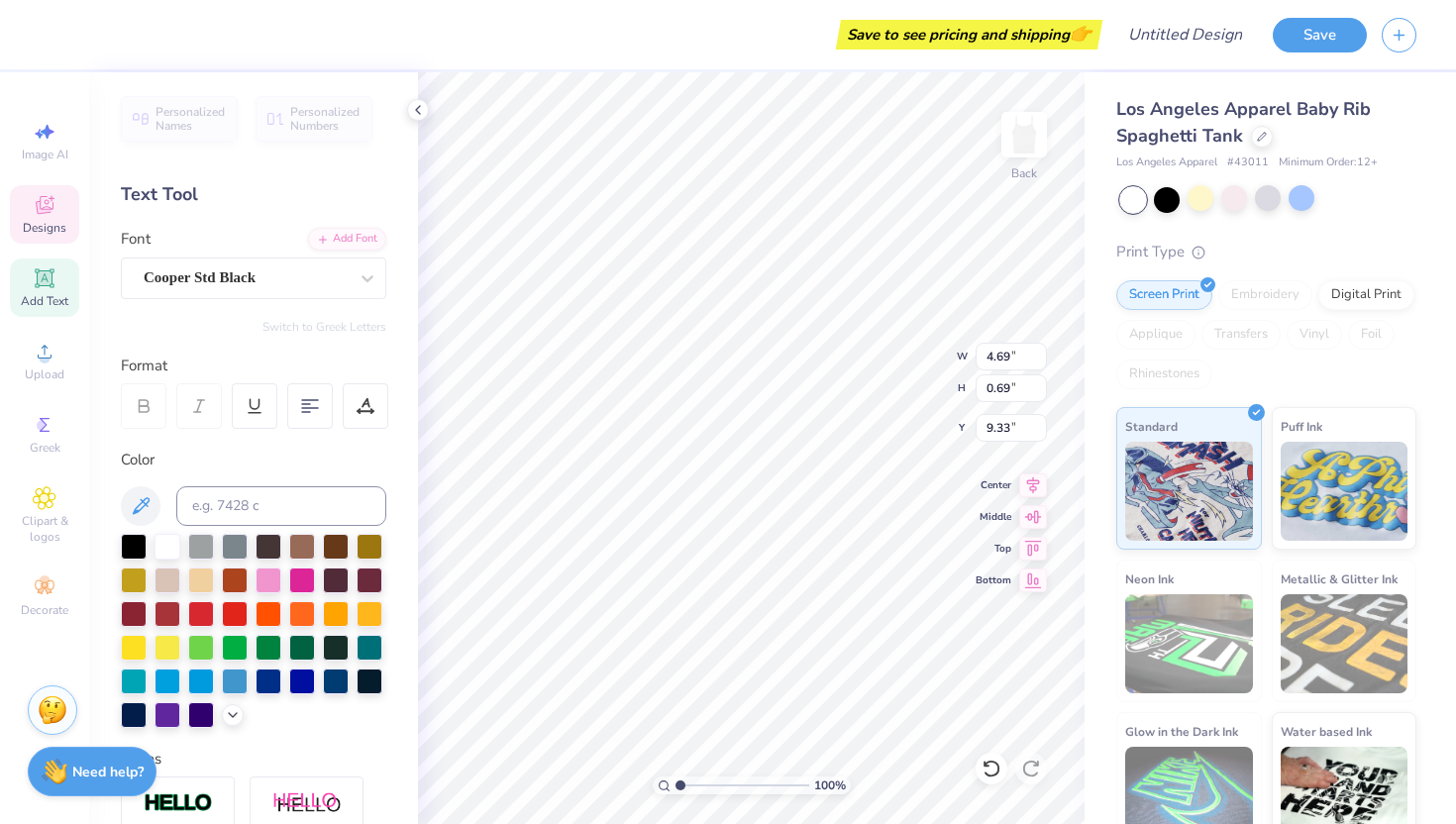 click at bounding box center (254, 631) 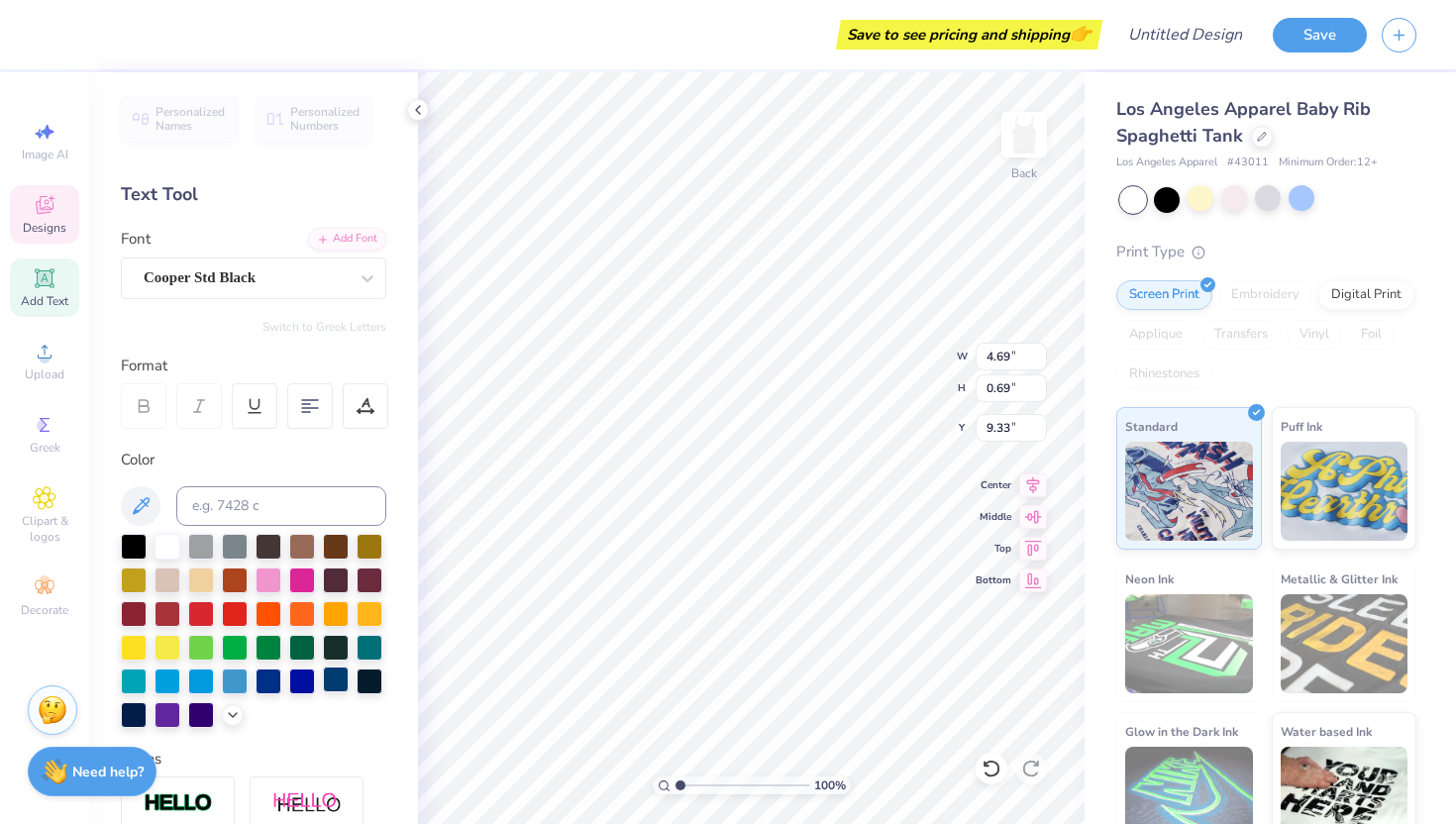 click at bounding box center [336, 679] 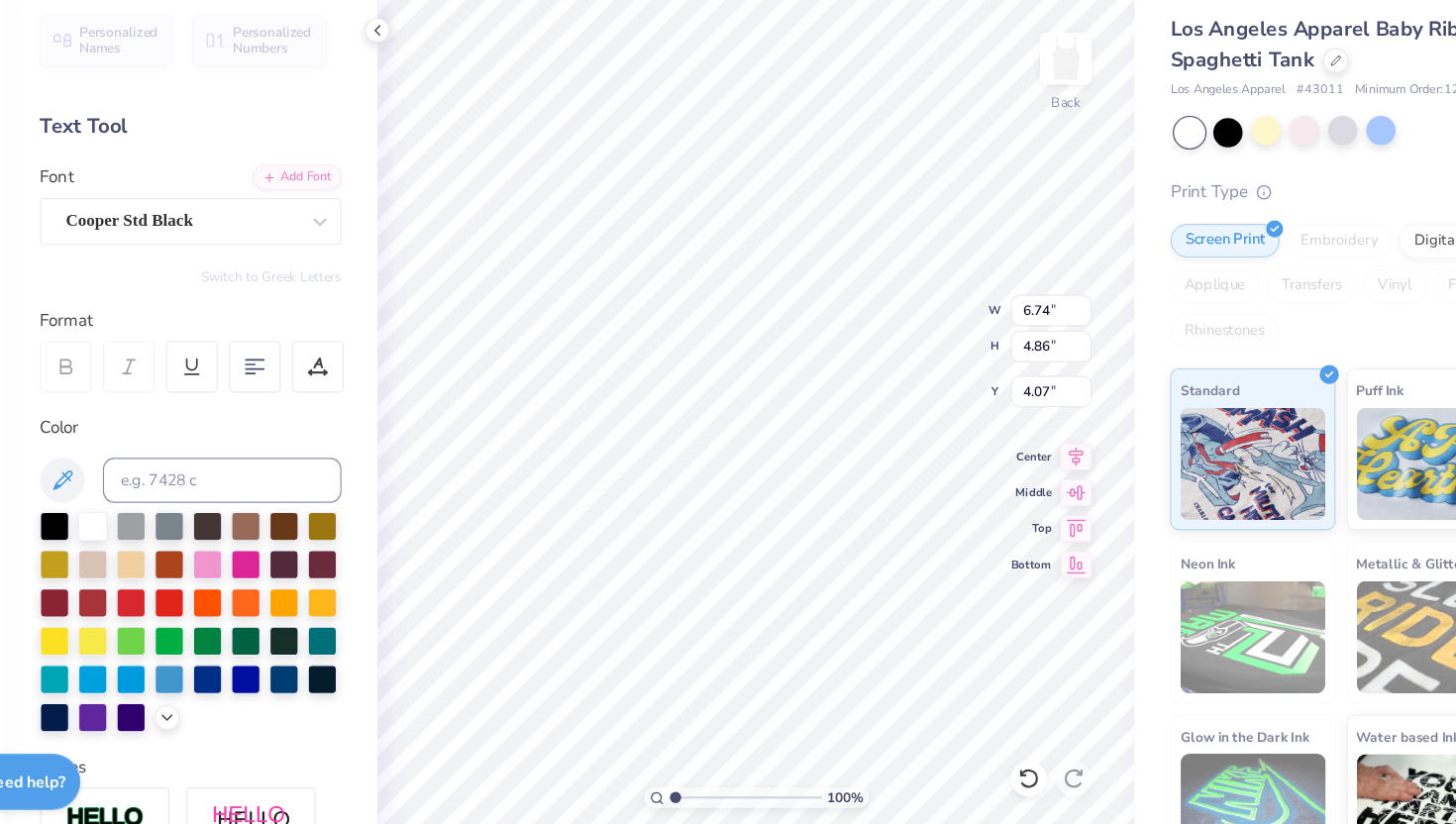 scroll, scrollTop: 0, scrollLeft: 0, axis: both 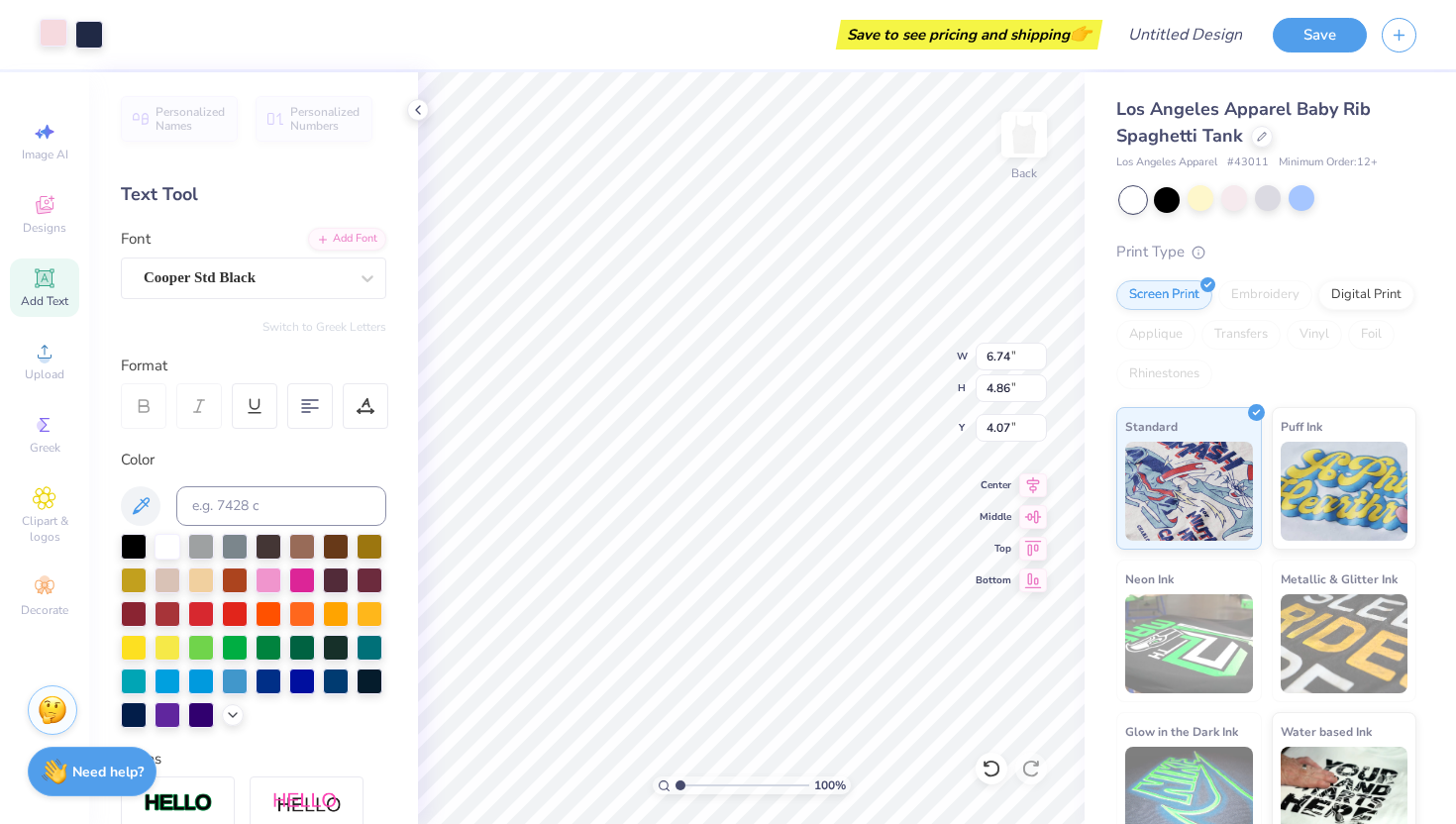 click at bounding box center (53, 33) 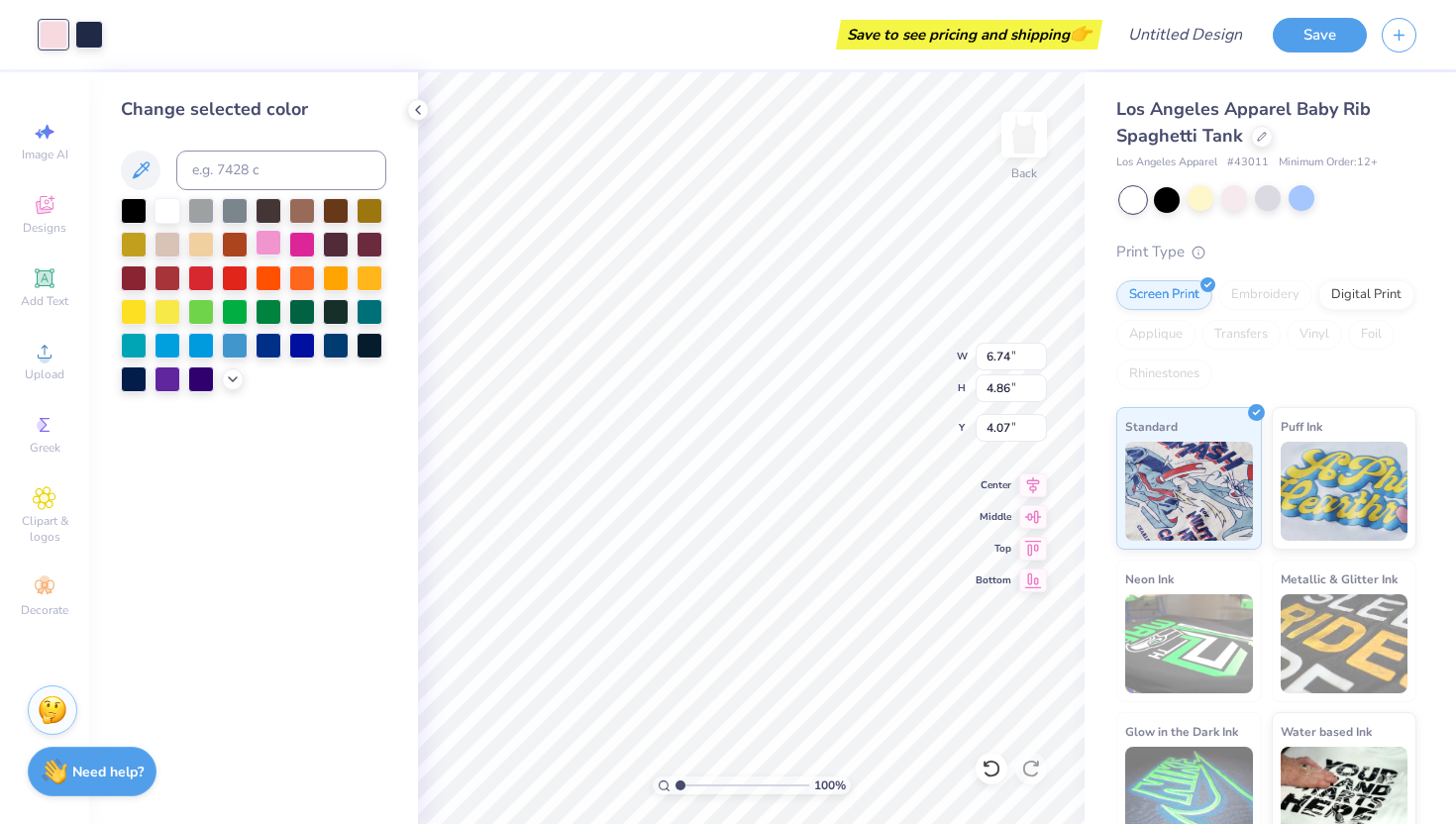 click at bounding box center (268, 243) 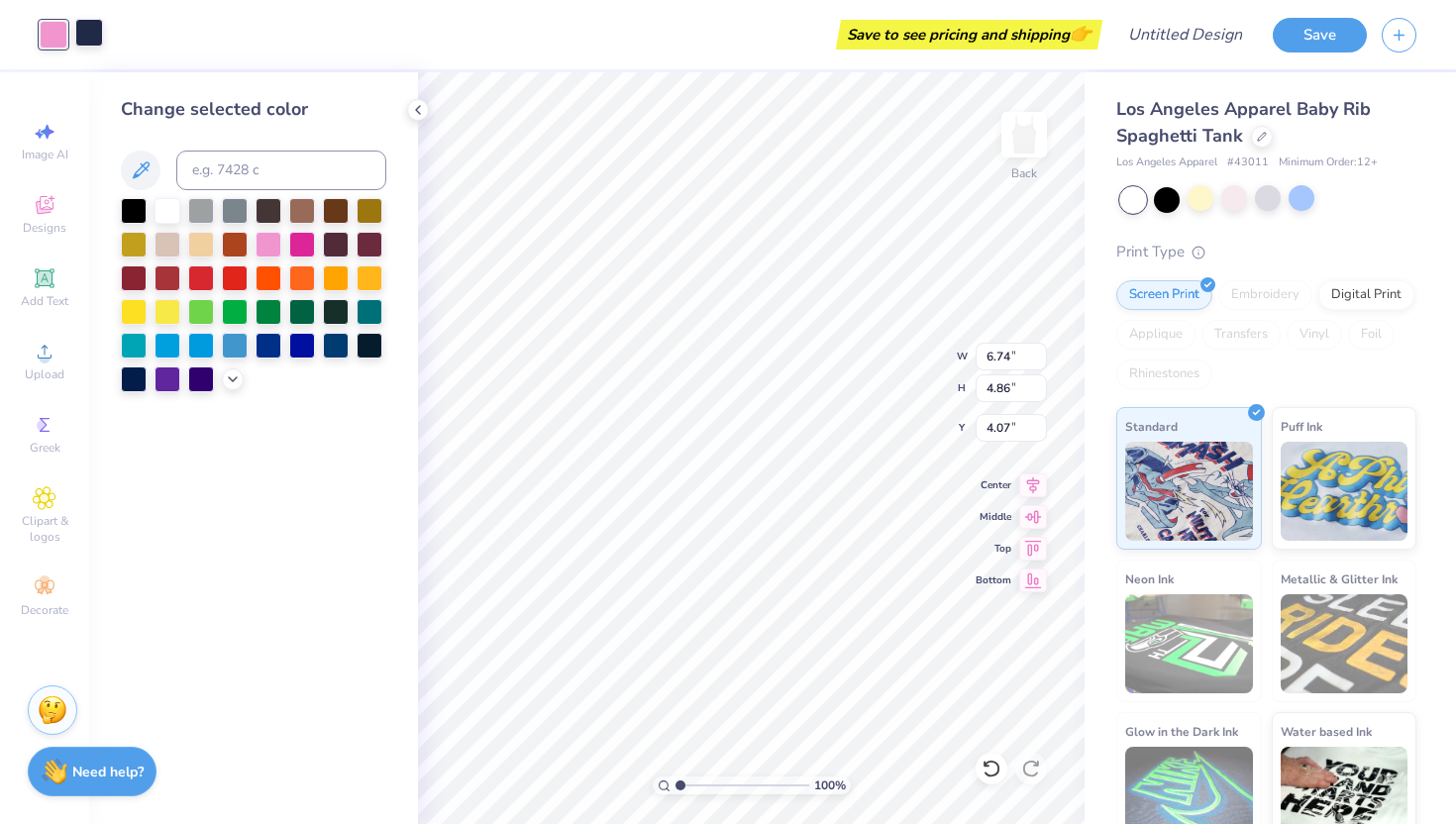 click at bounding box center [89, 33] 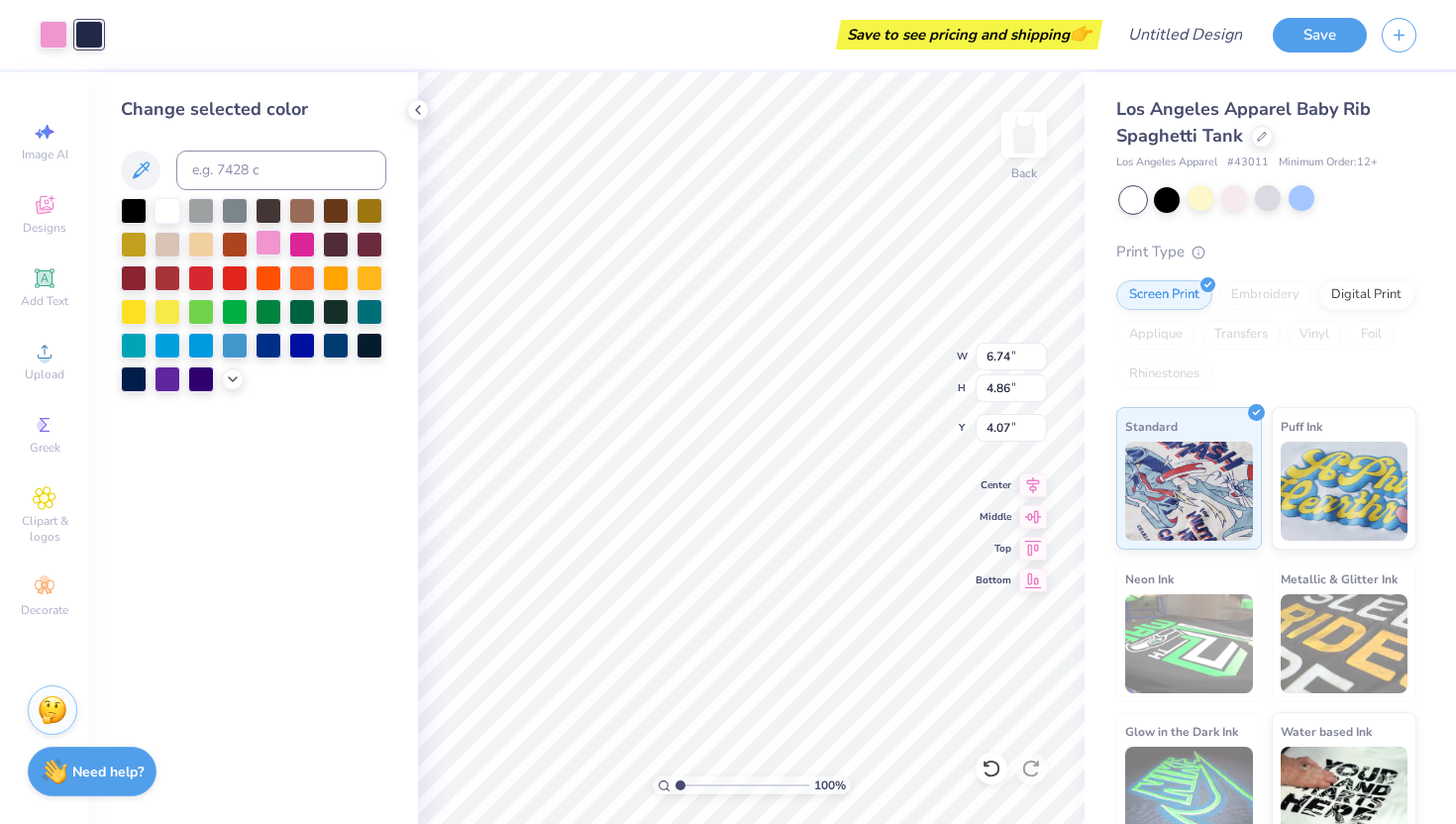 click at bounding box center (268, 243) 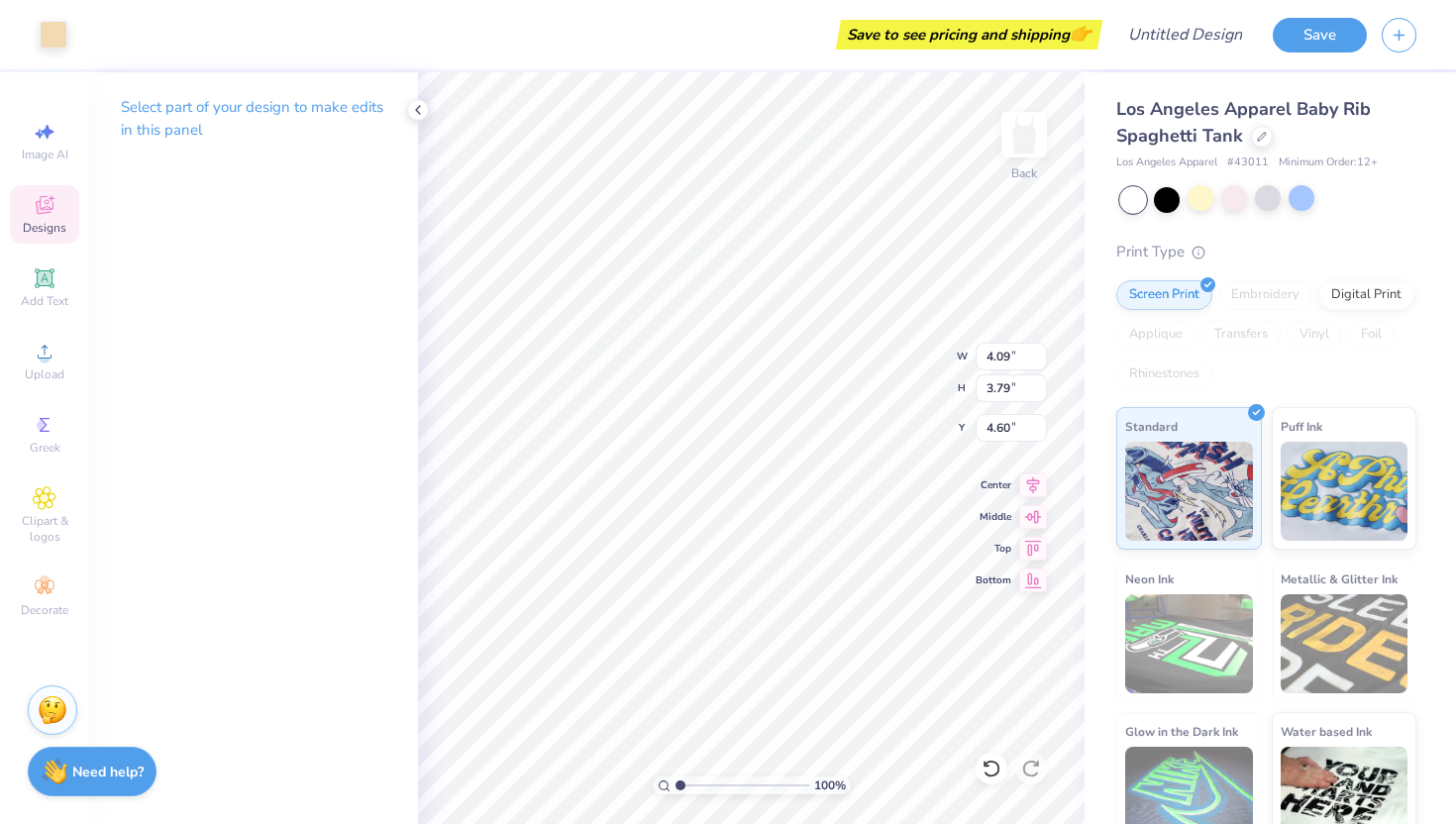 type on "4.09" 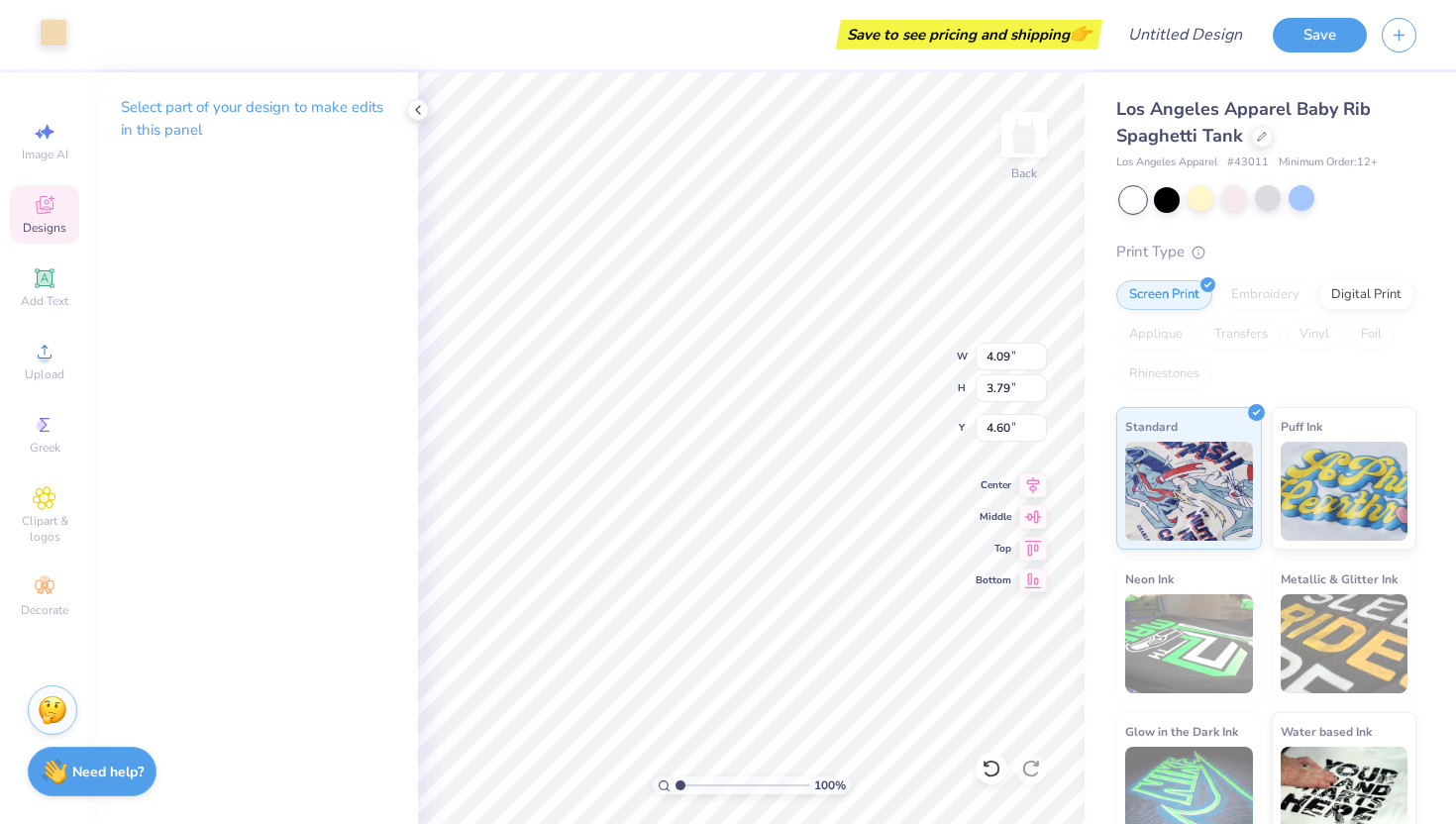 click at bounding box center [53, 33] 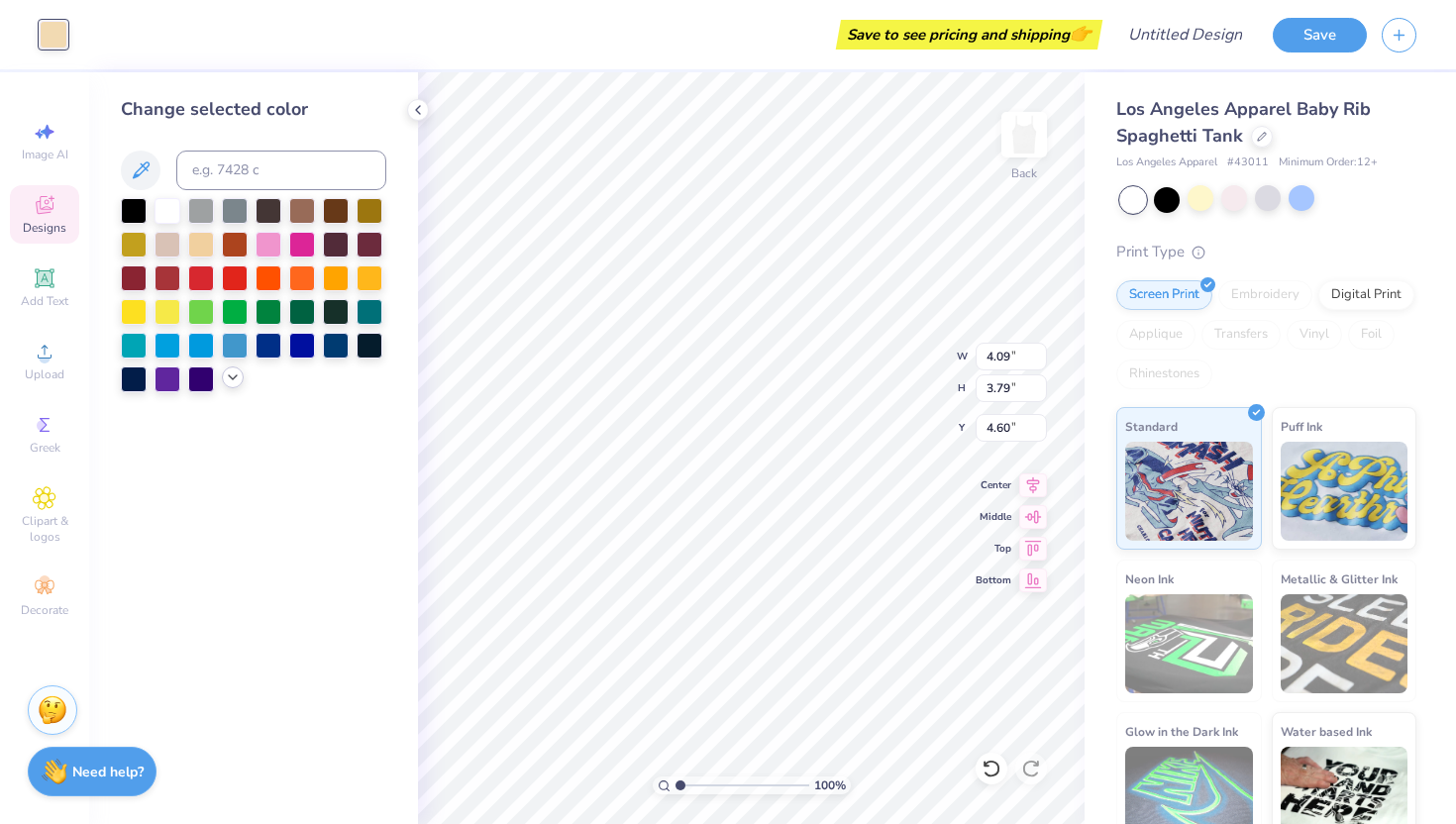 click at bounding box center [233, 377] 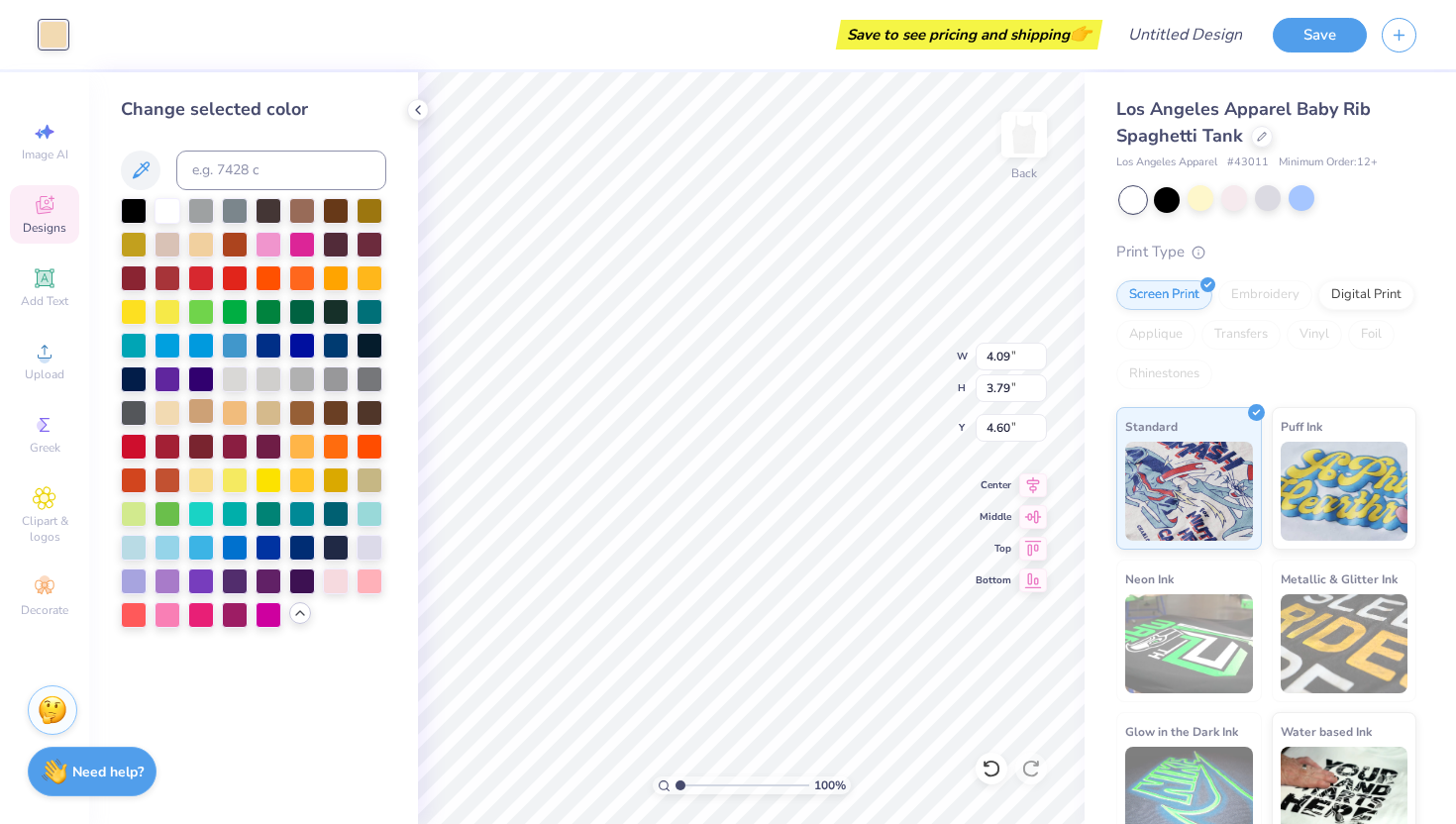 click at bounding box center [201, 411] 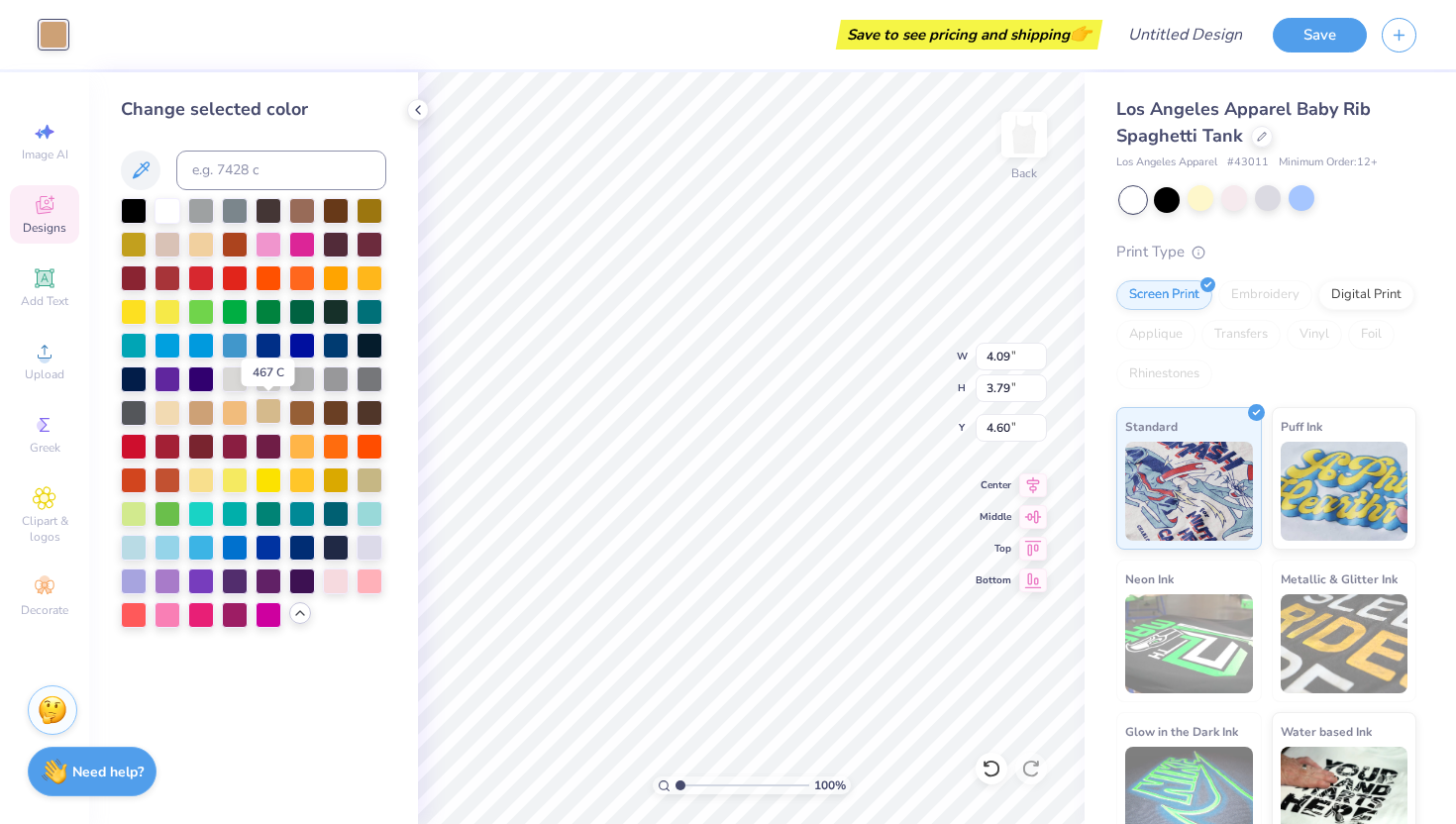 click at bounding box center (268, 411) 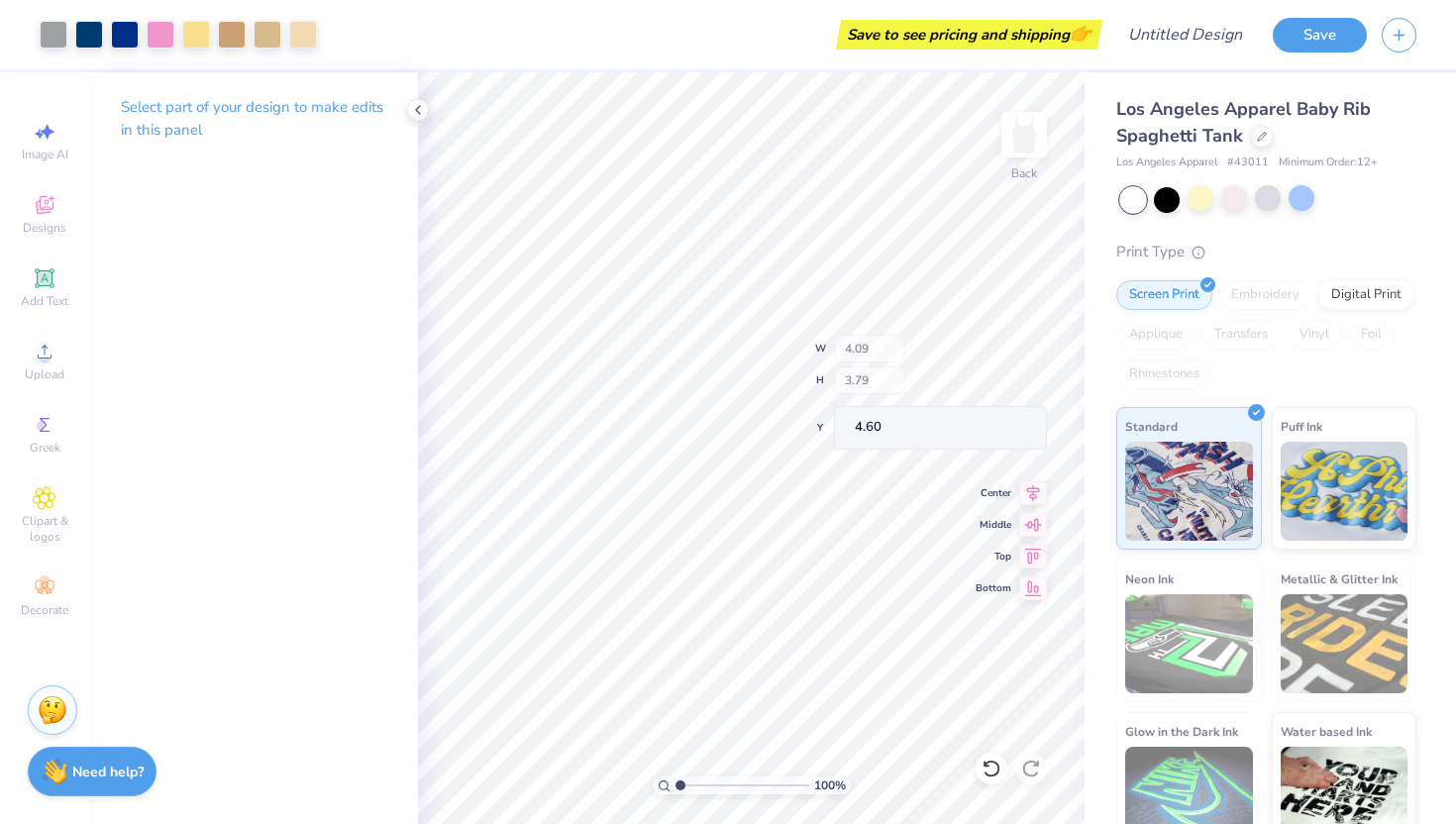 type on "6.74" 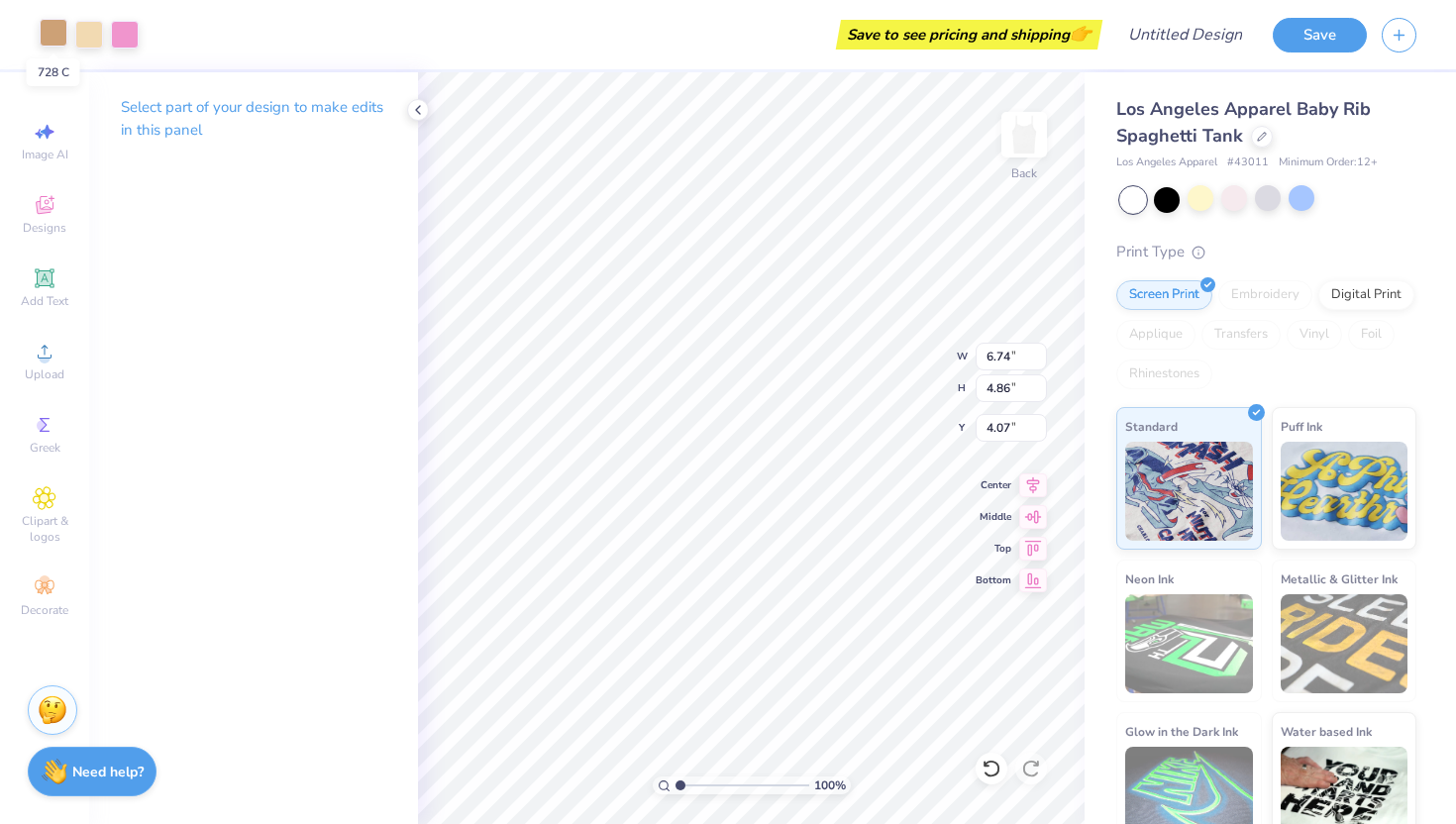 click at bounding box center [53, 33] 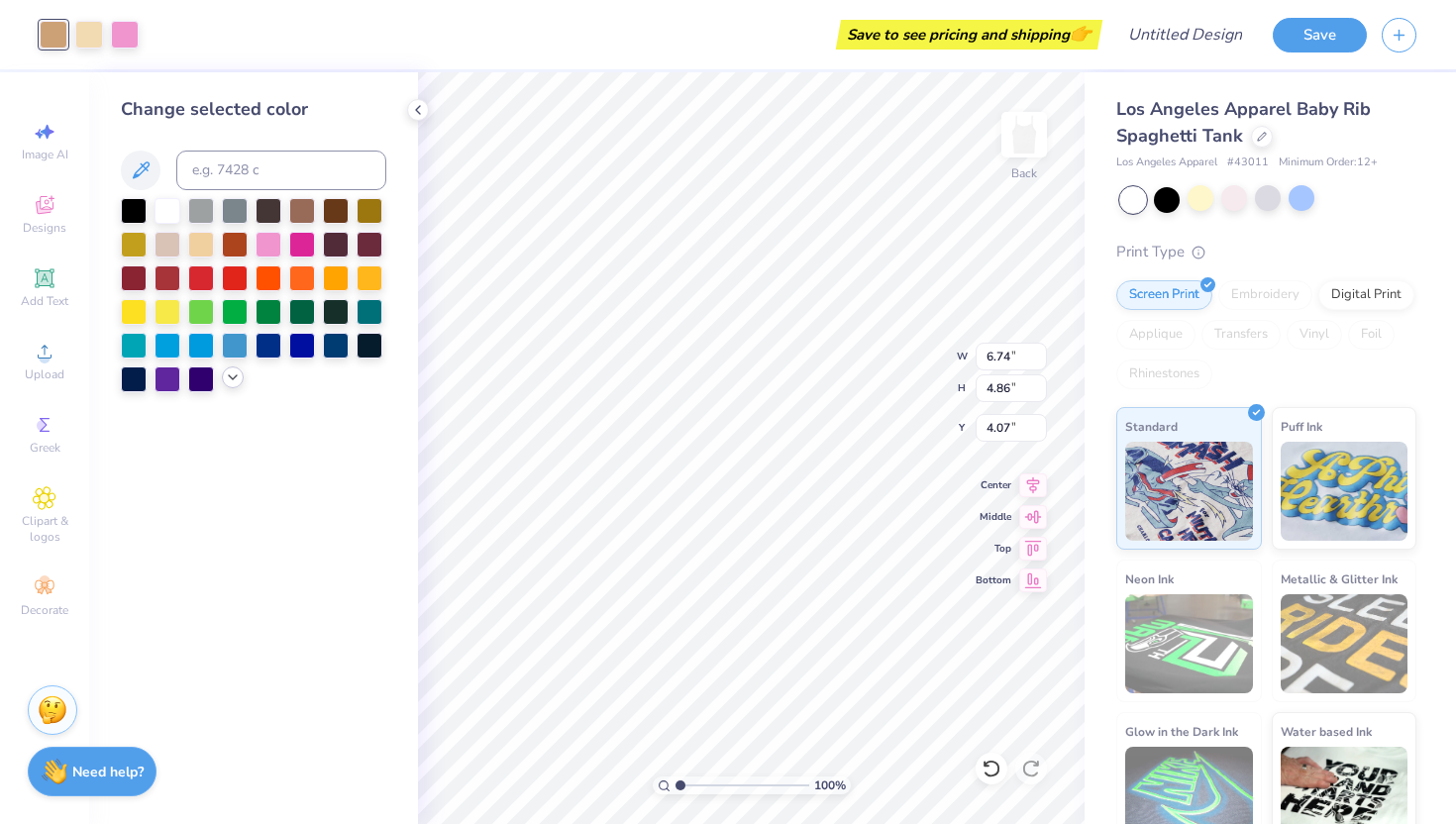 click 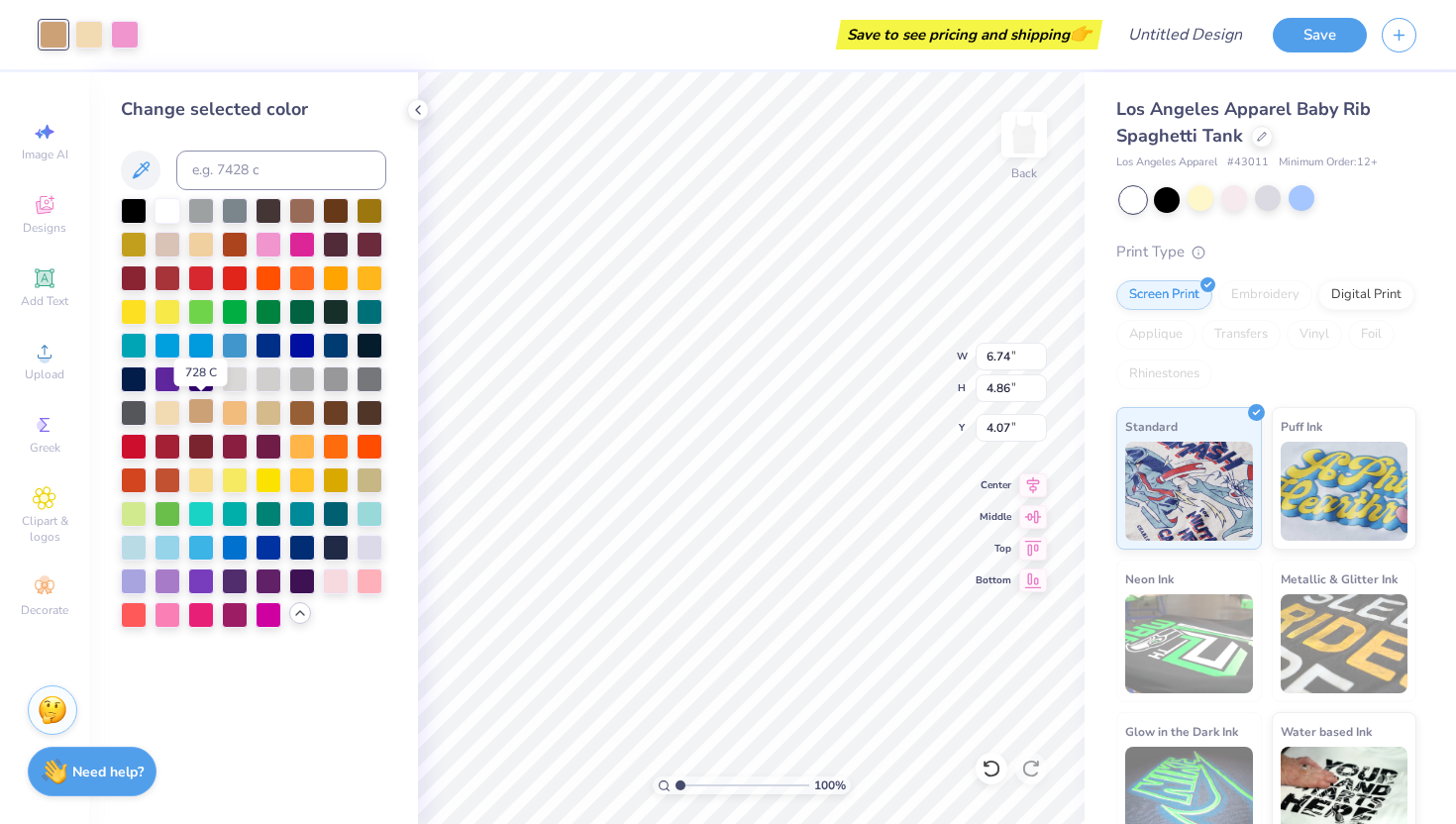 click at bounding box center (201, 411) 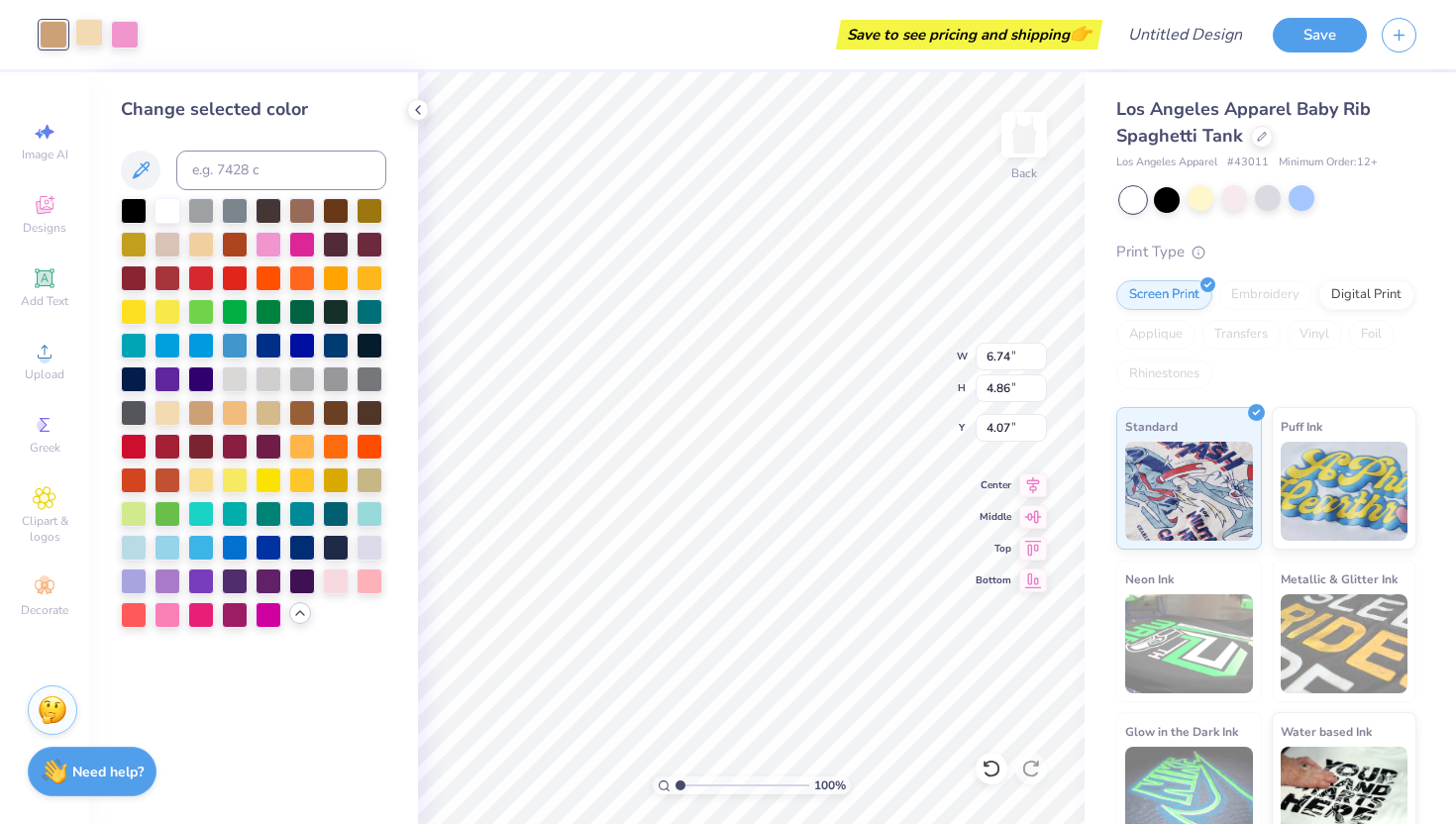 click at bounding box center (89, 33) 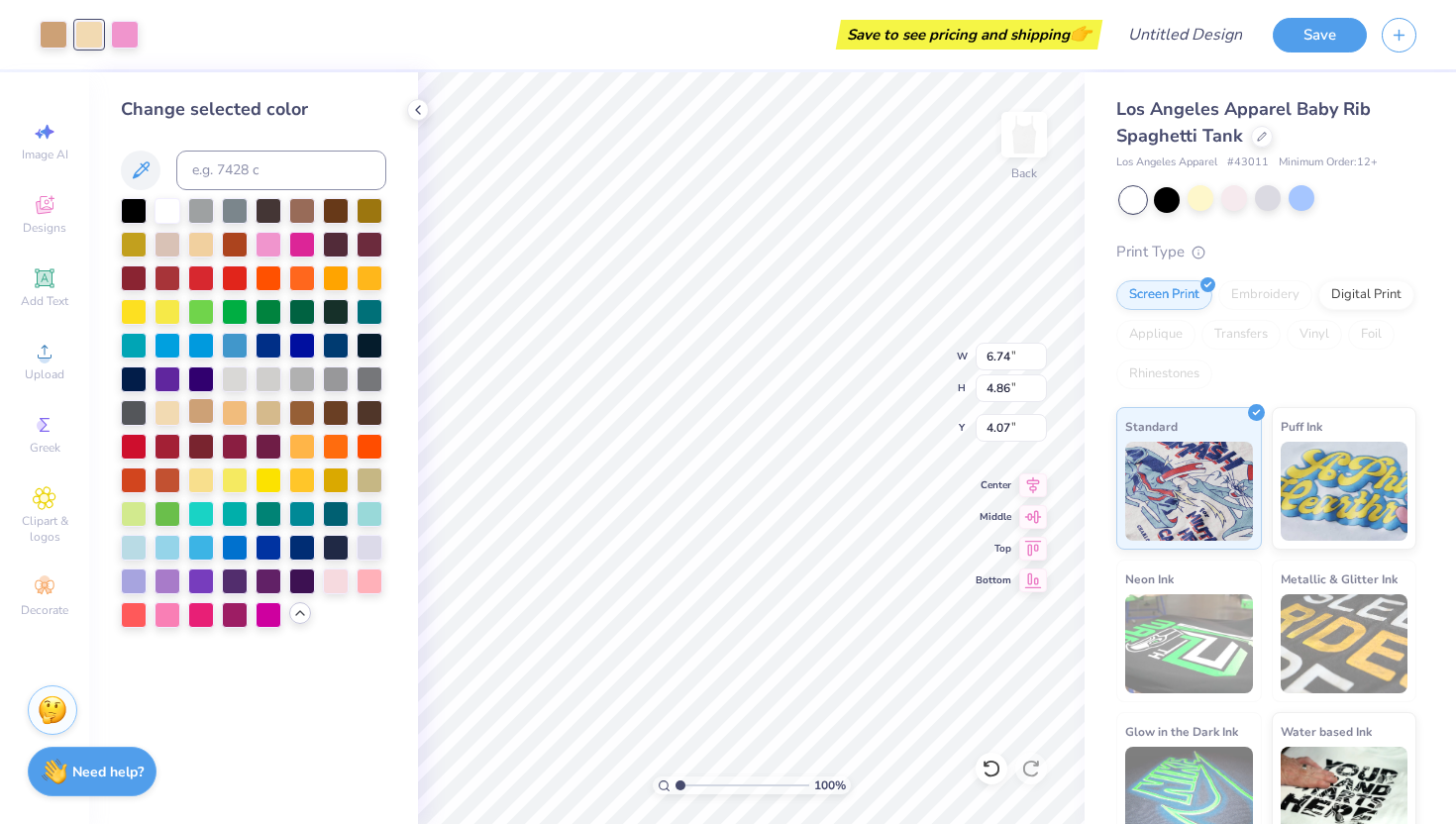 click at bounding box center [201, 411] 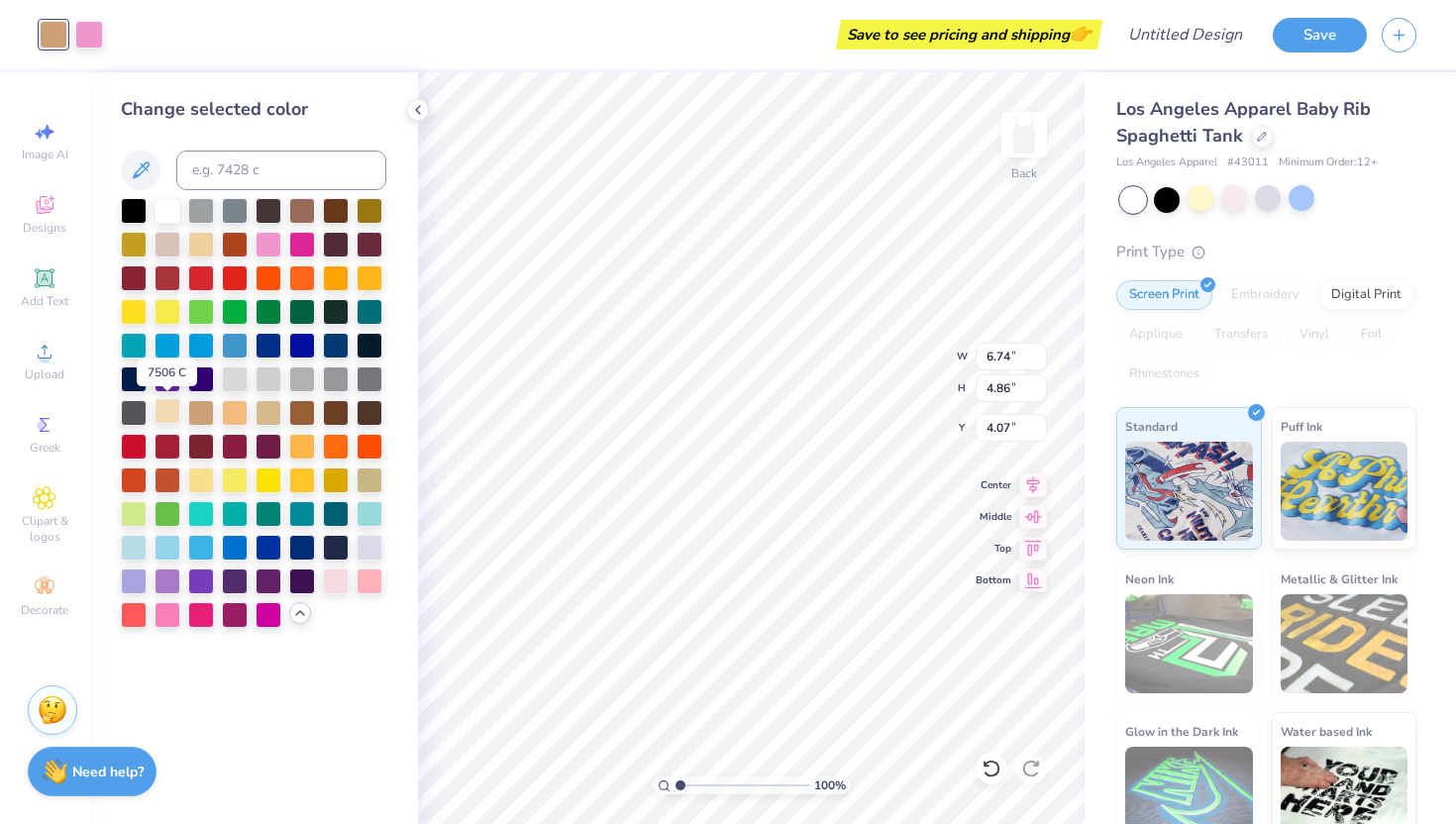 click at bounding box center (167, 411) 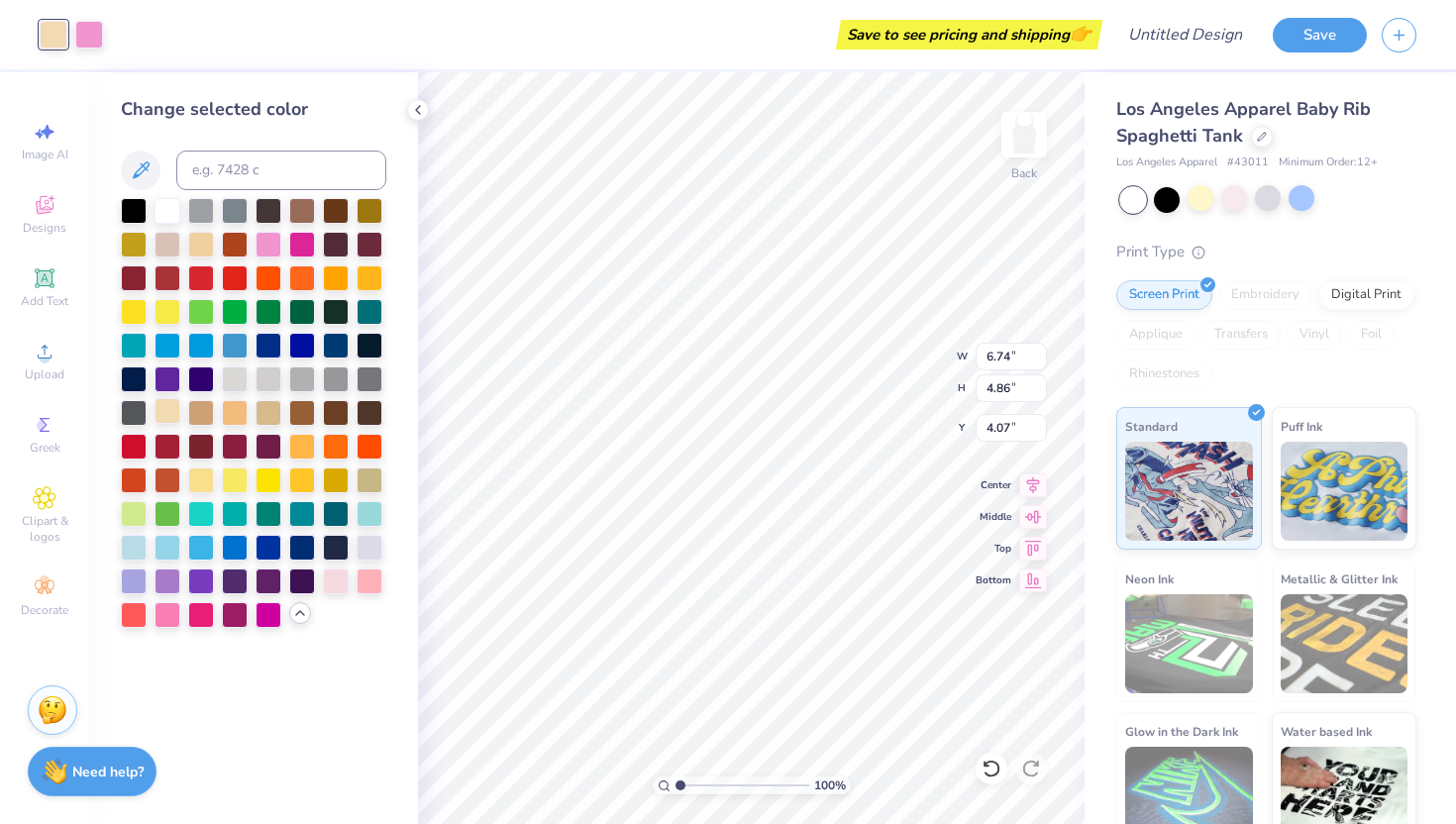 click at bounding box center [167, 411] 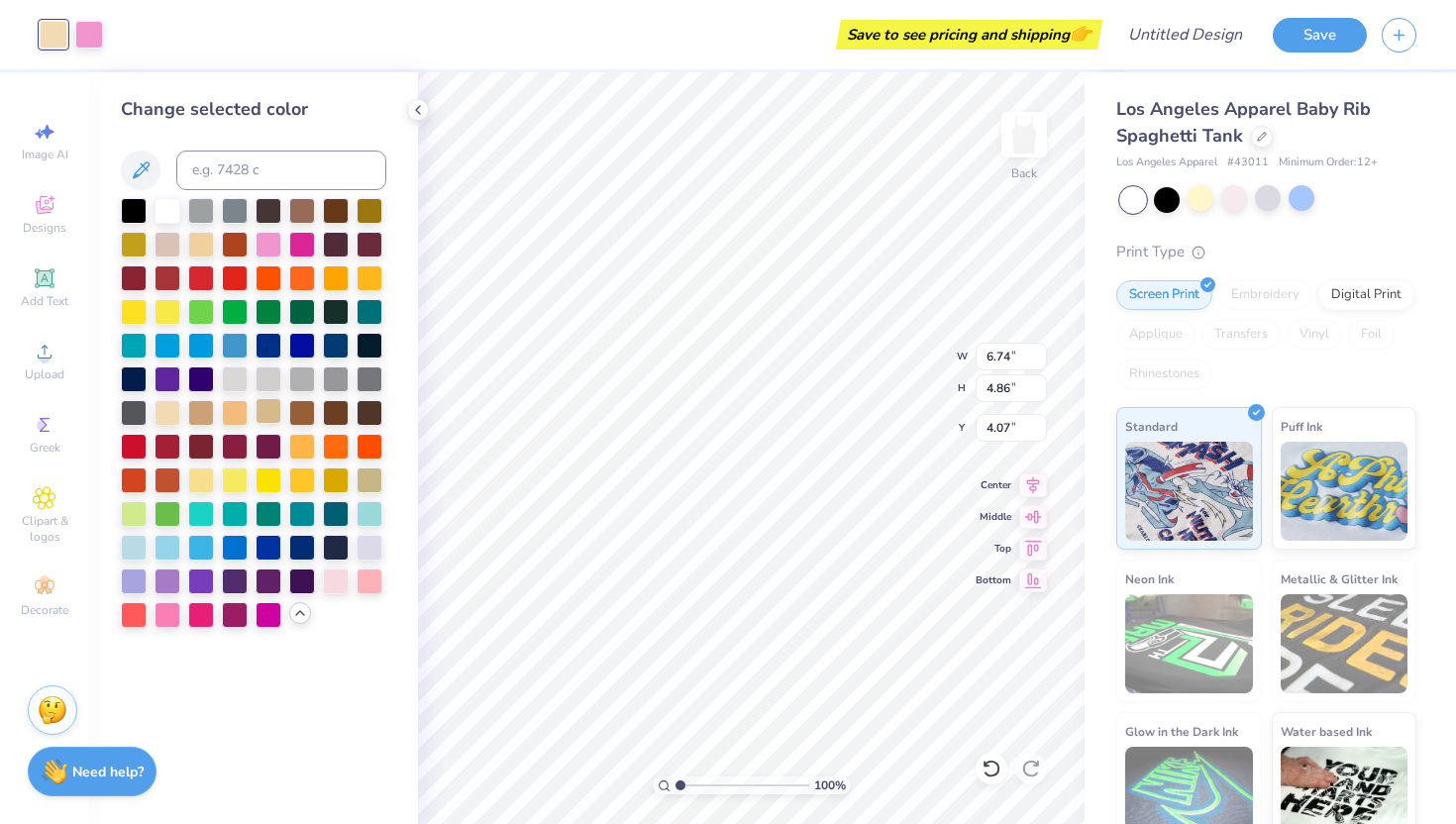 click at bounding box center (268, 411) 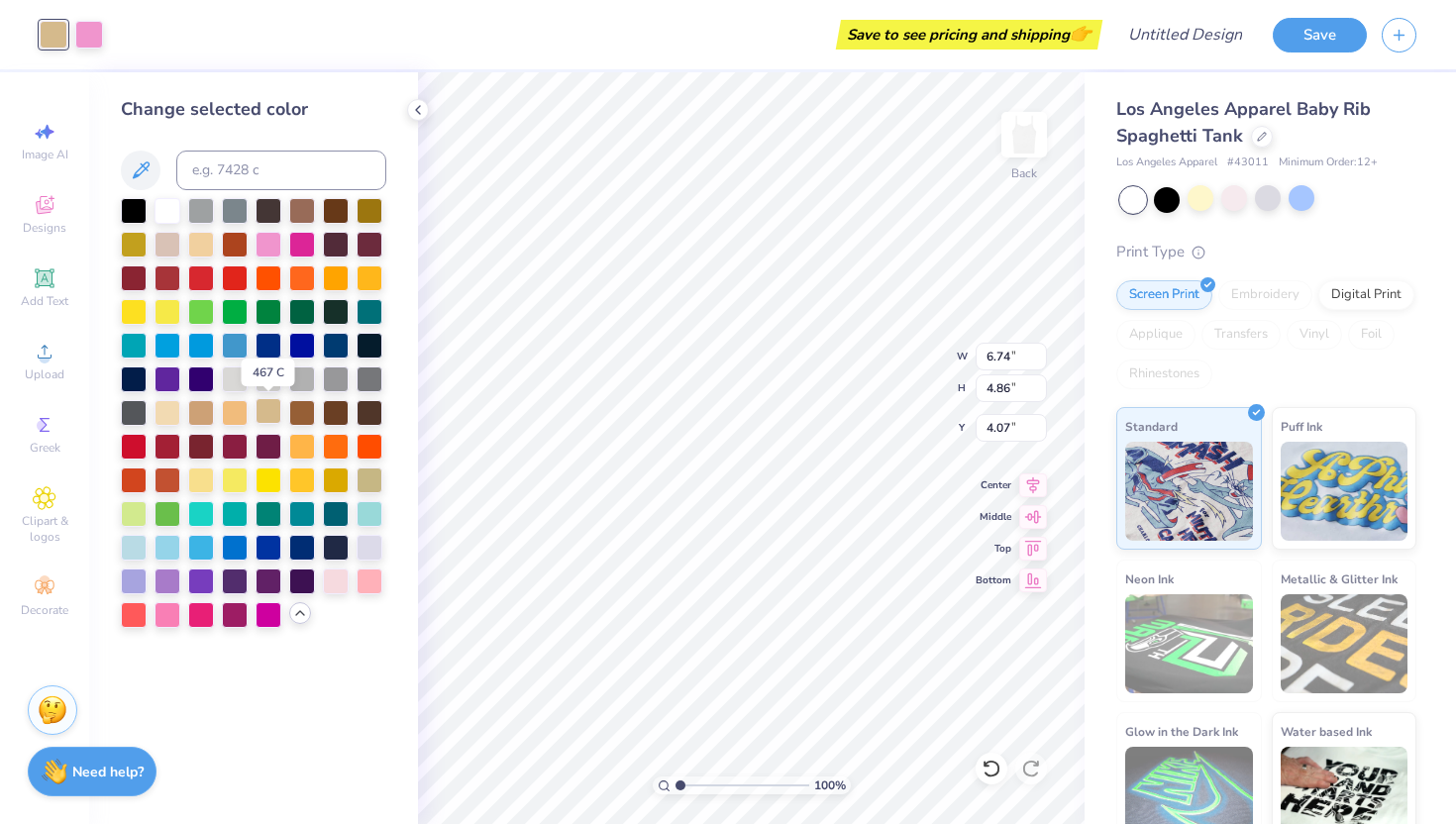 click at bounding box center (268, 411) 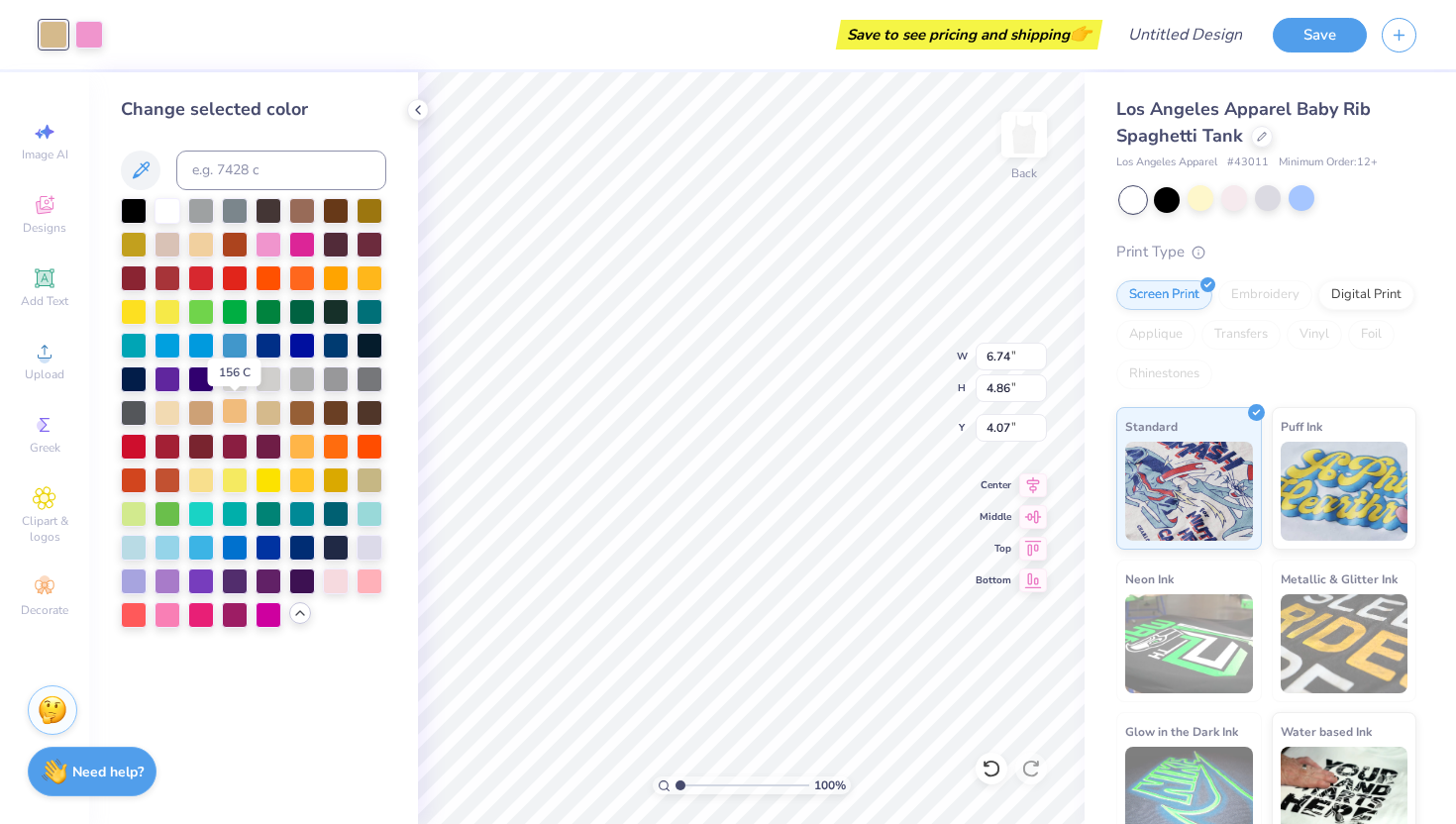 click at bounding box center (235, 411) 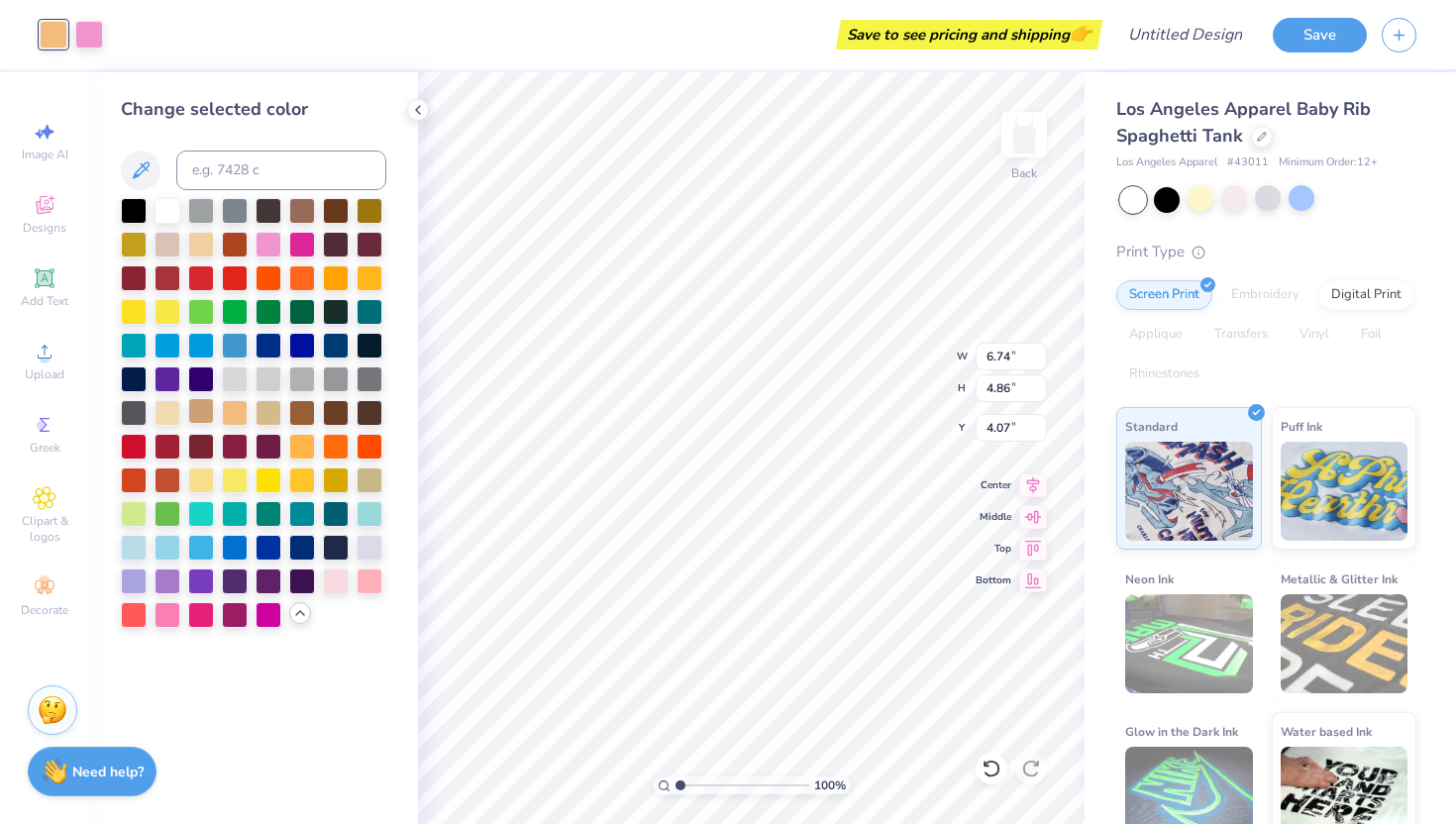 click at bounding box center (201, 411) 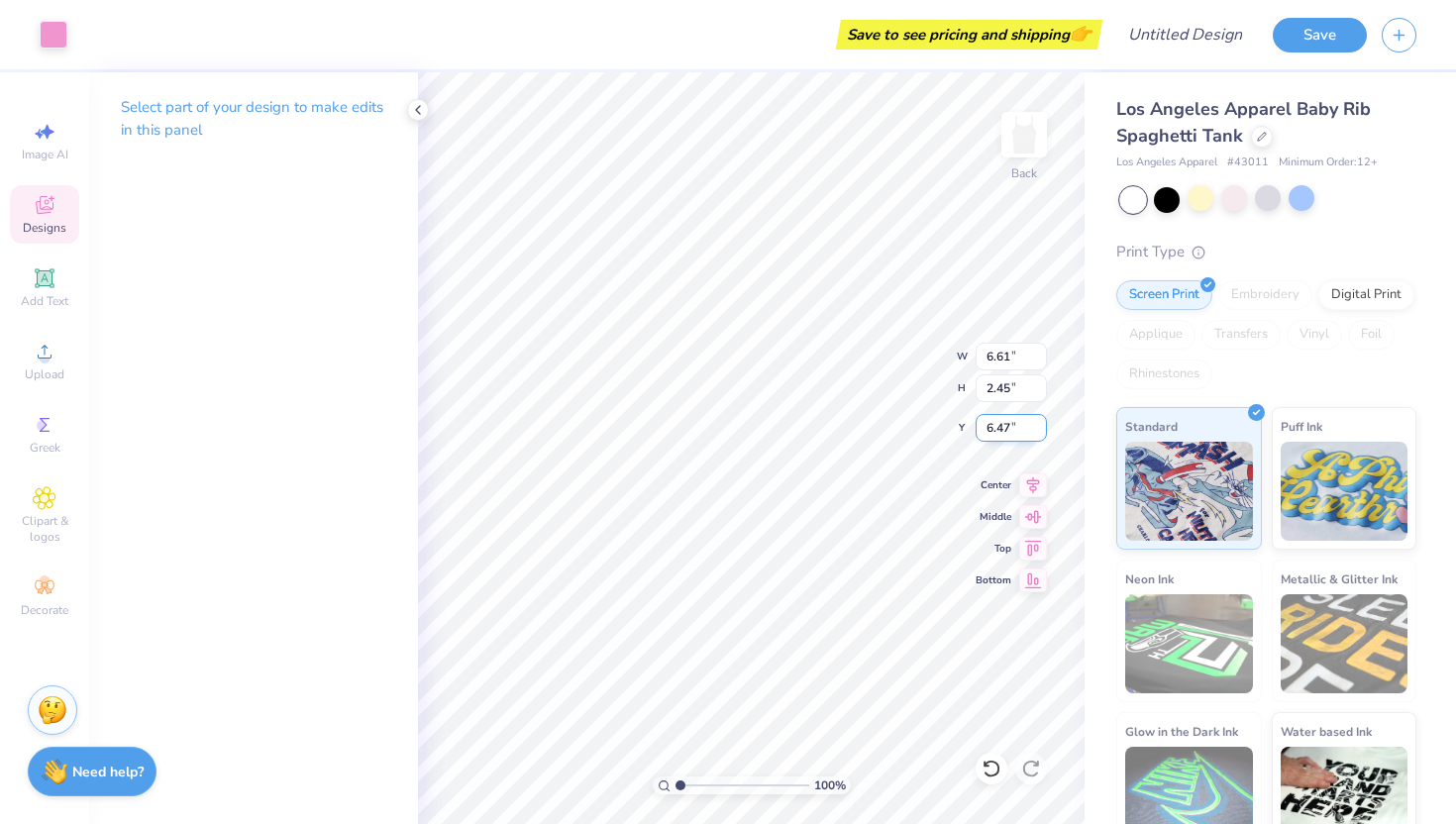 type on "6.50" 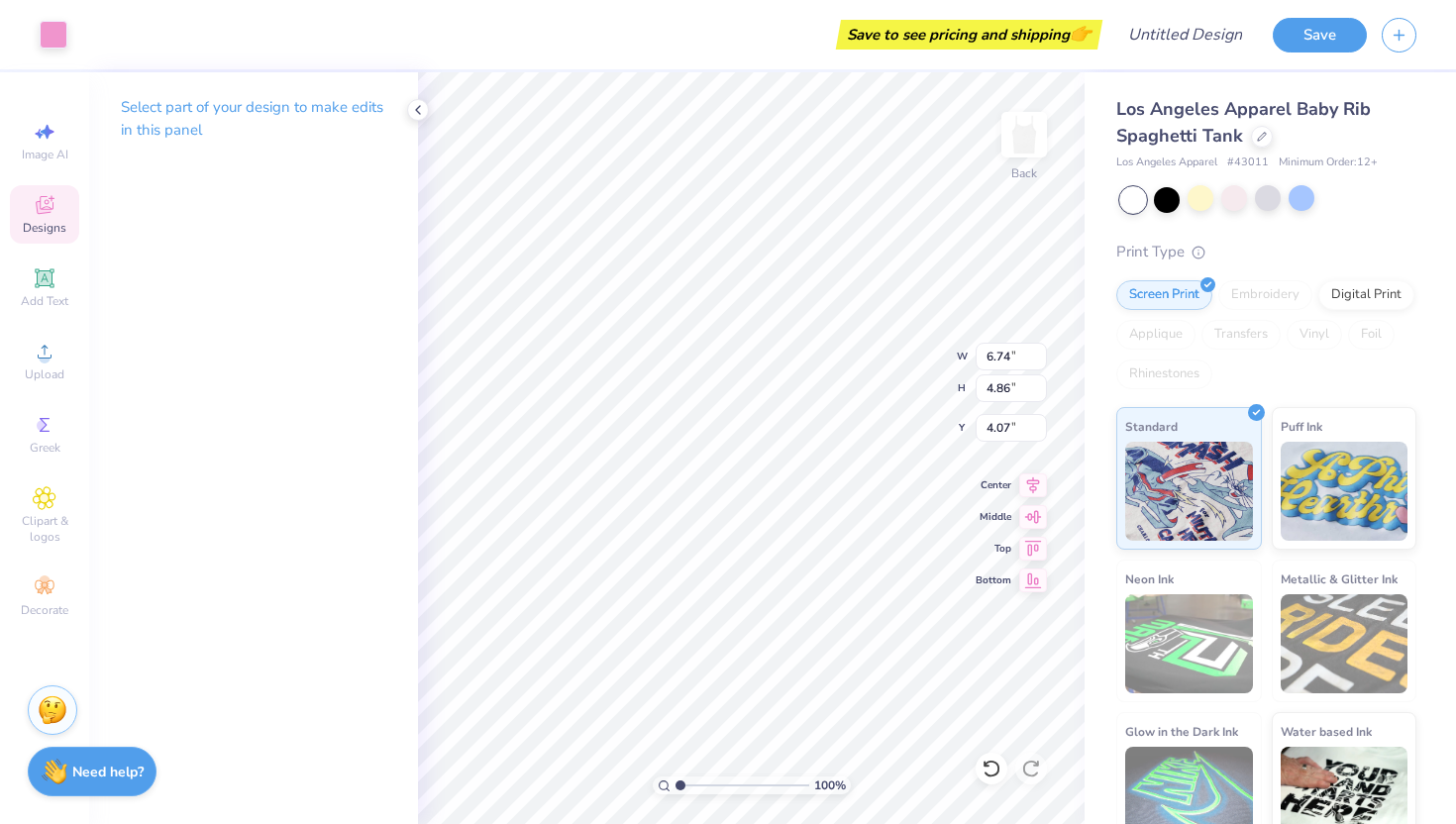 type on "3.54" 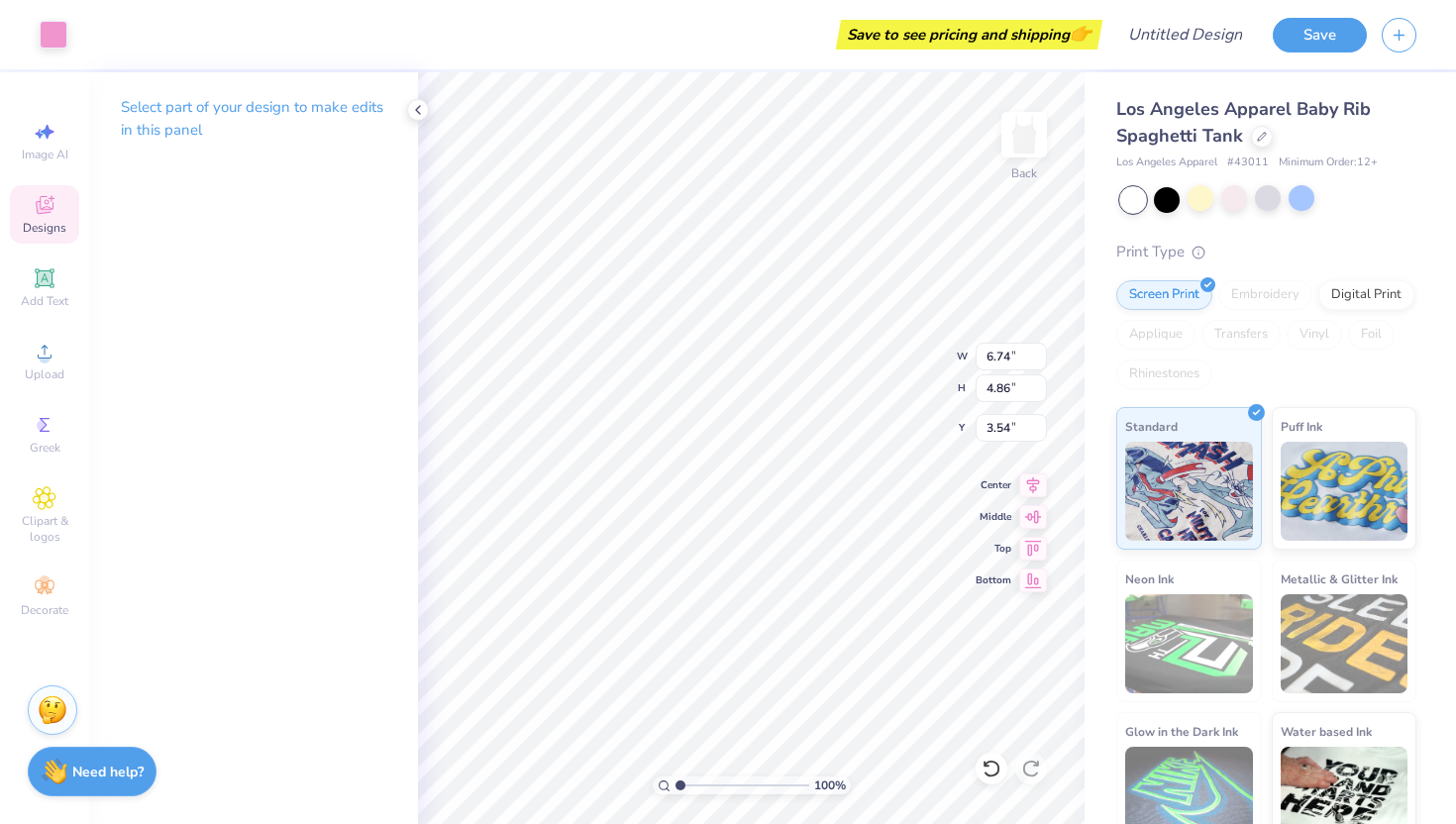 type on "6.61" 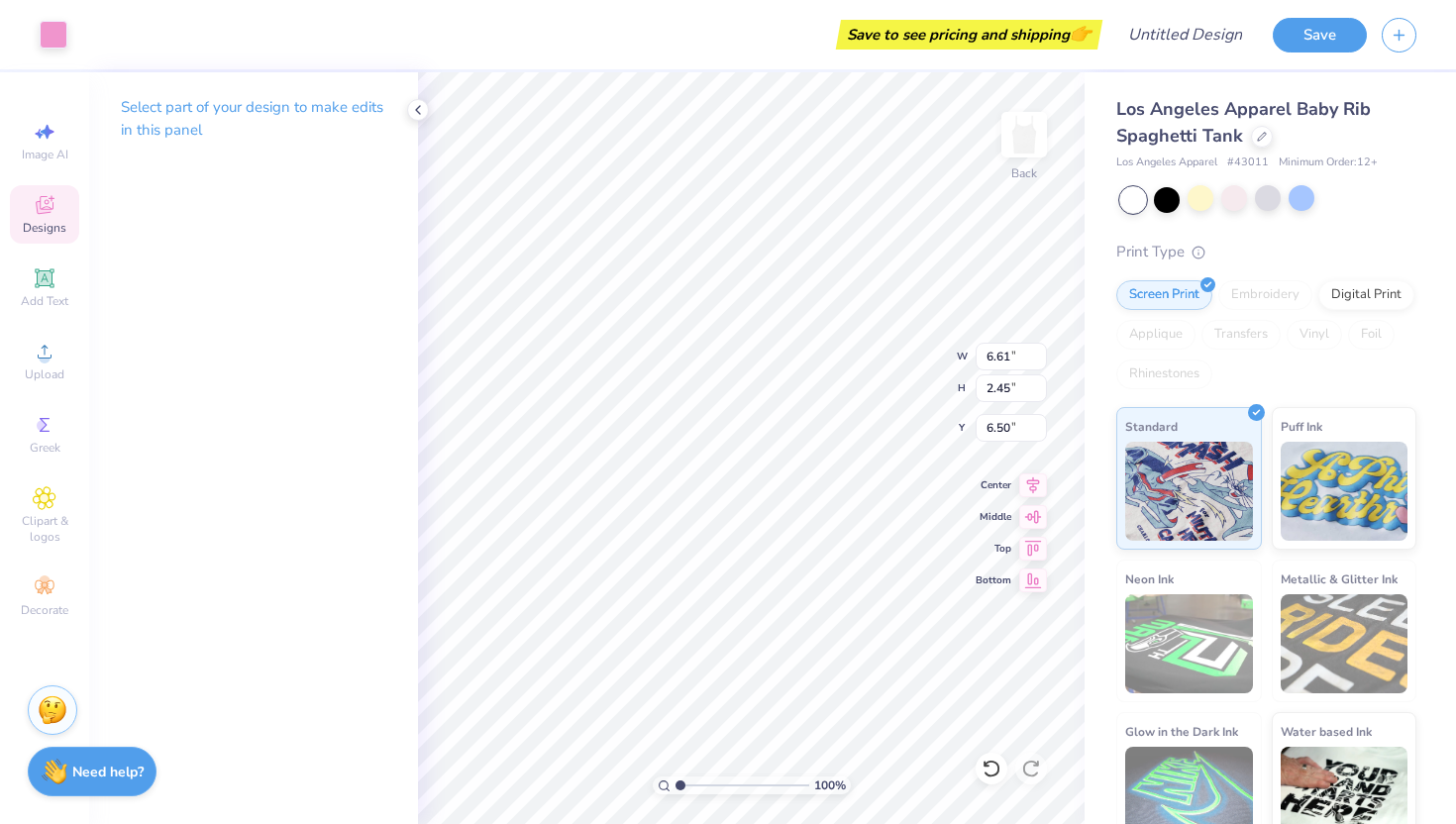 type on "6.74" 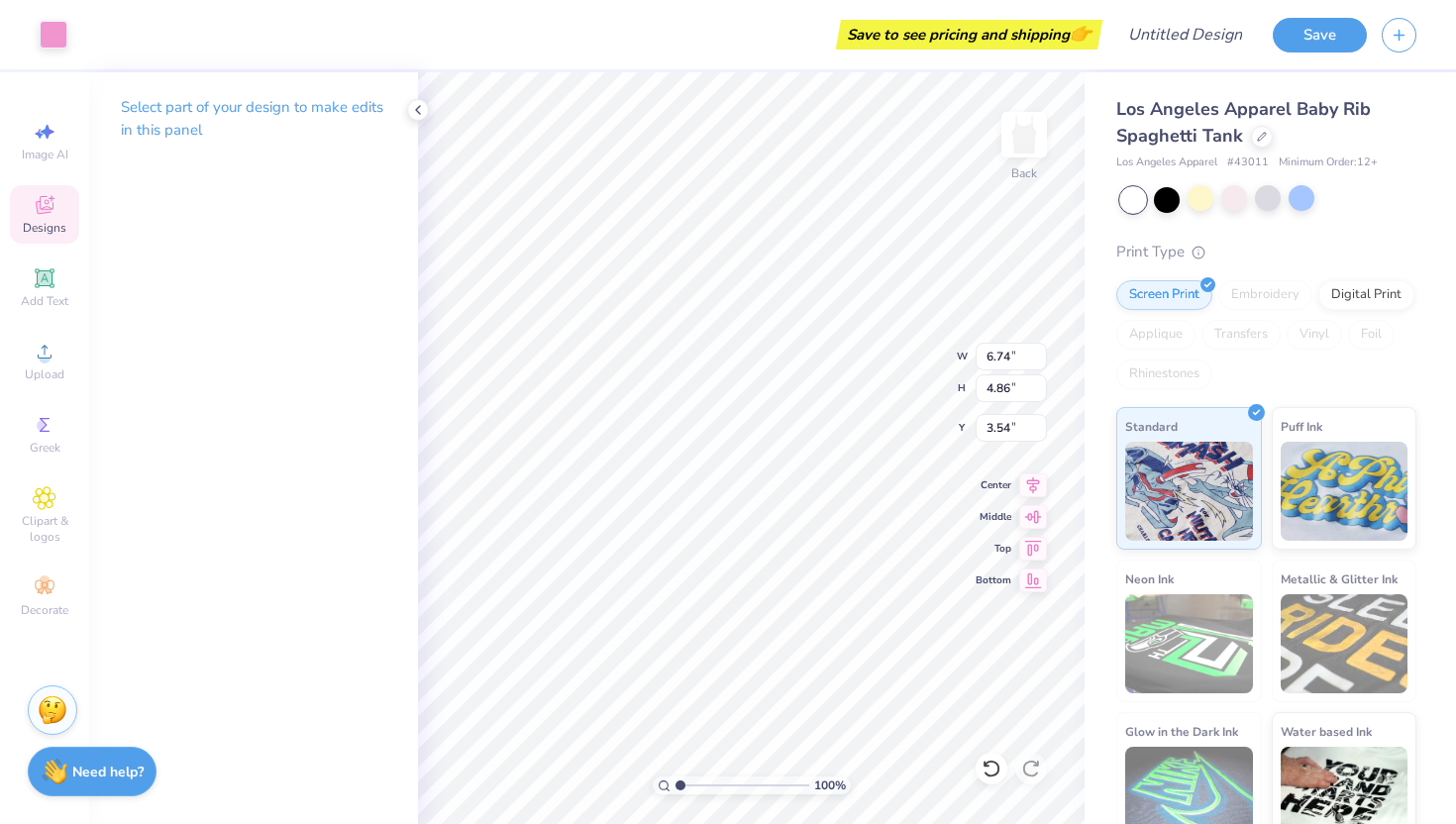 type on "3.92" 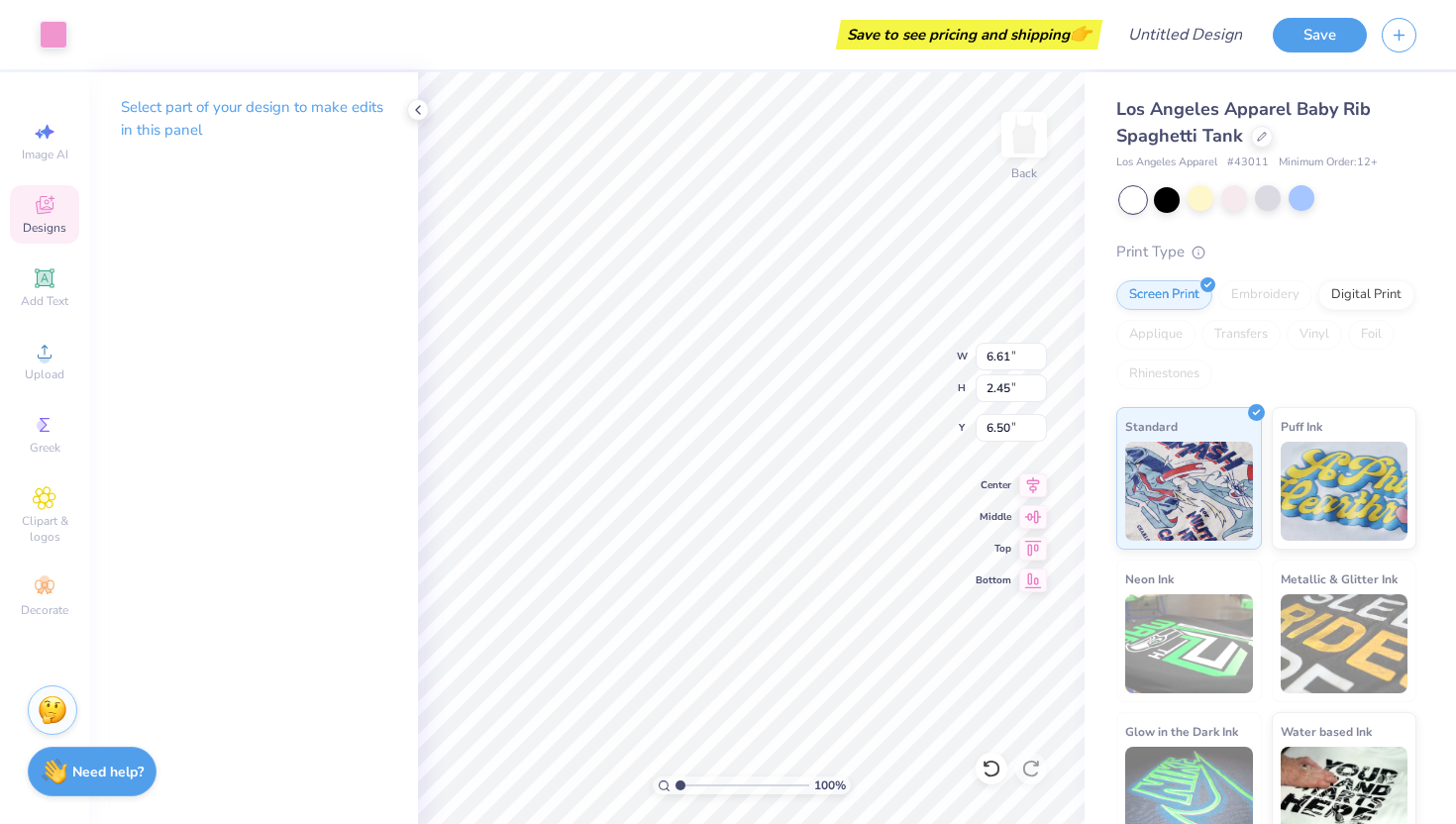 type on "7.17" 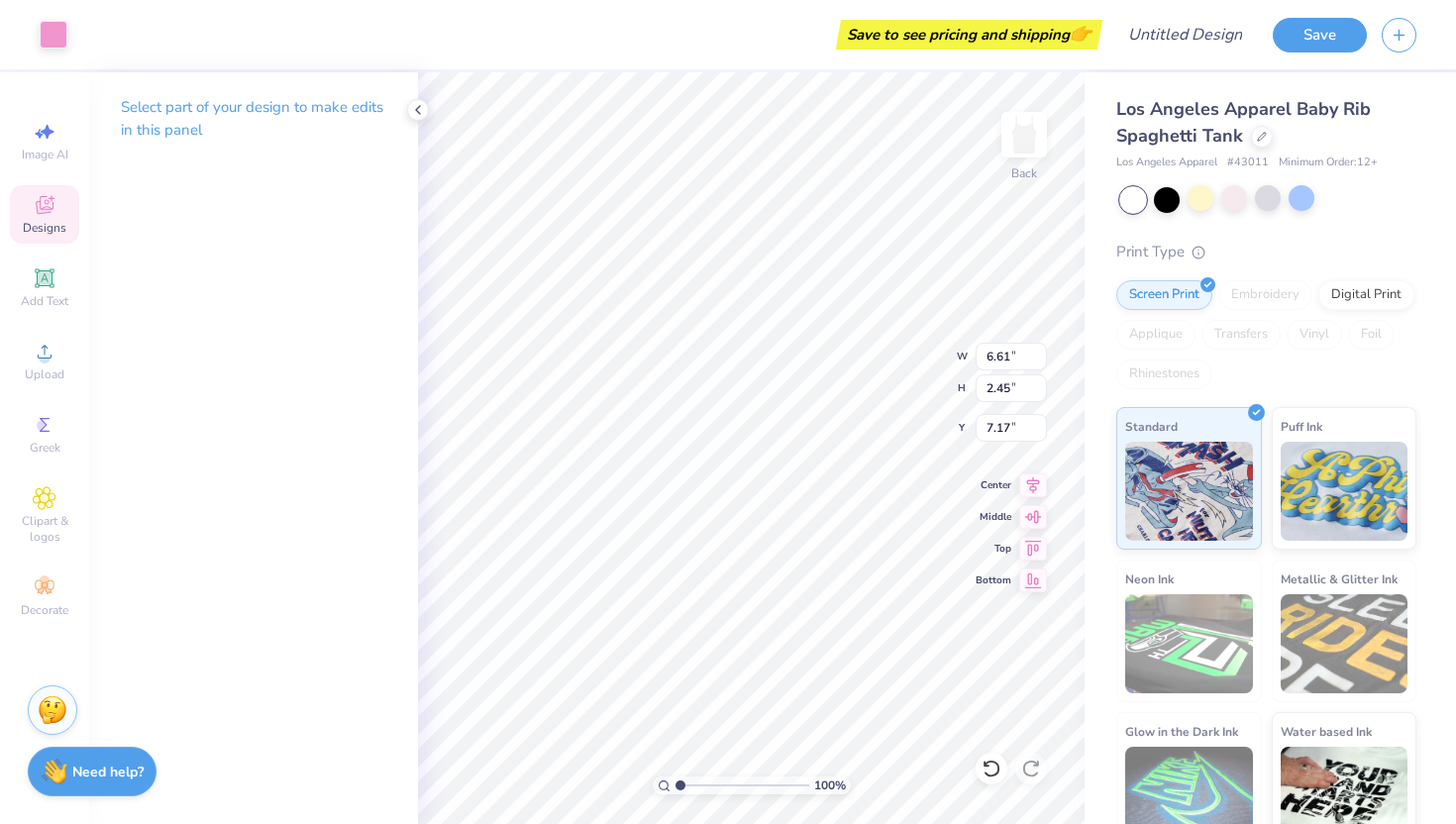 type on "4.68" 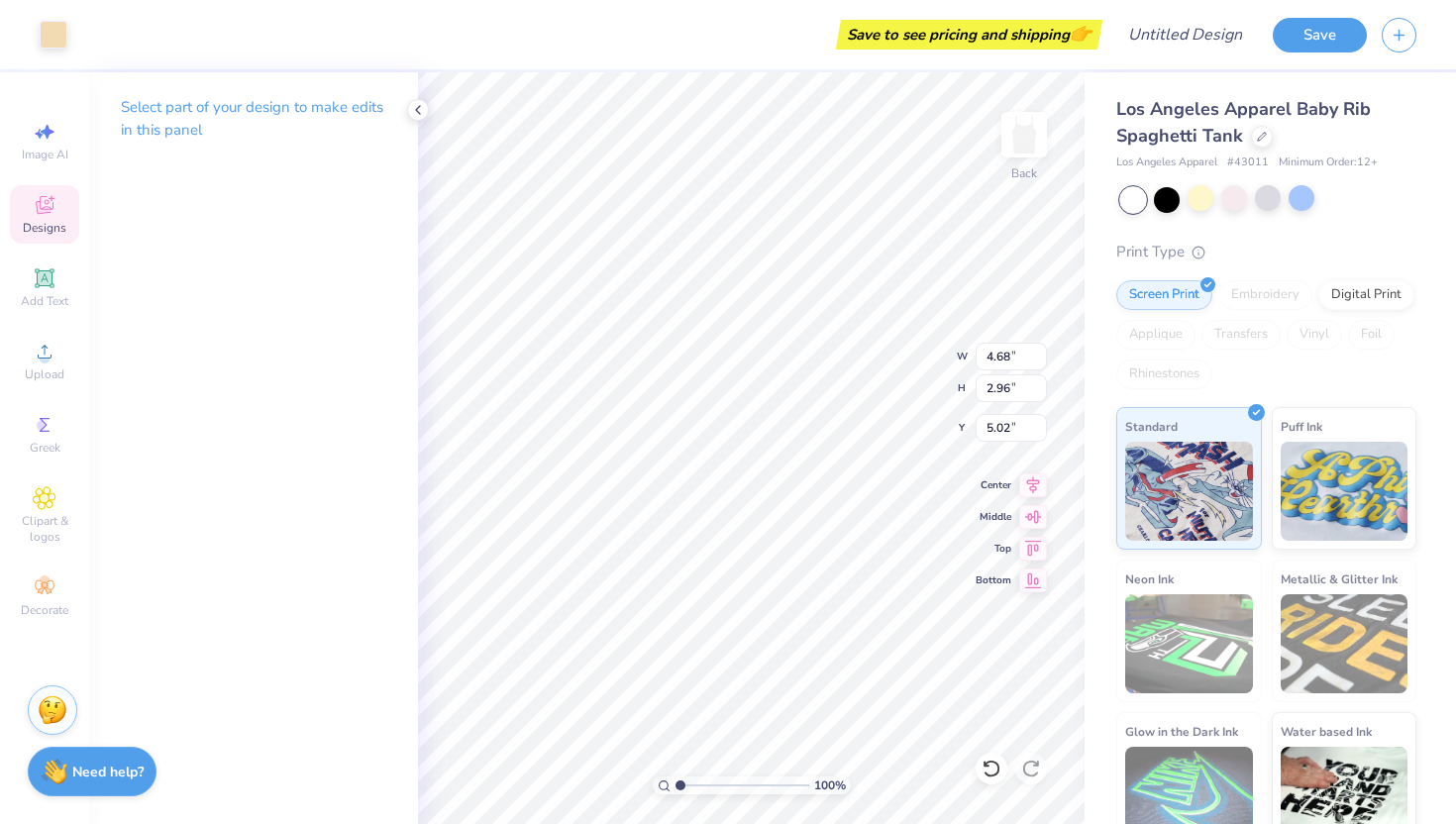 type on "1.83" 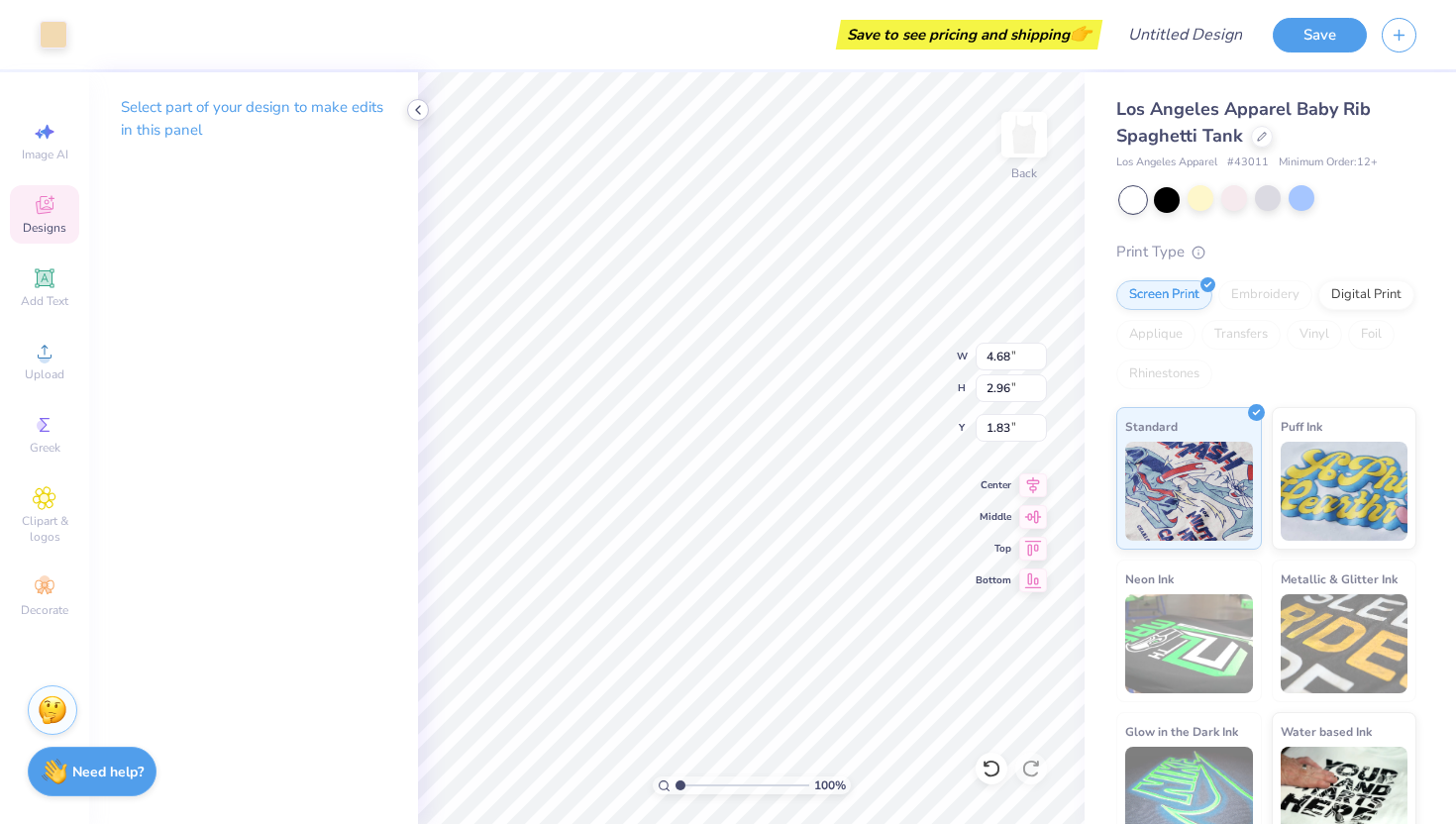 click 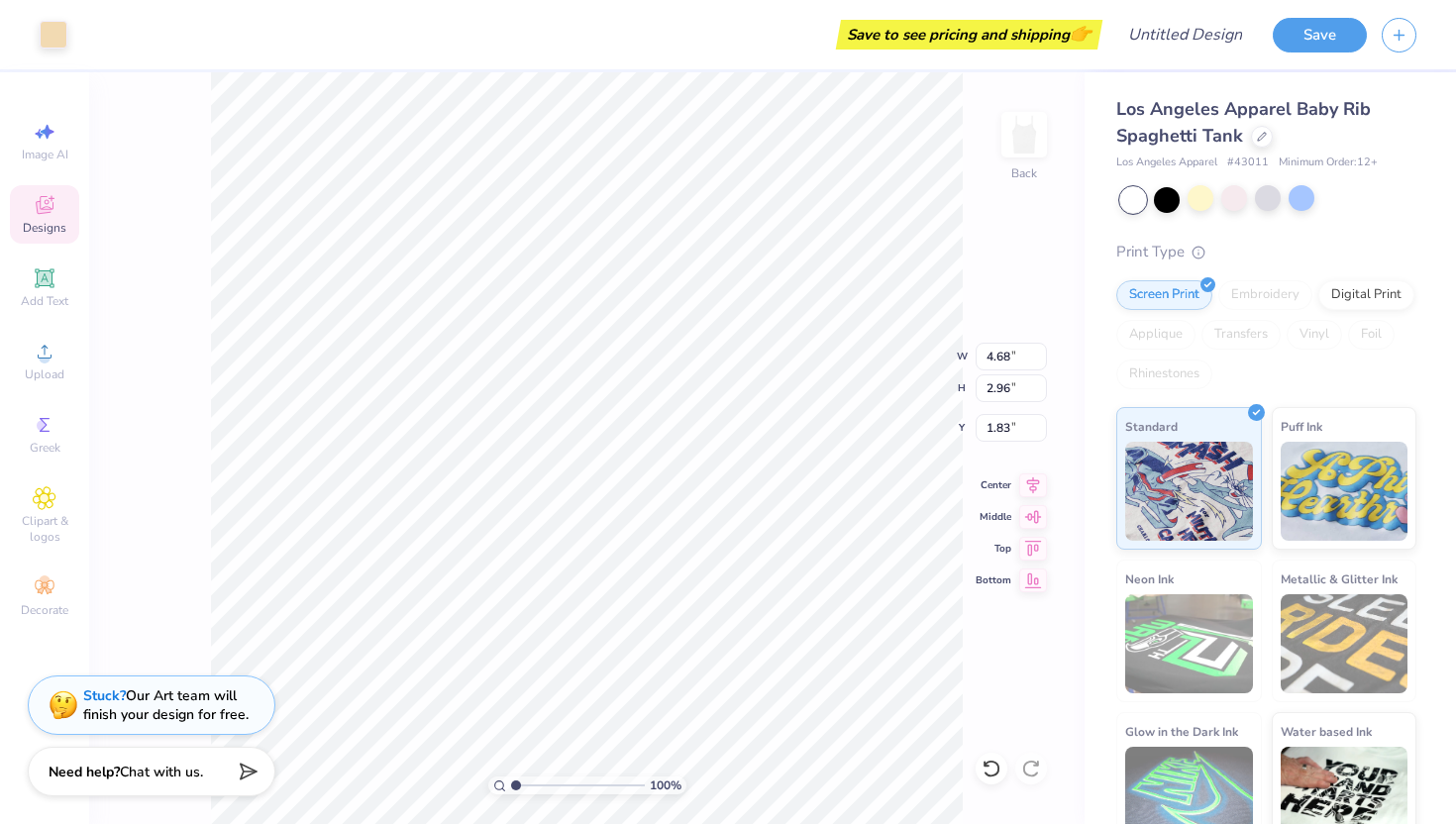 click on "100  % Back W 4.68 4.68 " H 2.96 2.96 " Y 1.83 1.83 " Center Middle Top Bottom" at bounding box center (586, 448) 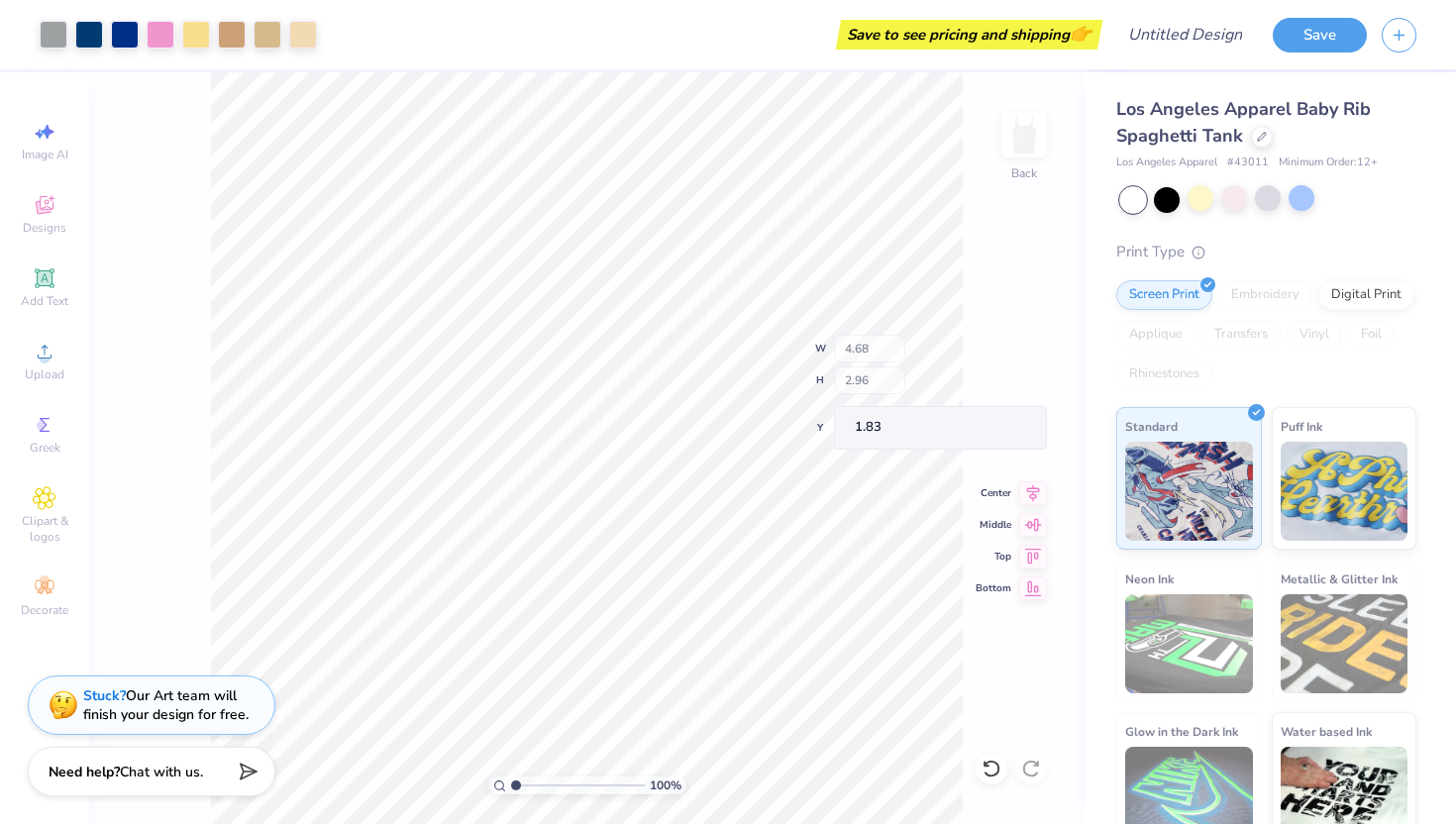 click on "100  % Back W 4.68 H 2.96 Y 1.83 Center Middle Top Bottom" at bounding box center (586, 448) 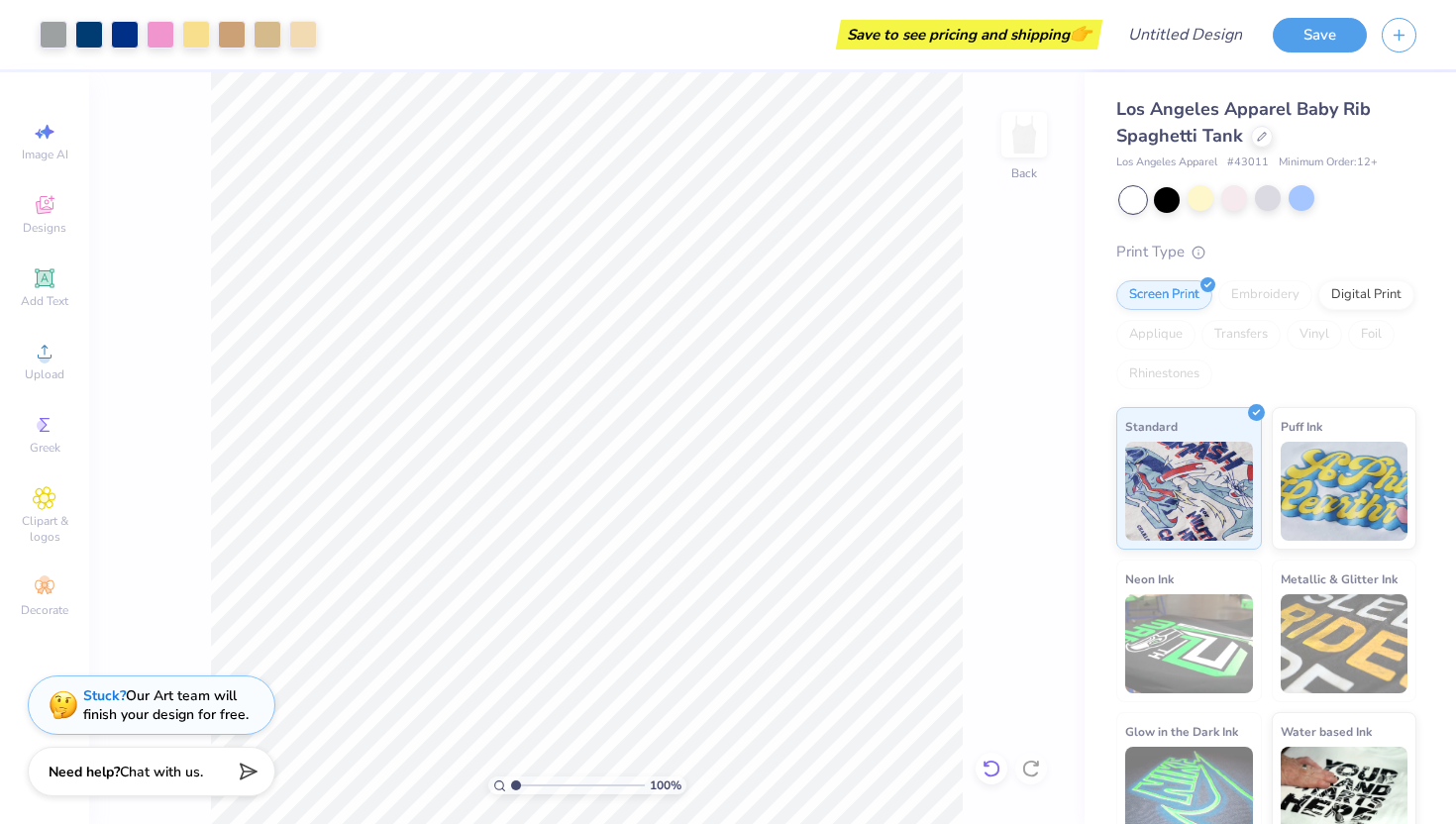 click 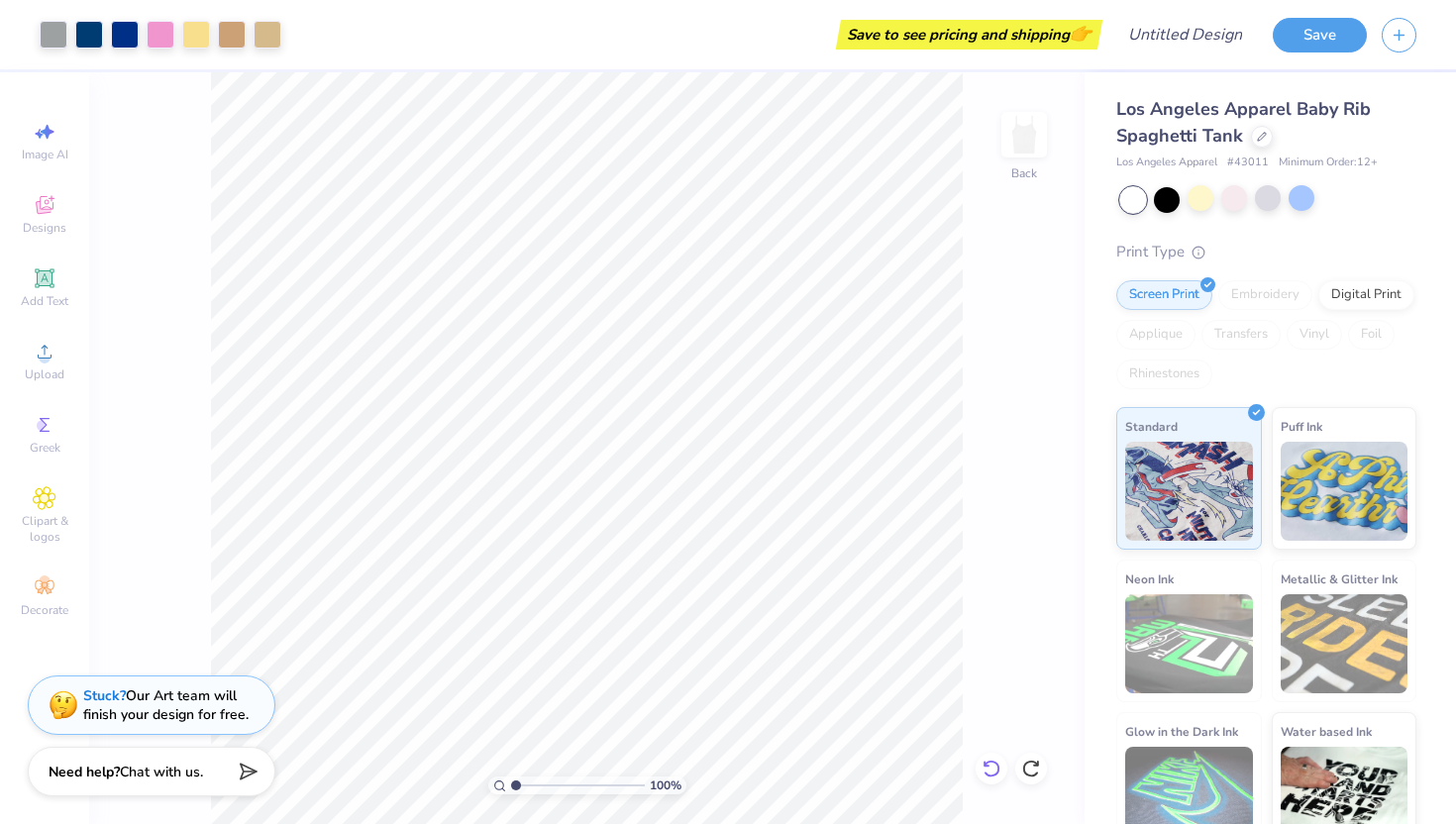 click 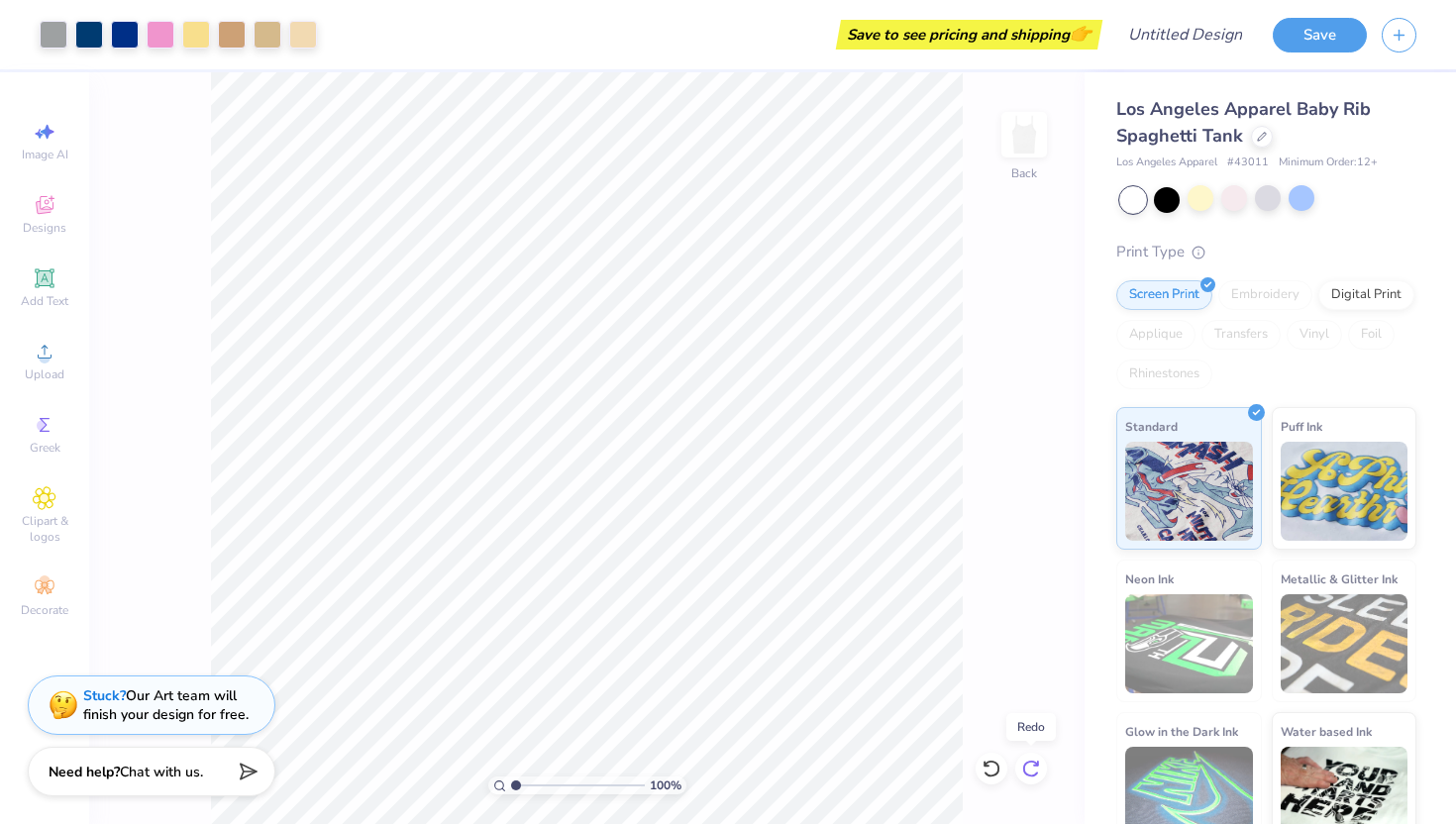 click 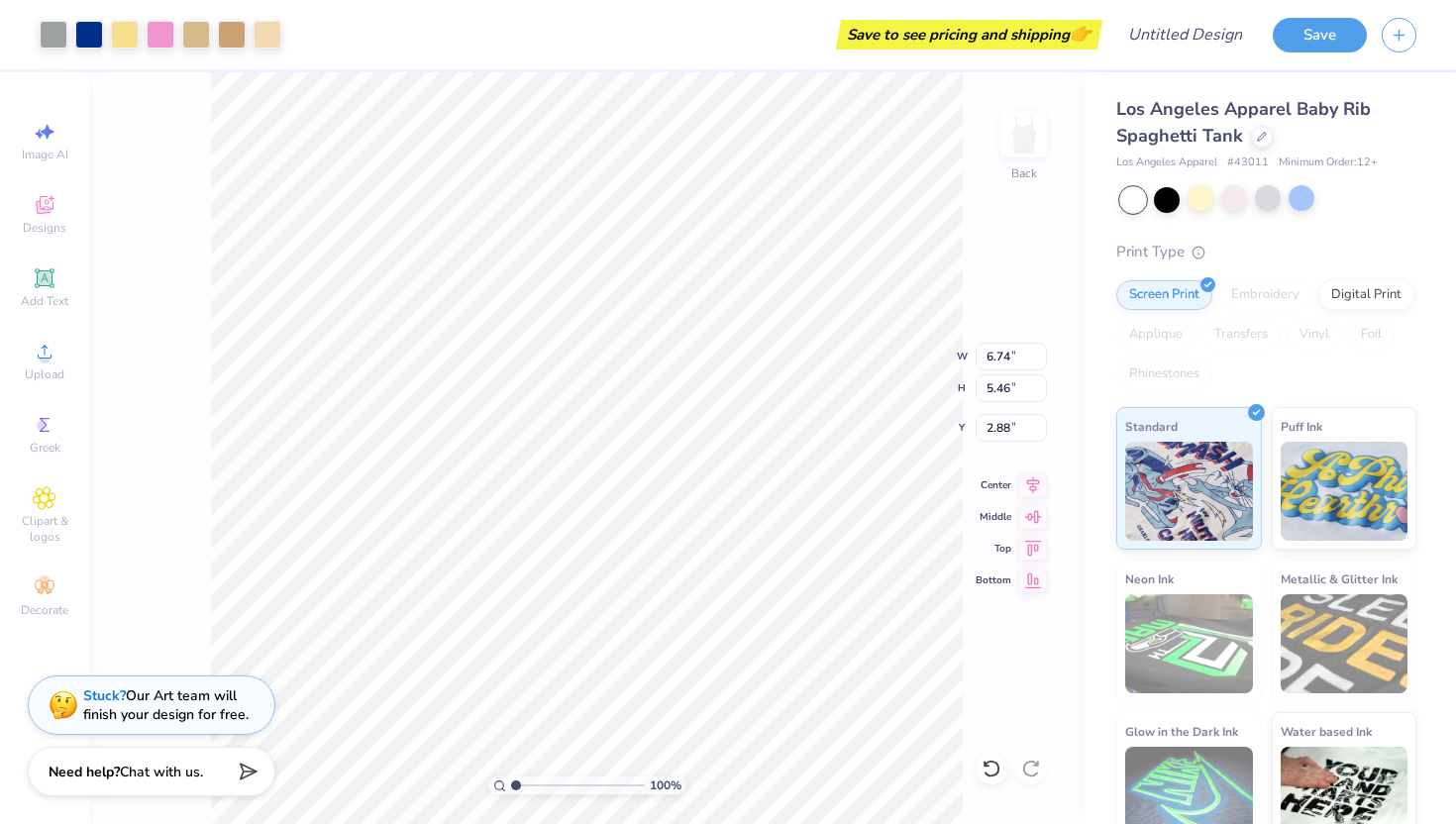 type on "3.23" 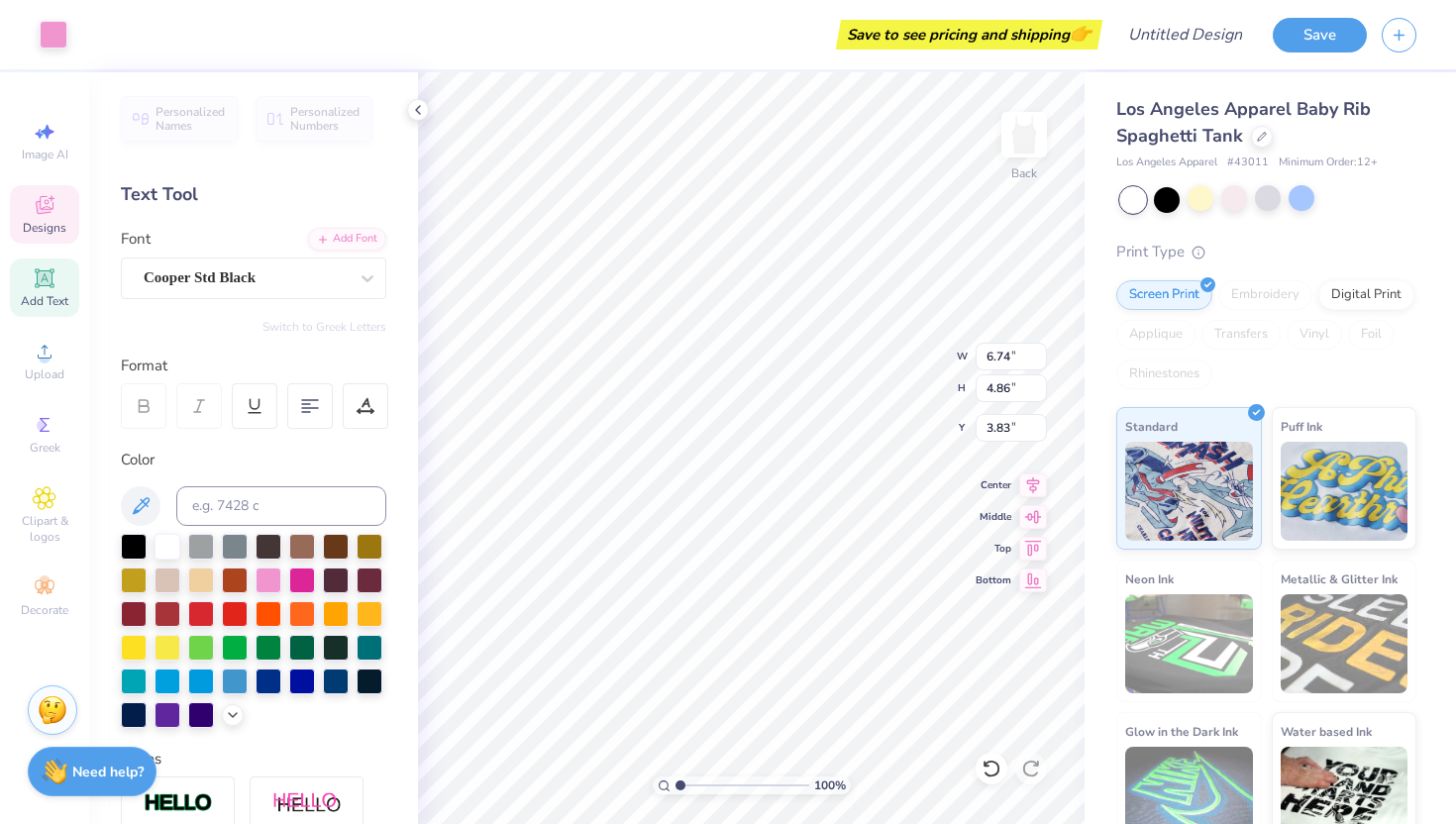 type on "6.74" 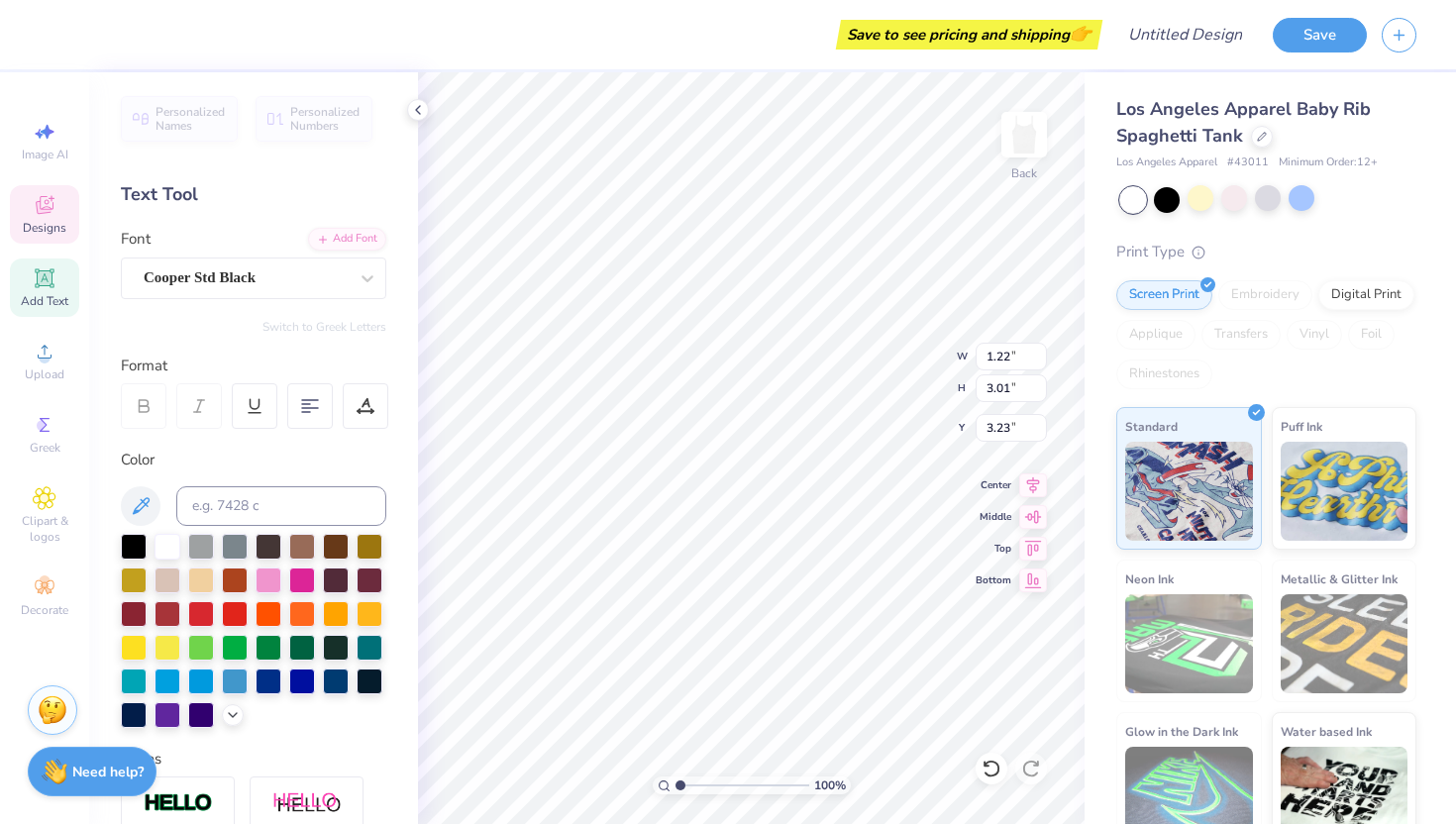type on "3.49" 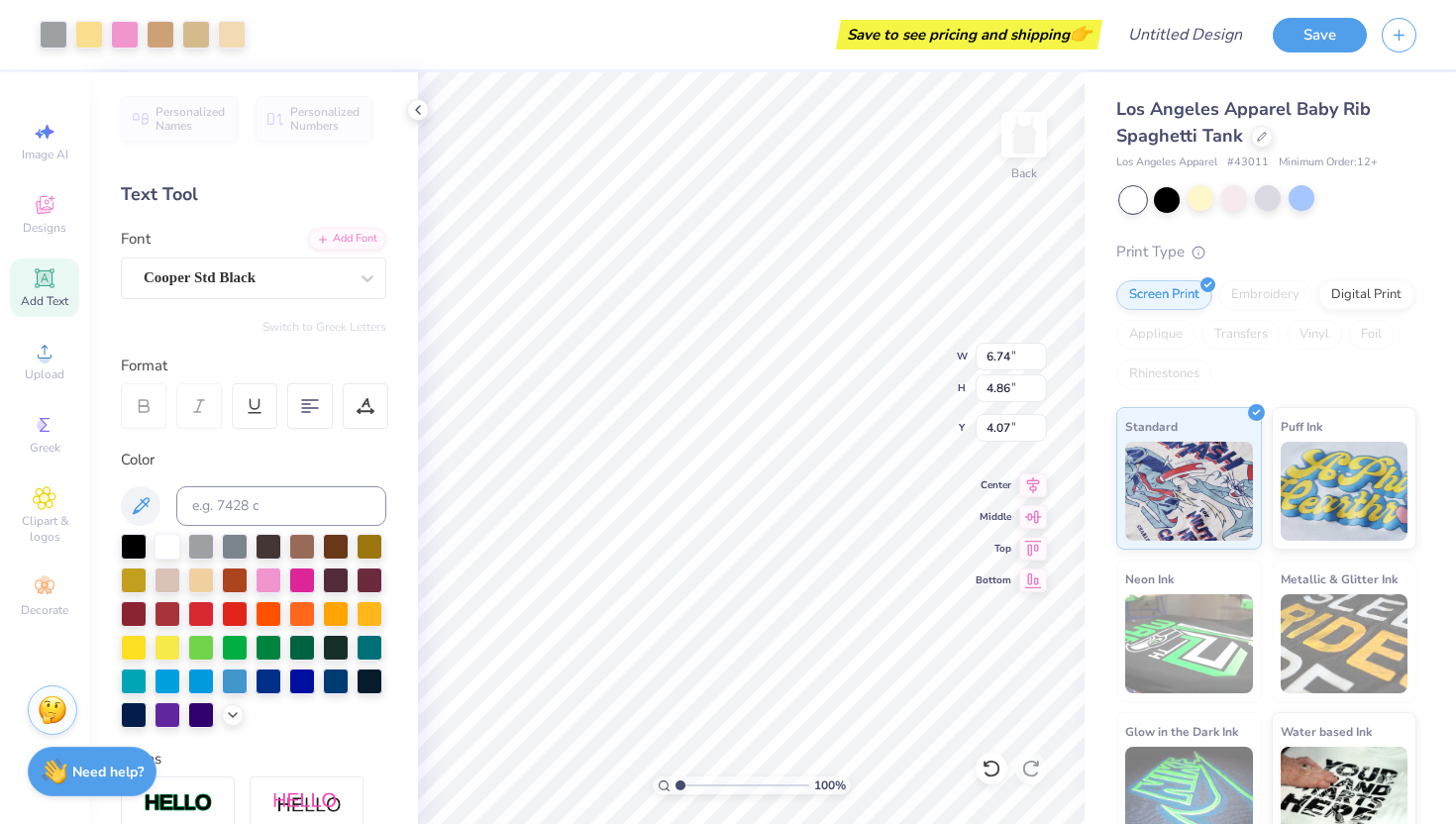 type on "4.07" 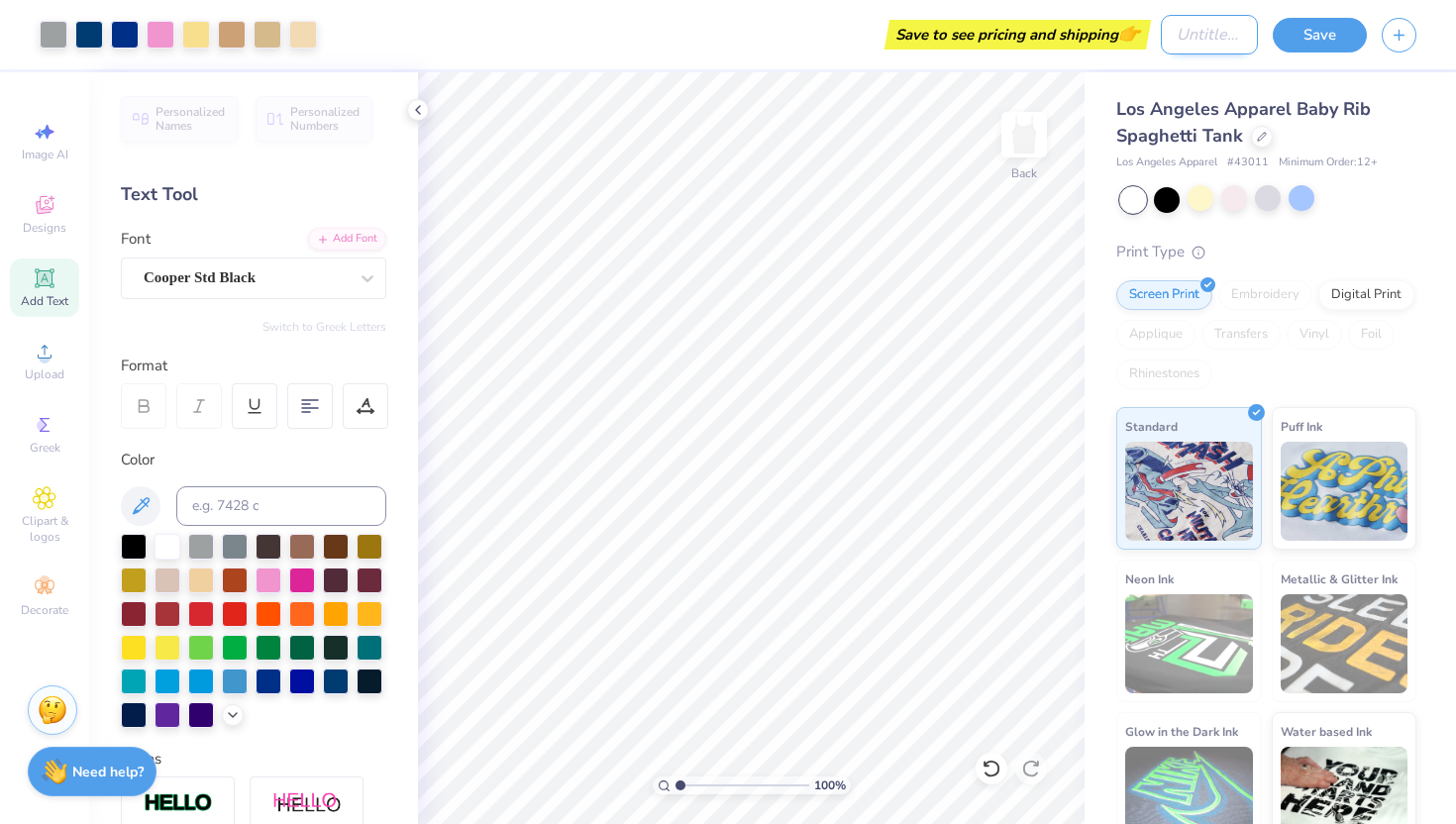 click on "Design Title" at bounding box center (1209, 35) 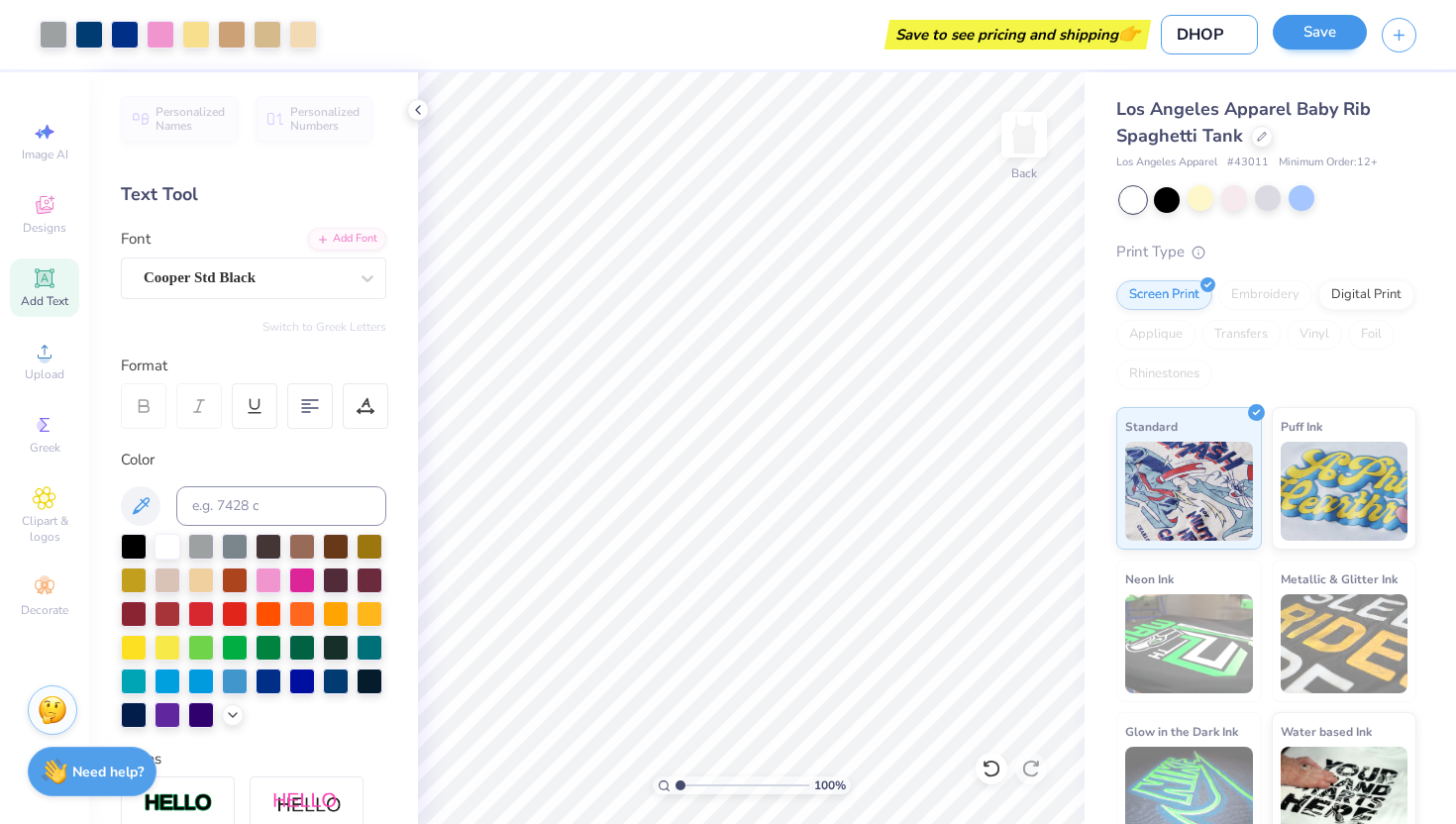 type on "DHOP" 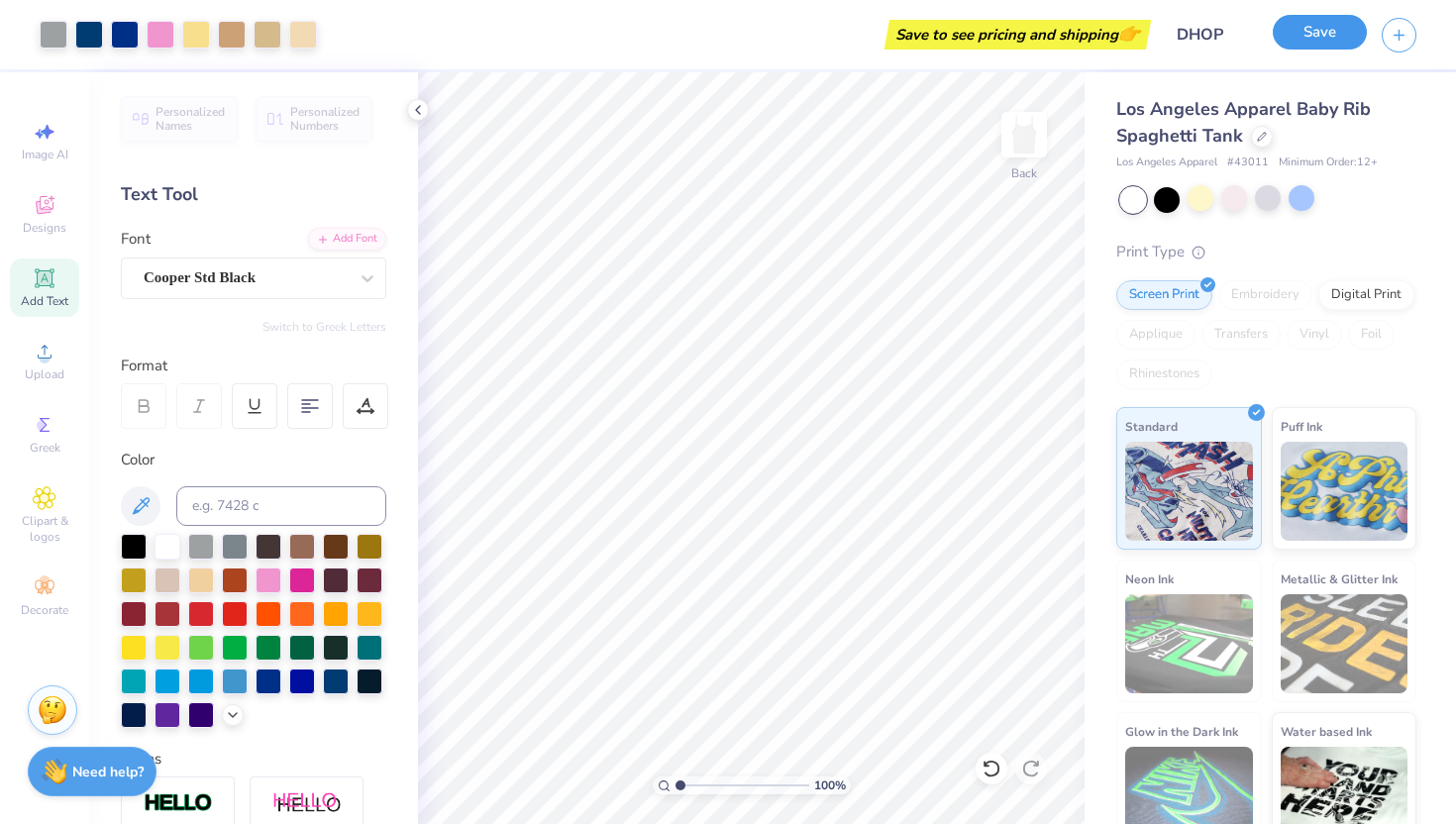 click on "Save" at bounding box center (1319, 32) 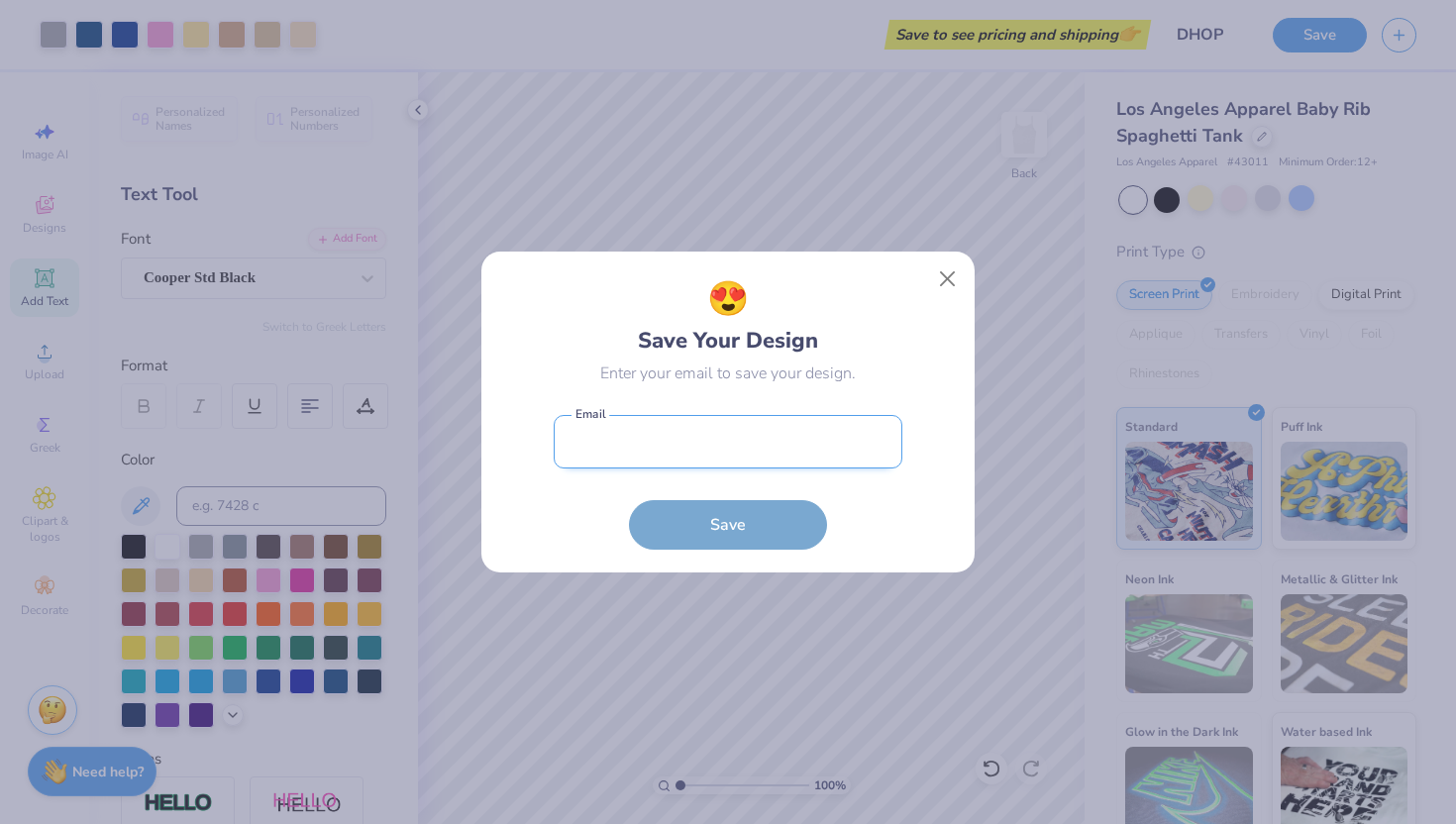 click at bounding box center (728, 442) 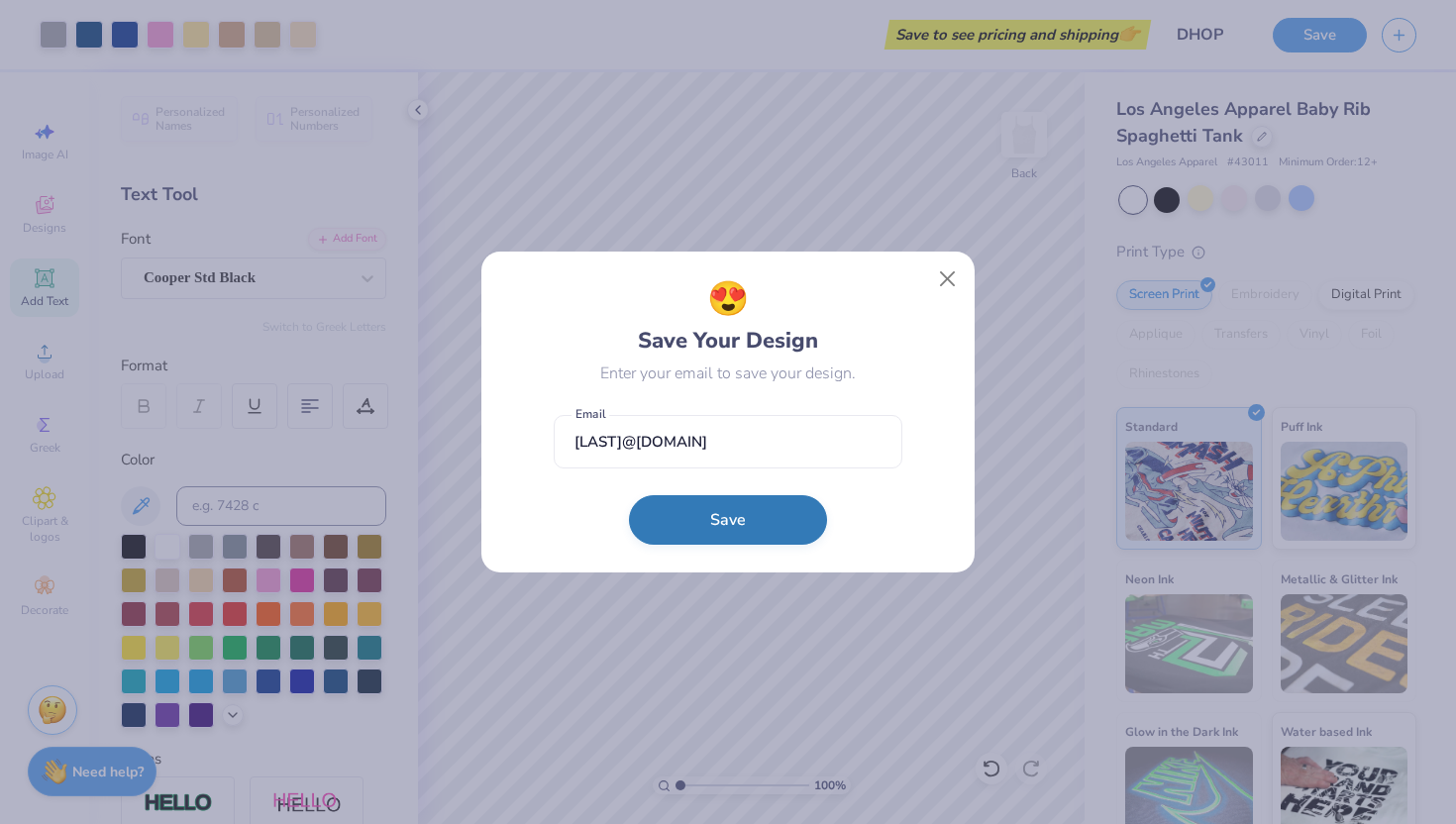 click on "Save" at bounding box center (728, 520) 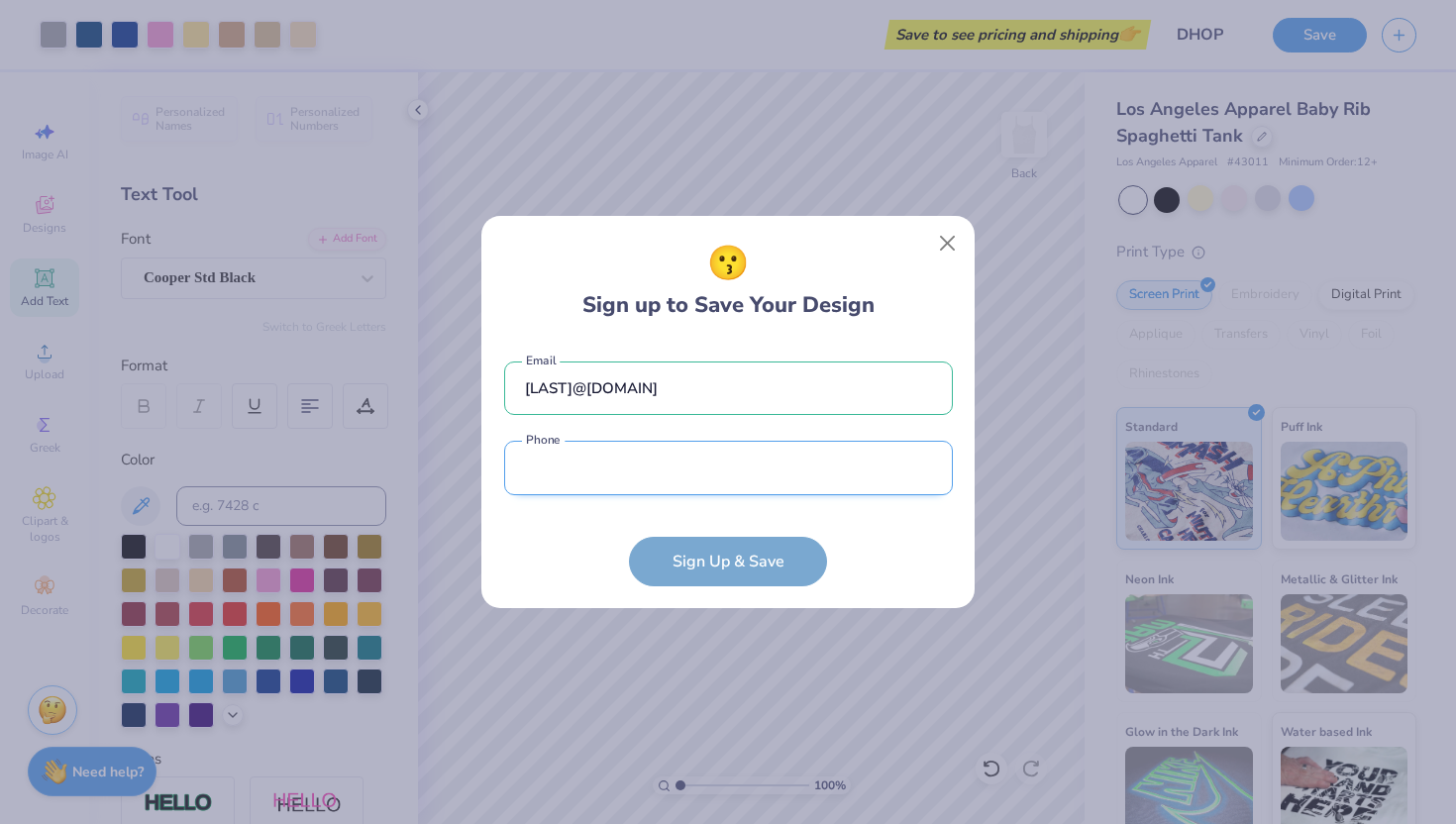 click at bounding box center [728, 467] 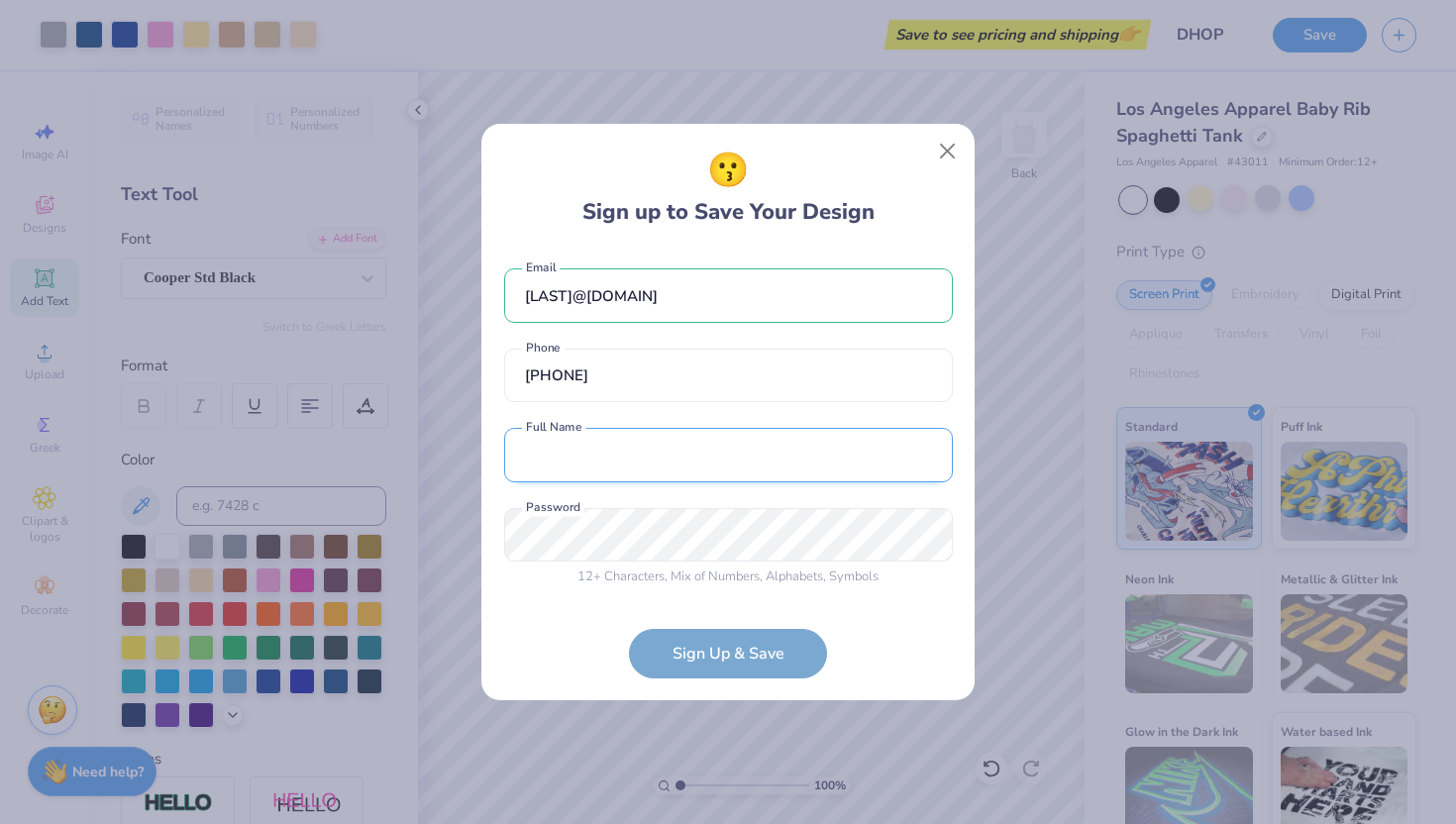 click at bounding box center [728, 455] 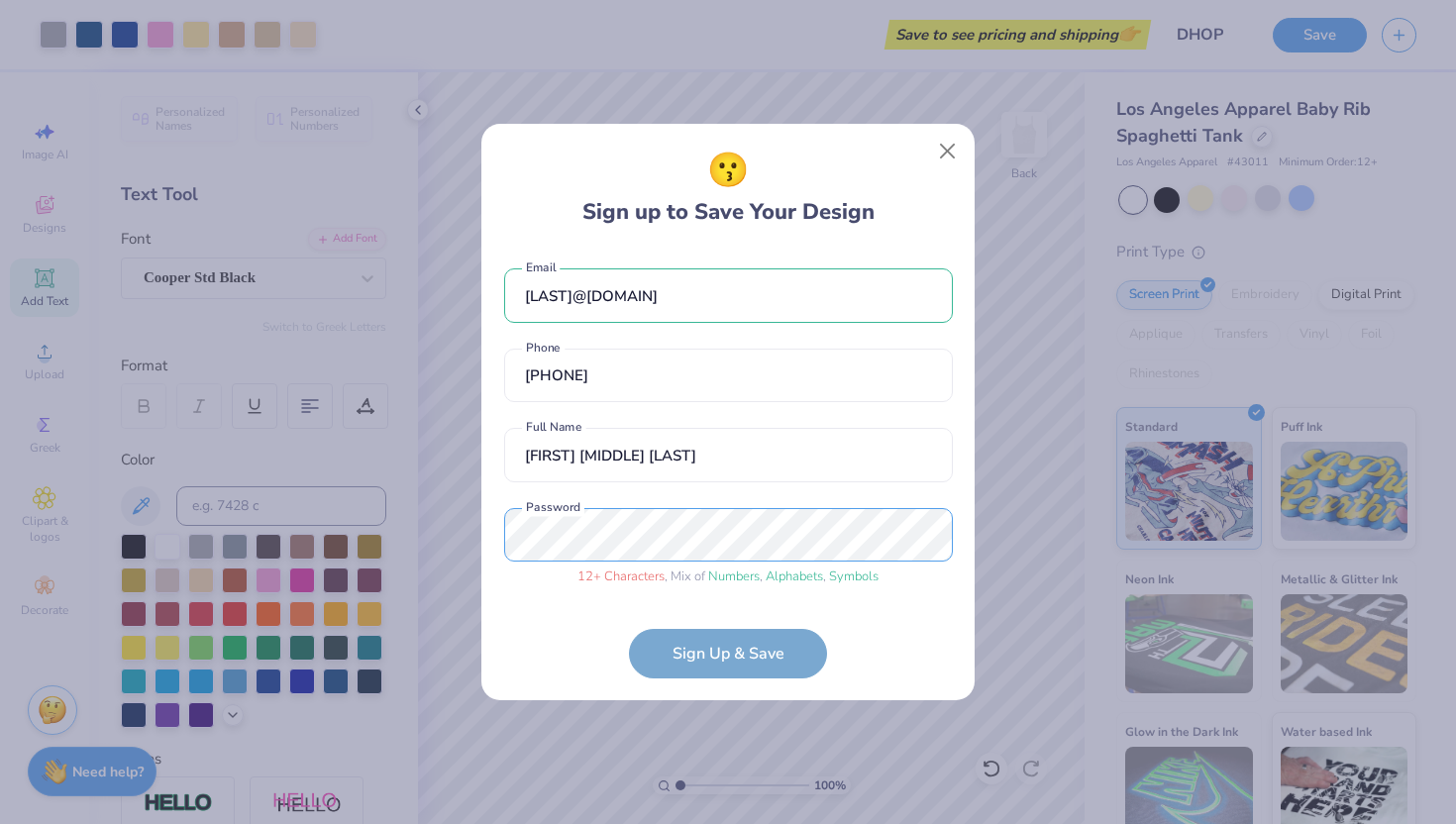 click on "😗 Sign up to Save Your Design [LAST]@[DOMAIN] Email [PHONE] Phone [FIRST] [MIDDLE] [LAST] Full Name 12 + Characters , Mix of   Numbers ,   Alphabets ,   Symbols Password Sign Up & Save" at bounding box center (728, 412) 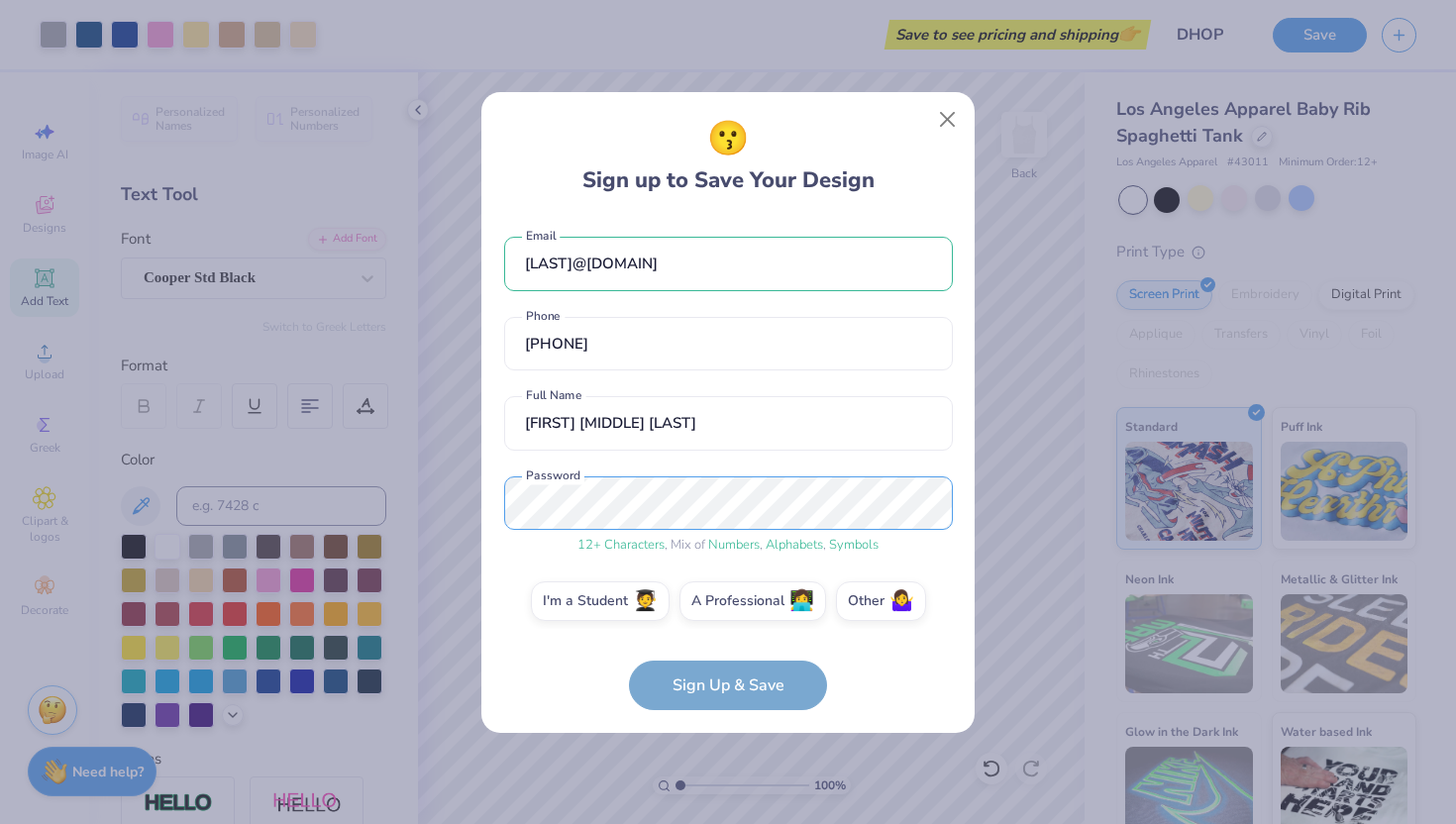 scroll, scrollTop: 11, scrollLeft: 0, axis: vertical 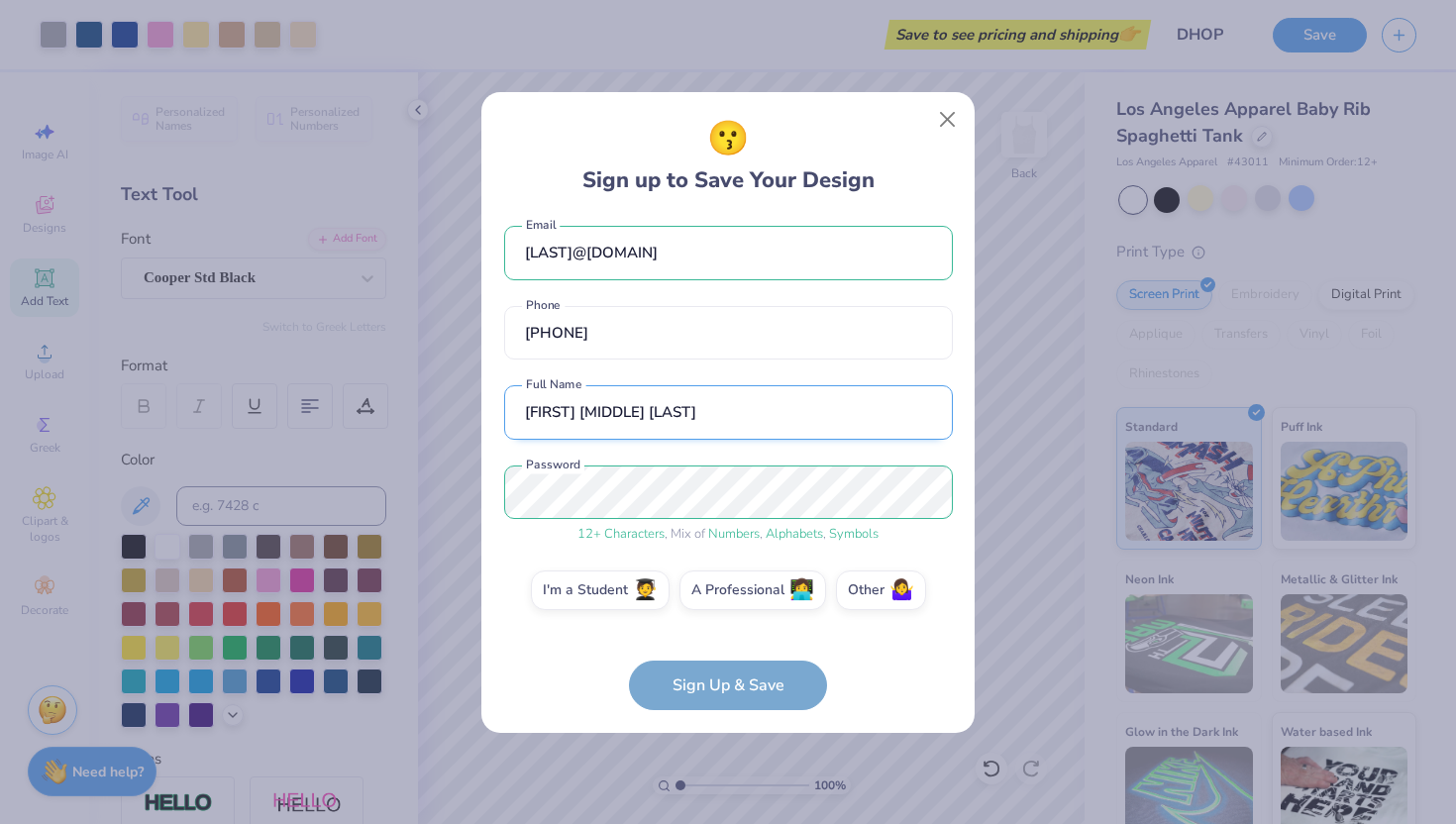 drag, startPoint x: 604, startPoint y: 410, endPoint x: 570, endPoint y: 401, distance: 35.171011 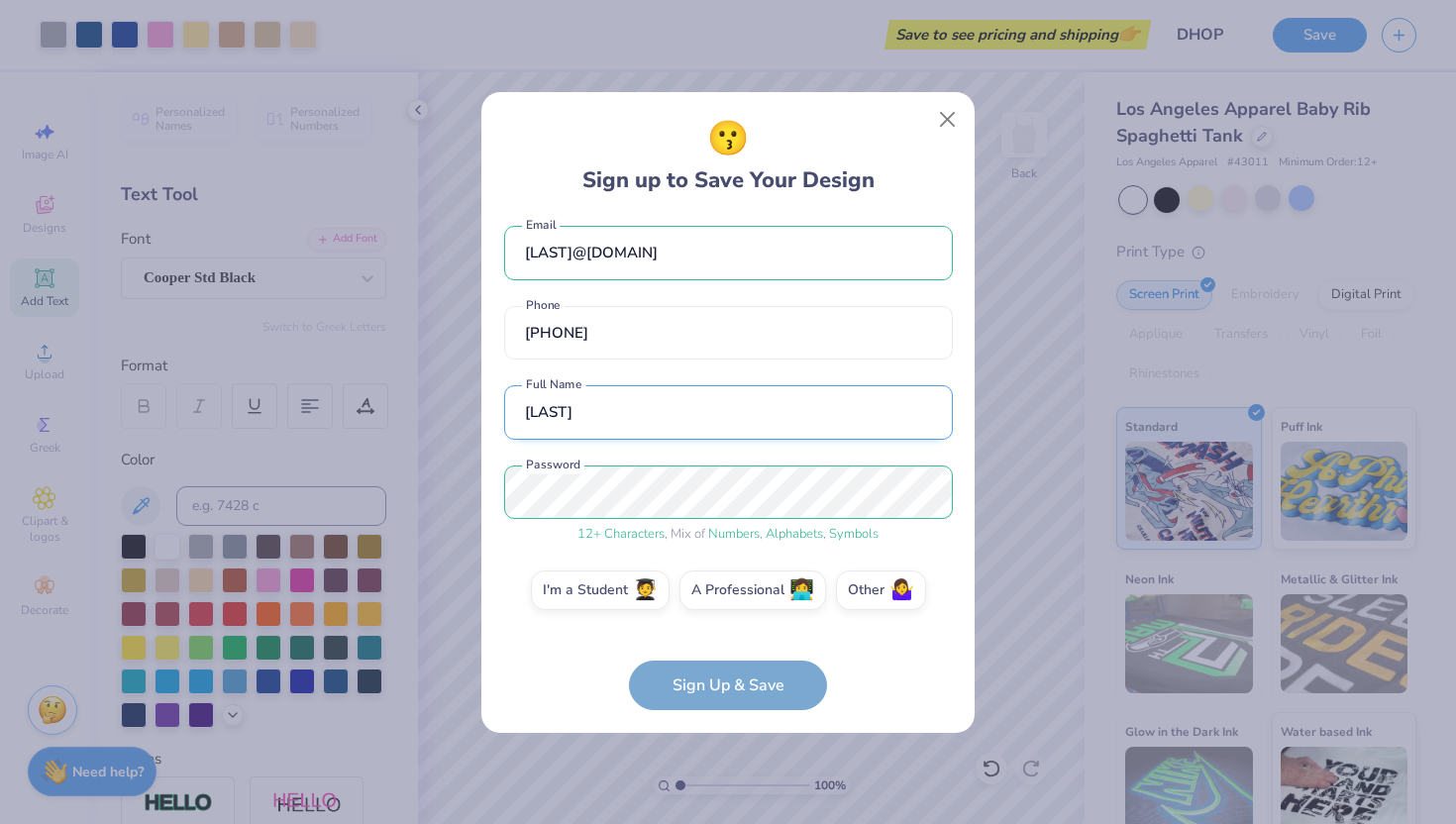 scroll, scrollTop: 0, scrollLeft: 0, axis: both 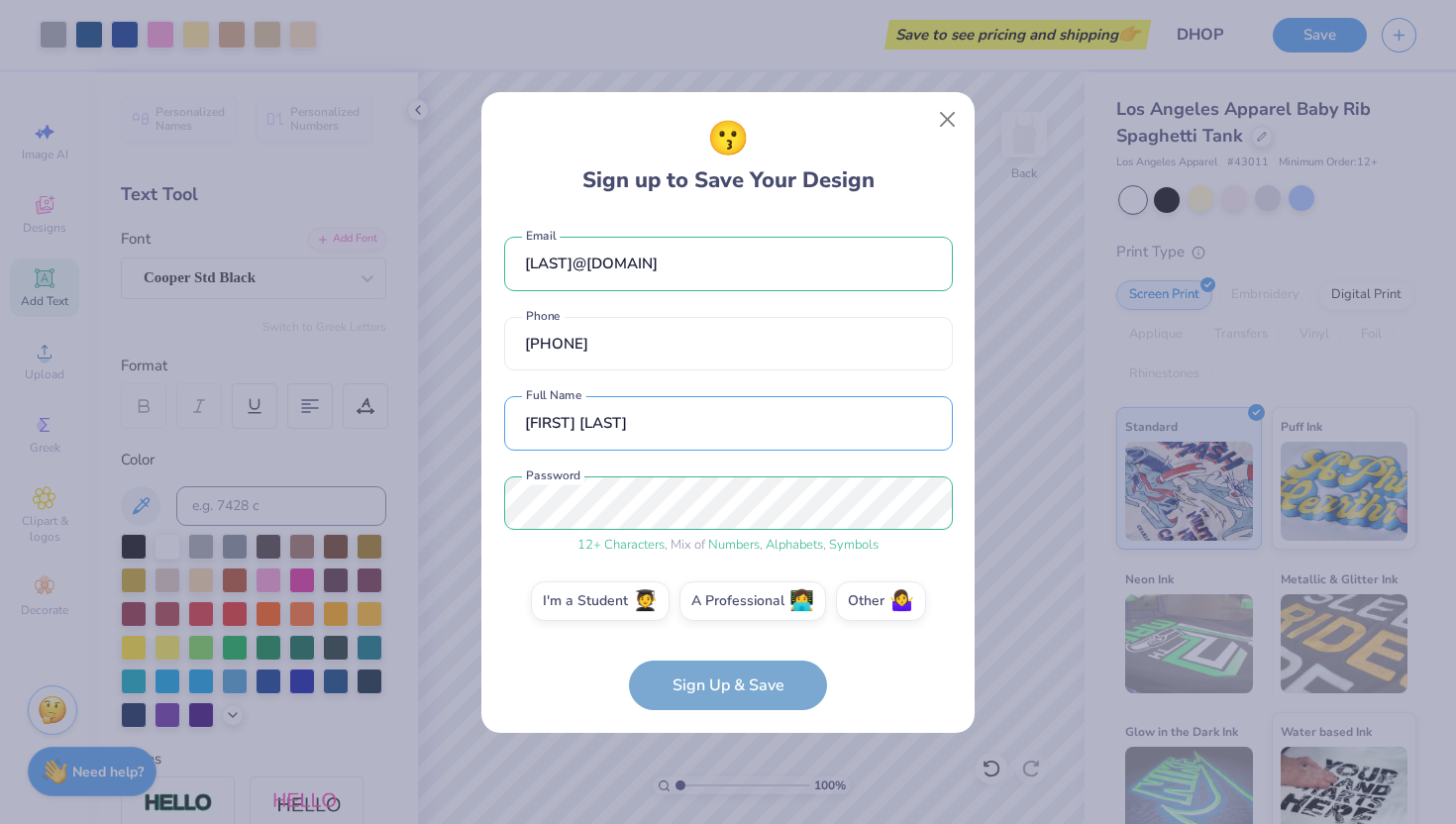 type on "[FIRST] [LAST]" 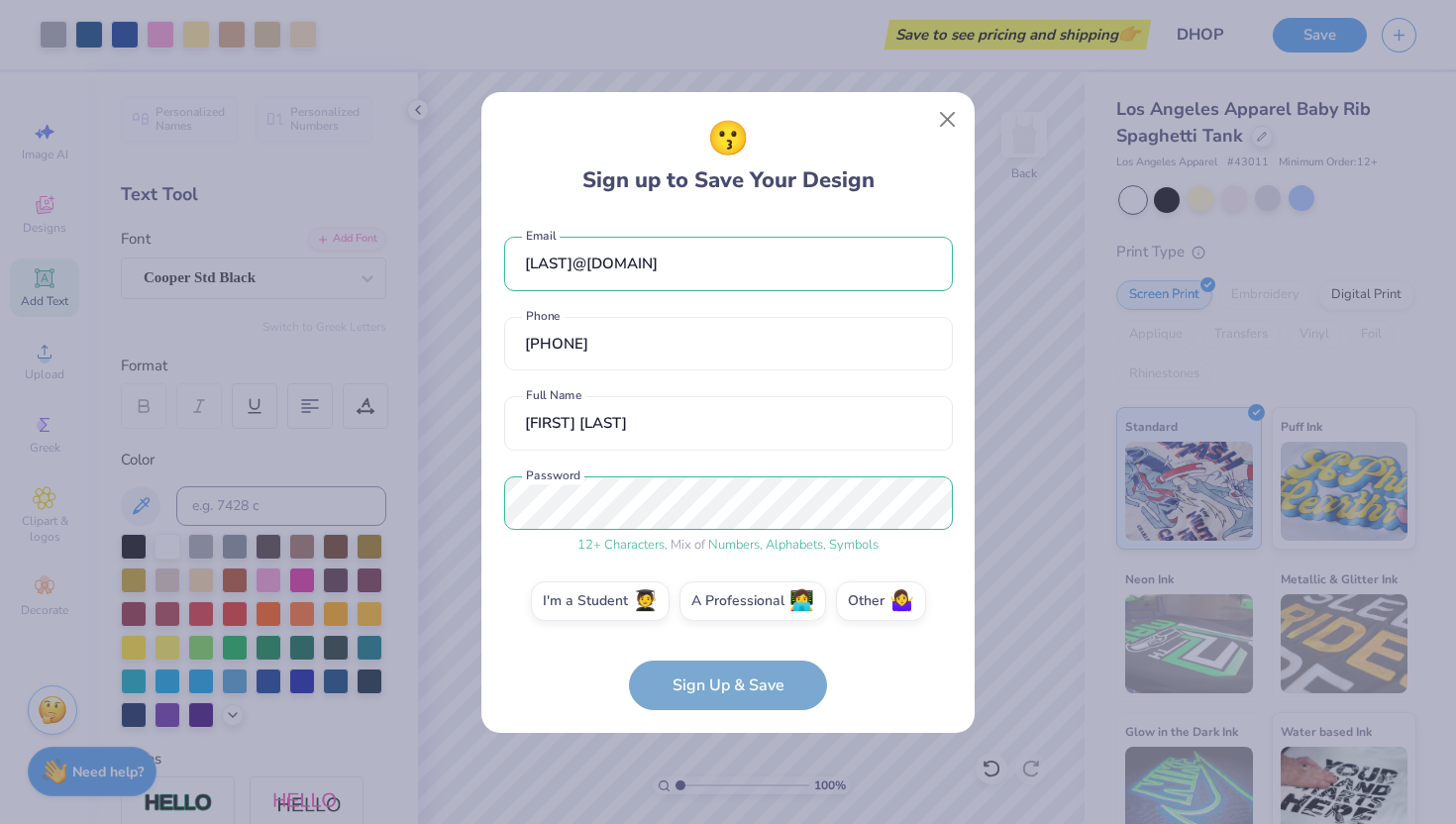 click on "[LAST]@[DOMAIN] Email [PHONE] Phone [FIRST] [LAST] Full Name 12 + Characters , Mix of   Numbers ,   Alphabets ,   Symbols Password I'm a Student 🧑‍🎓 A Professional 👩‍💻 Other 🤷‍♀️ Sign Up & Save" at bounding box center (728, 464) 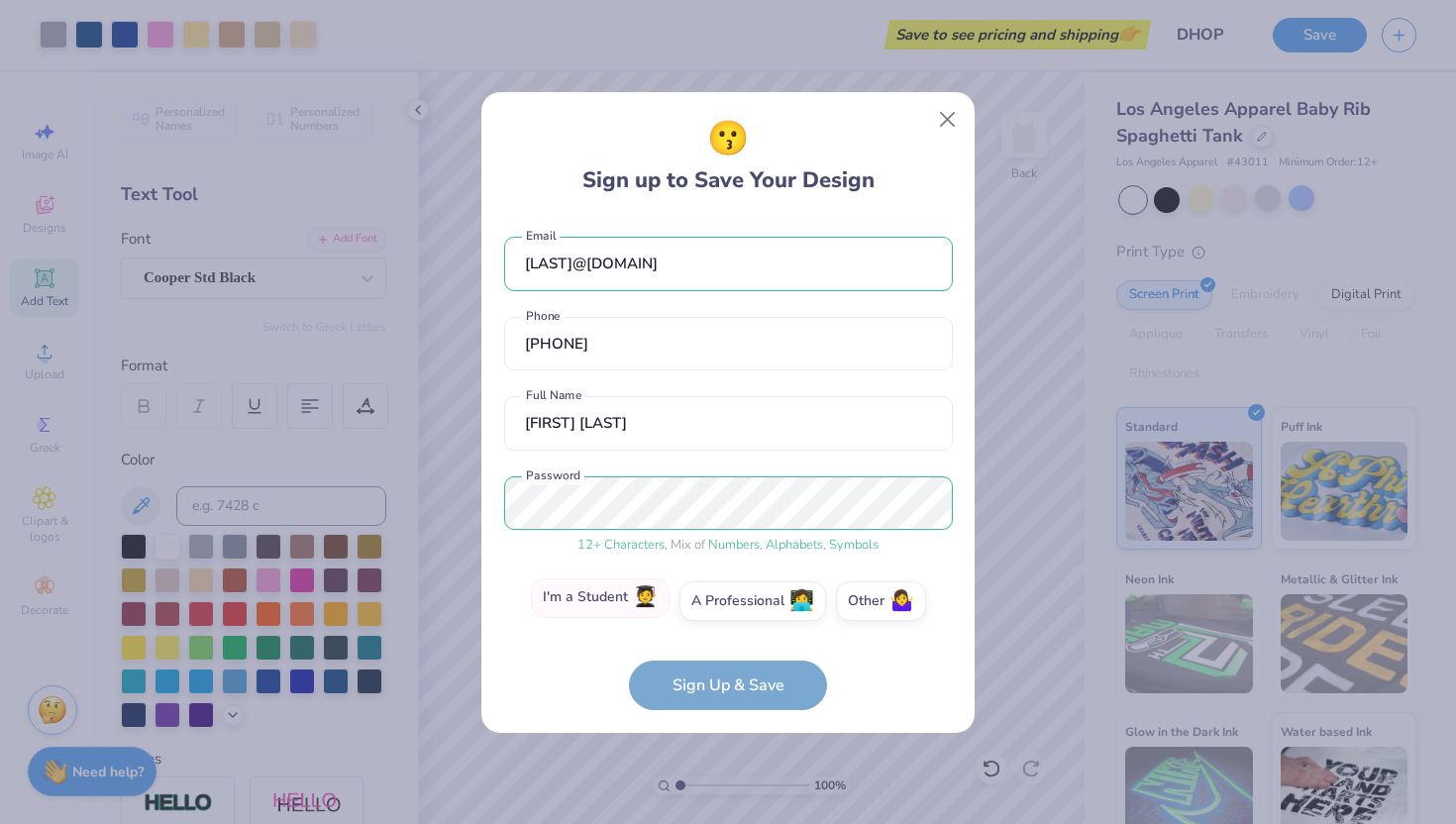 click on "I'm a Student 🧑‍🎓" at bounding box center (600, 598) 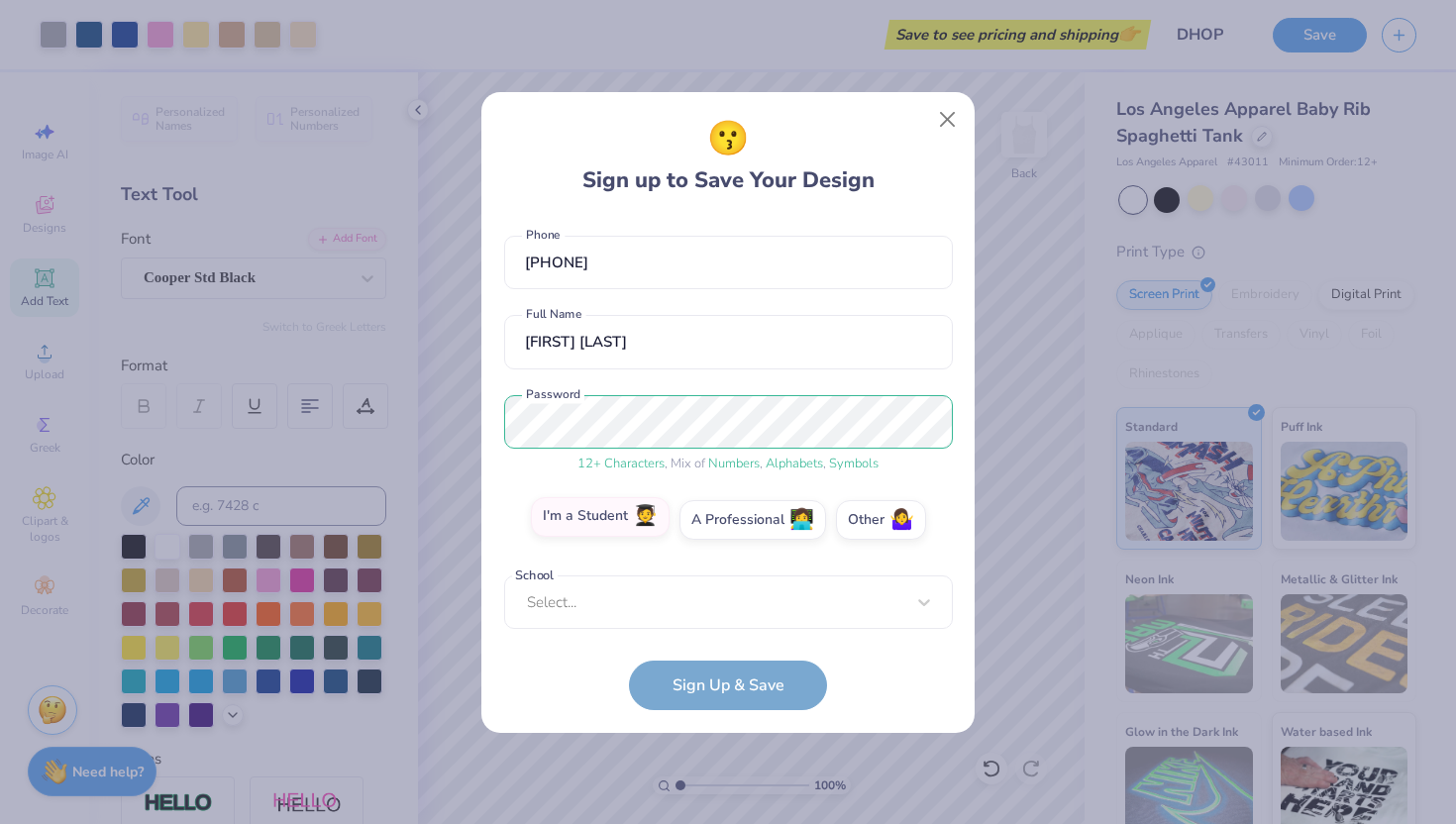 click on "Select..." at bounding box center [728, 602] 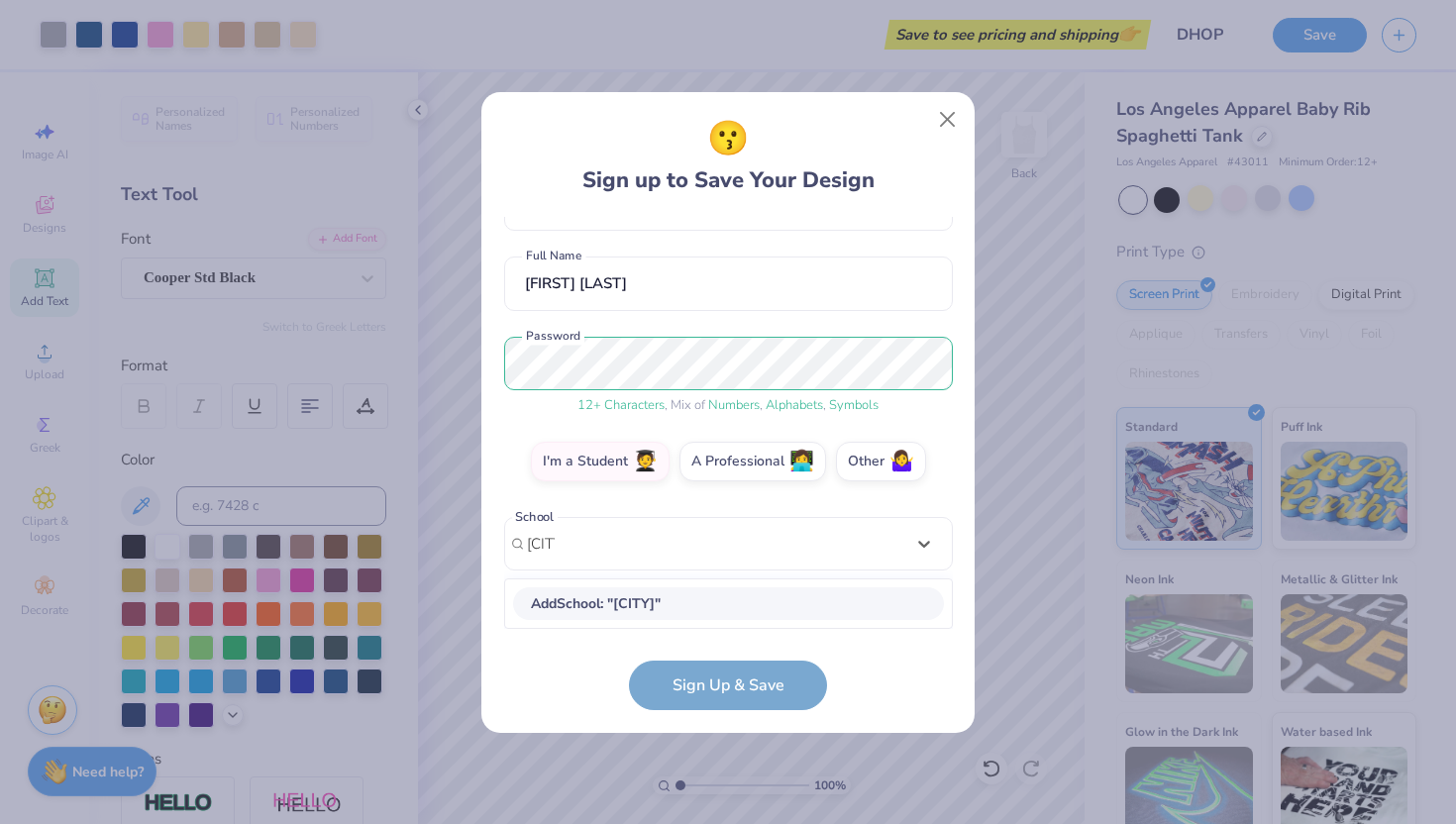 scroll, scrollTop: 140, scrollLeft: 0, axis: vertical 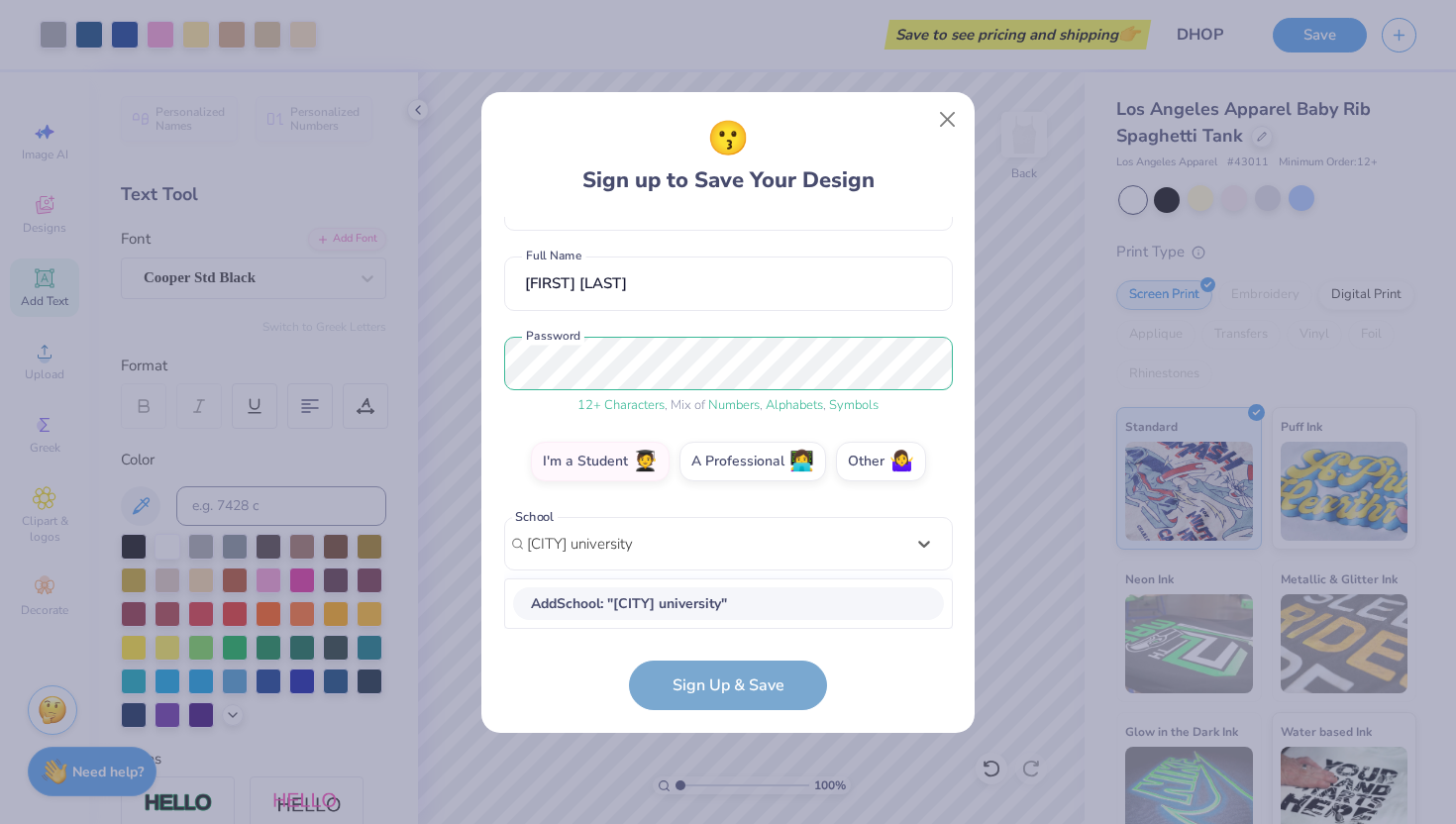 type on "[CITY] university" 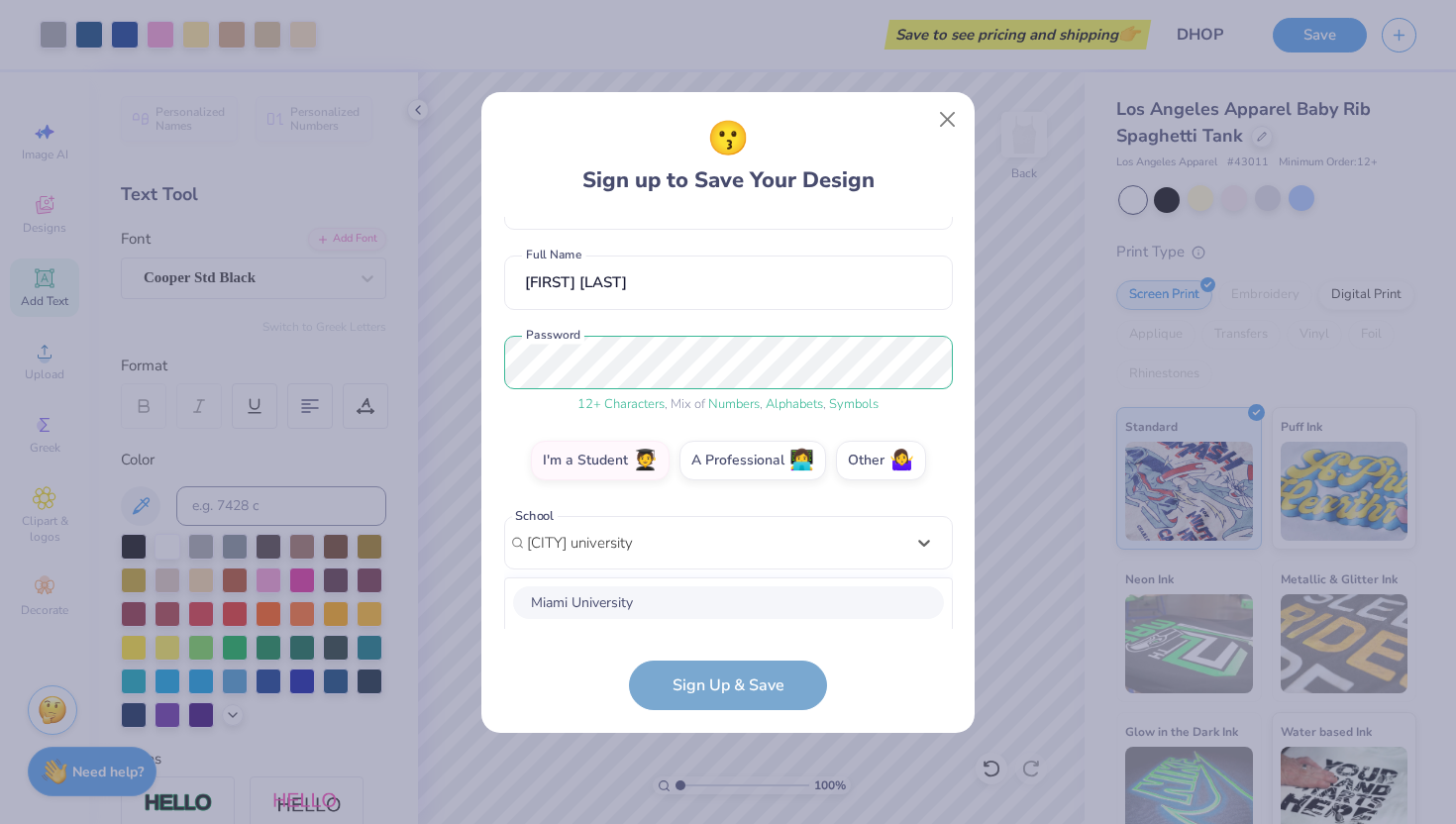 scroll, scrollTop: 388, scrollLeft: 0, axis: vertical 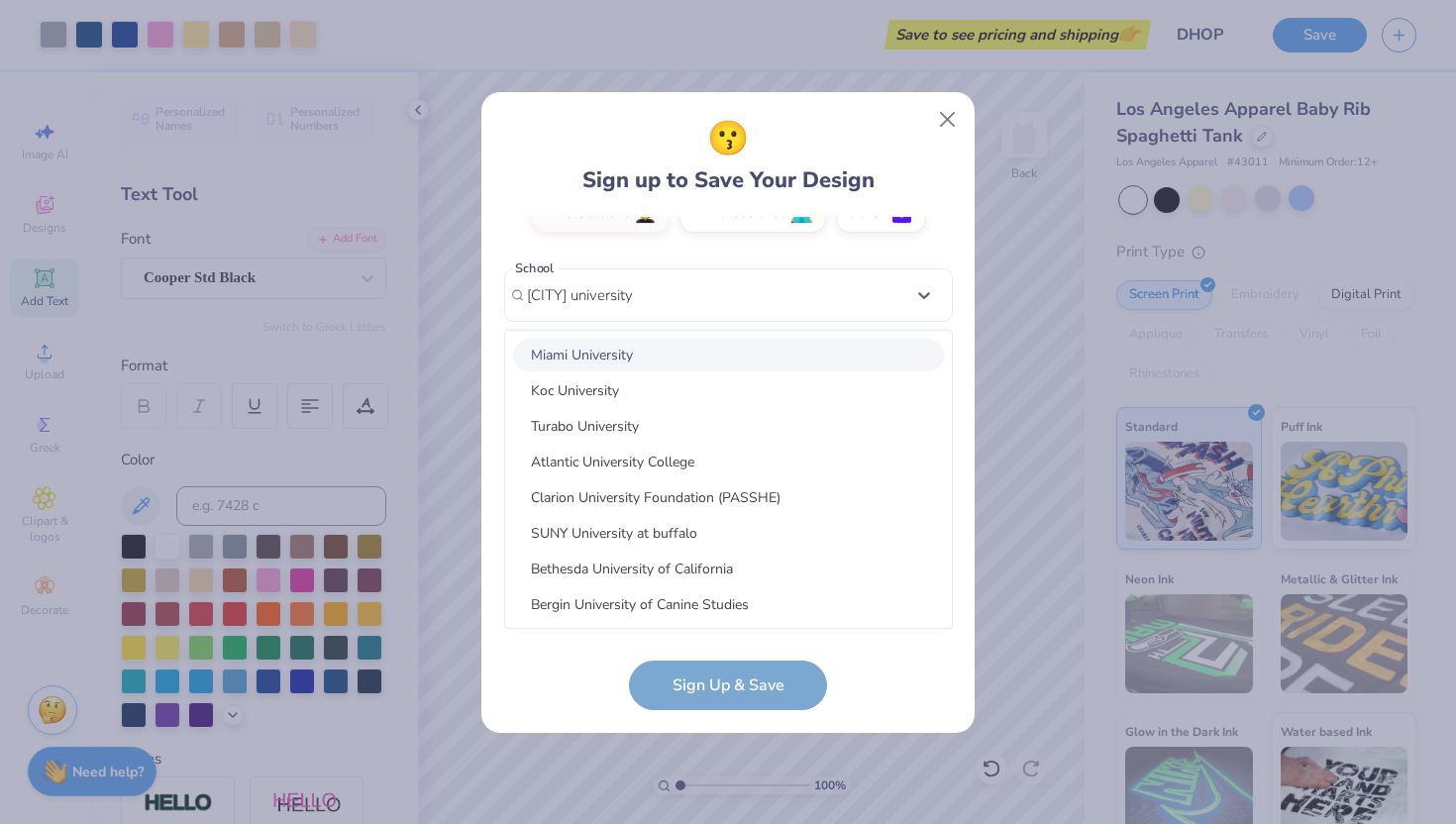click on "Miami University" at bounding box center [728, 355] 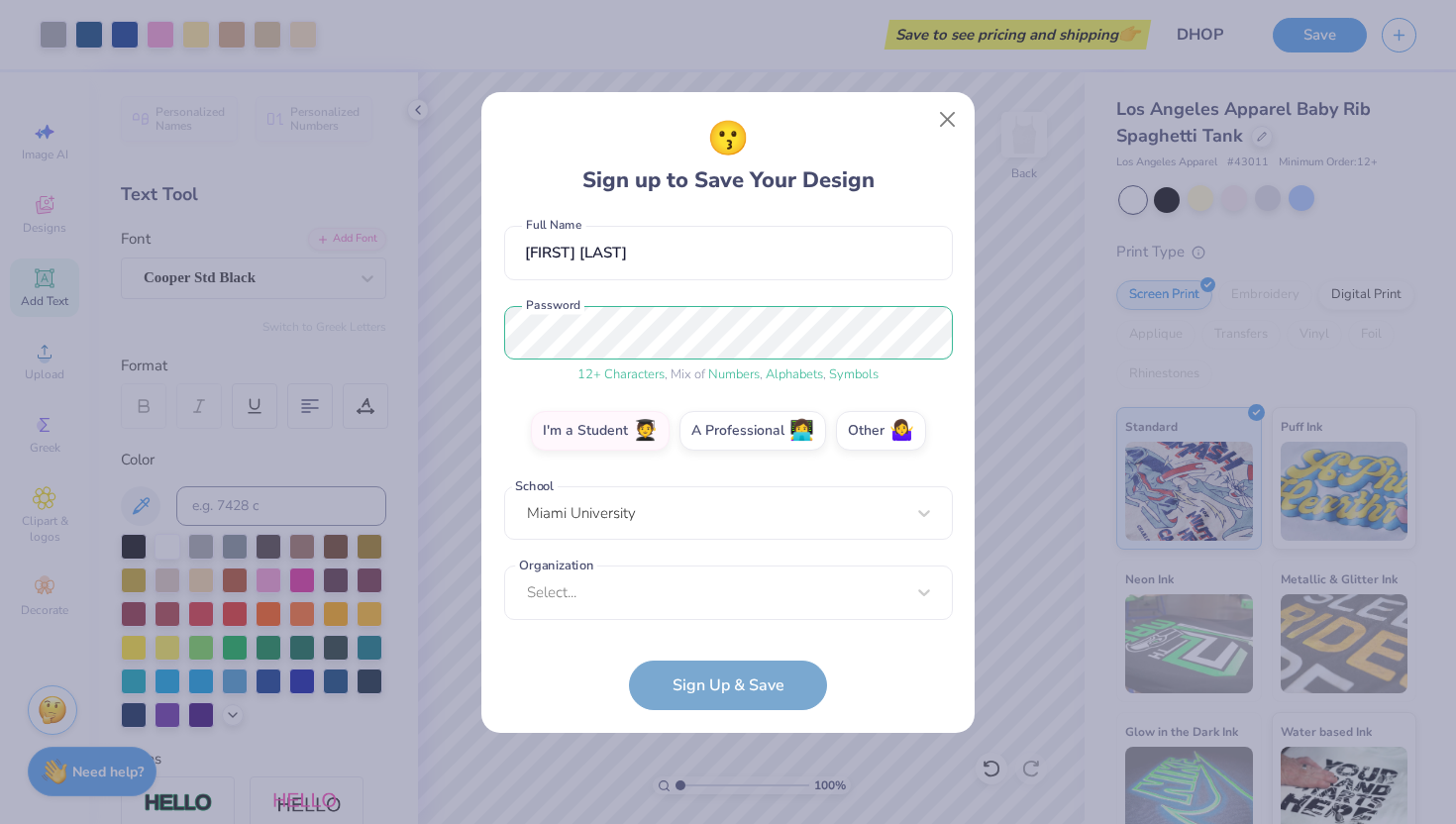 scroll, scrollTop: 170, scrollLeft: 0, axis: vertical 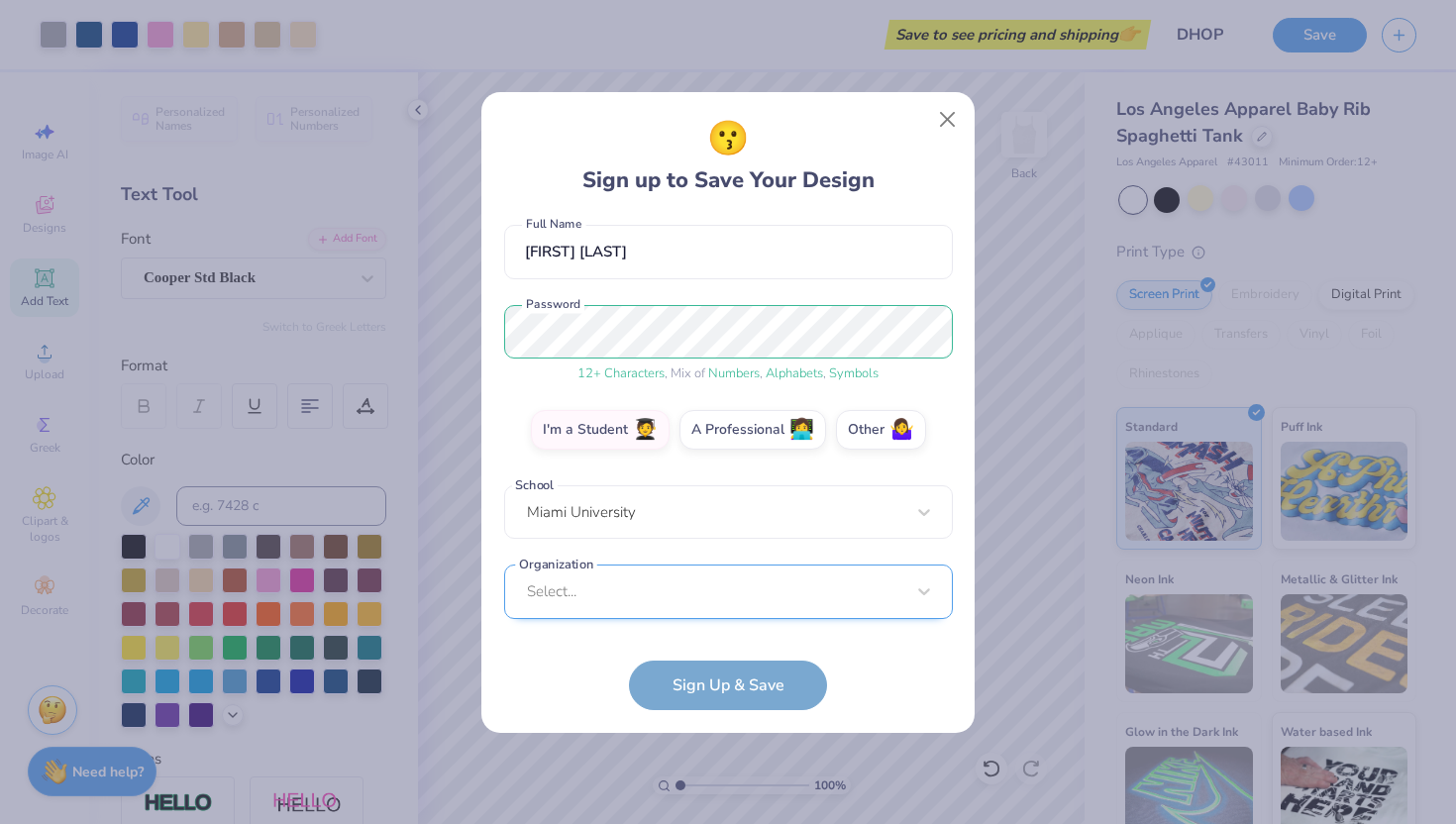 click on "Select..." at bounding box center [728, 591] 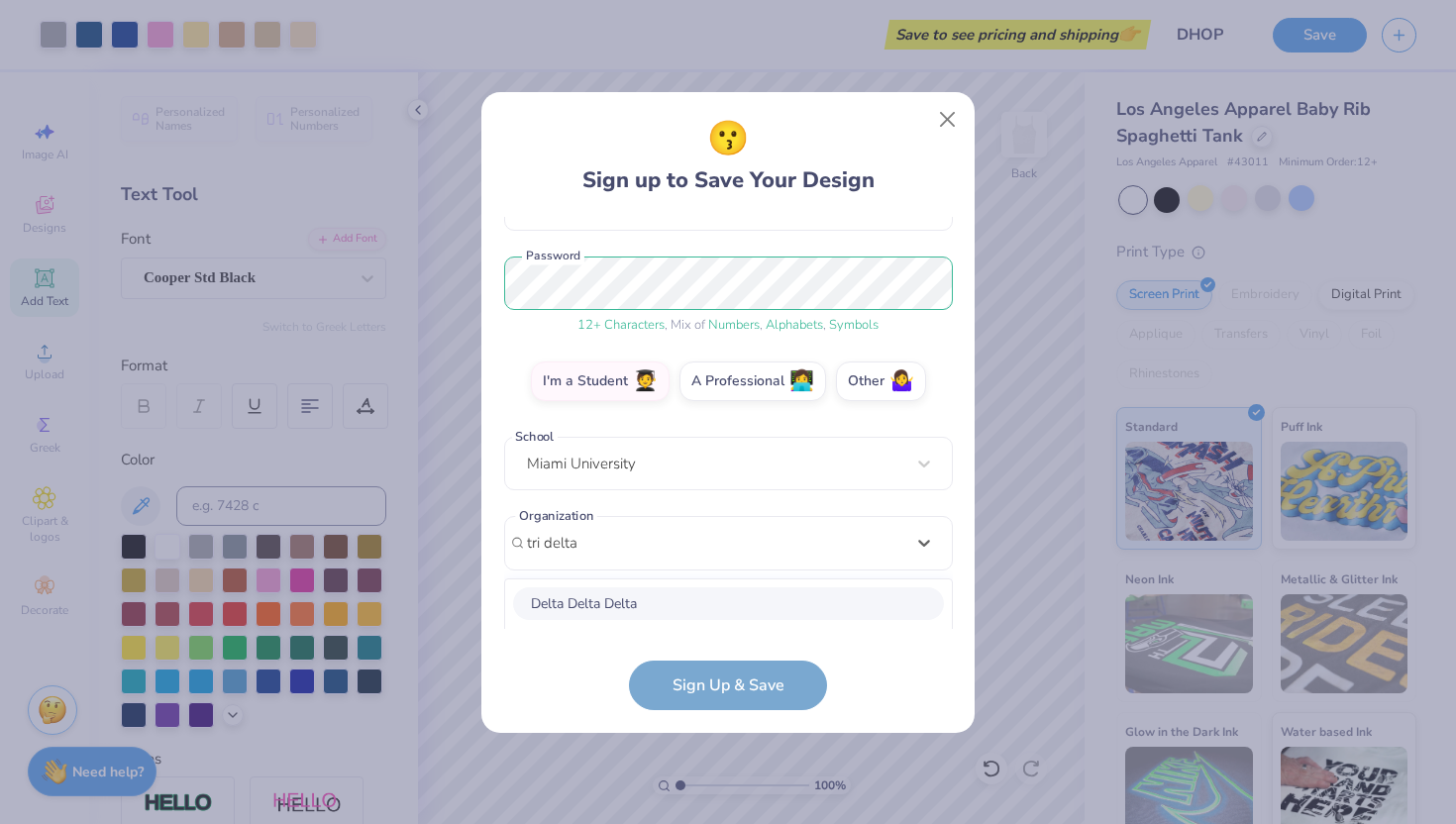 scroll, scrollTop: 467, scrollLeft: 0, axis: vertical 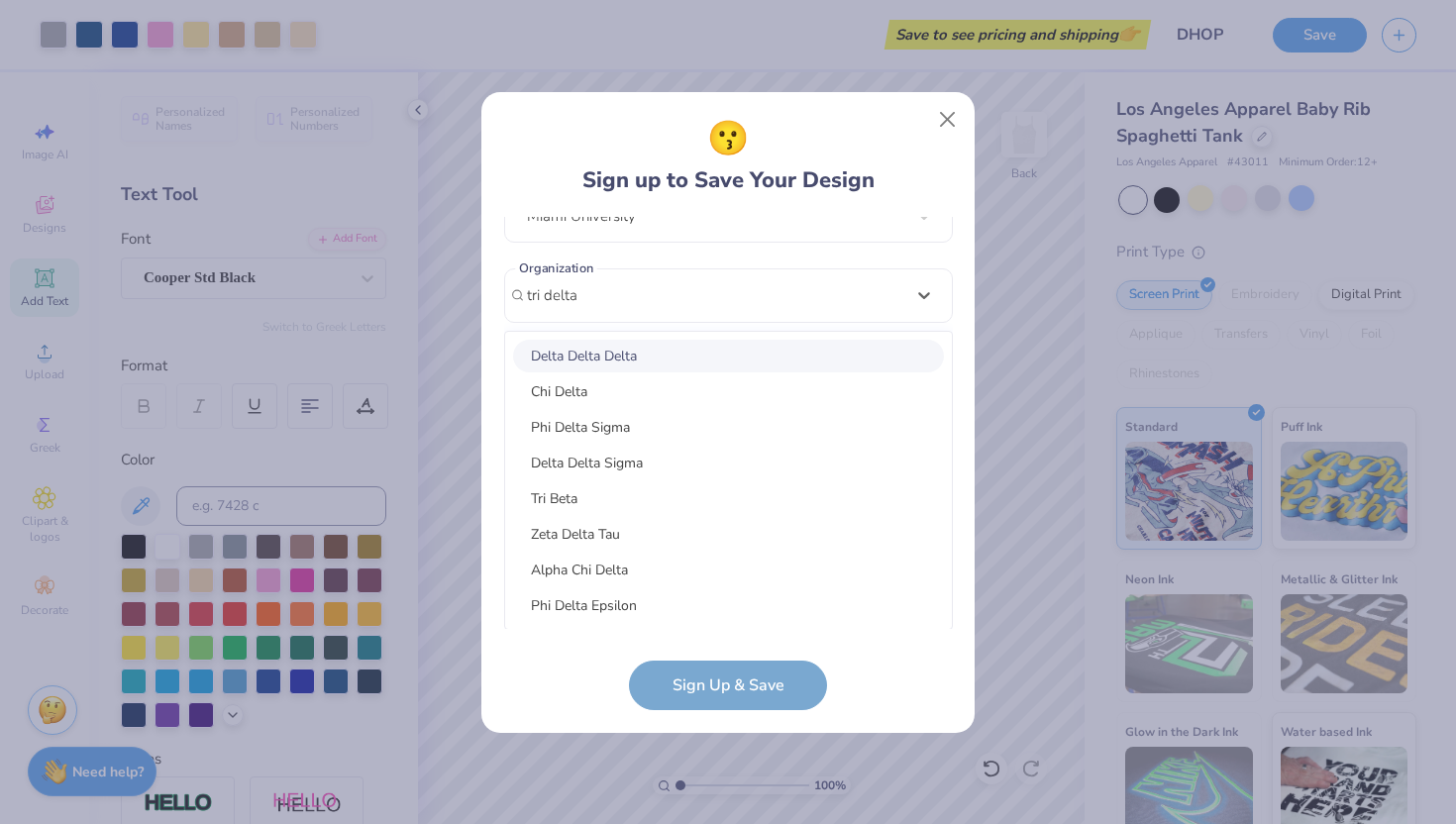 click on "Delta Delta Delta" at bounding box center (728, 356) 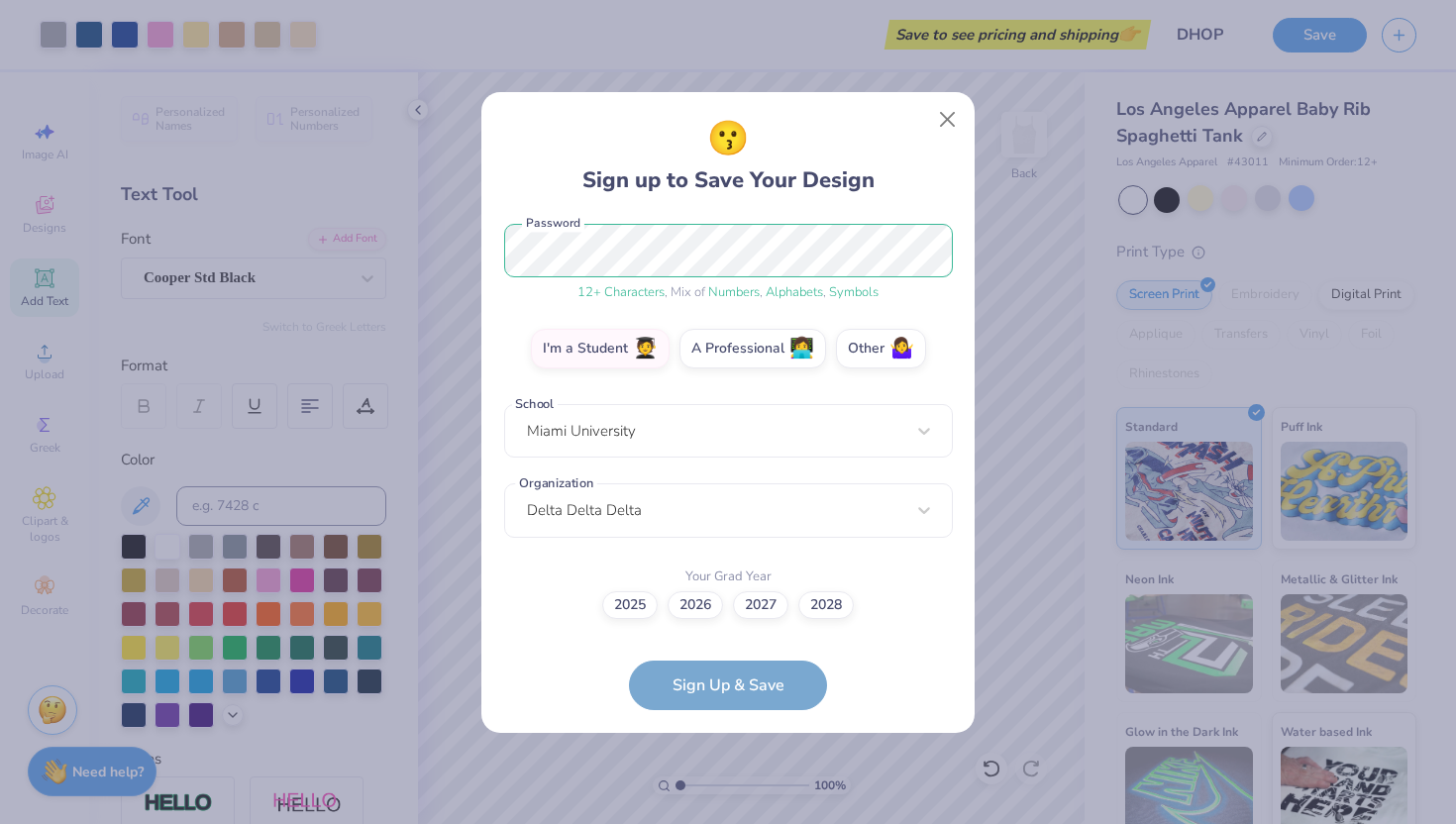scroll, scrollTop: 252, scrollLeft: 0, axis: vertical 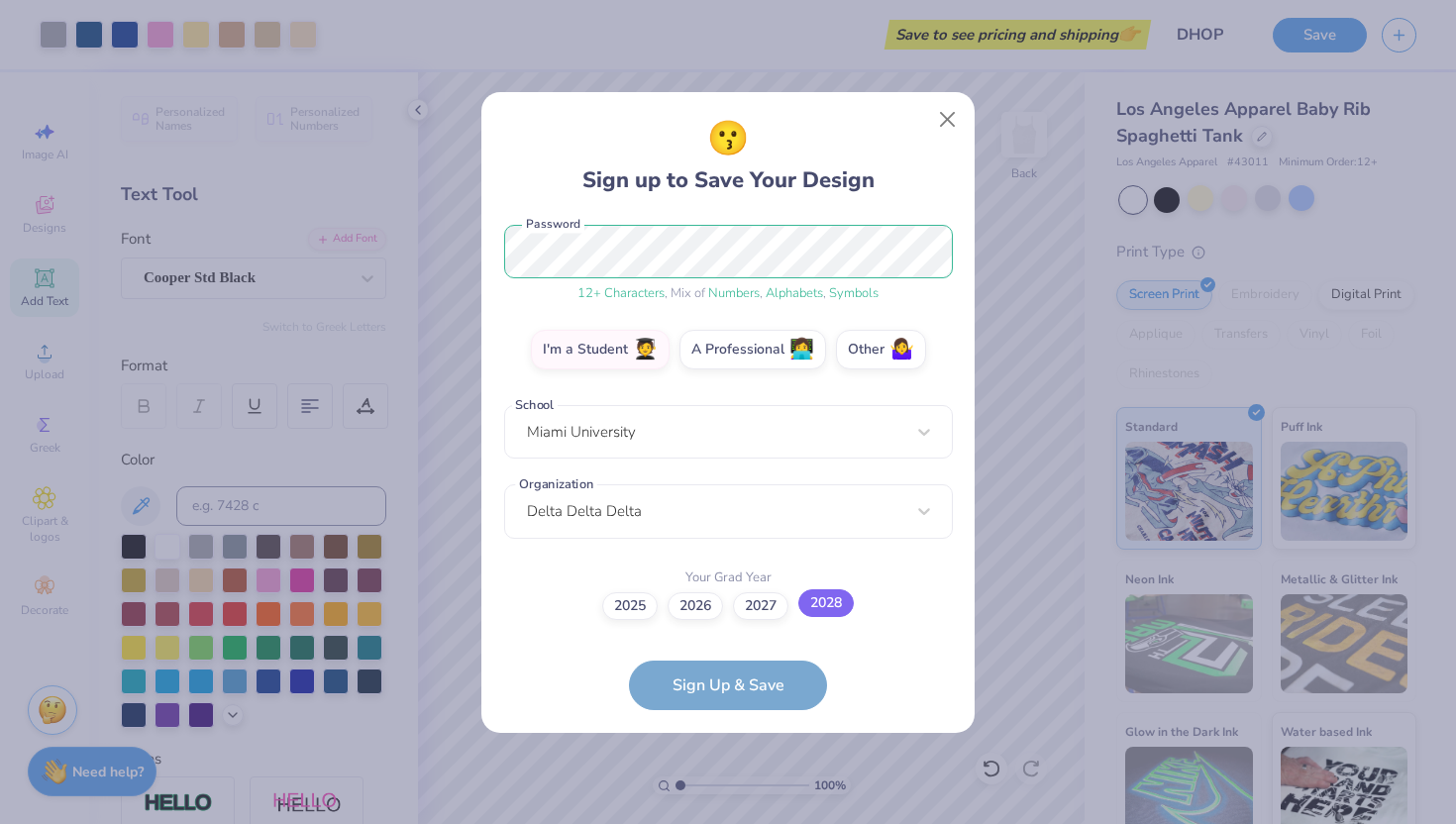 click on "2028" at bounding box center (826, 603) 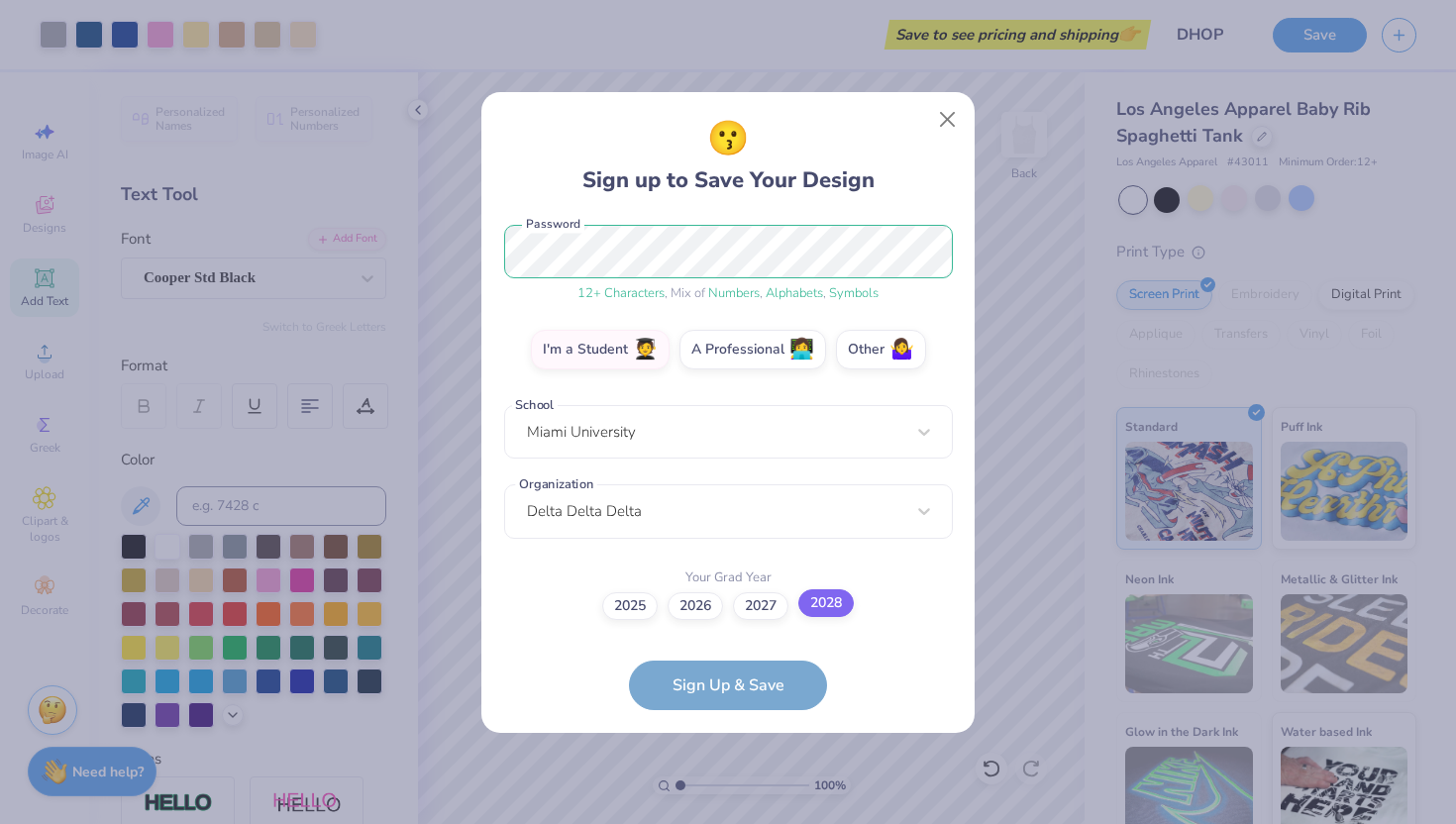 scroll, scrollTop: 131, scrollLeft: 0, axis: vertical 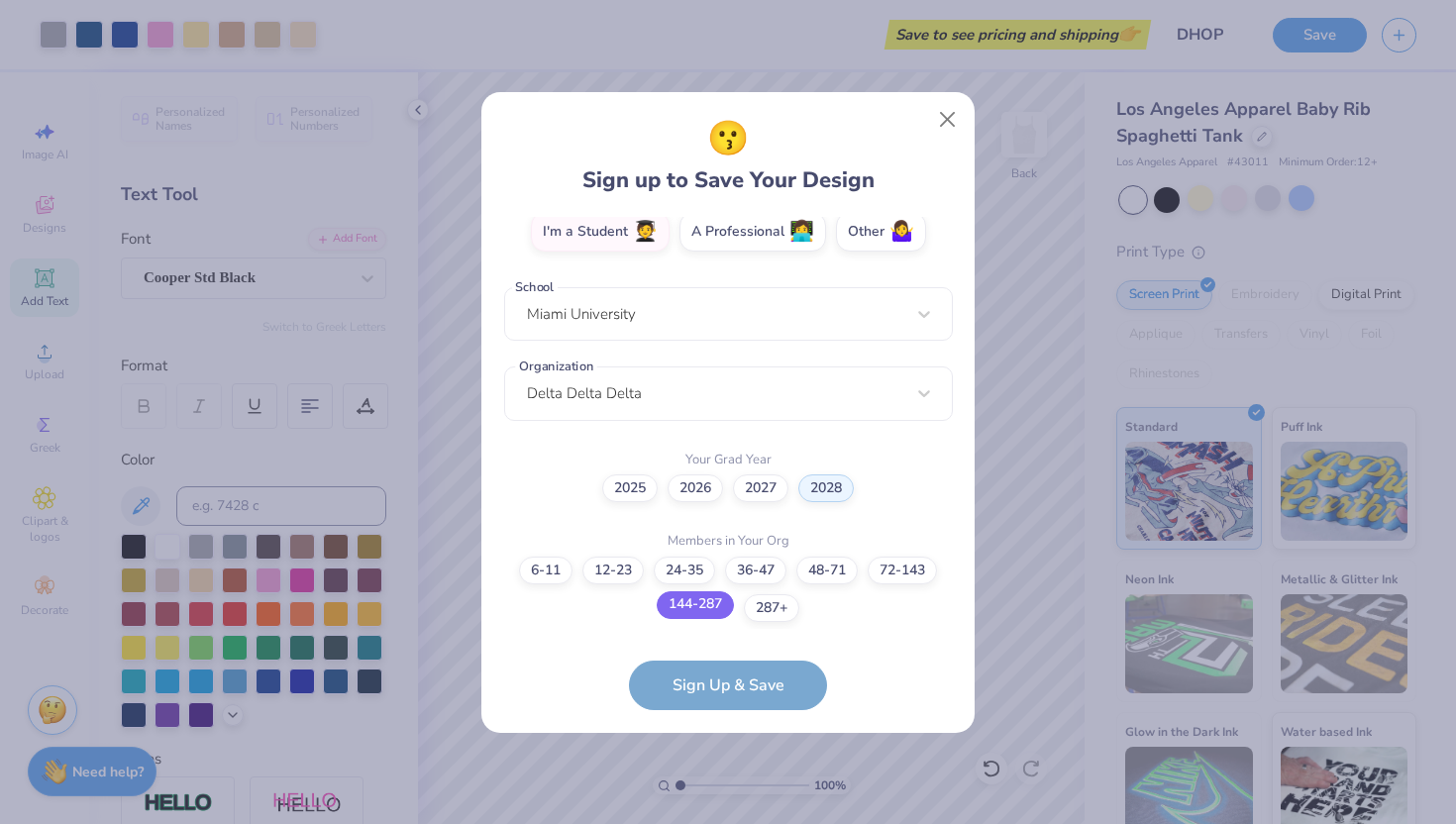 click on "144-287" at bounding box center [695, 605] 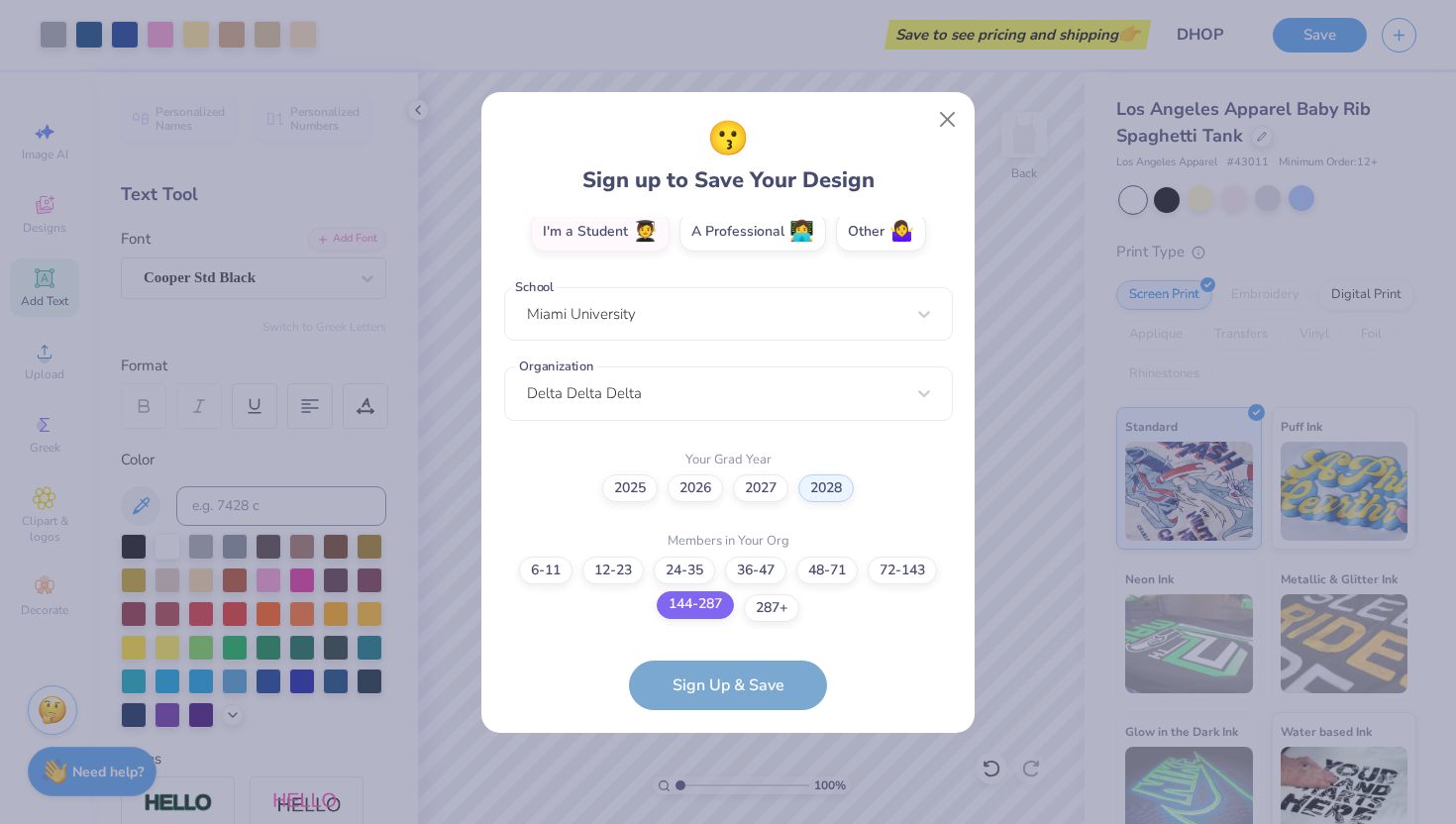 click on "144-287" at bounding box center [728, 958] 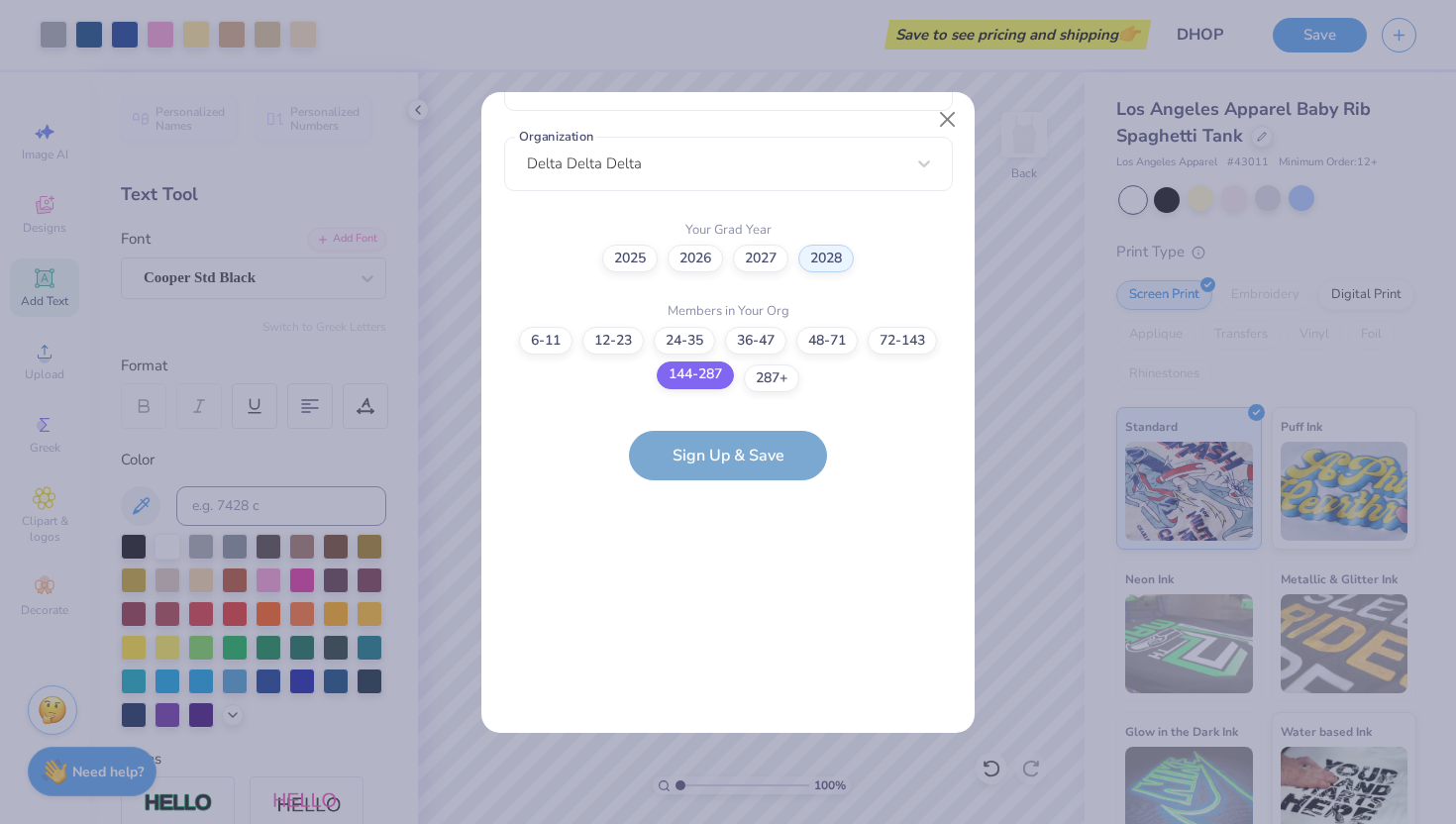 scroll, scrollTop: 450, scrollLeft: 0, axis: vertical 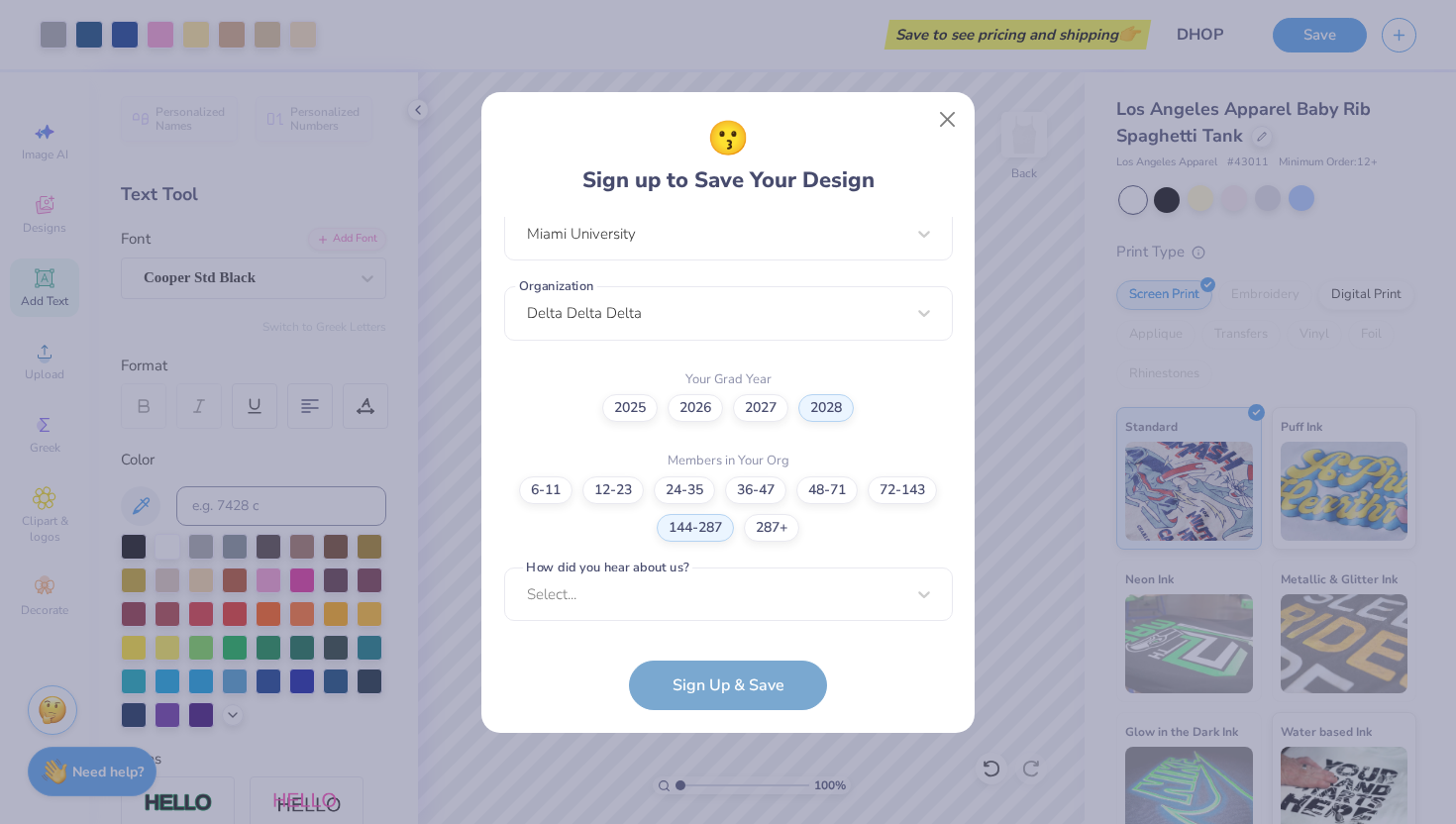 click on "[LAST]@[DOMAIN] Email [PHONE] Phone [FIRST] [LAST] Full Name 12 + Characters , Mix of   Numbers ,   Alphabets ,   Symbols Password I'm a Student 🧑‍🎓 A Professional 👩‍💻 Other 🤷‍♀️ School Miami University Organization Delta Delta Delta Your Grad Year 2025 2026 2027 2028 Members in Your Org 6-11 12-23 24-35 36-47 48-71 72-143 144-287 287+ How did you hear about us? Select... How did you hear about us? cannot be null Sign Up & Save" at bounding box center (728, 464) 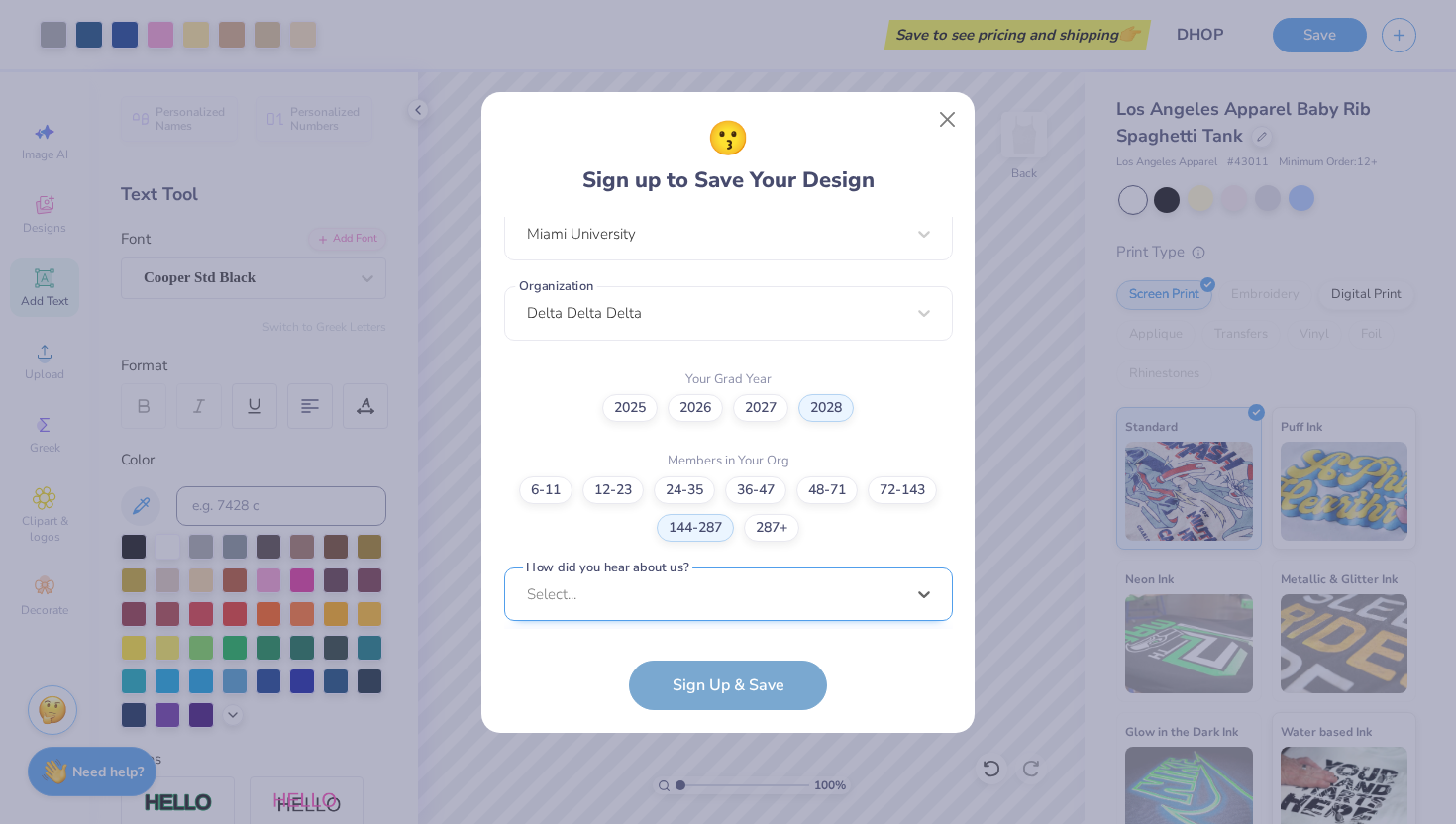 click on "option Word of Mouth focused, 8 of 15. 15 results available. Use Up and Down to choose options, press Enter to select the currently focused option, press Escape to exit the menu, press Tab to select the option and exit the menu. Select... Pinterest Google Search I've ordered before Received a text message A Campus Manager Received an Email Saw an Ad Word of Mouth LinkedIn Tik Tok Instagram Blog/Article Reddit An AI Chatbot Other" at bounding box center (728, 748) 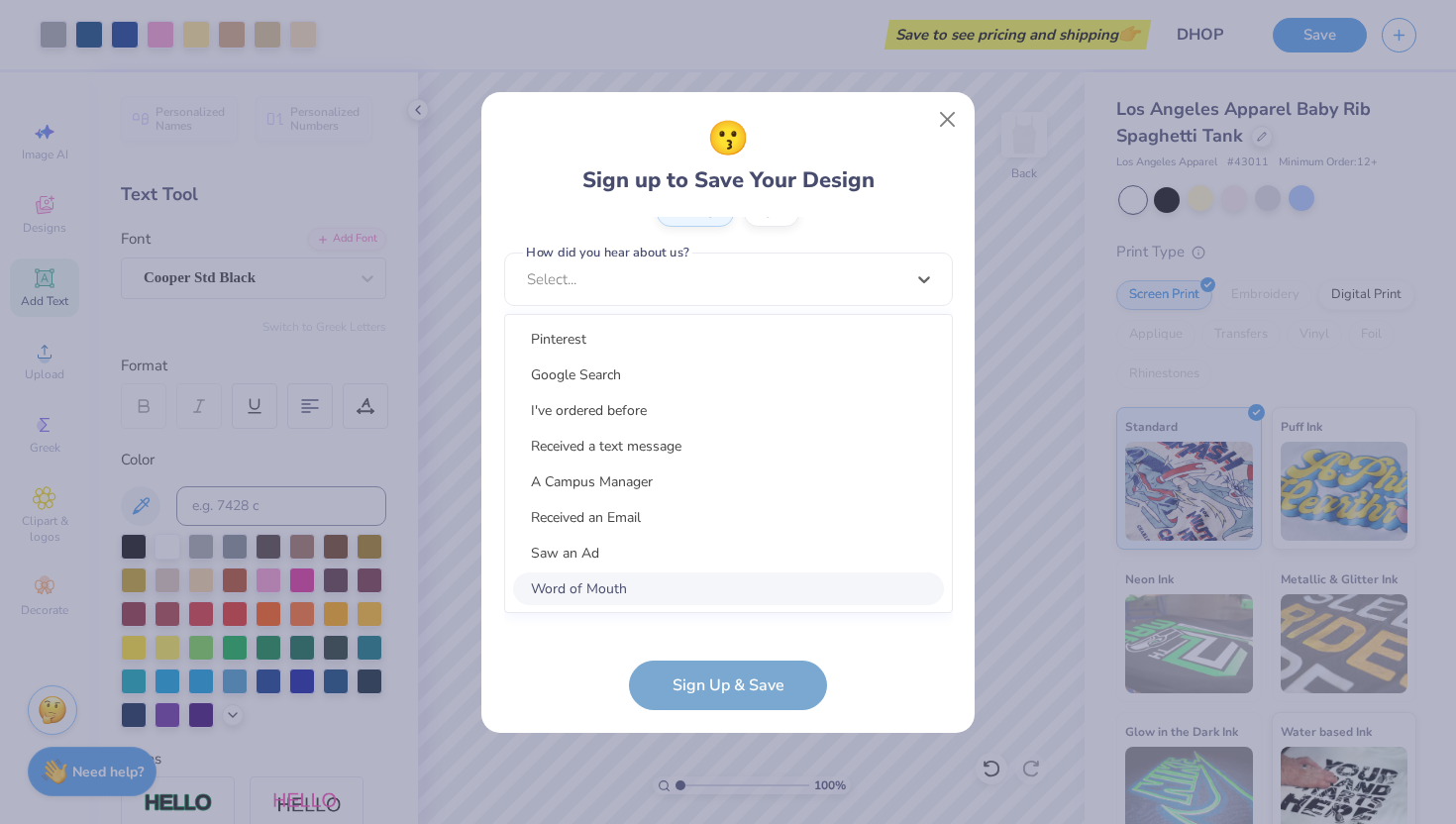 scroll, scrollTop: 747, scrollLeft: 0, axis: vertical 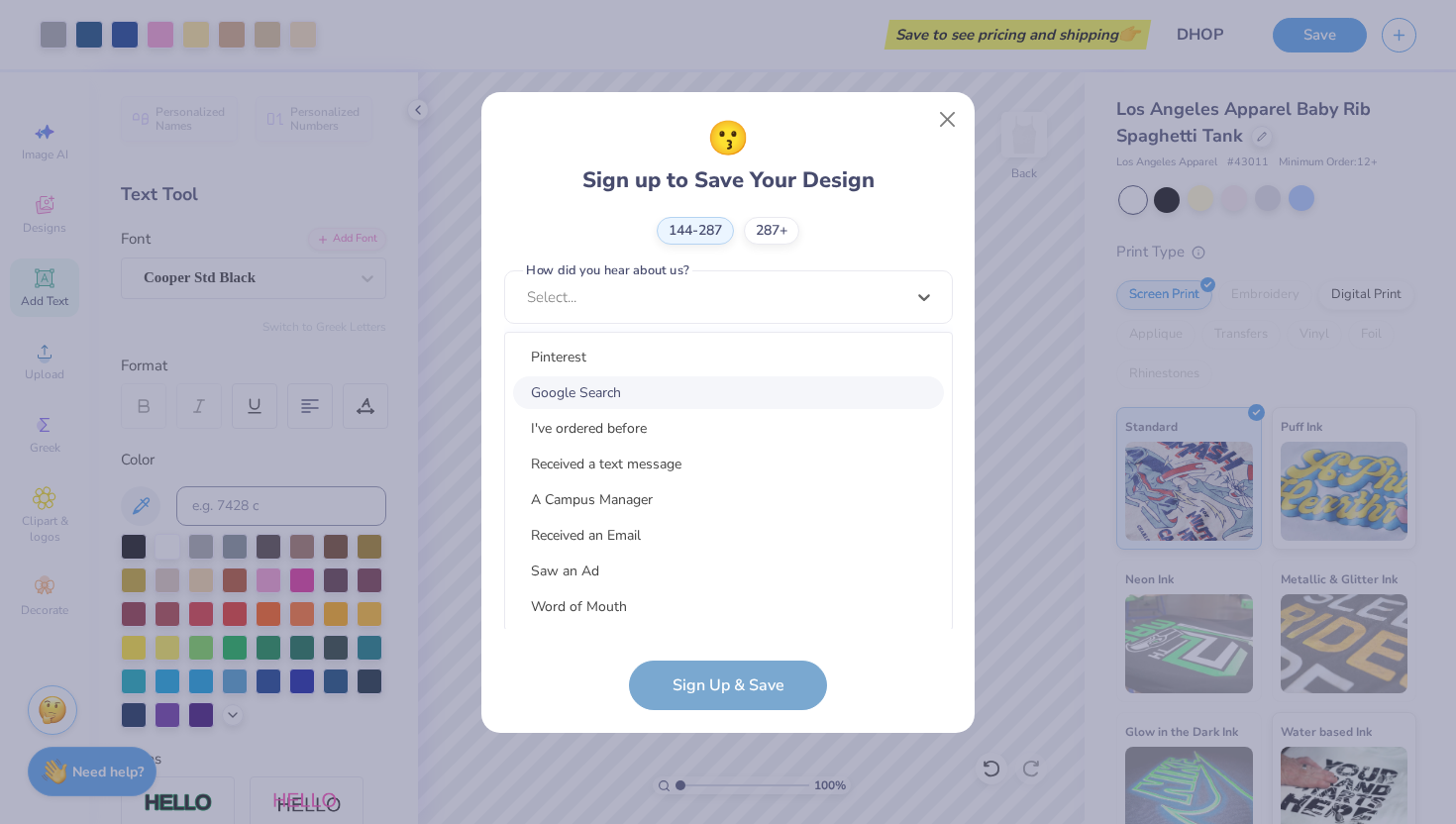 click on "Google Search" at bounding box center (728, 392) 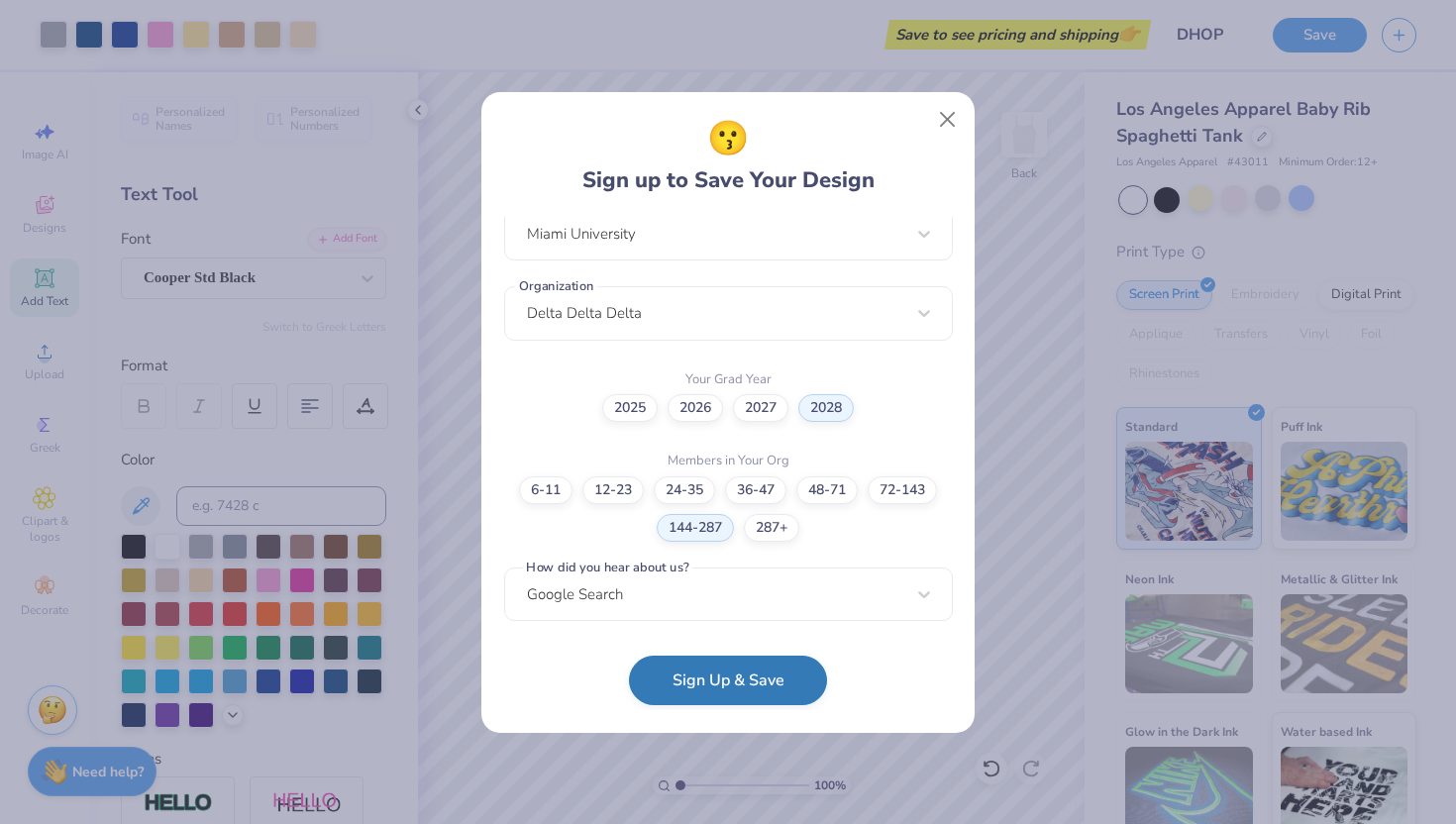 click on "Sign Up & Save" at bounding box center [728, 680] 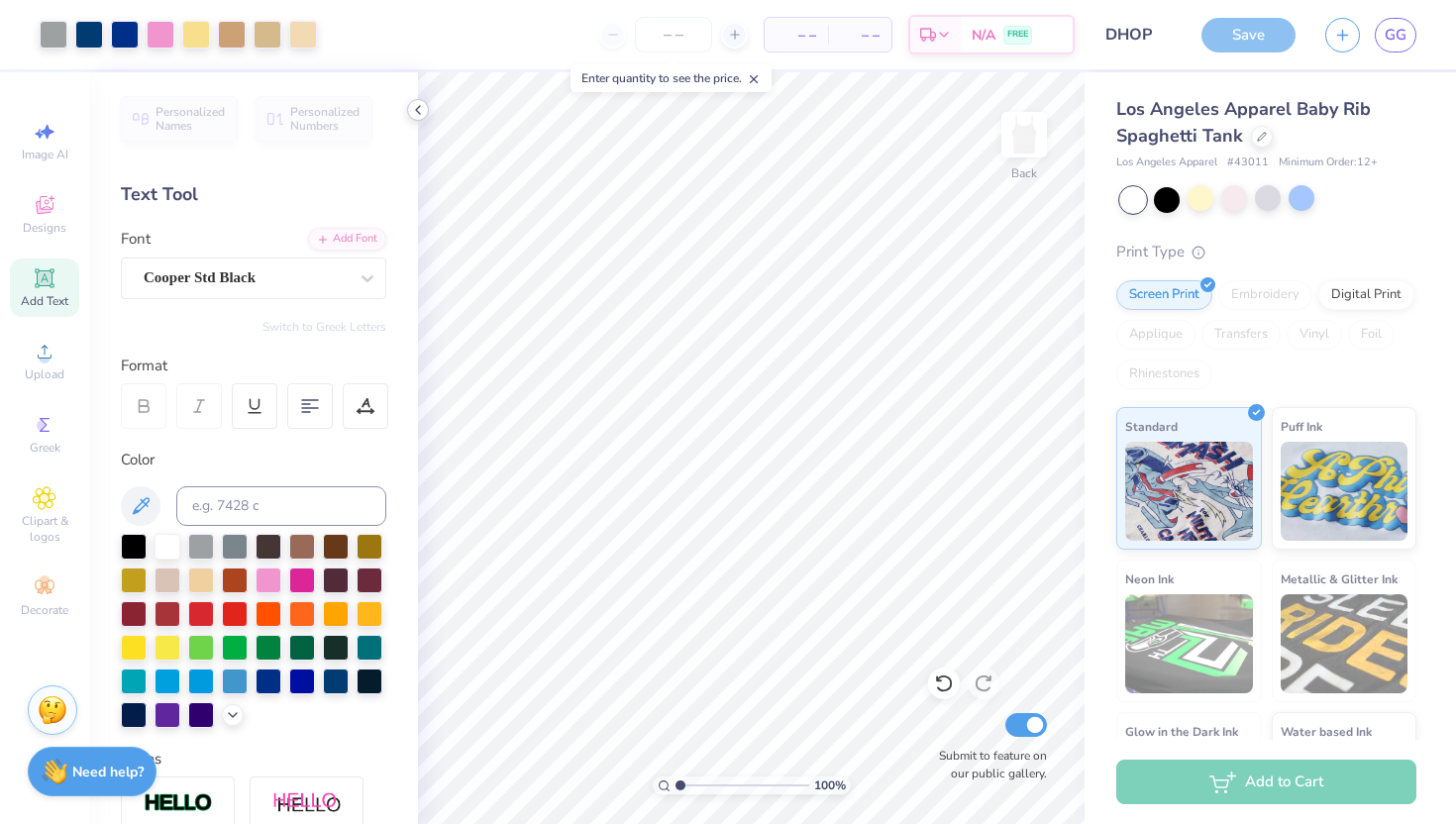 click 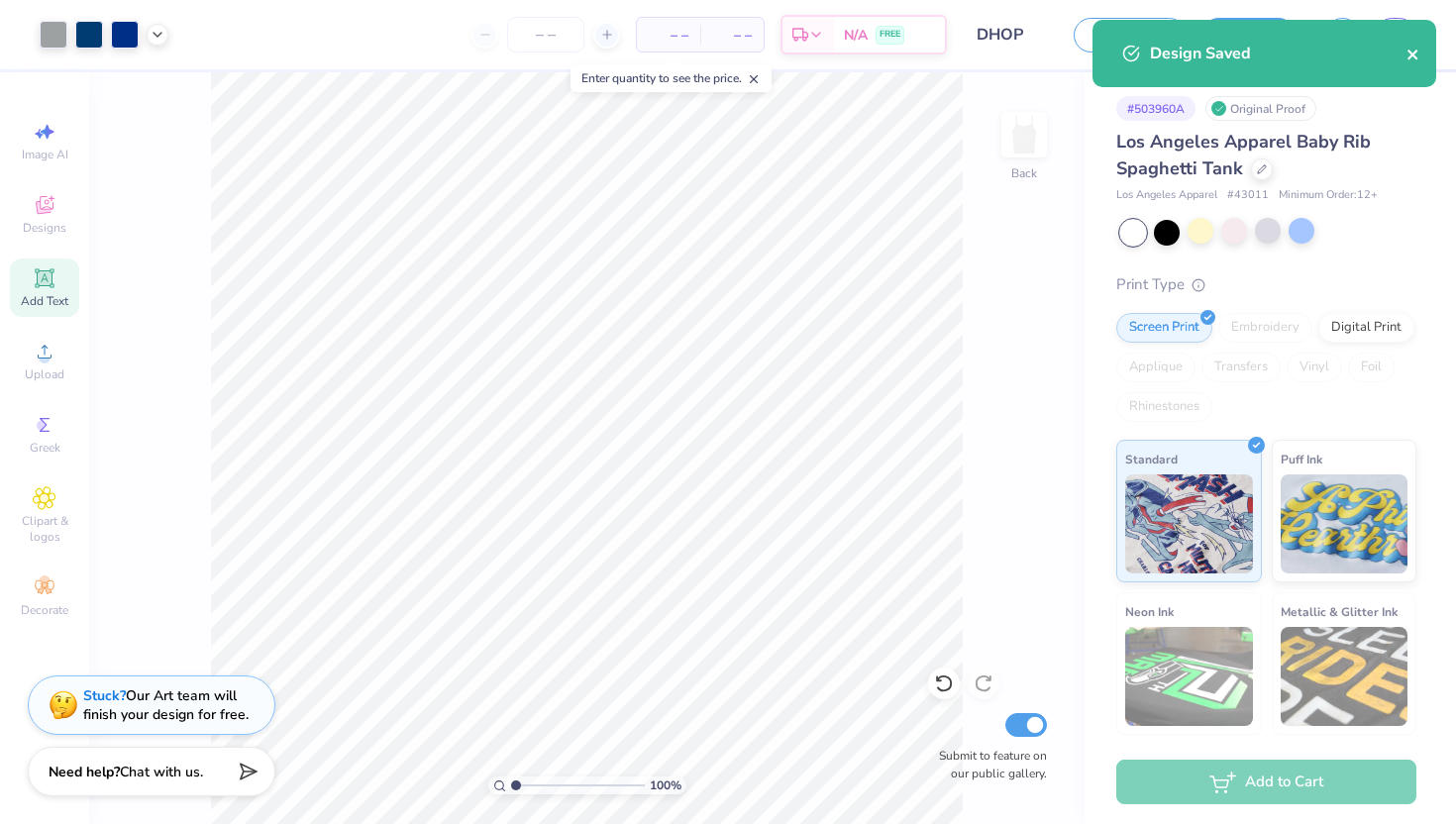 click at bounding box center [1413, 53] 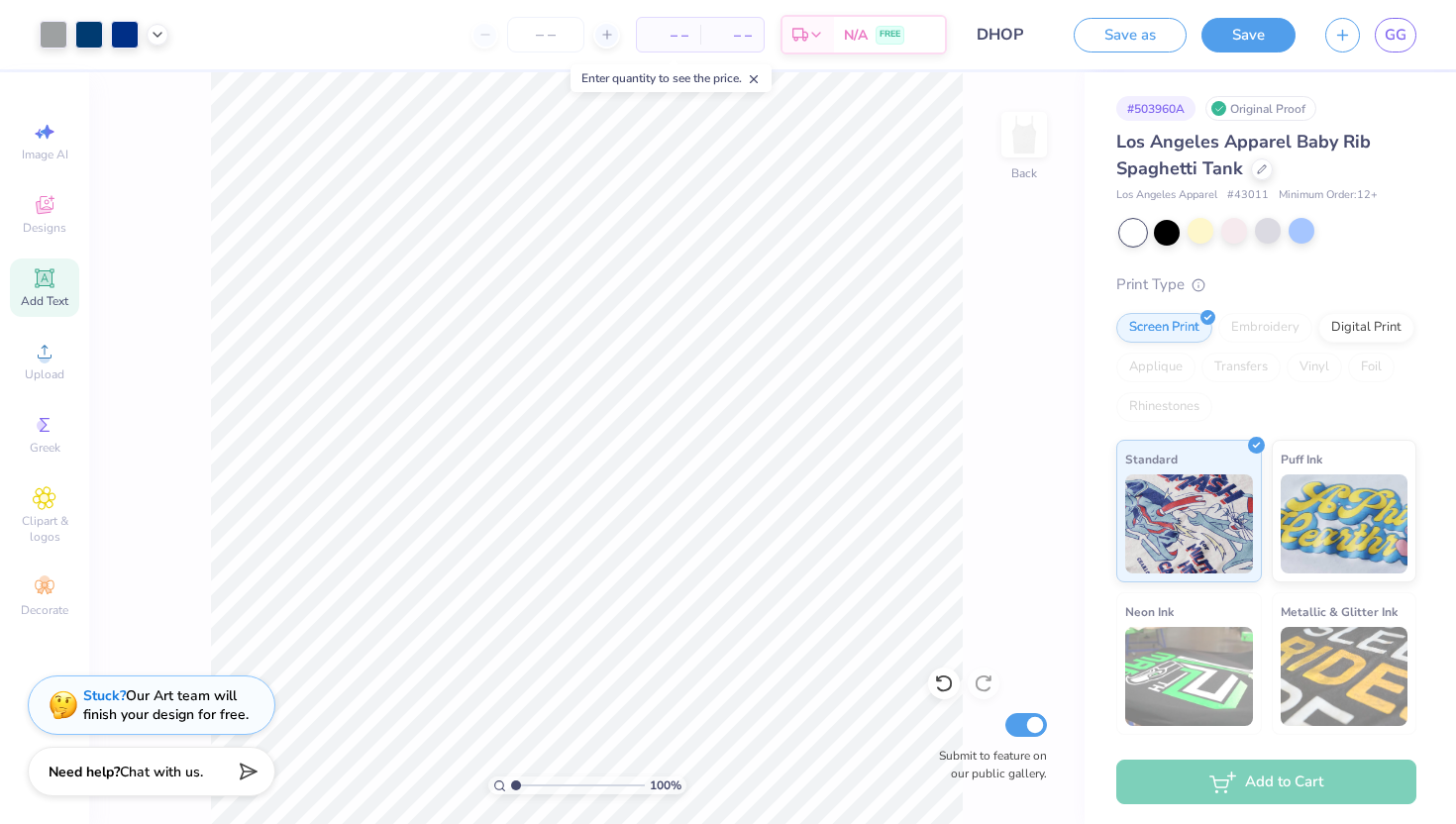 click on "Art colors – – Per Item – – Total Est.  Delivery N/A FREE Design Title DHOP Save as Save [LAST] Image AI Designs Add Text Upload Greek Clipart & logos Decorate Personalized Names Personalized Numbers Text Tool  Add Font Font Cooper Std Black Switch to Greek Letters Format Color Styles Text Shape 100  % Back Submit to feature on our public gallery. # 503960A Original Proof Los Angeles Apparel Baby Rib Spaghetti Tank Los Angeles Apparel # 43011 Minimum Order:  12 +   Print Type Screen Print Embroidery Digital Print Applique Transfers Vinyl Foil Rhinestones Standard Puff Ink Neon Ink Metallic & Glitter Ink Glow in the Dark Ink Water based Ink Add to Cart Stuck?  Our Art team will finish your design for free. Need help?  Chat with us. Design Saved" at bounding box center [728, 412] 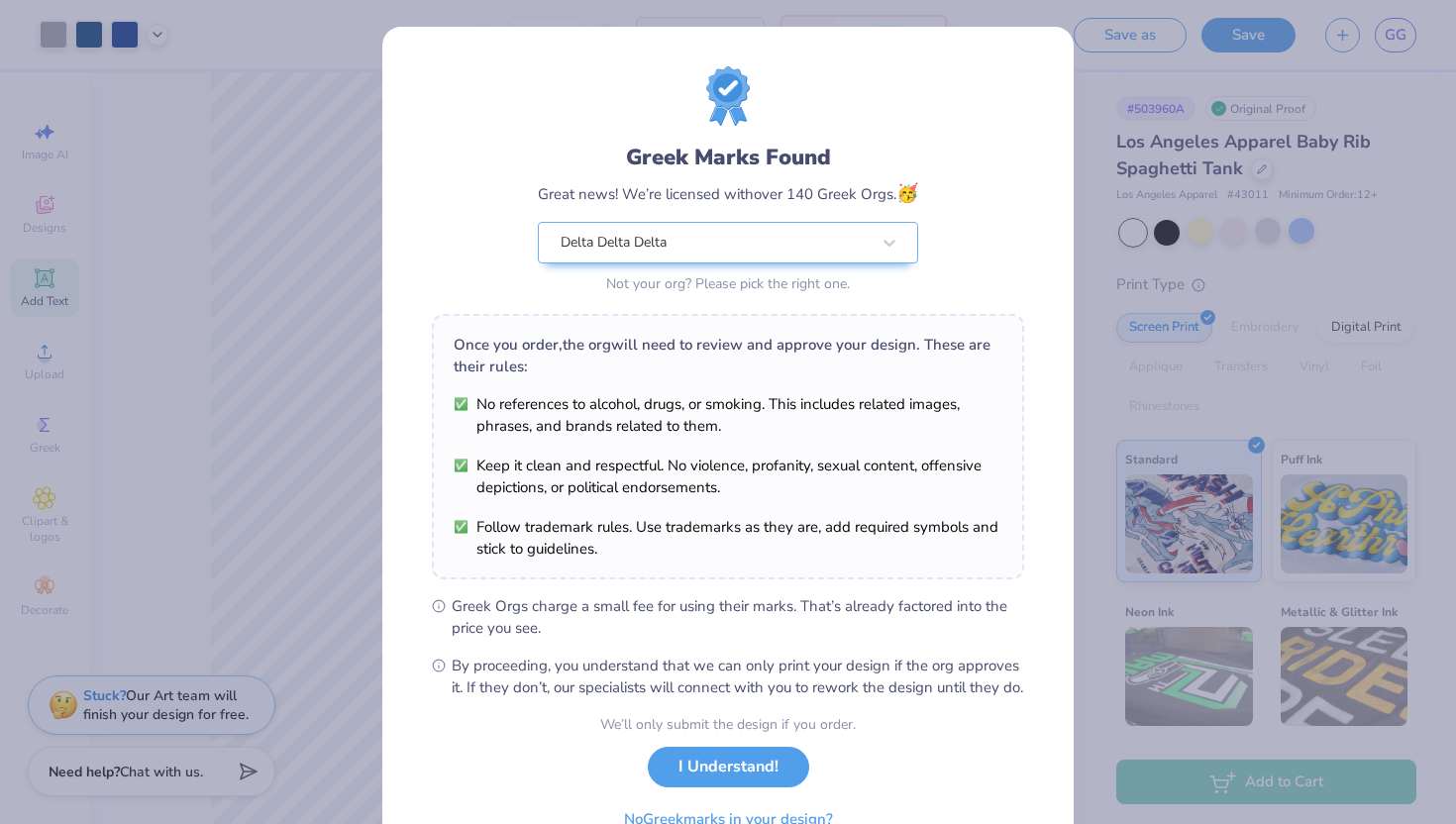 click on "Greek Marks Found Great news! We’re licensed with  over 140 Greek Orgs. 🥳 Delta Delta Delta Not your org? Please pick the right one. Once you order,  the org  will need to review and approve your design. These are their rules: No references to alcohol, drugs, or smoking. This includes related images, phrases, and brands related to them. Keep it clean and respectful. No violence, profanity, sexual content, offensive depictions, or political endorsements. Follow trademark rules. Use trademarks as they are, add required symbols and stick to guidelines. Greek Orgs charge a small fee for using their marks. That’s already factored into the price you see. By proceeding, you understand that we can only print your design if the org approves it. If they don’t, our specialists will connect with you to rework the design until they do. We’ll only submit the design if you order. I Understand! No  Greek  marks in your design?" at bounding box center (728, 412) 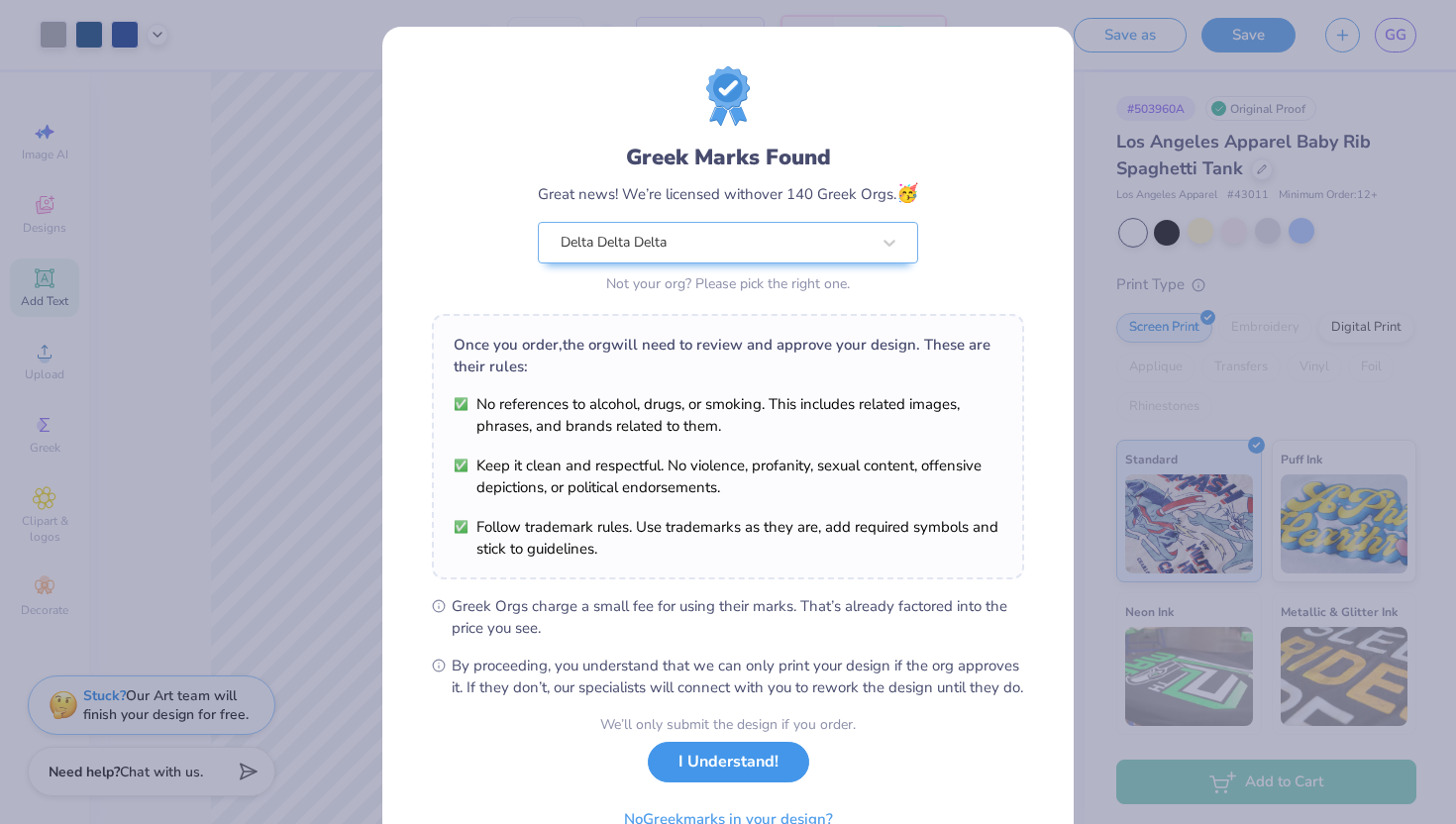 click on "I Understand!" at bounding box center (728, 762) 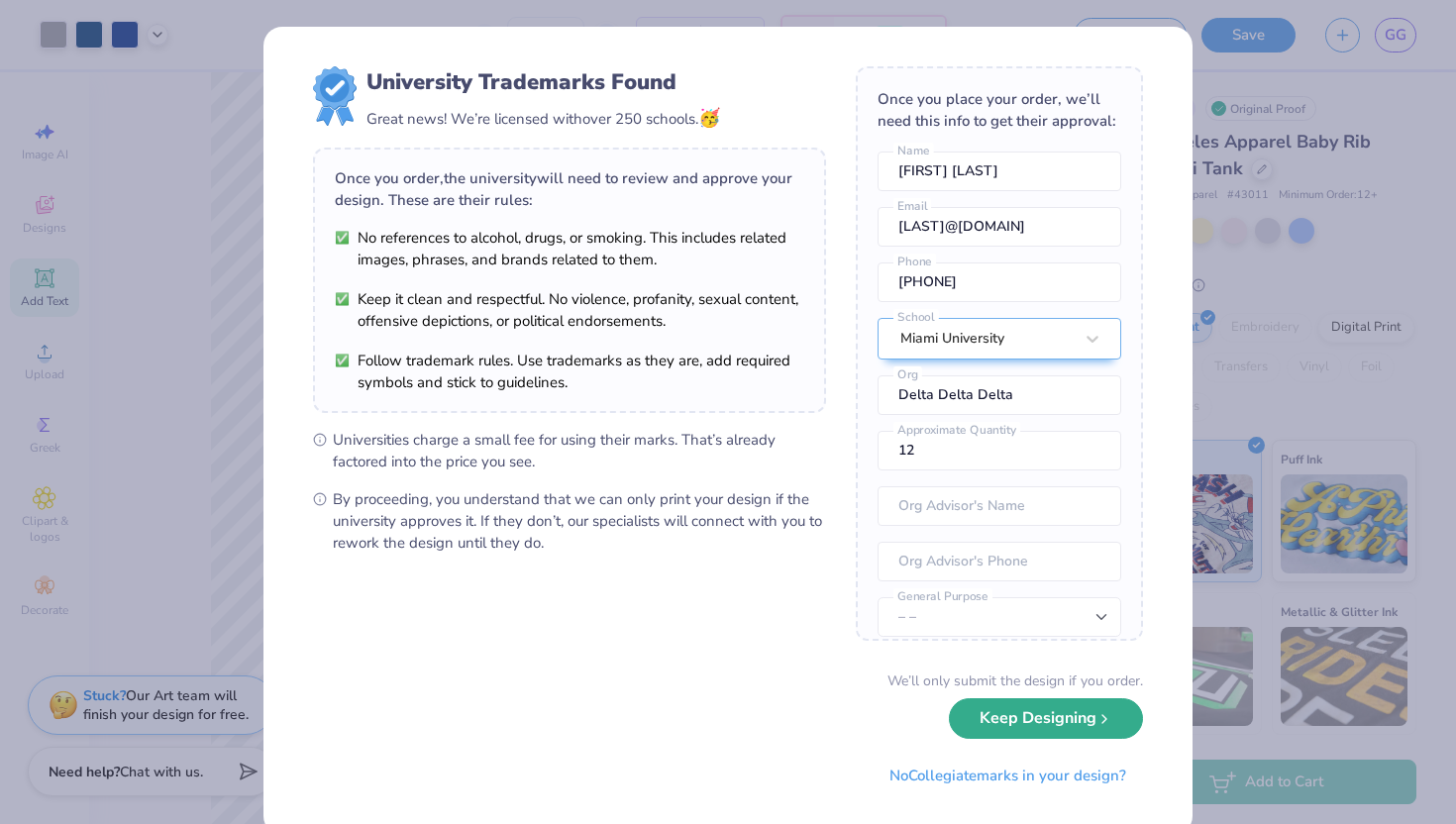 click on "Keep Designing" at bounding box center (1046, 718) 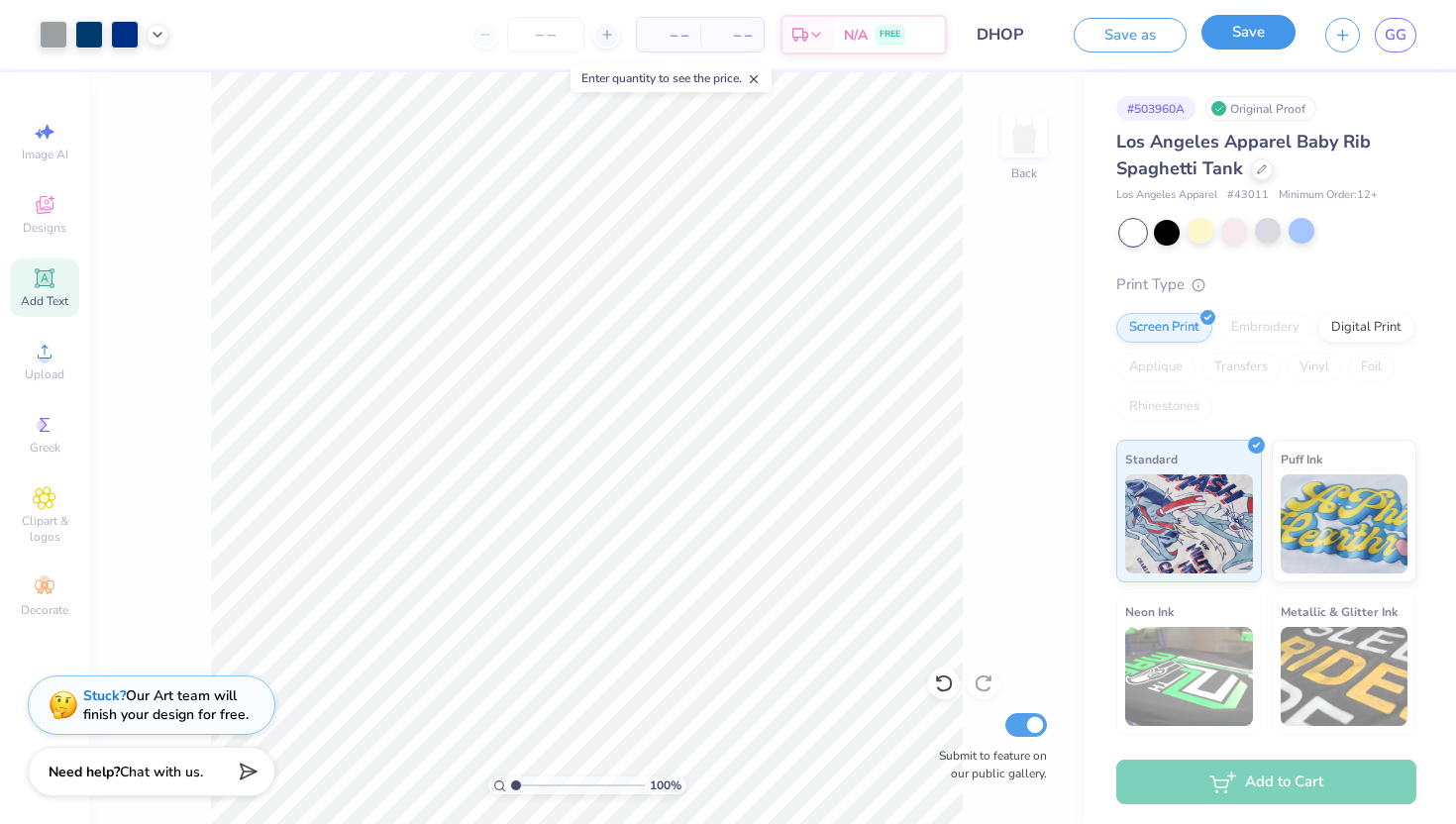 click on "Save" at bounding box center (1248, 32) 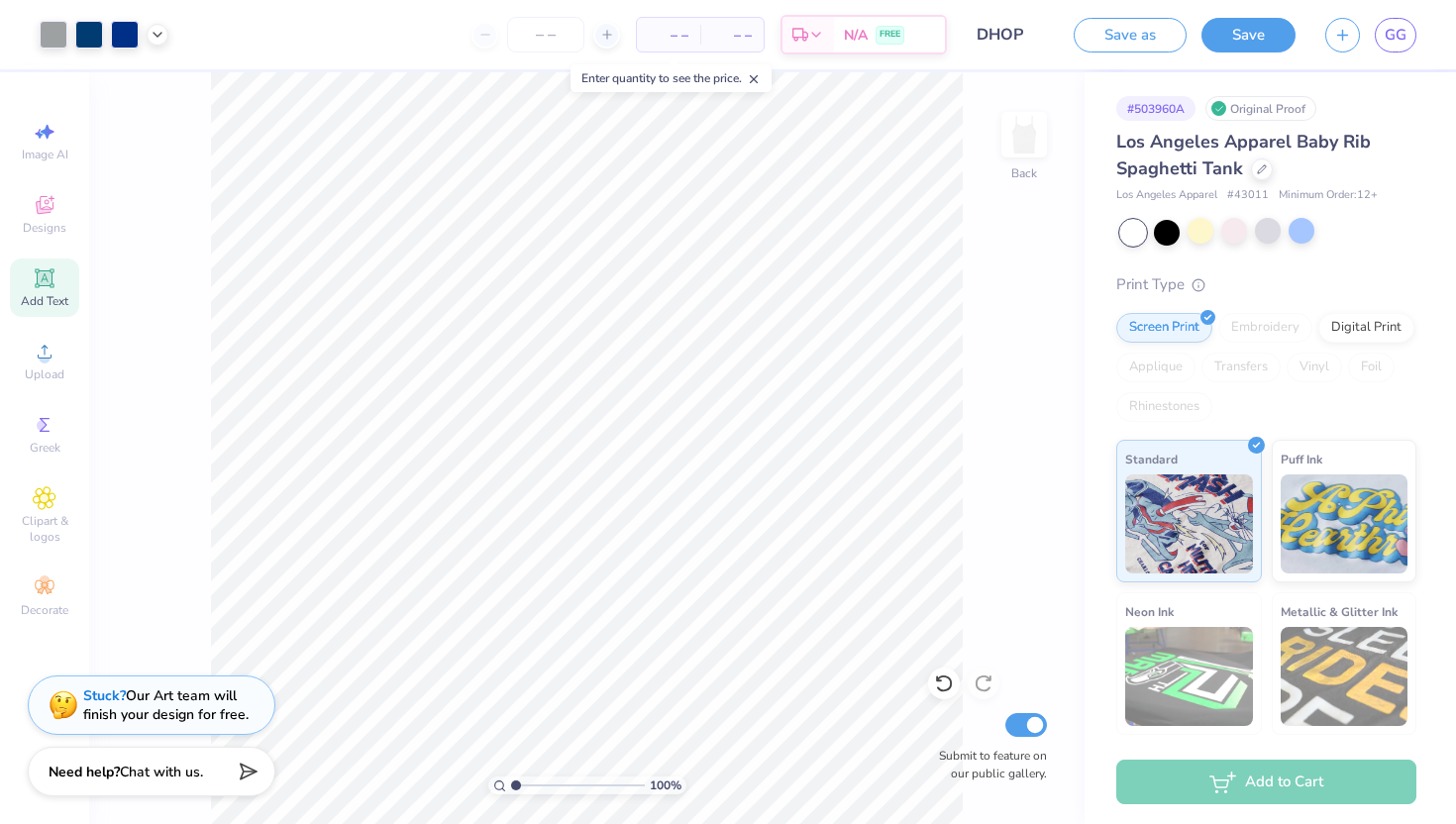 click on "Save" at bounding box center [1248, 35] 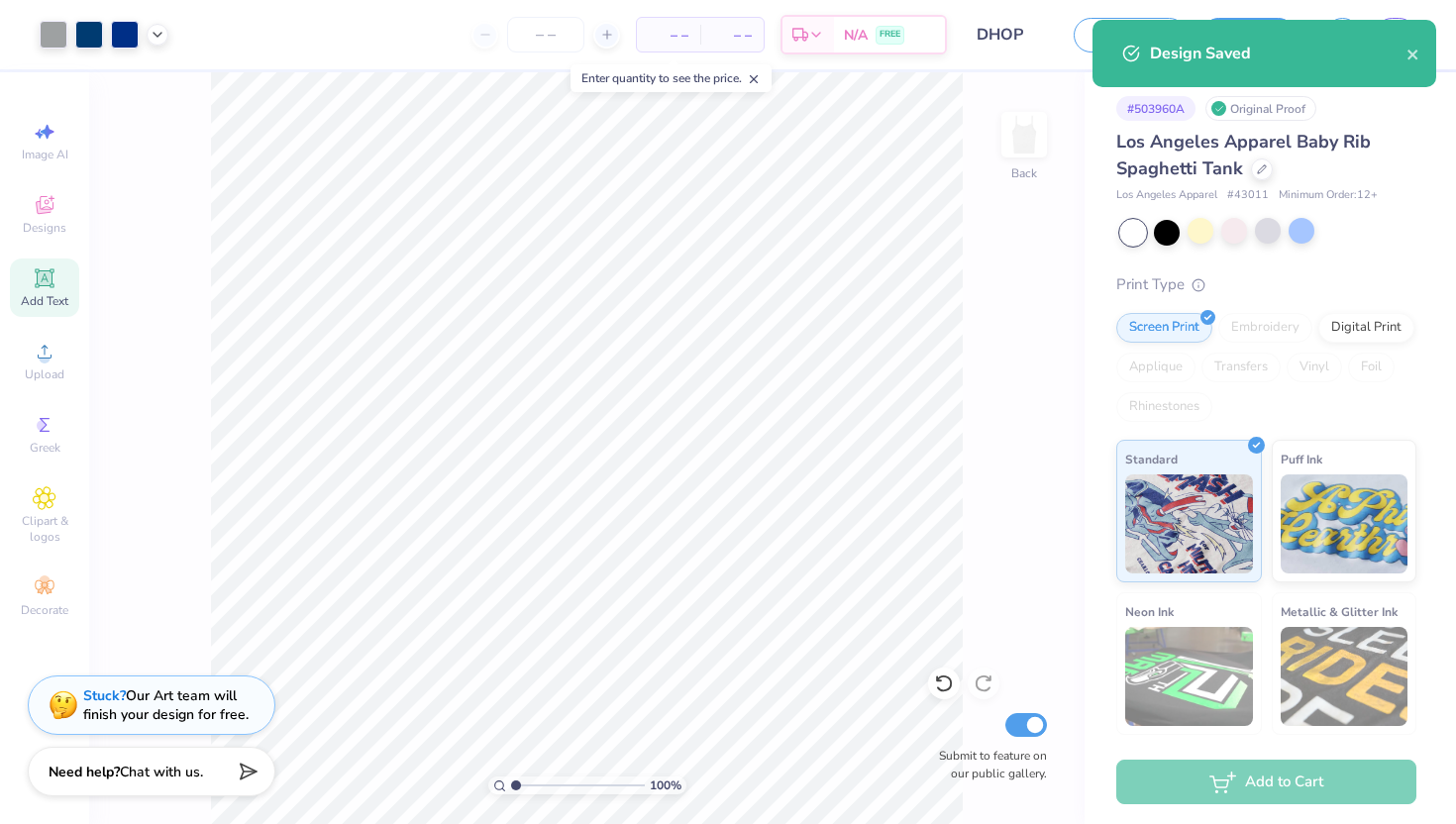 click on "Design Saved" at bounding box center (1278, 53) 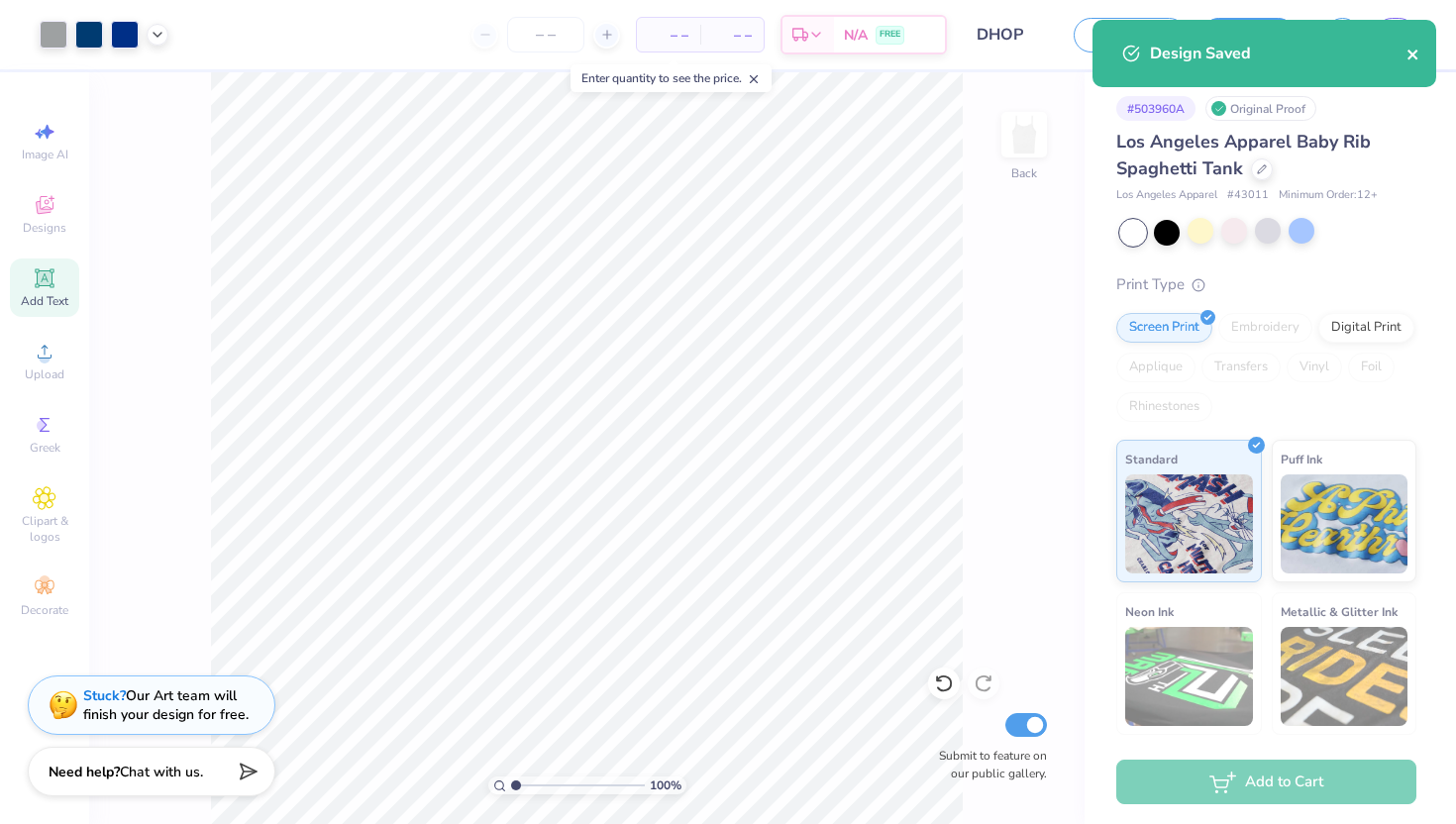 click 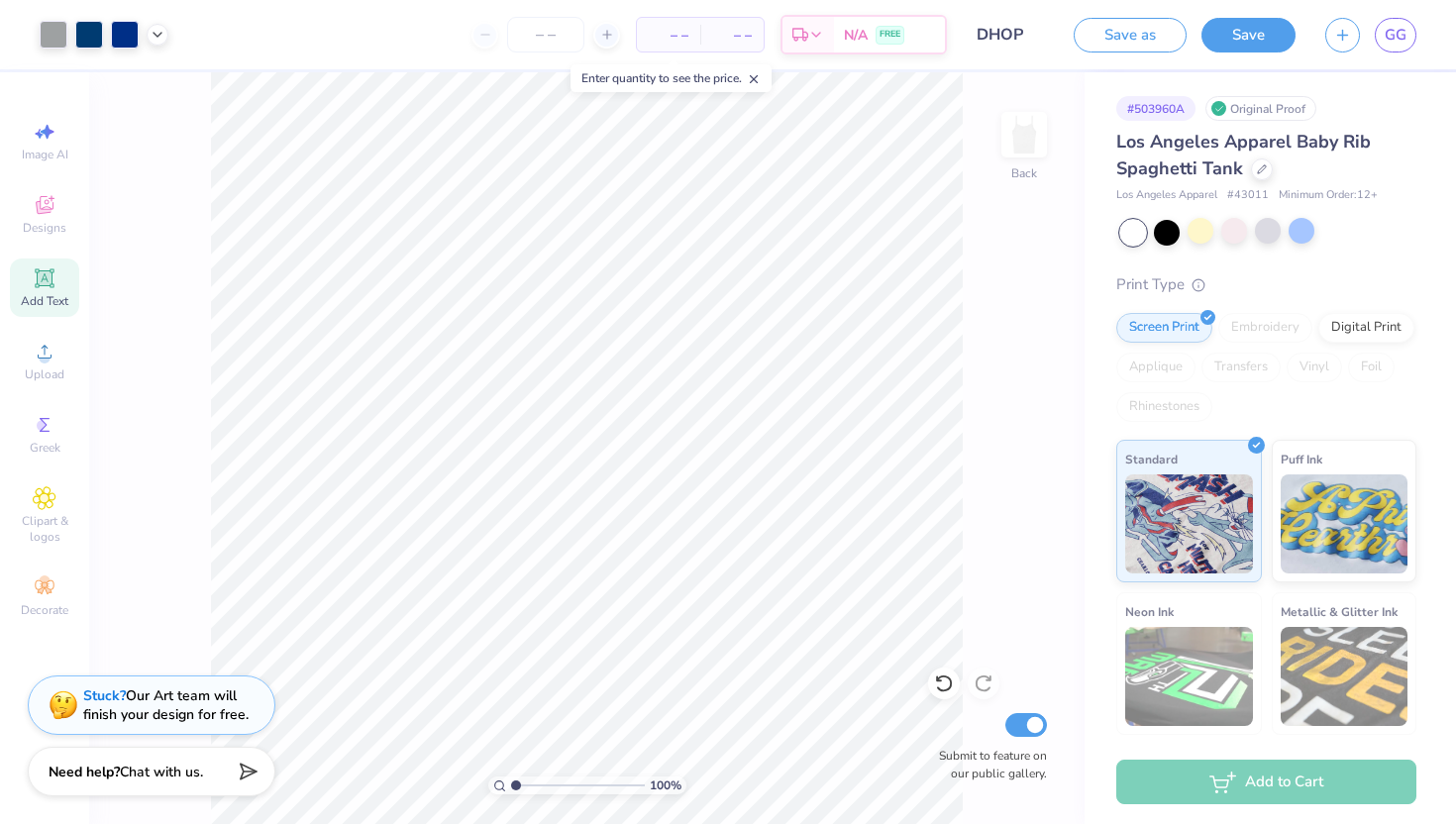 click on "Design Saved" at bounding box center [1264, 20] 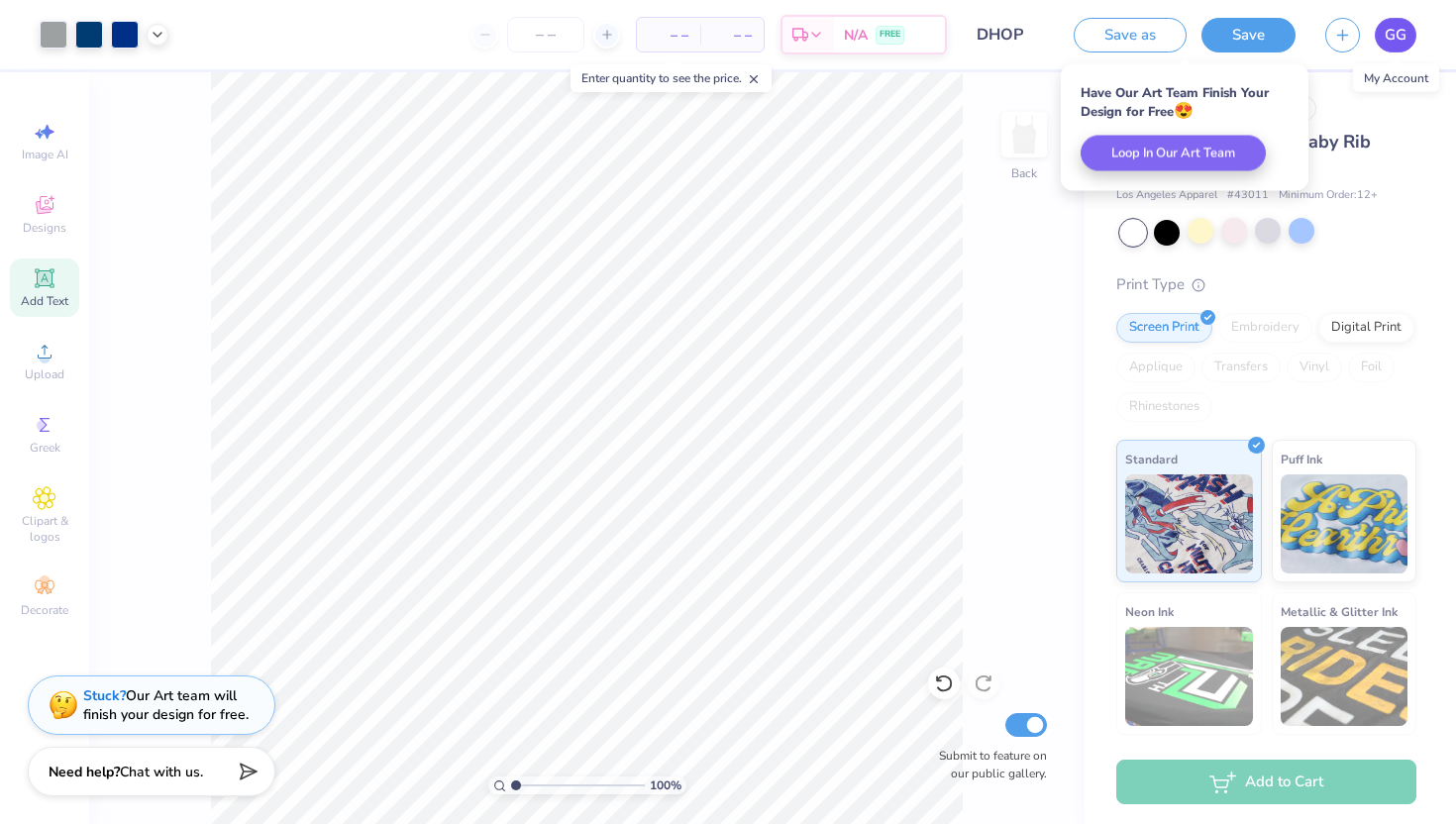 click on "GG" at bounding box center (1396, 35) 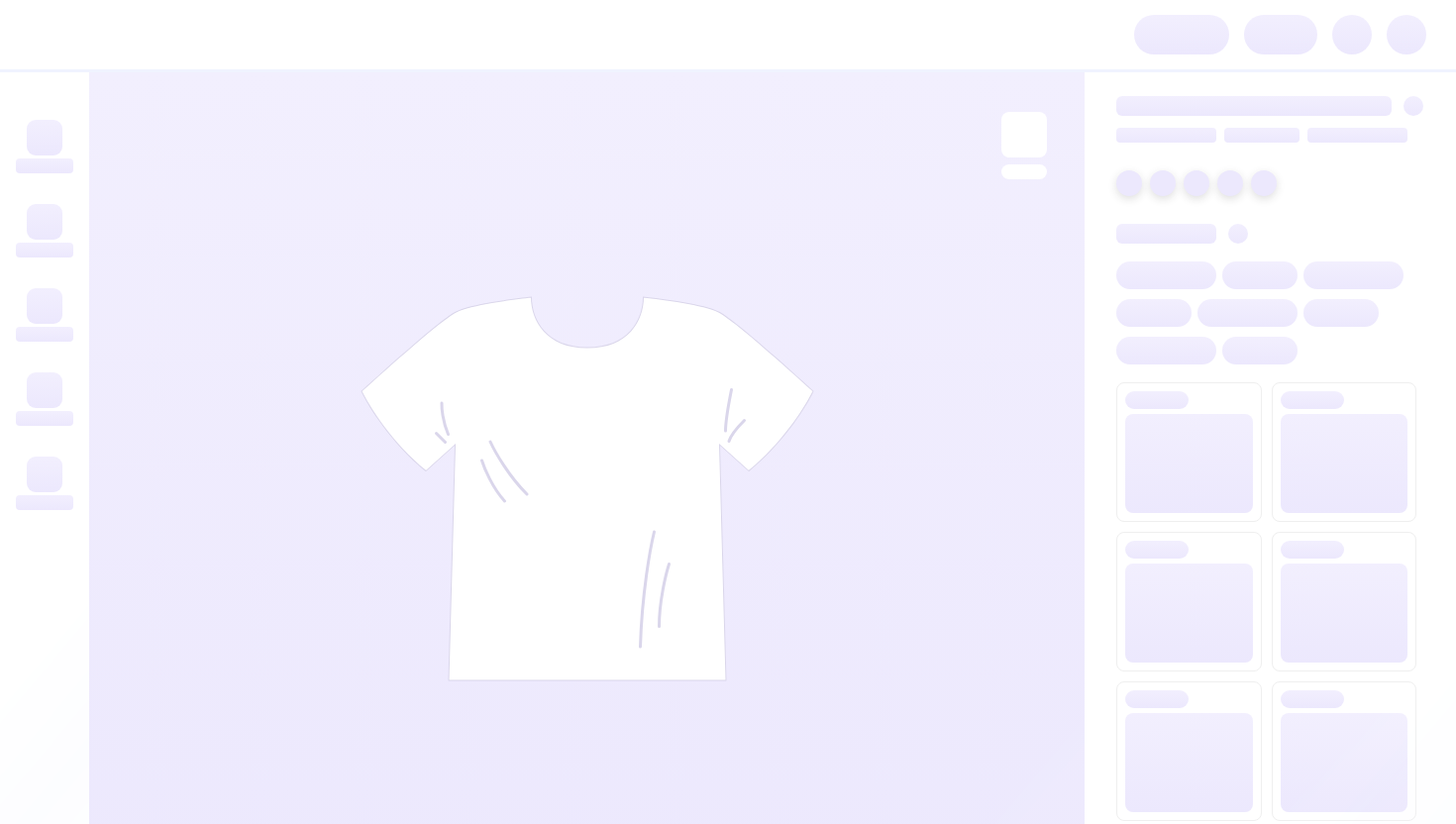 scroll, scrollTop: 0, scrollLeft: 0, axis: both 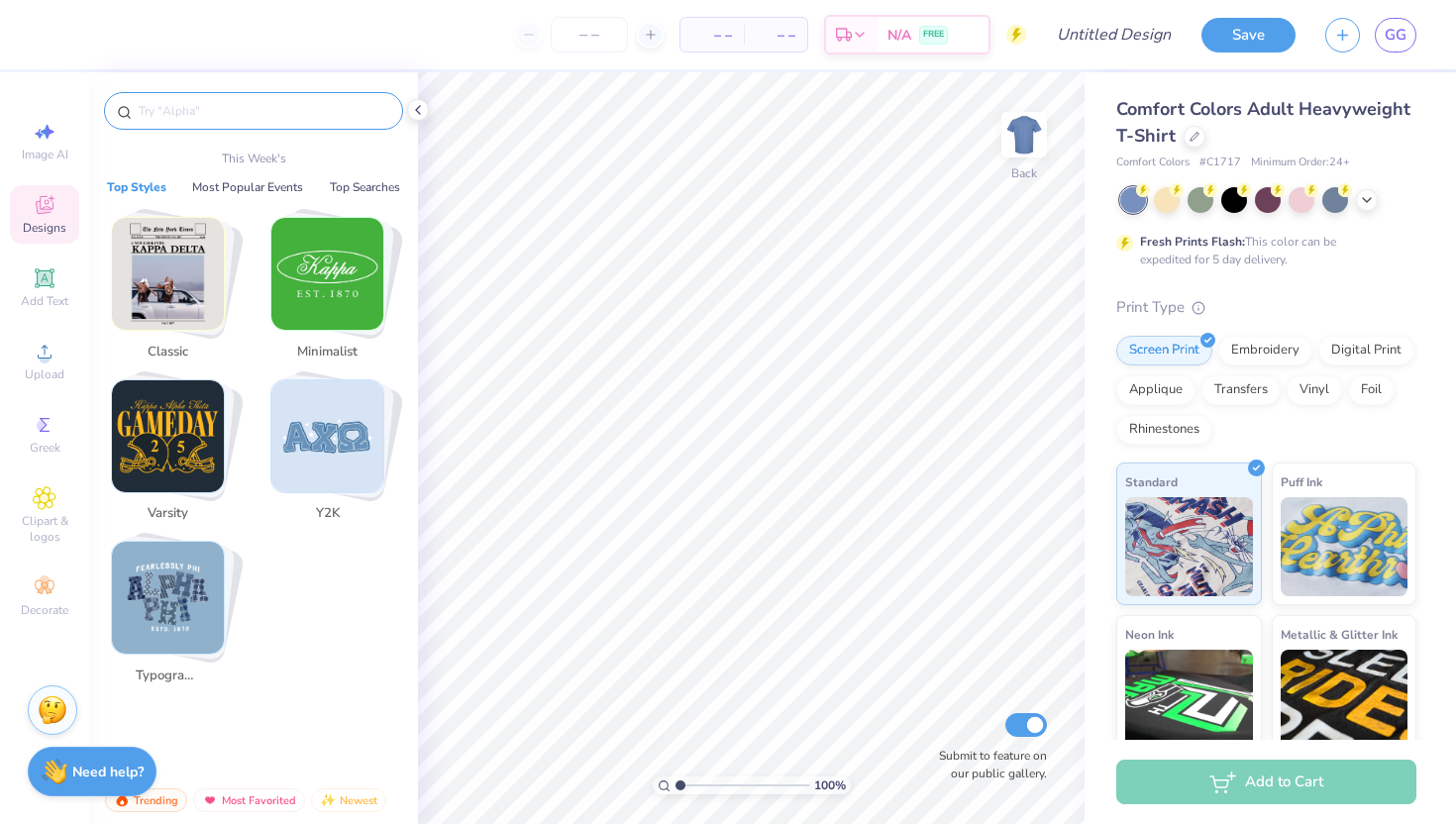 click at bounding box center [263, 111] 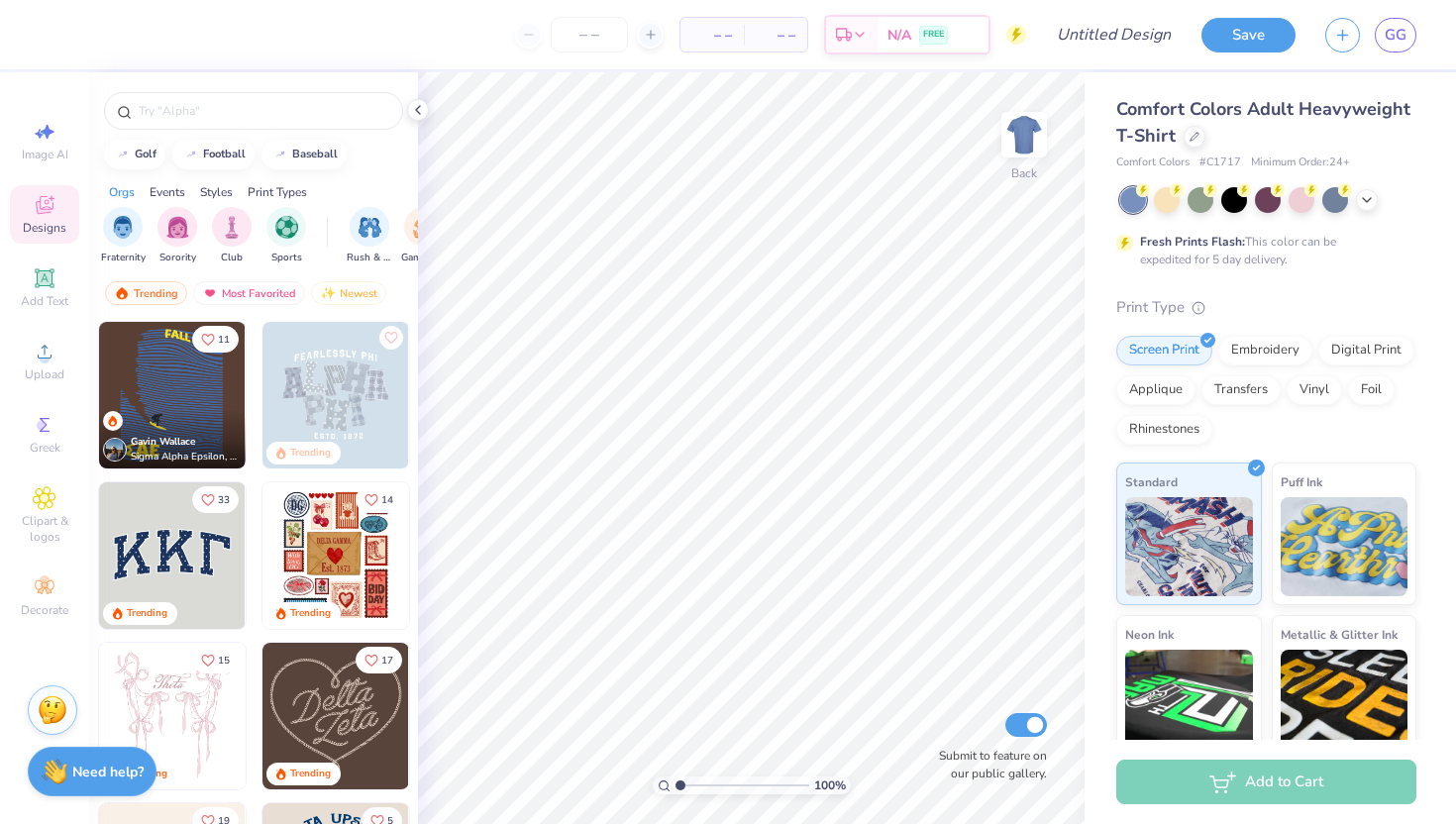 click on "Comfort Colors Adult Heavyweight T-Shirt" at bounding box center (1263, 122) 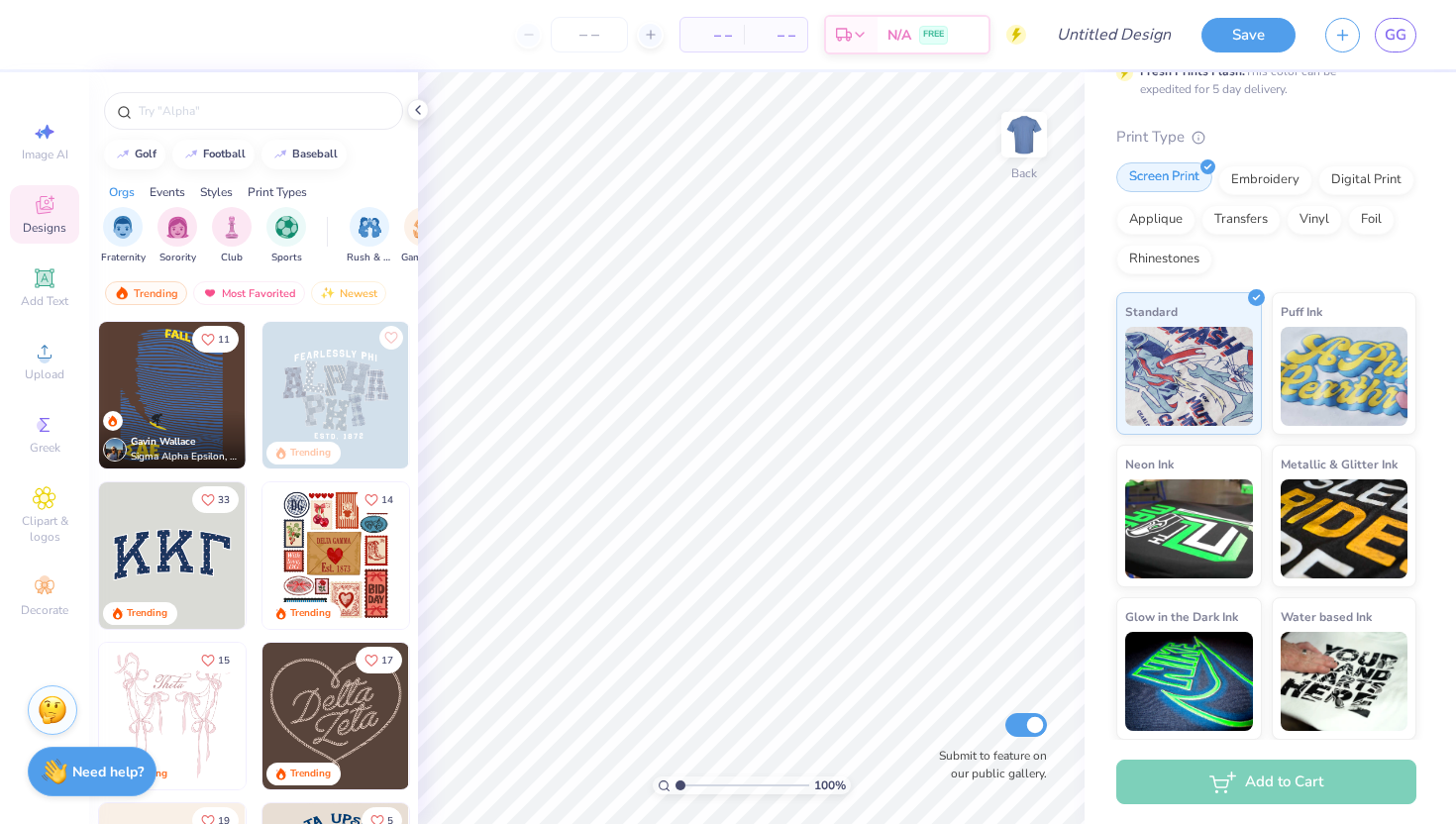 scroll, scrollTop: 0, scrollLeft: 0, axis: both 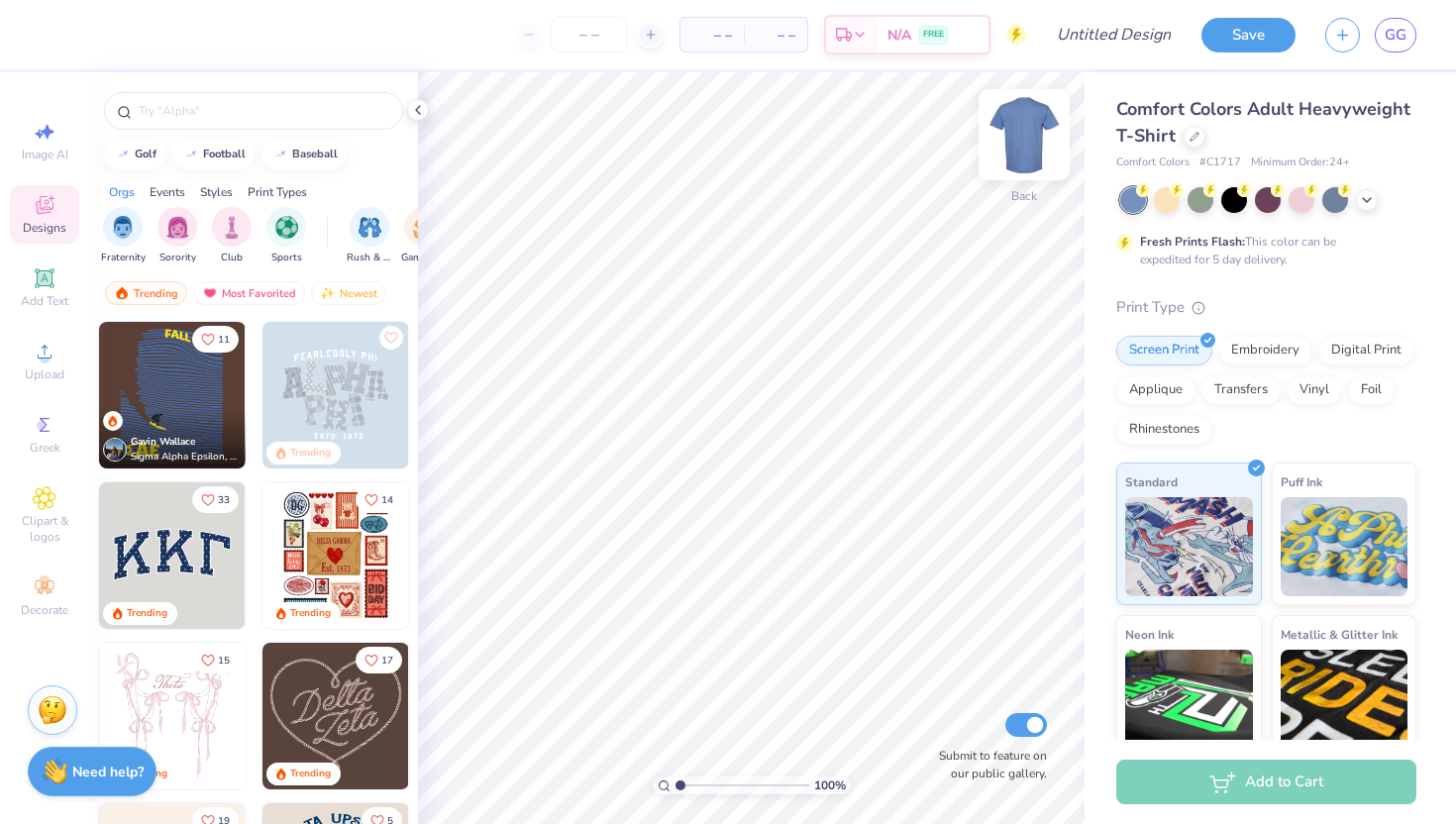 click at bounding box center [1024, 135] 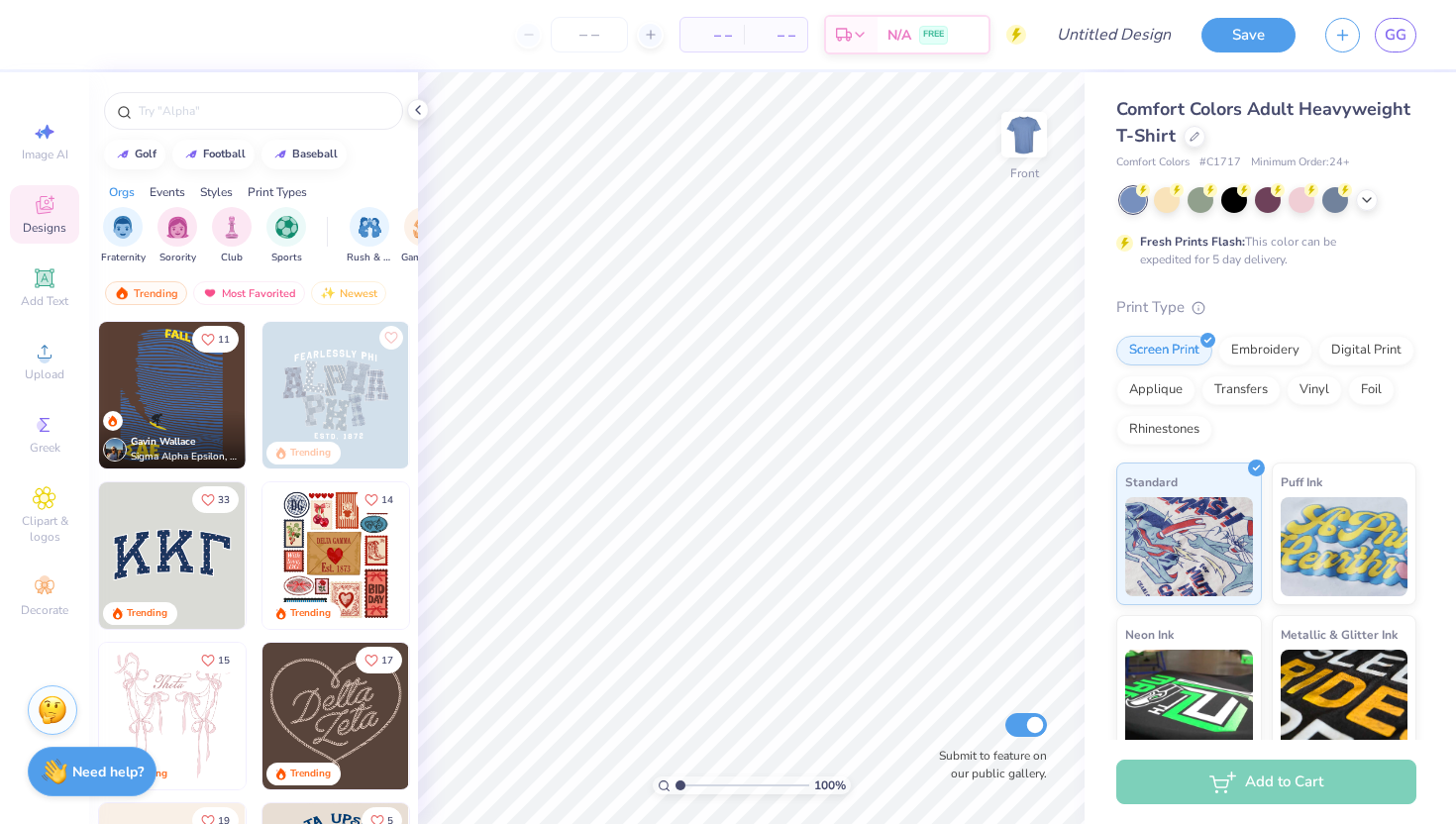 click at bounding box center [1024, 135] 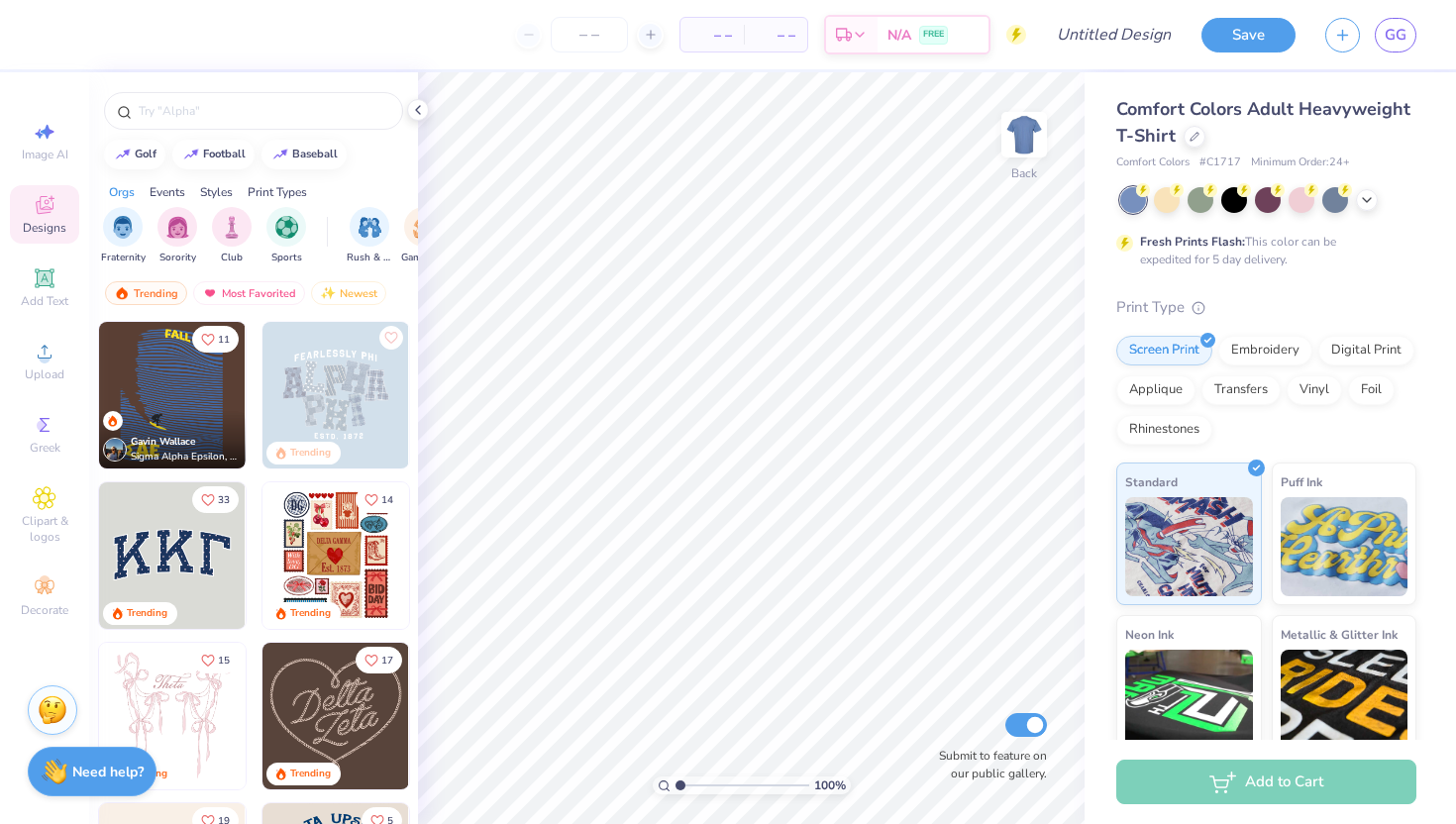 click on "Comfort Colors Adult Heavyweight T-Shirt" at bounding box center [1266, 123] 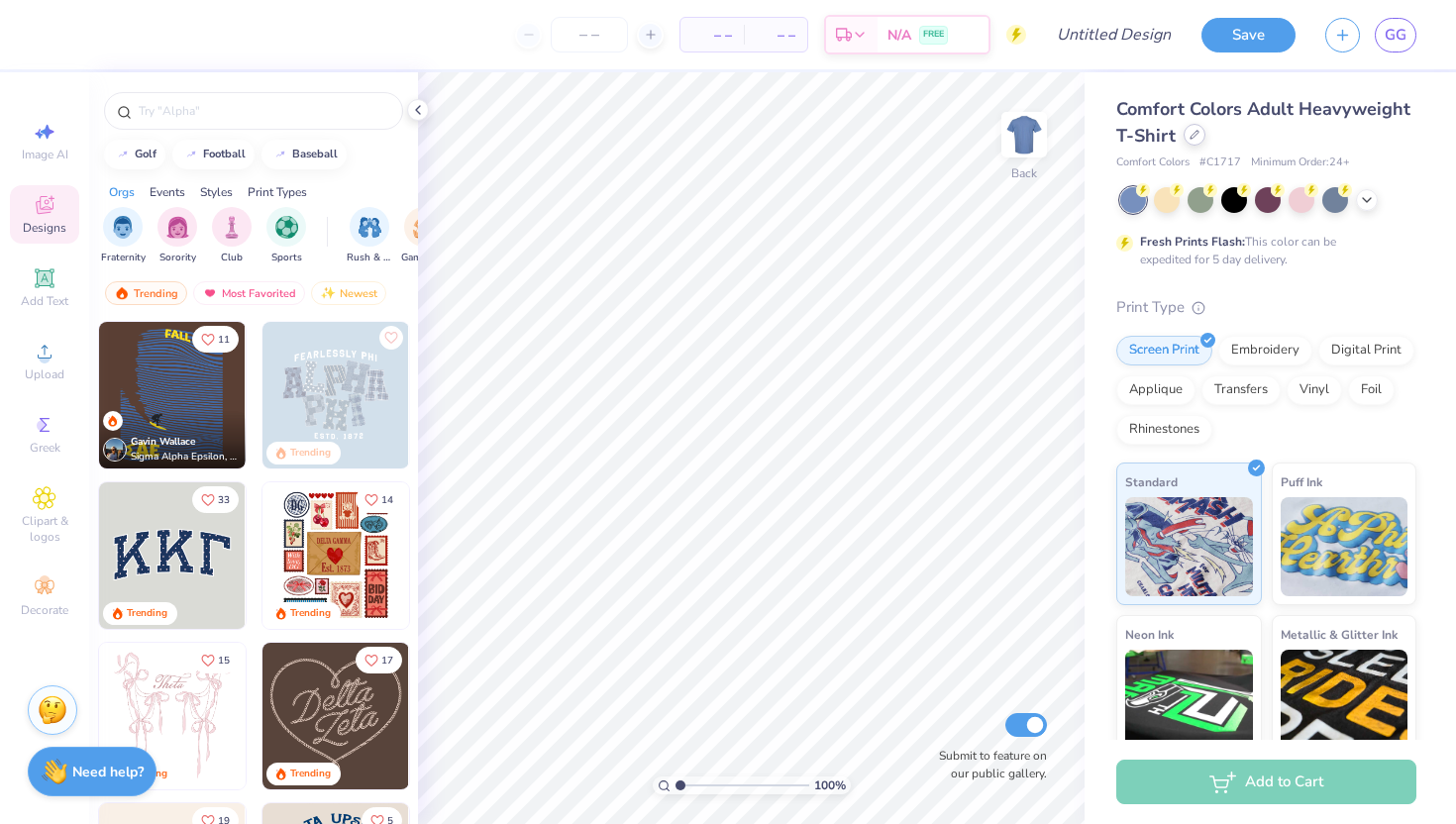 click at bounding box center (1195, 135) 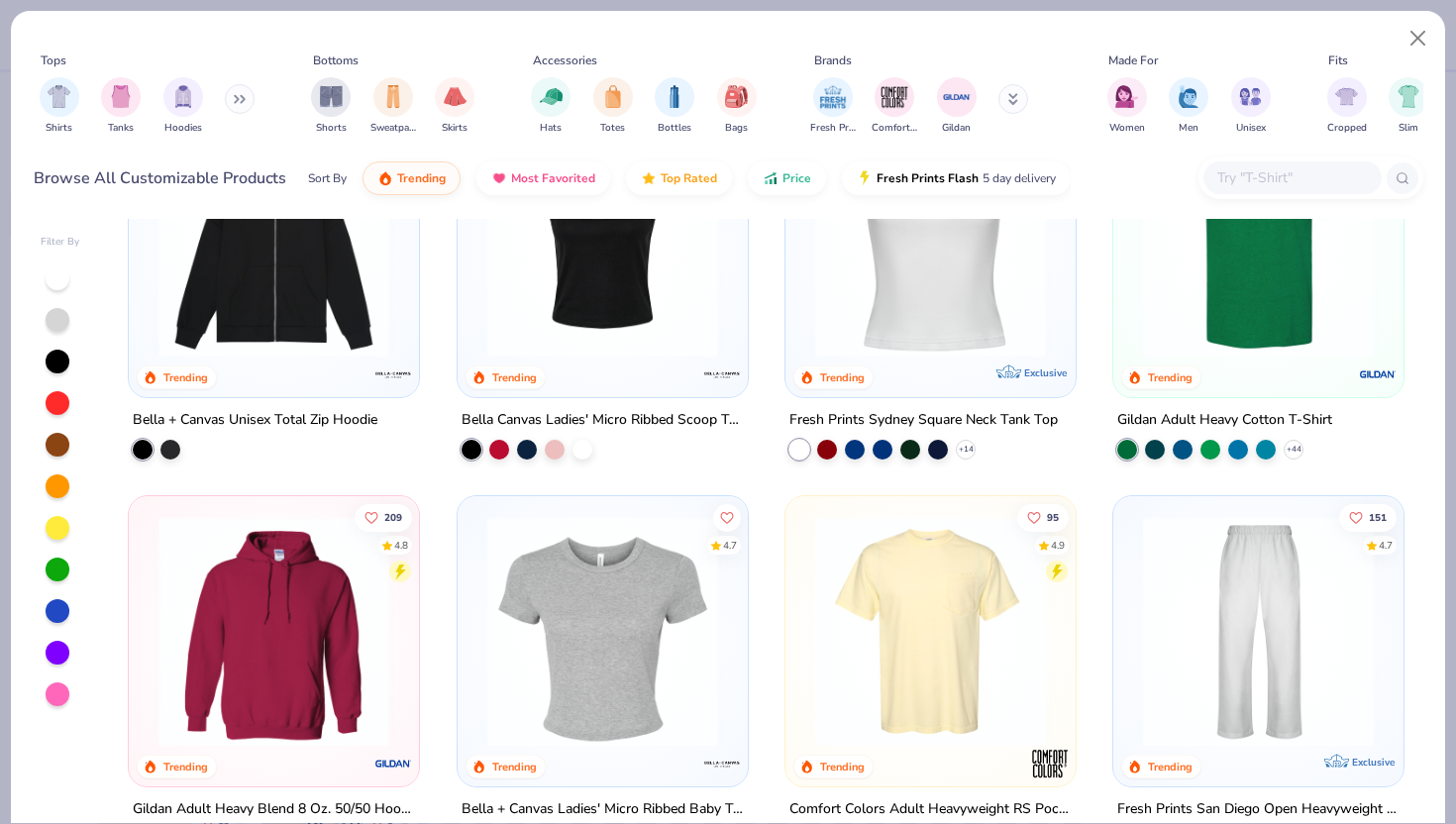 scroll, scrollTop: 0, scrollLeft: 0, axis: both 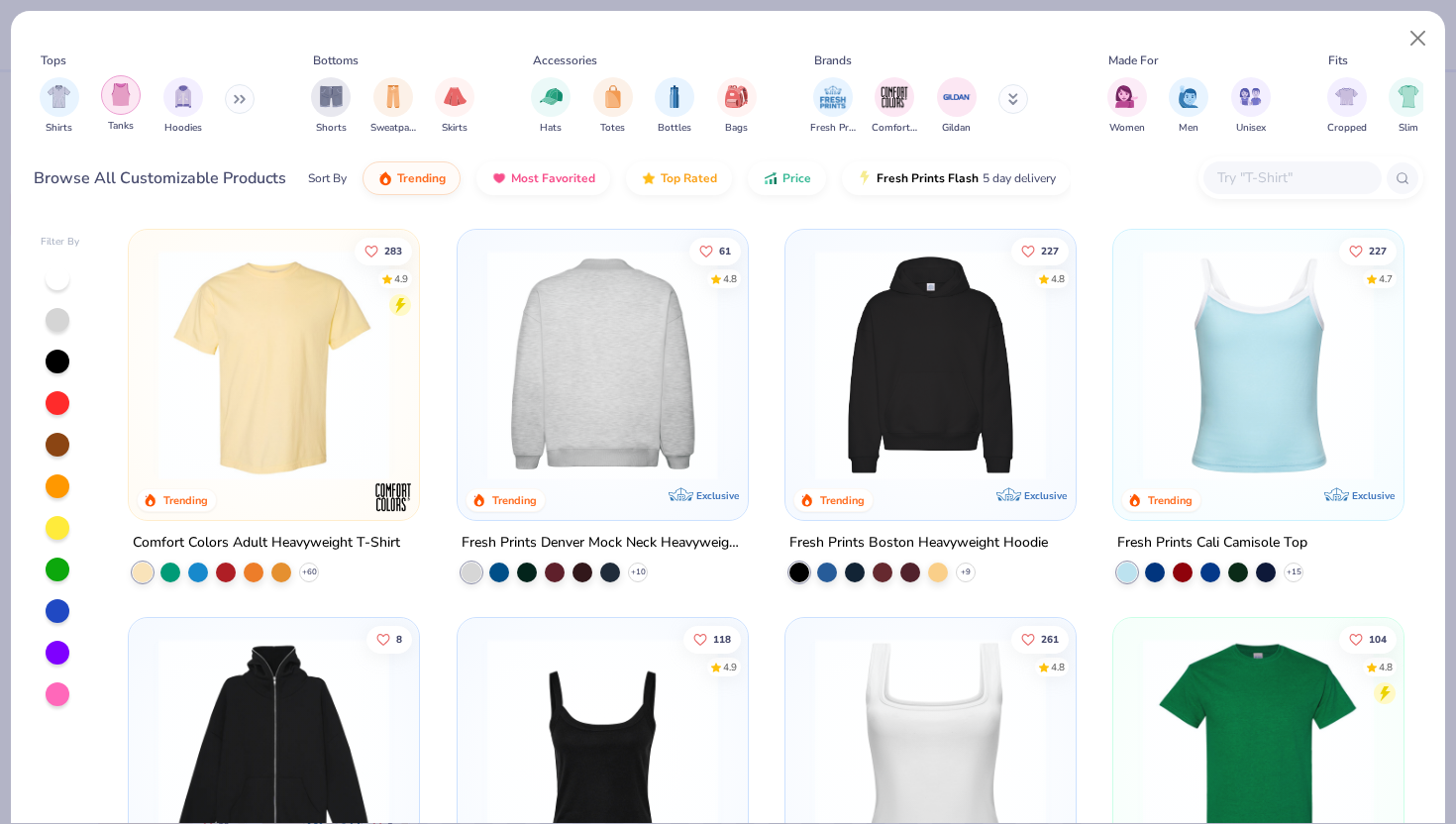 click at bounding box center (121, 95) 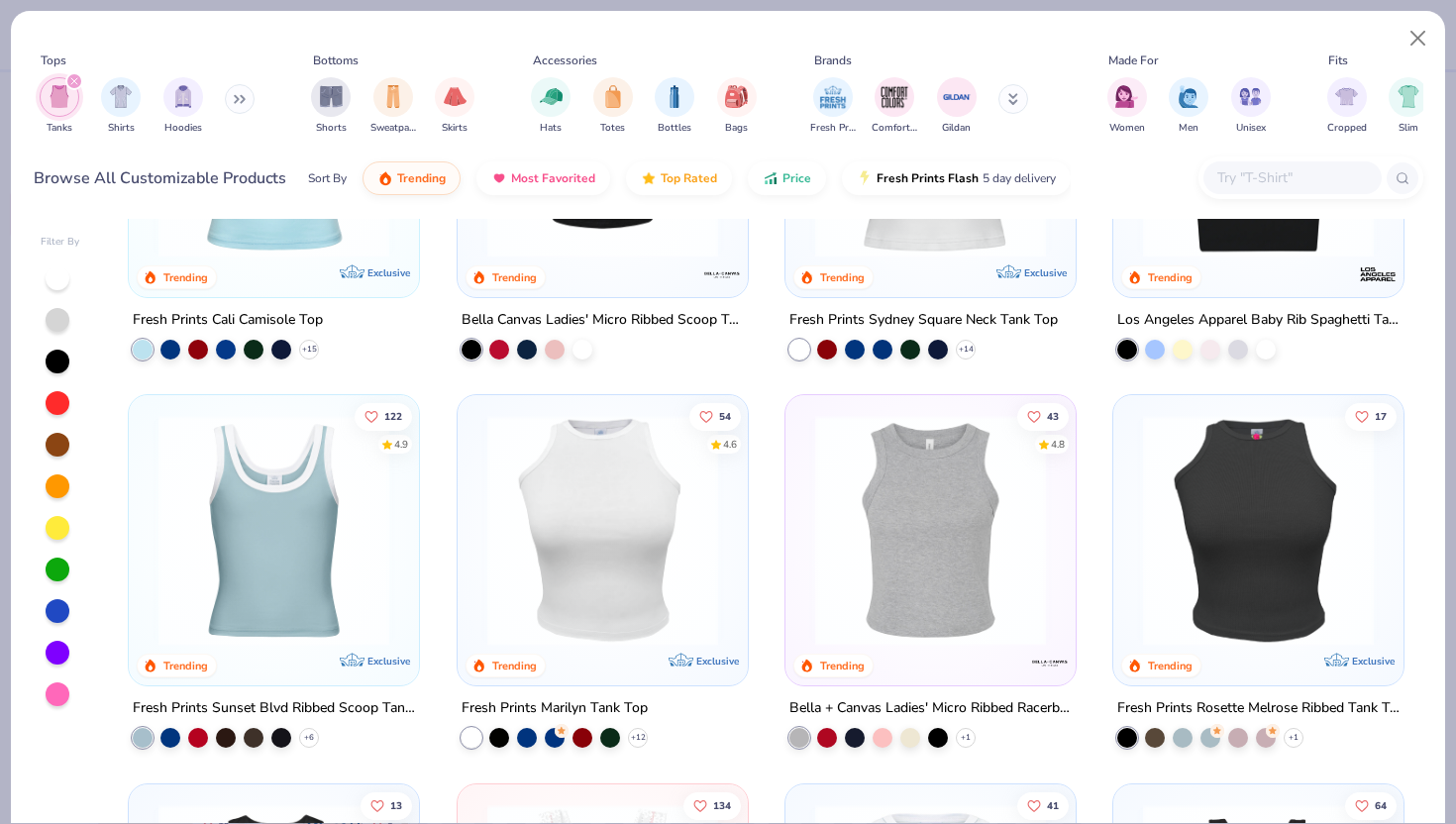 scroll, scrollTop: 0, scrollLeft: 0, axis: both 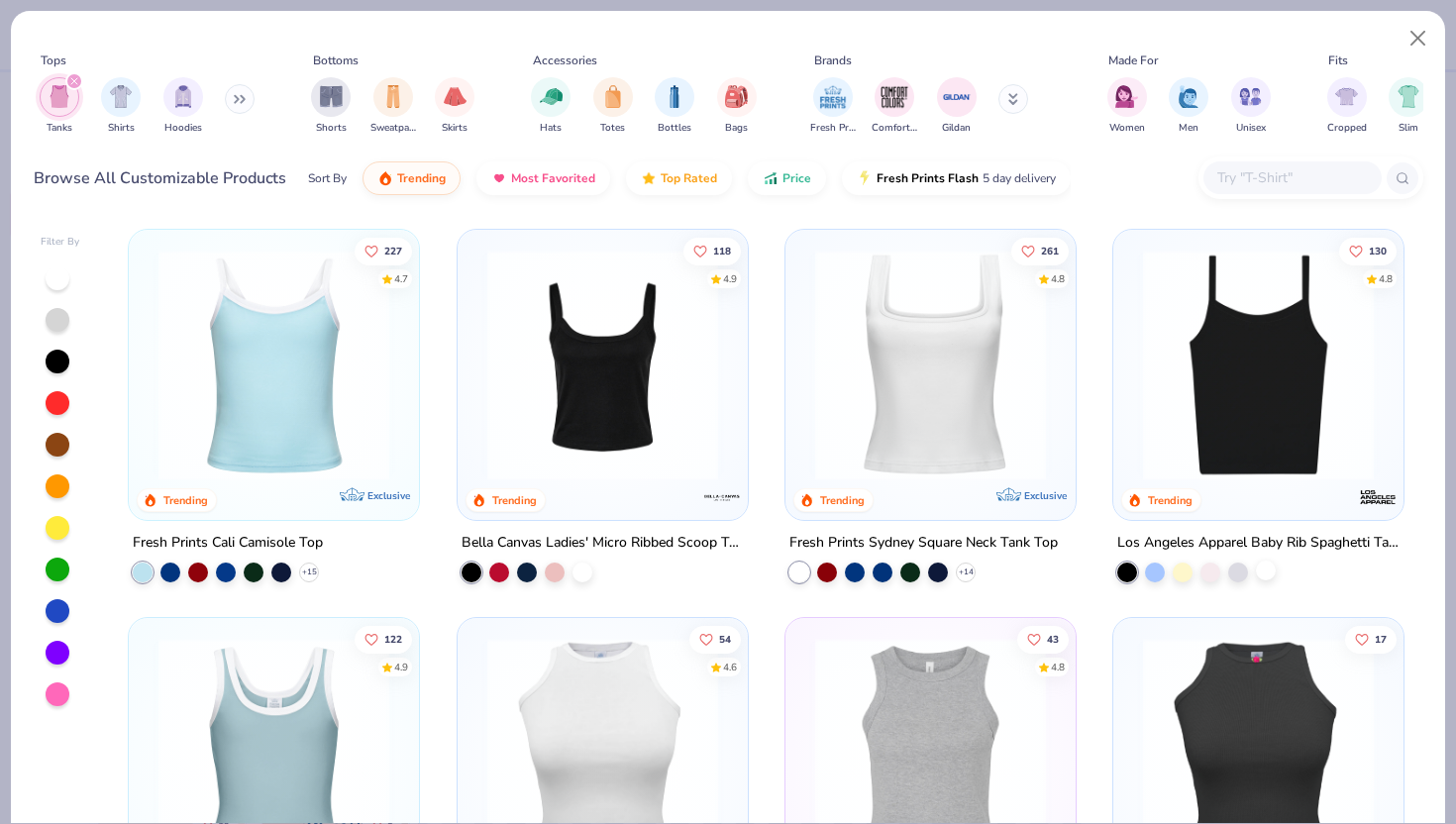 click at bounding box center (1266, 570) 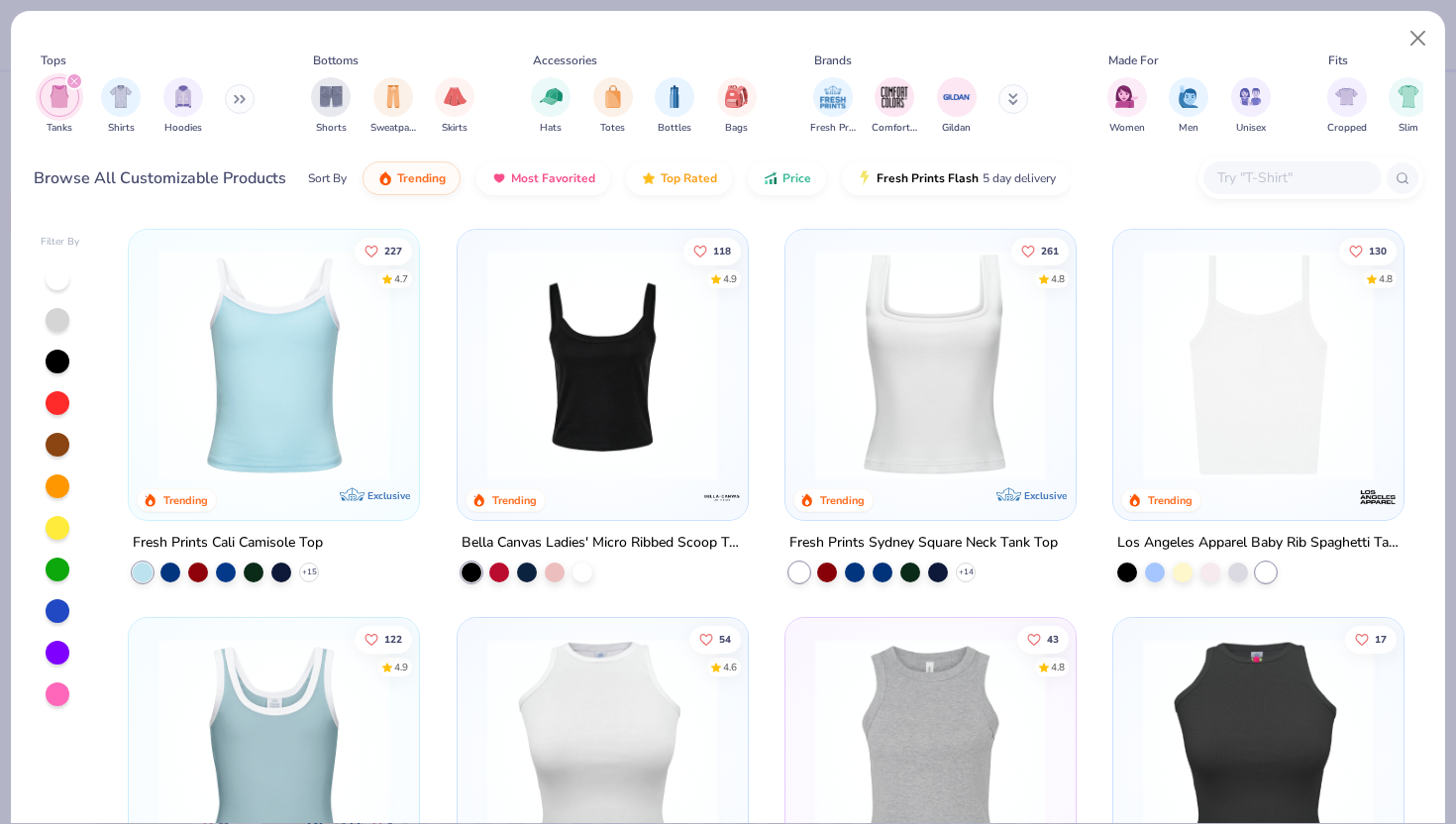 click at bounding box center [1258, 364] 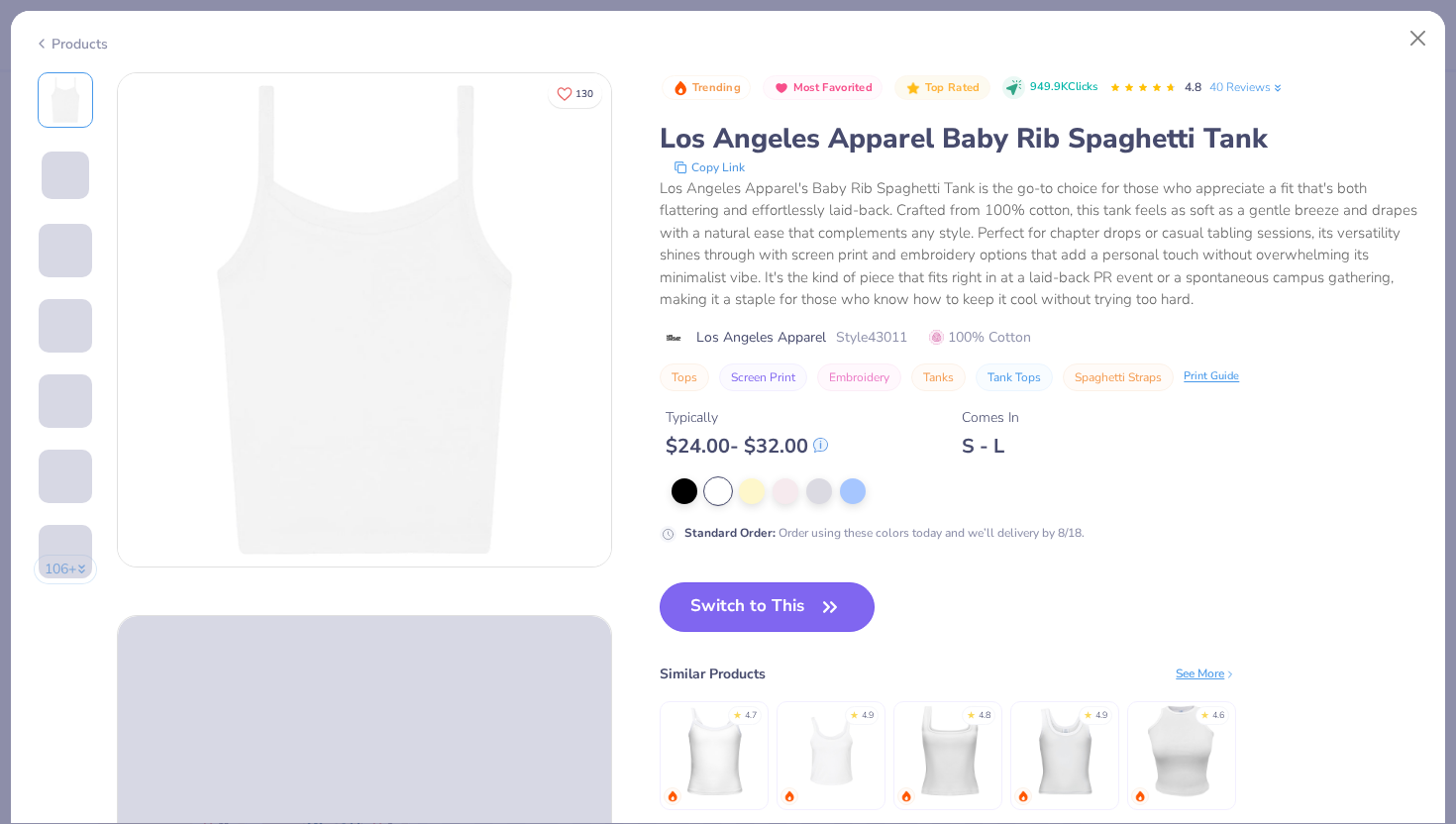 click 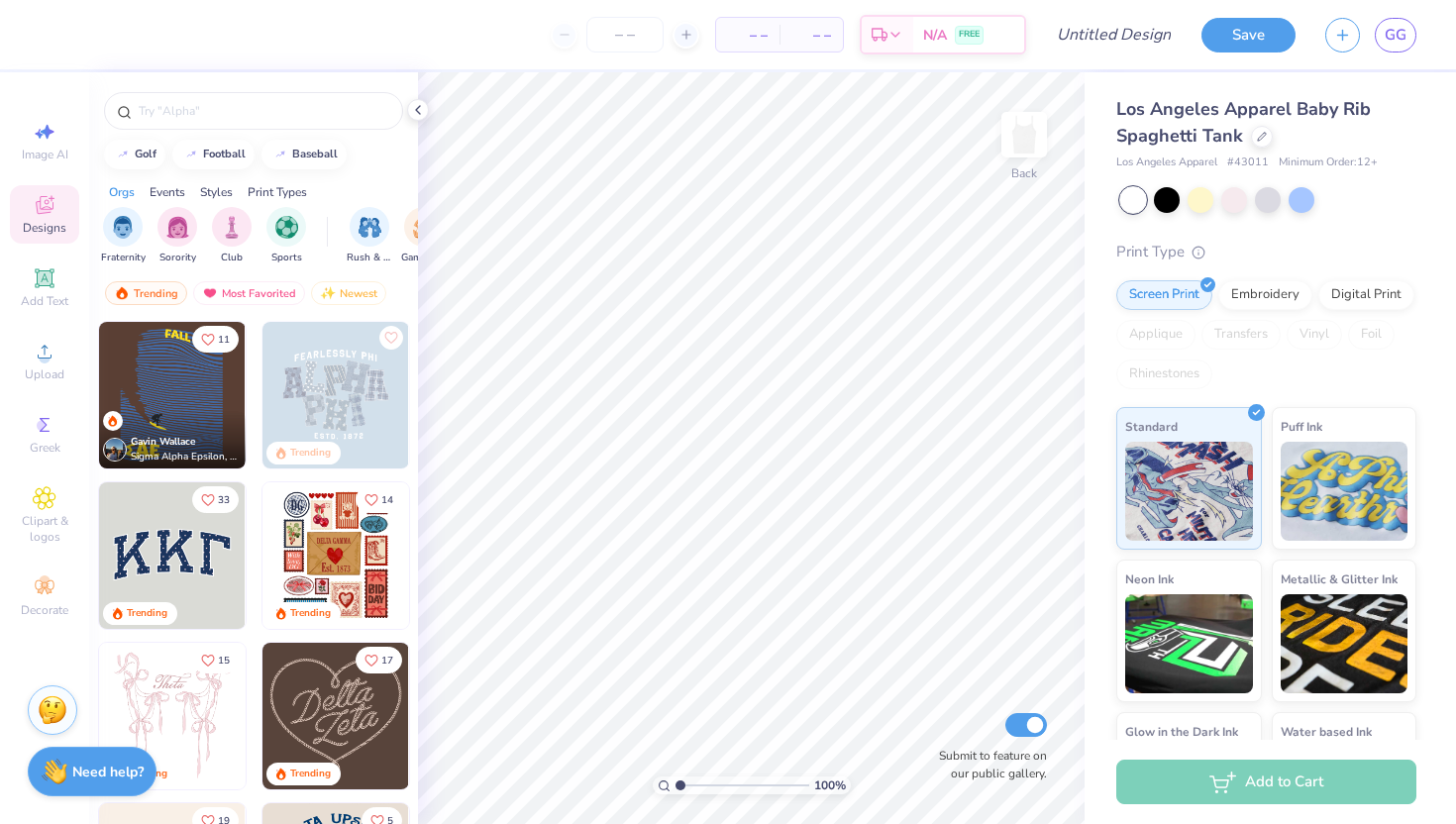 click at bounding box center [254, 106] 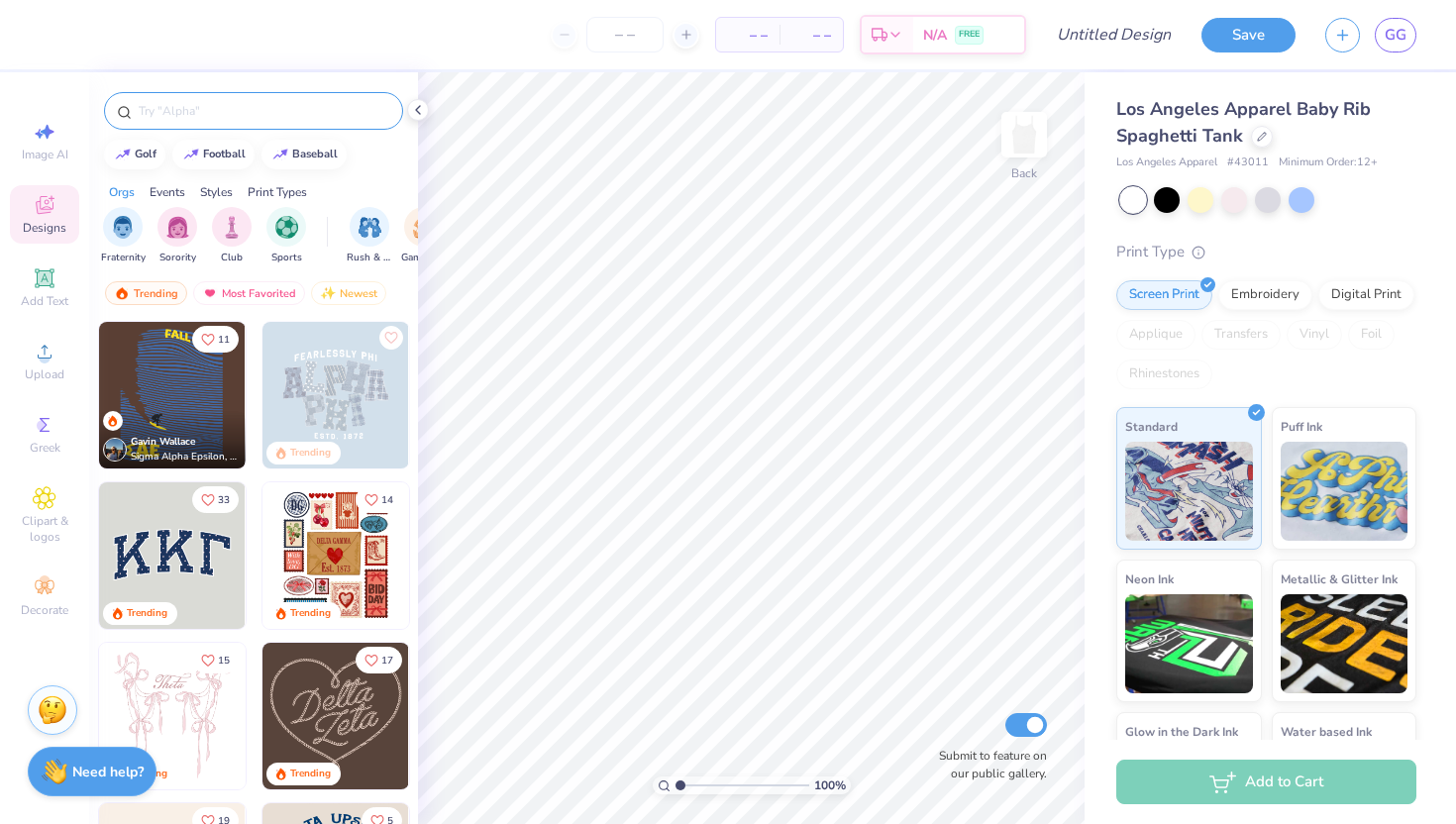 click at bounding box center (254, 111) 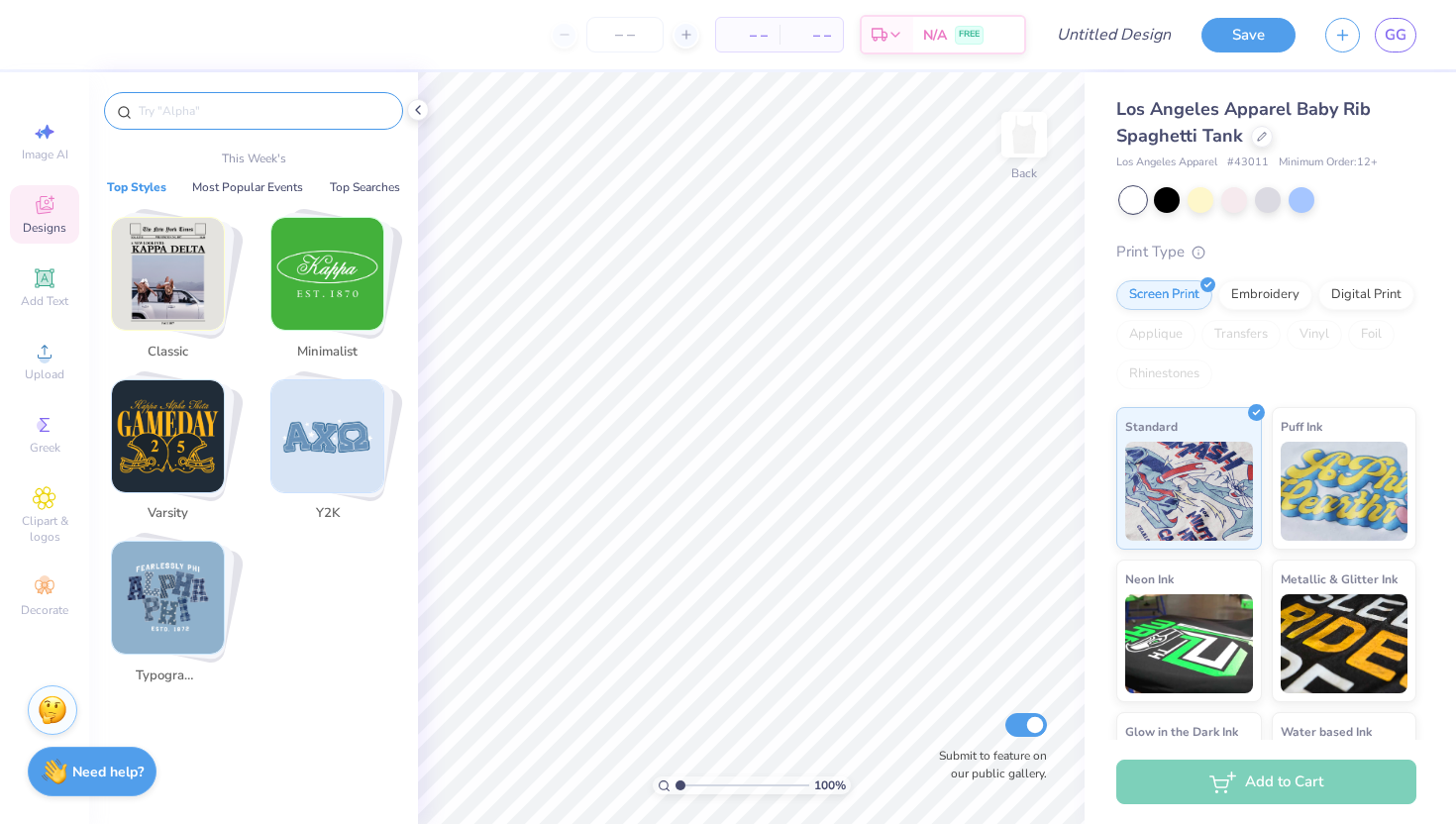click at bounding box center [263, 111] 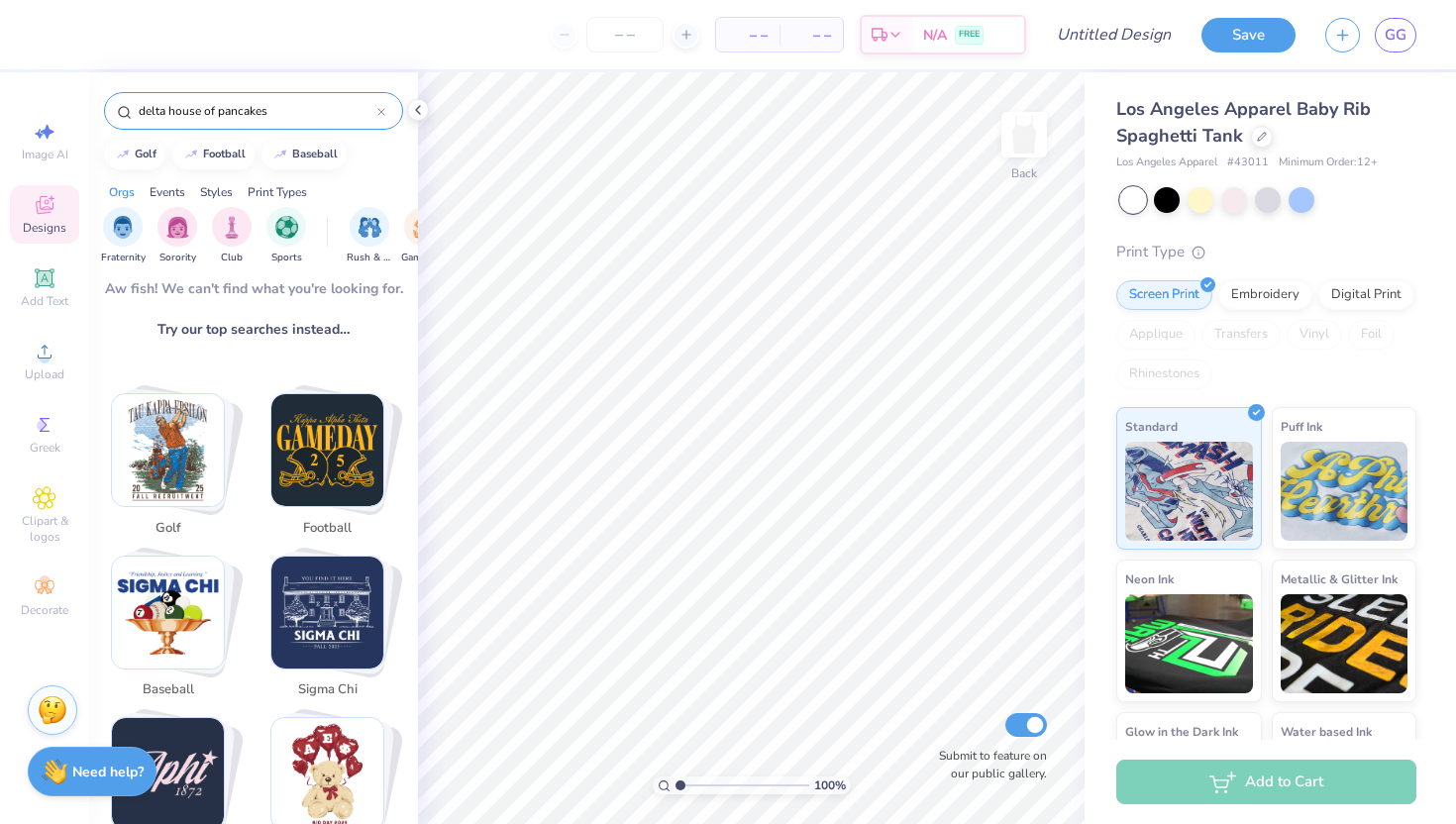 scroll, scrollTop: 241, scrollLeft: 0, axis: vertical 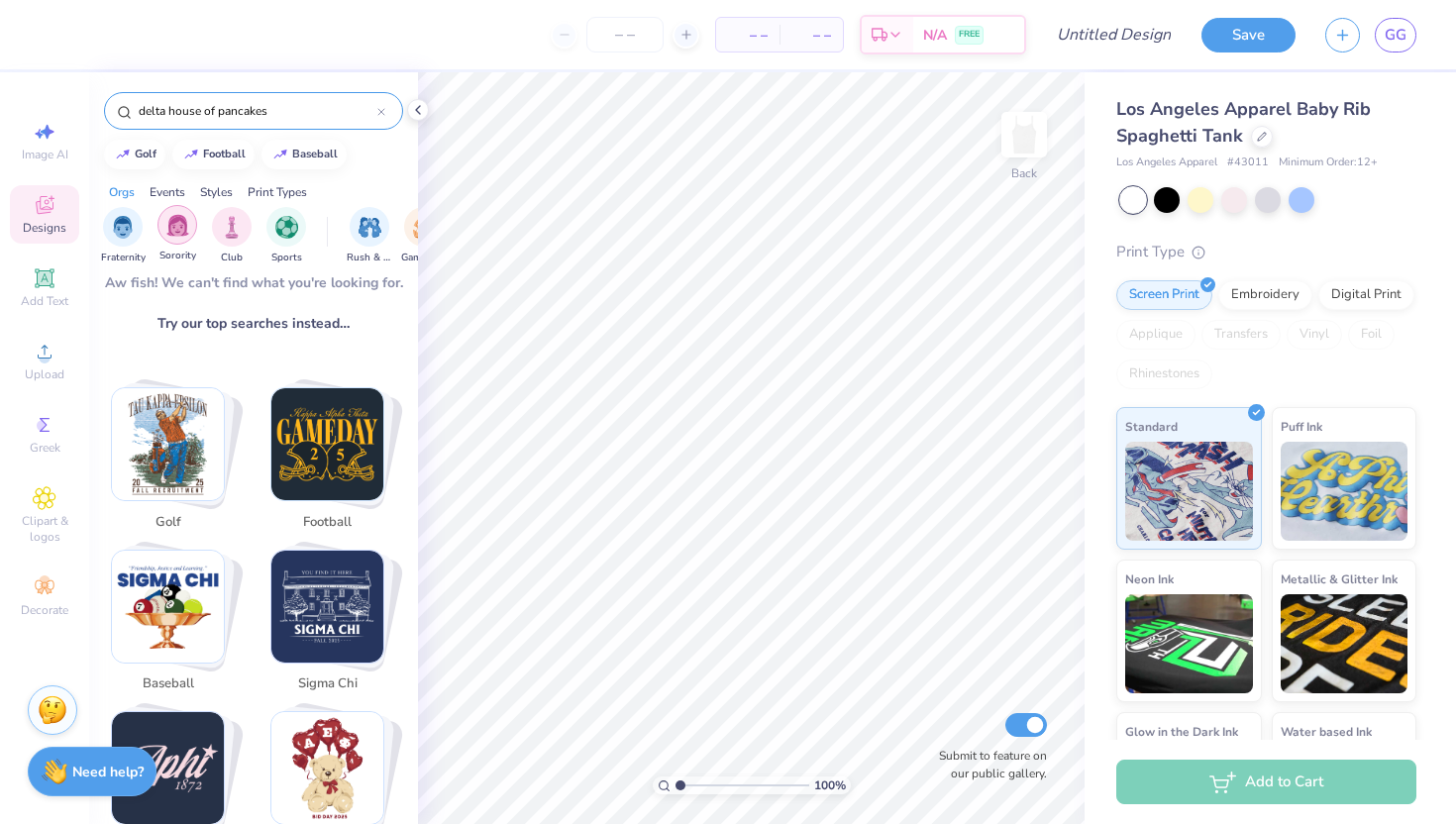 click at bounding box center (177, 225) 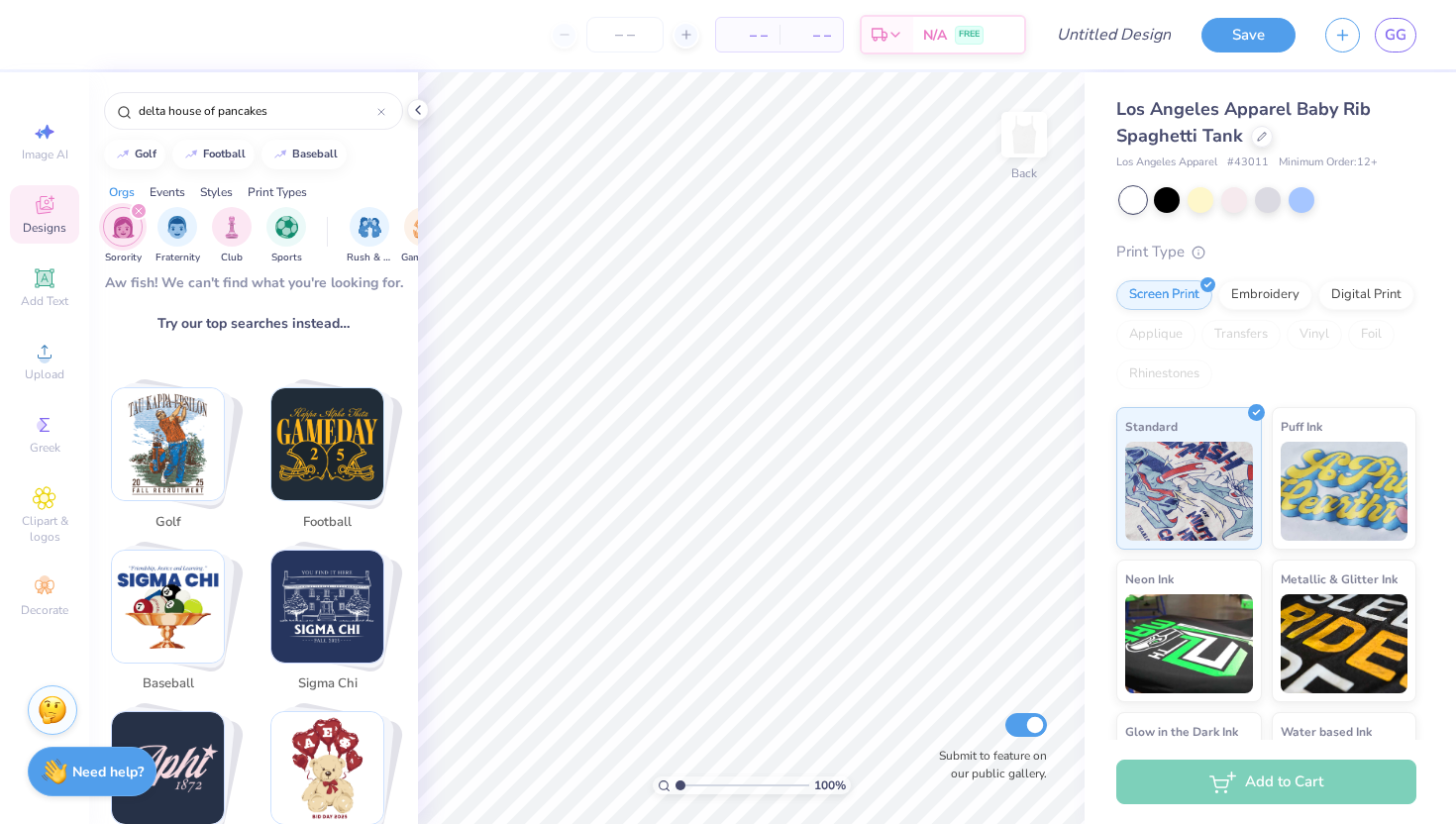 click on "Events" at bounding box center (167, 192) 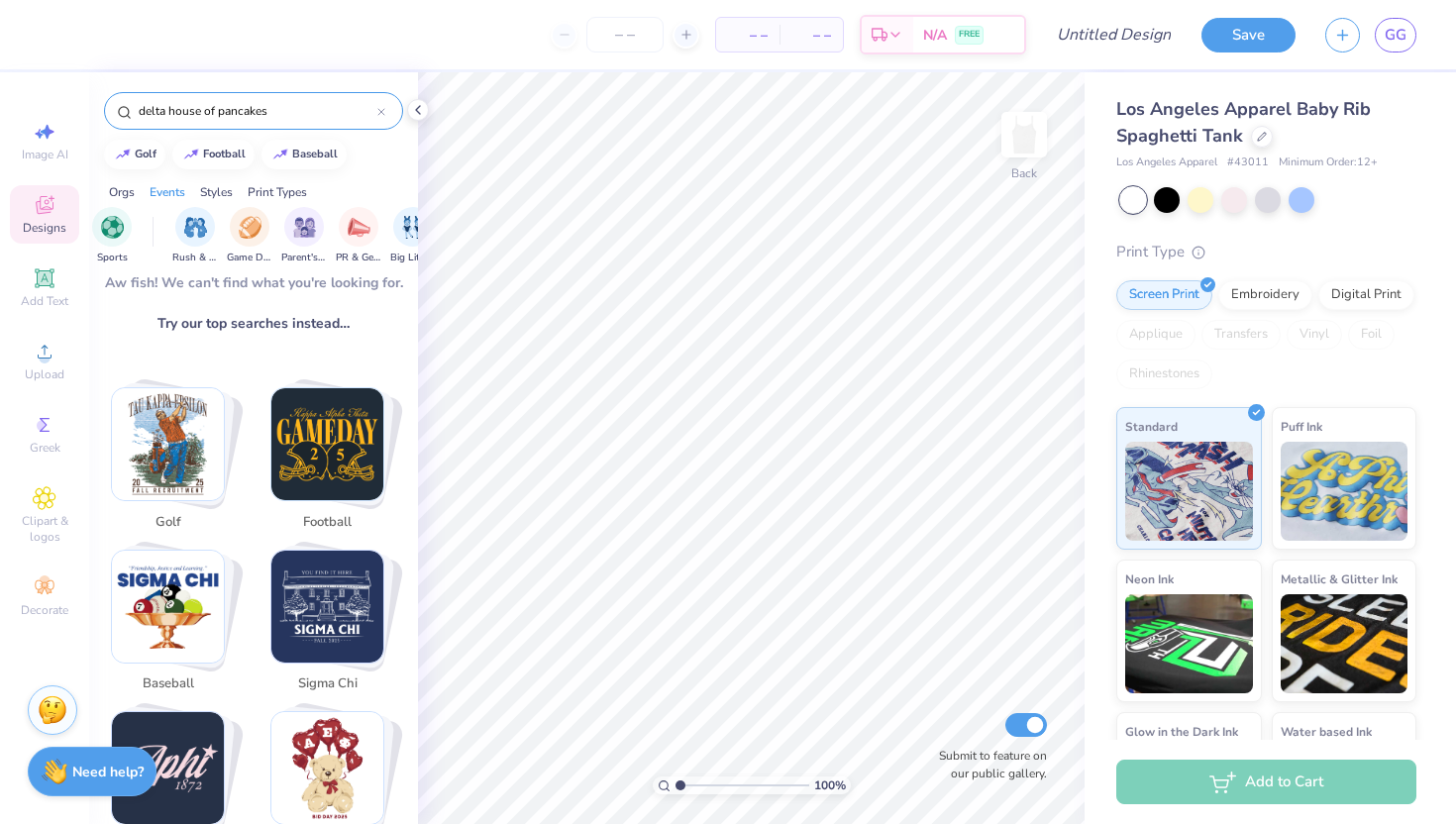 scroll, scrollTop: 0, scrollLeft: 247, axis: horizontal 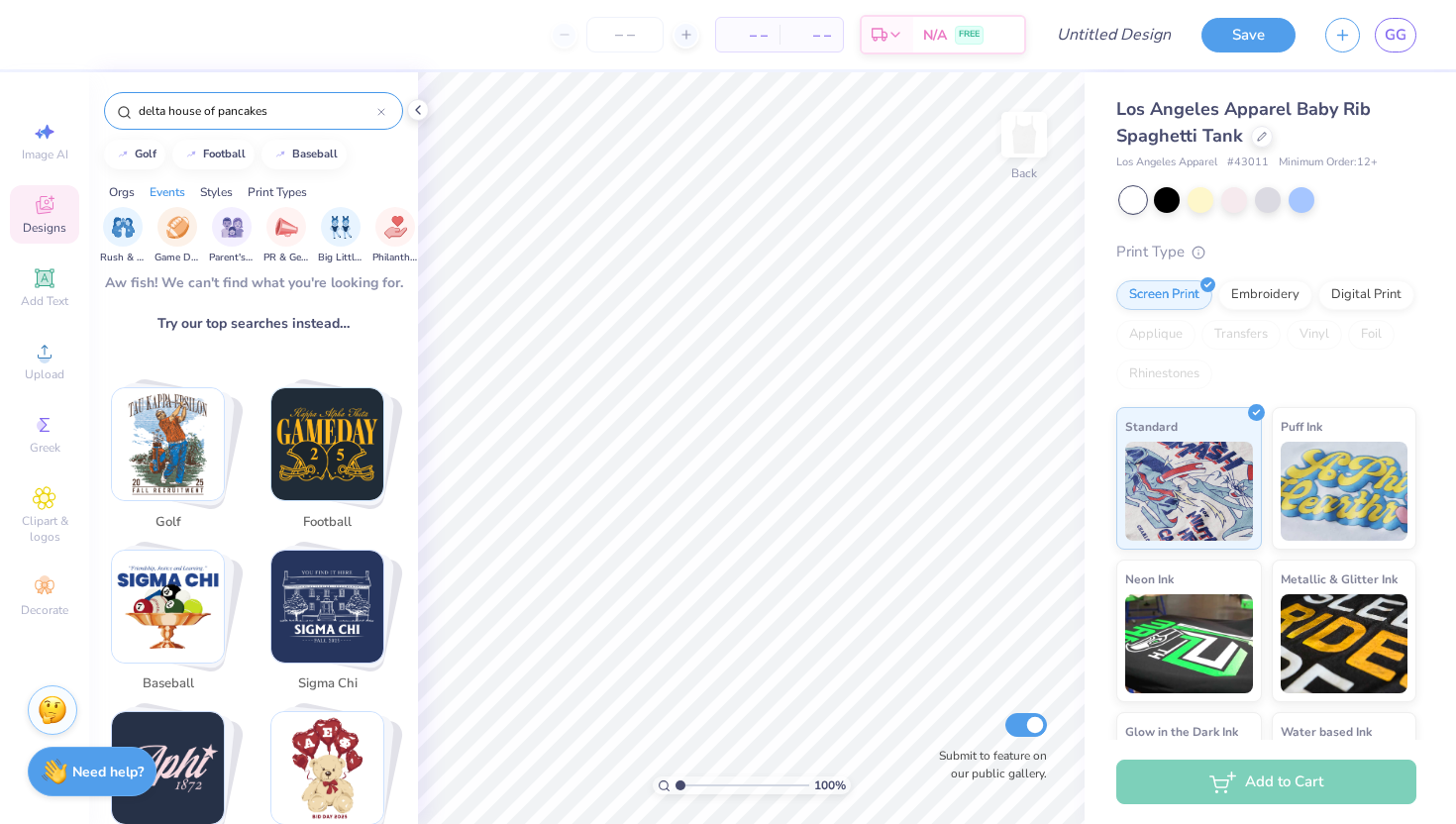 click on "delta house of pancakes" at bounding box center [257, 111] 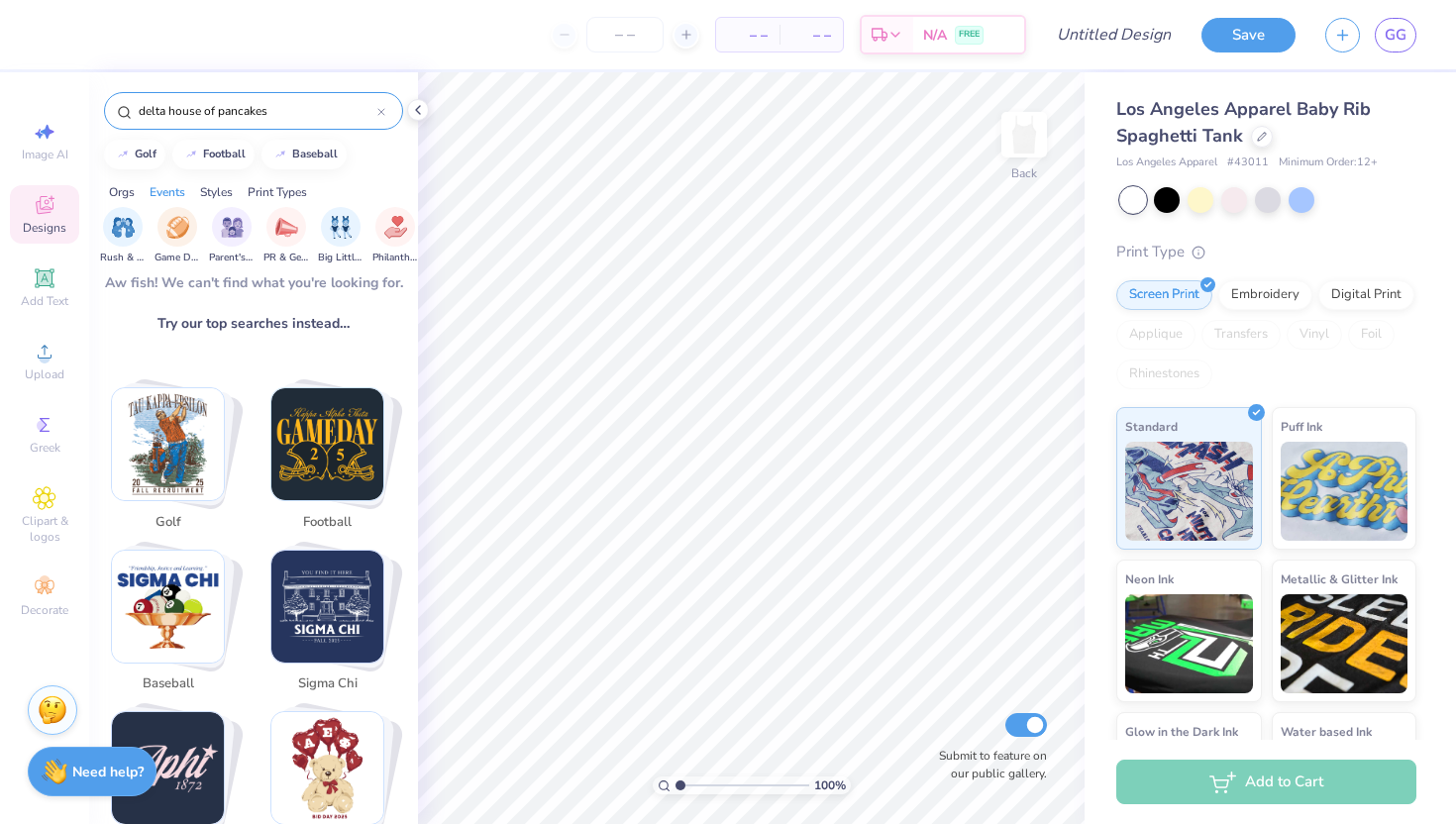 click on "delta house of pancakes" at bounding box center [257, 111] 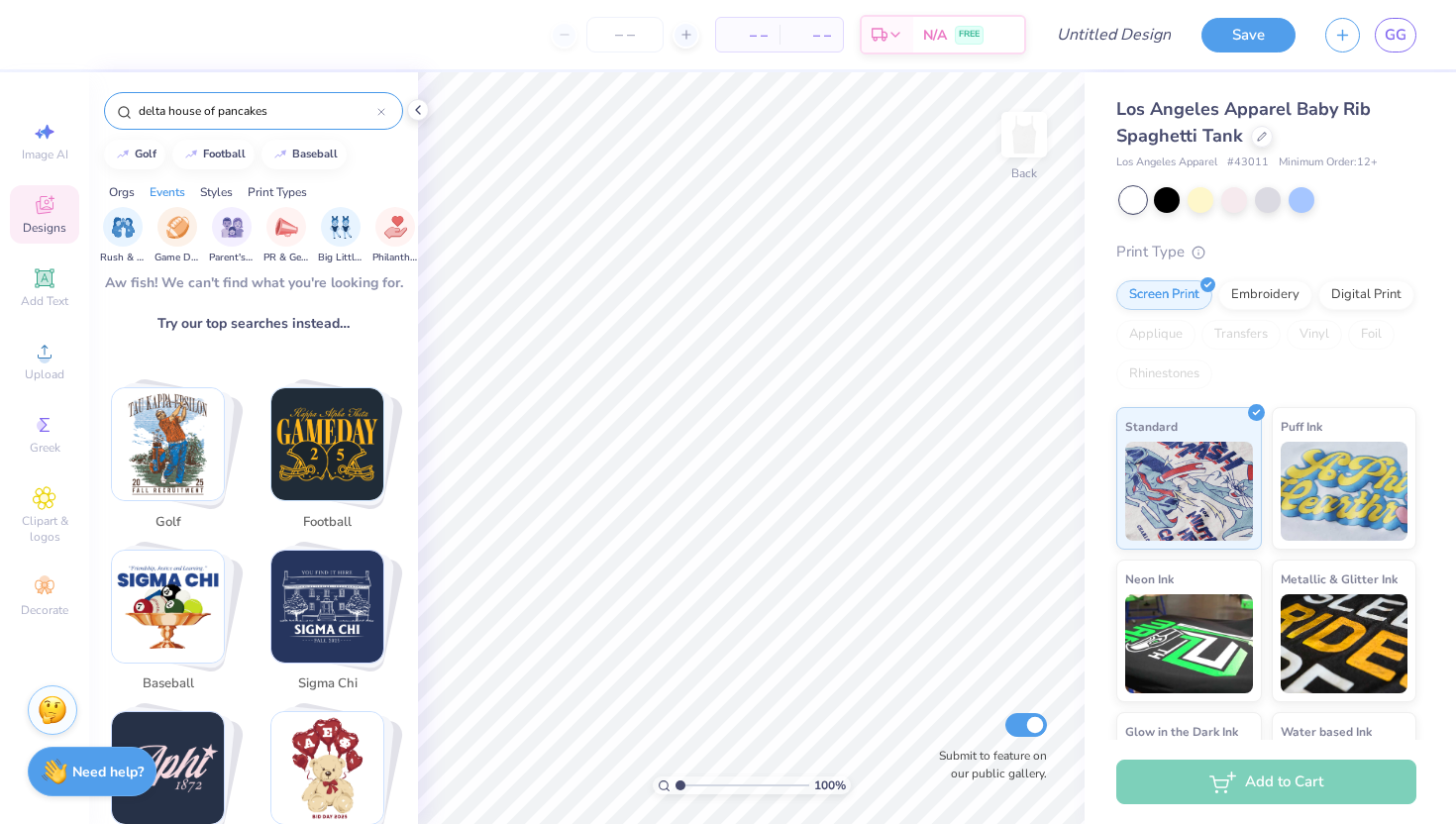 click on "Orgs" at bounding box center (122, 192) 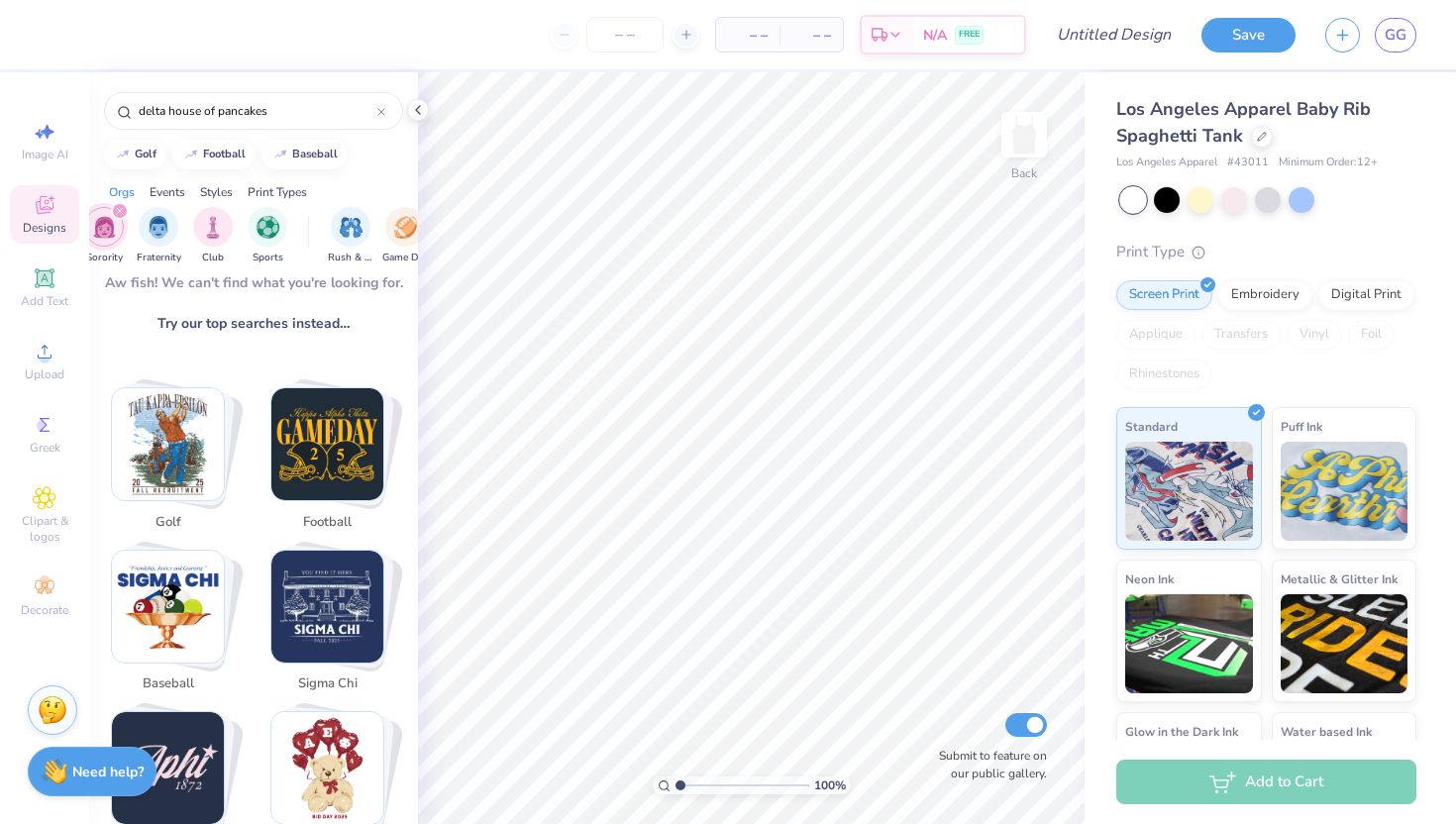 scroll, scrollTop: 0, scrollLeft: 0, axis: both 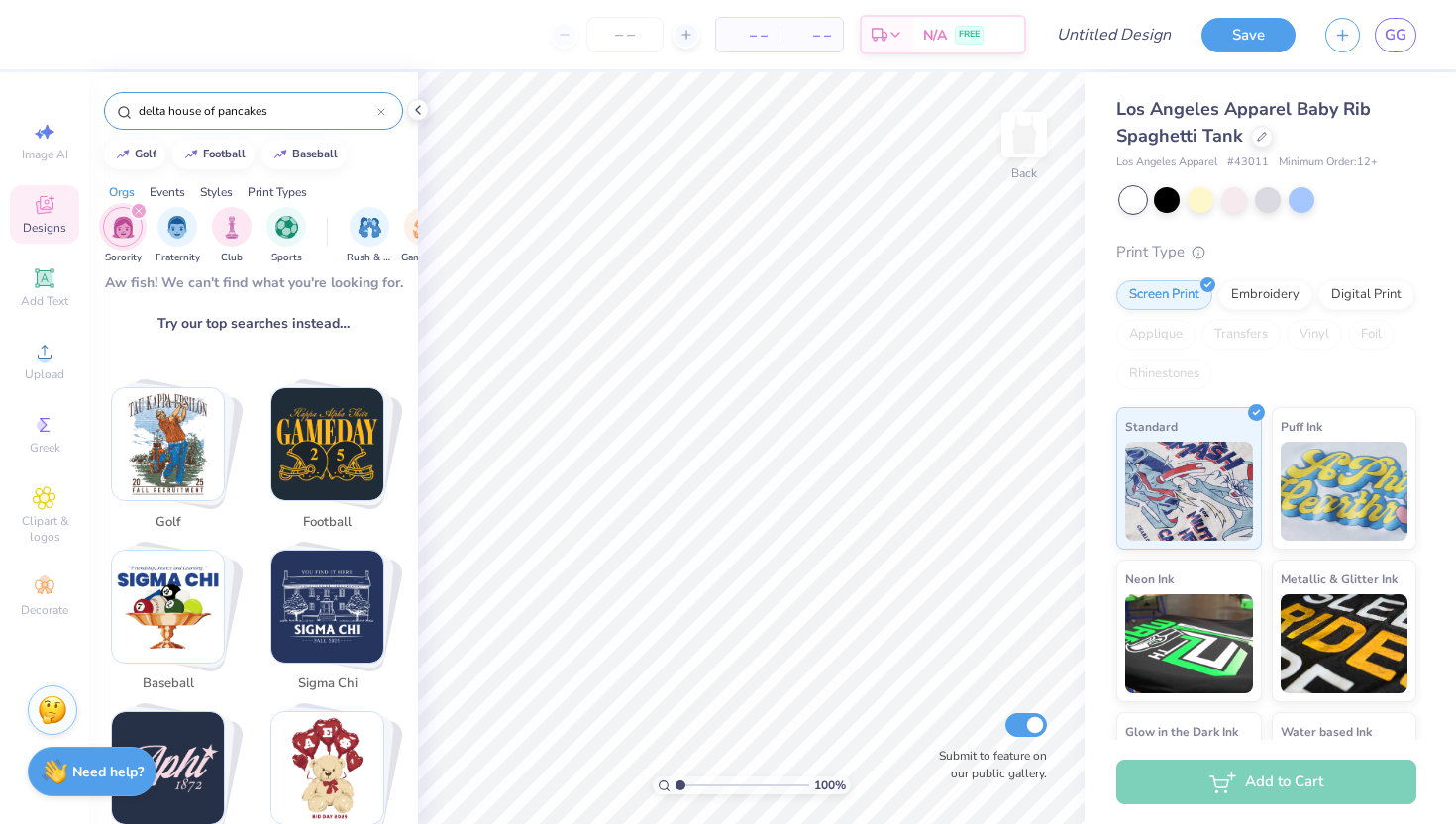 drag, startPoint x: 274, startPoint y: 109, endPoint x: 124, endPoint y: 101, distance: 150.21318 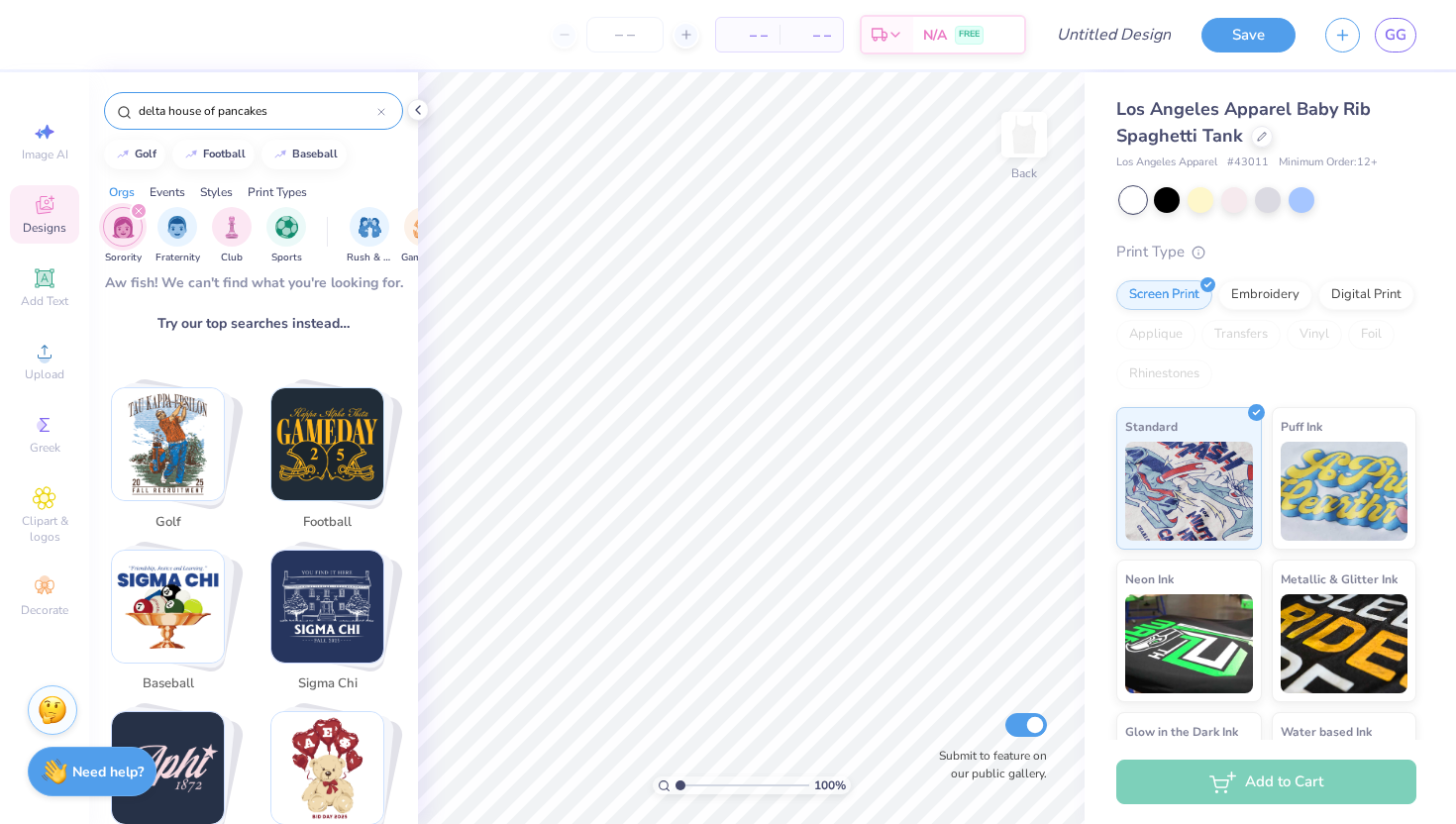 click on "delta house of pancakes" at bounding box center (254, 111) 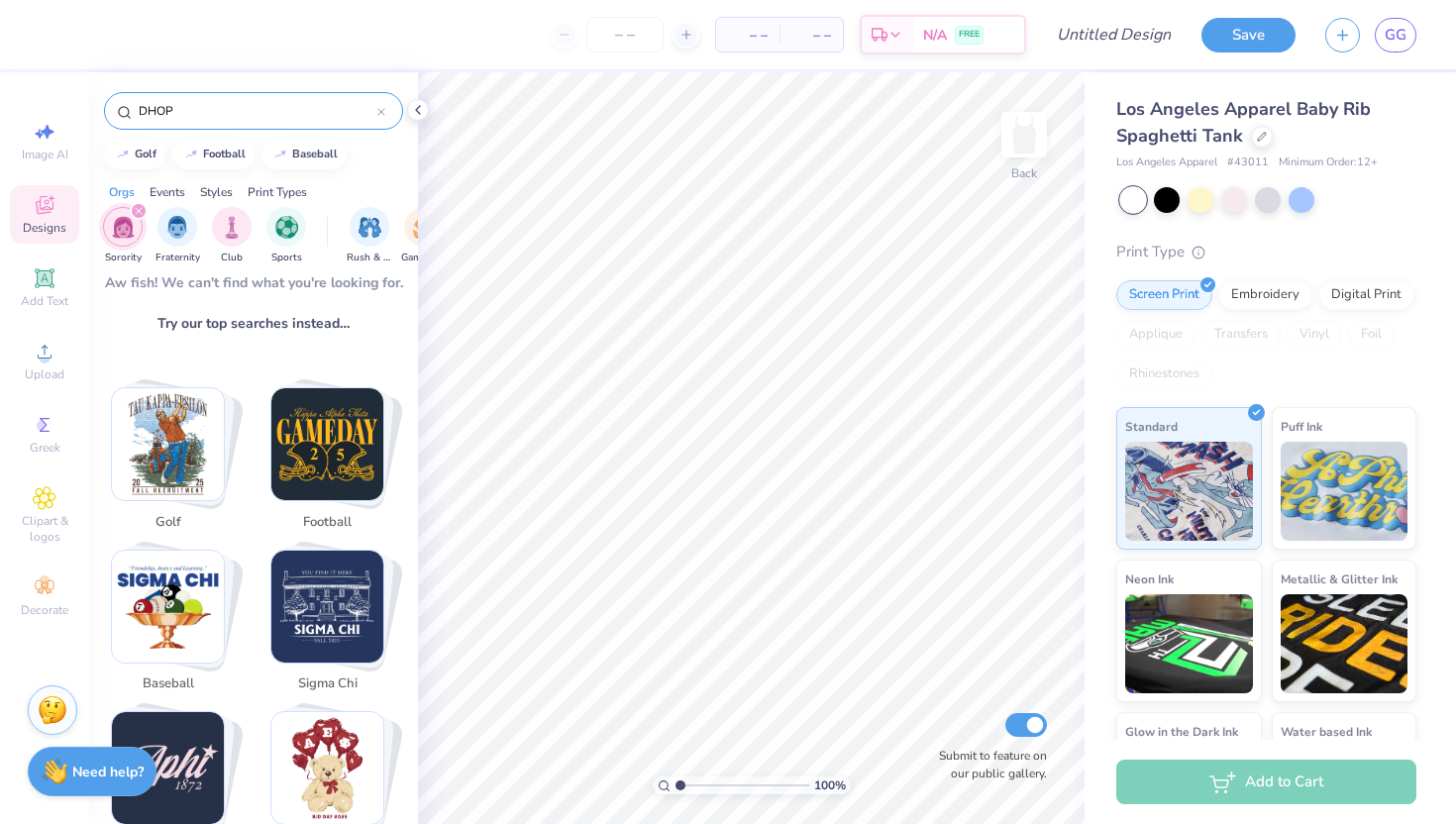 type on "DHOP" 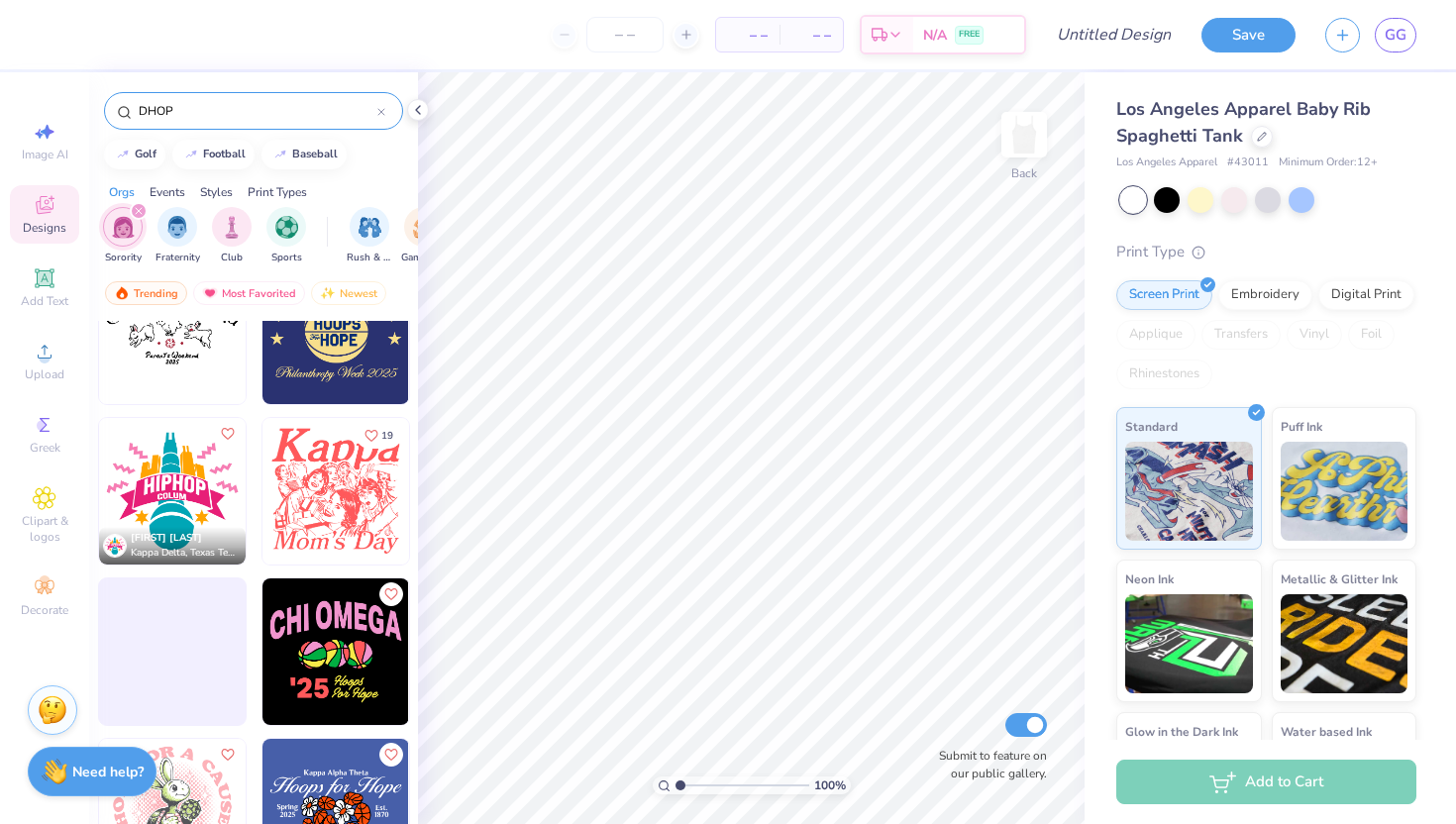 scroll, scrollTop: 0, scrollLeft: 0, axis: both 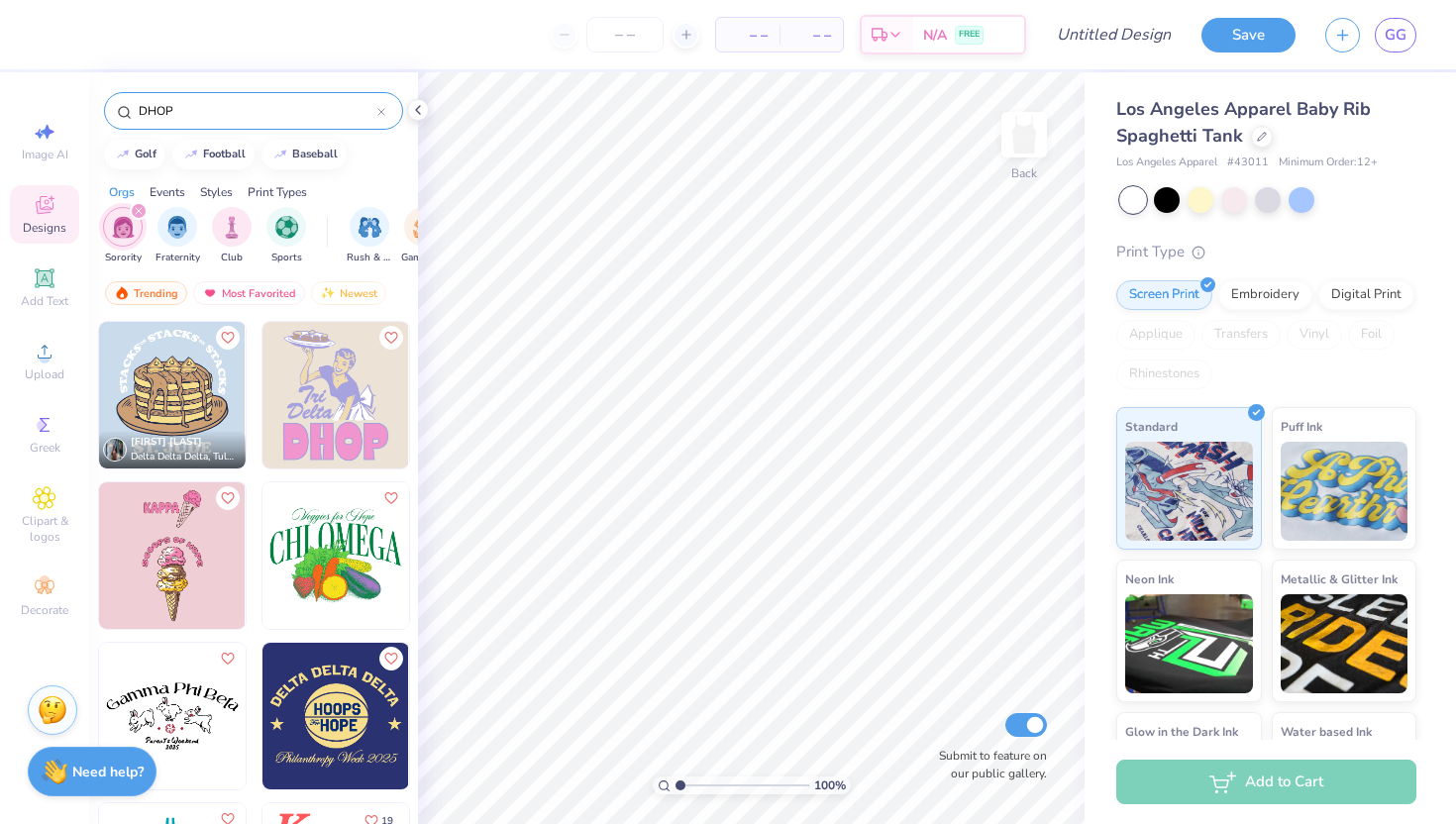 click at bounding box center [336, 395] 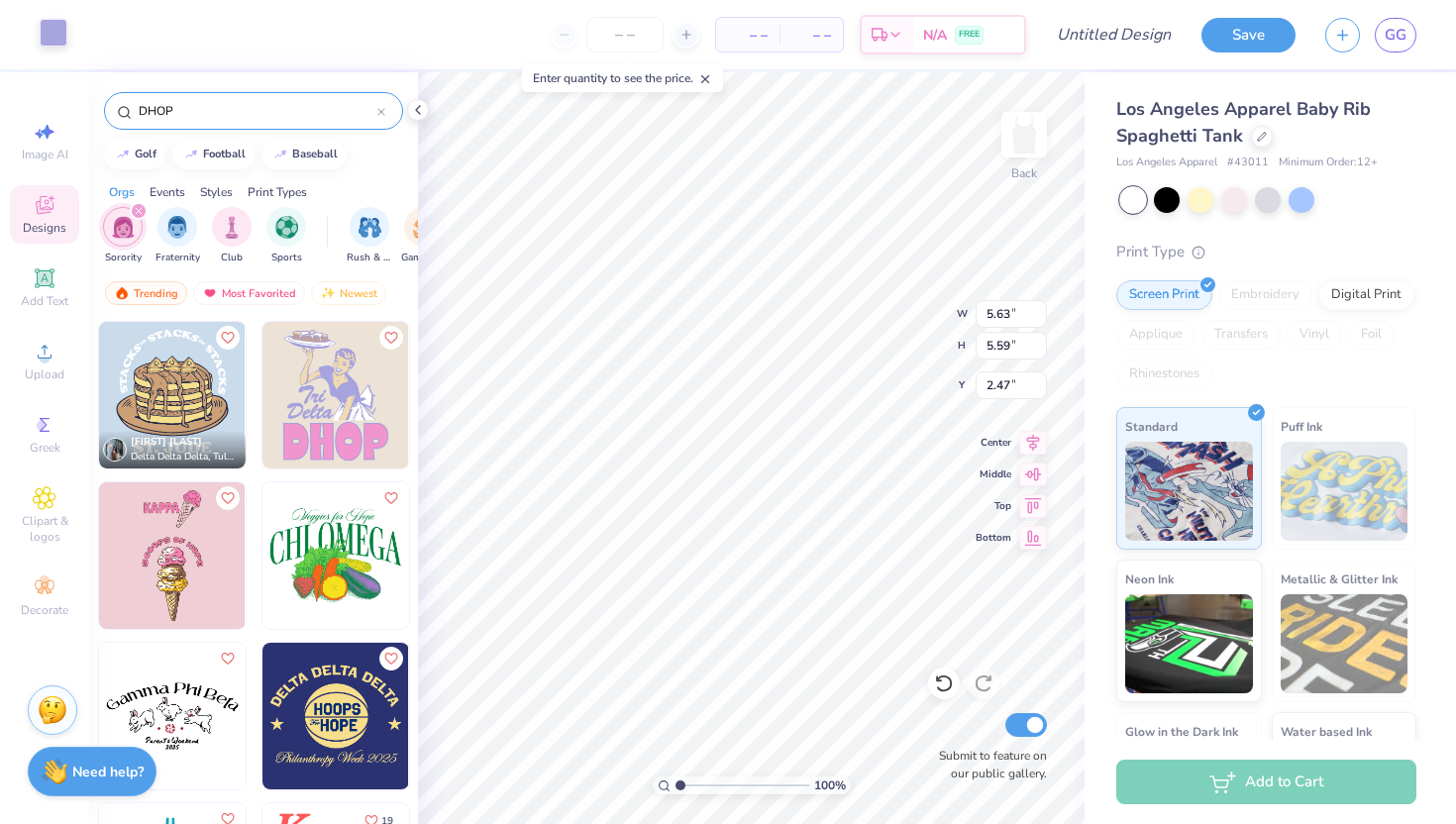 click at bounding box center [53, 33] 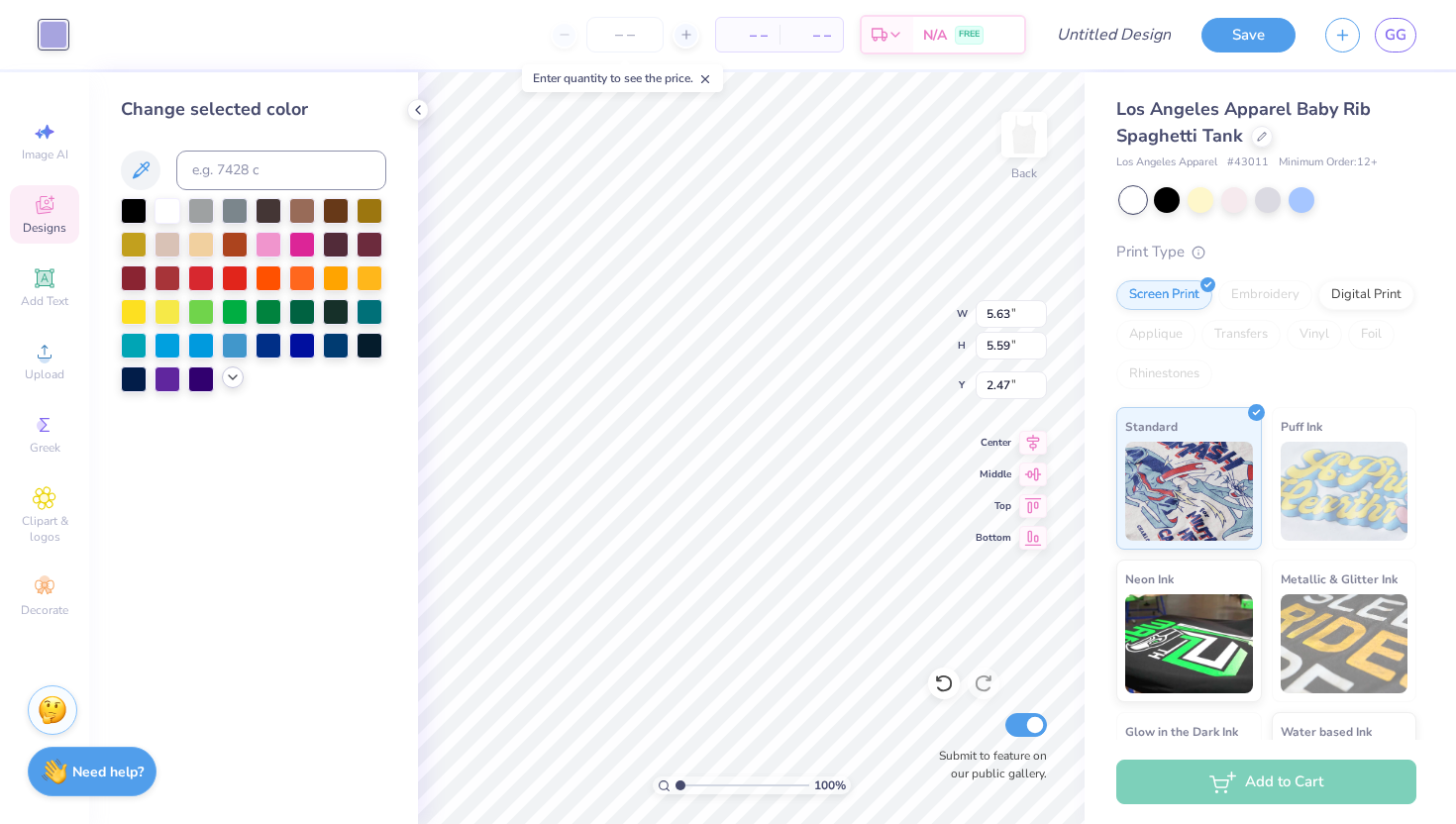 click 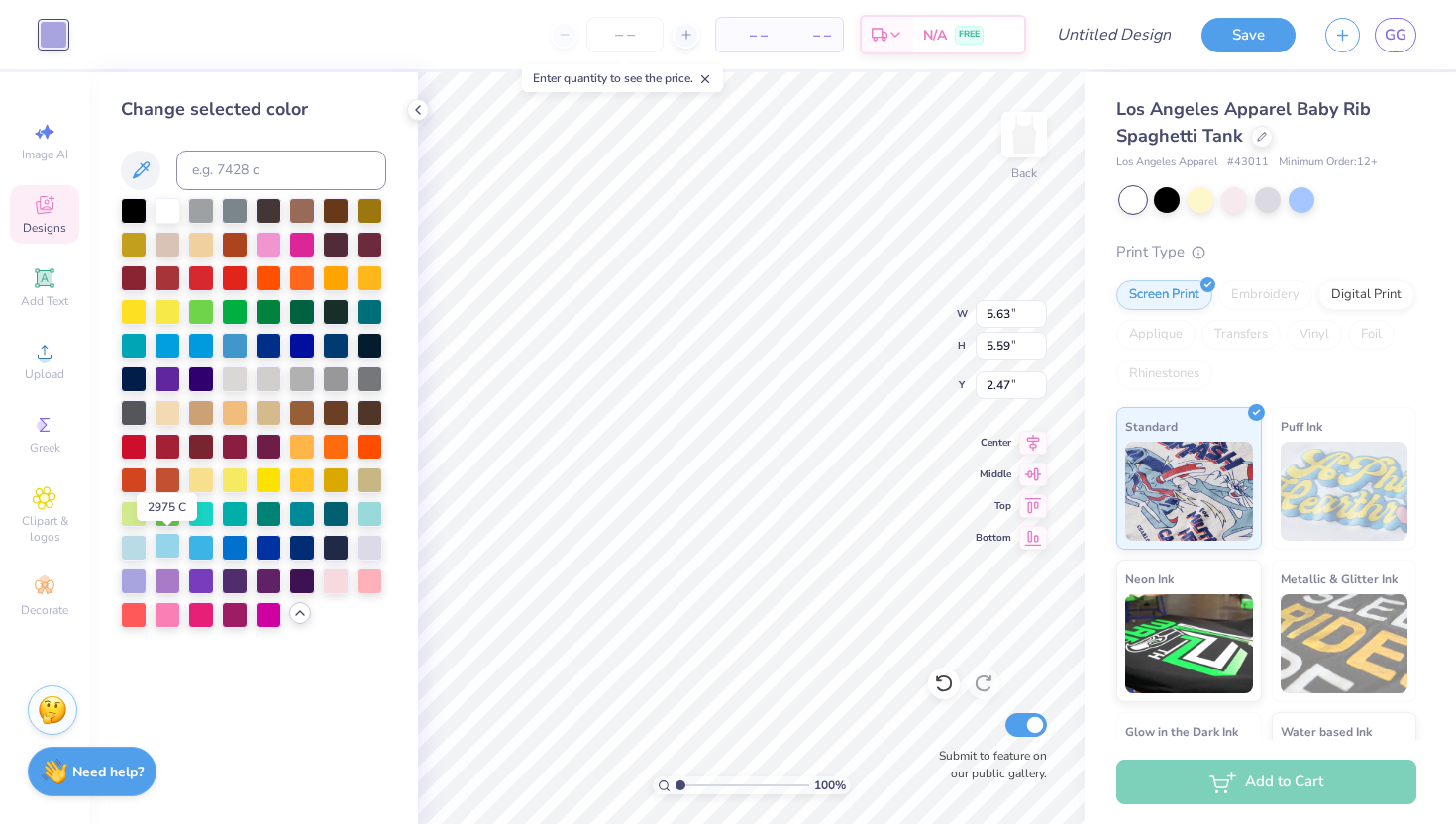 click at bounding box center (167, 546) 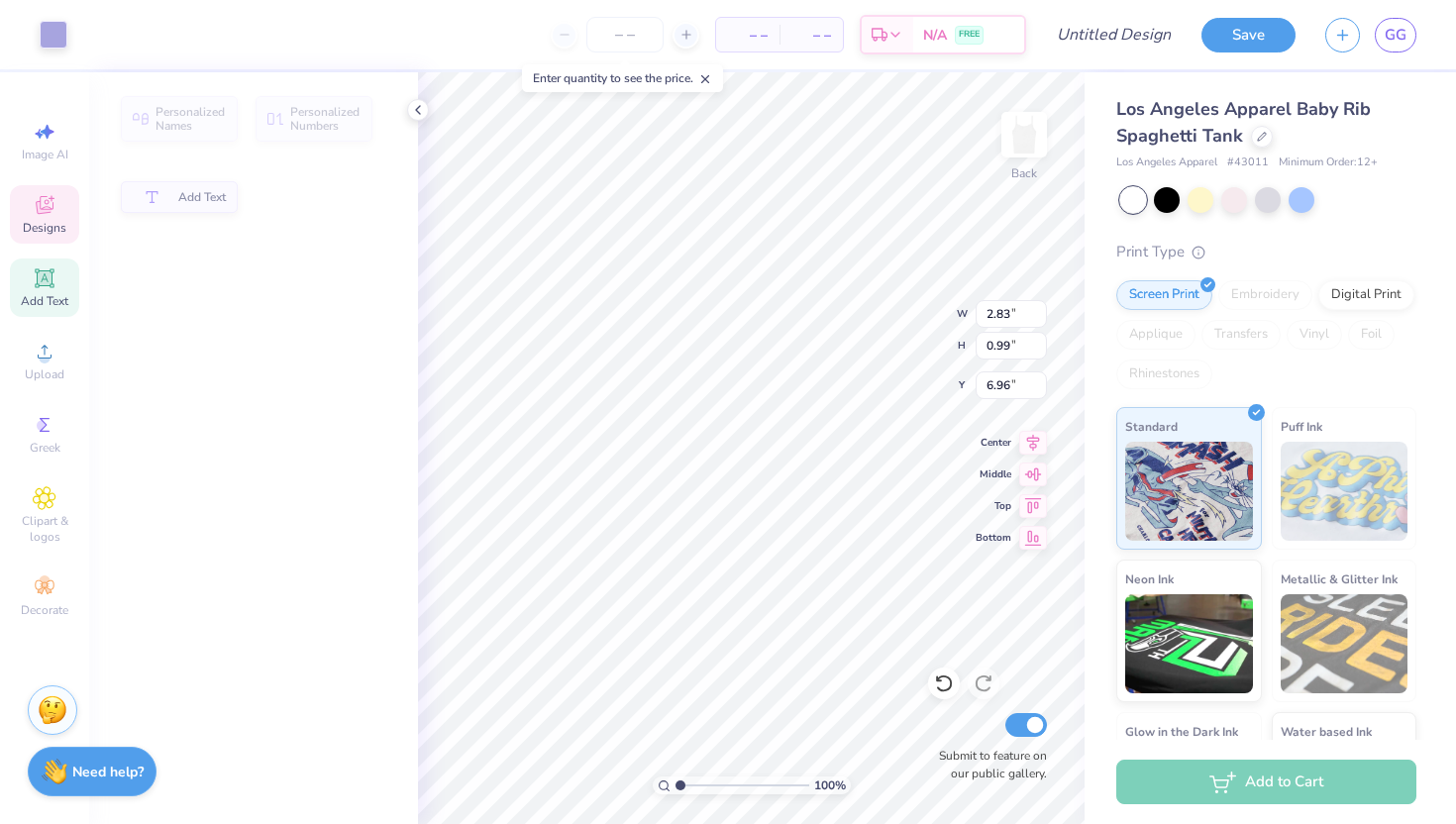 type on "2.83" 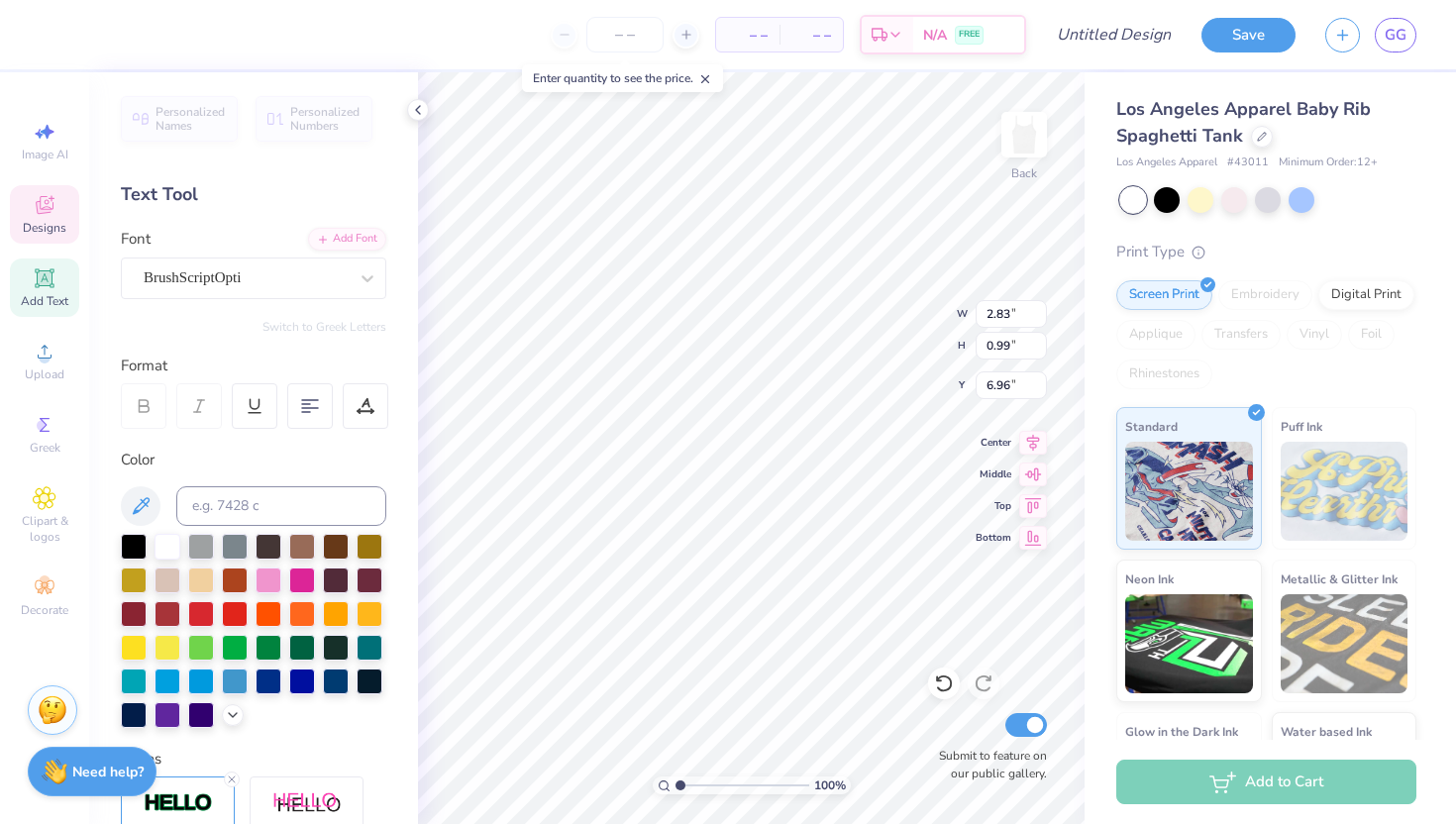 type on "1.69" 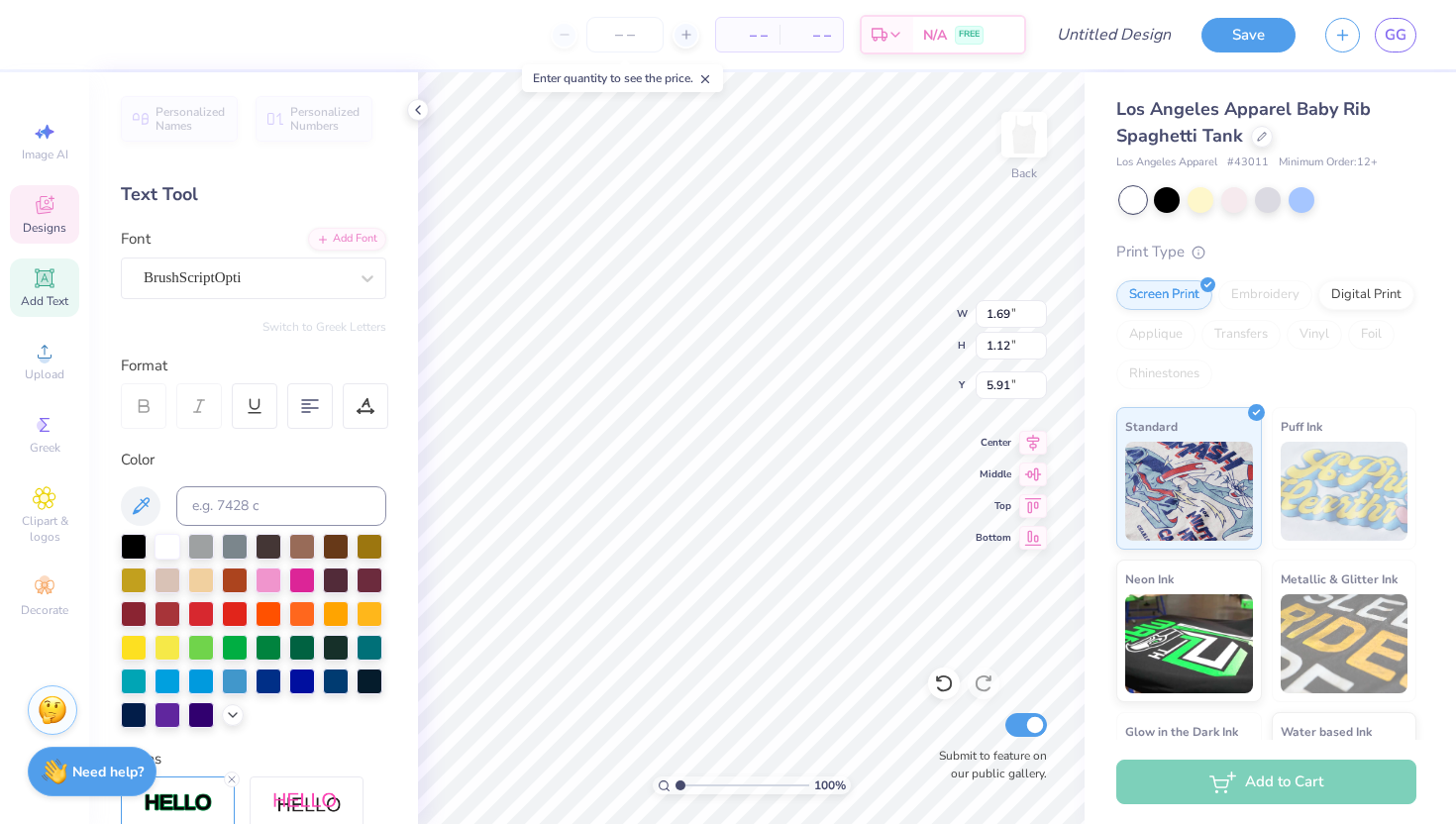type on "5.94" 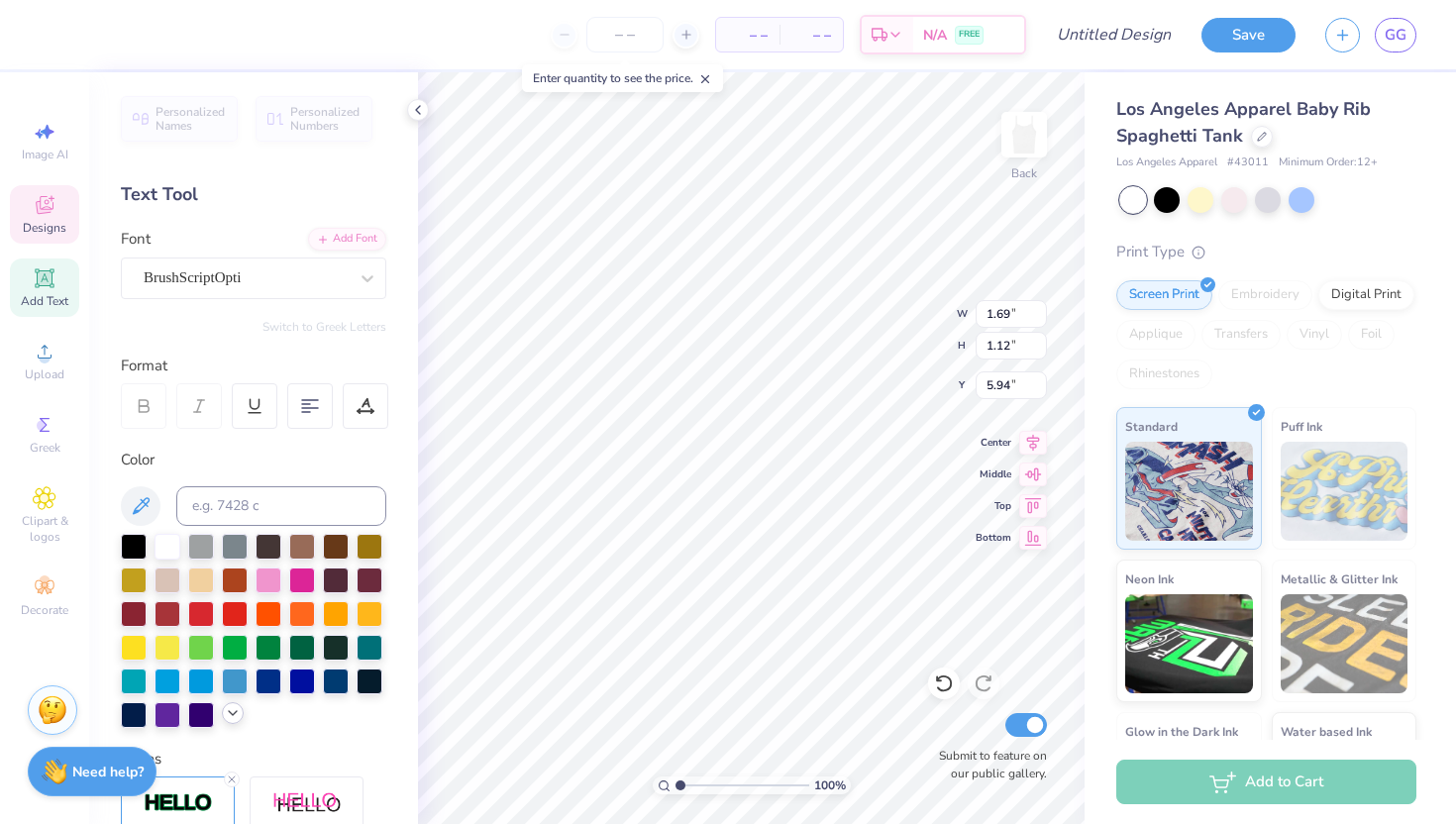 click 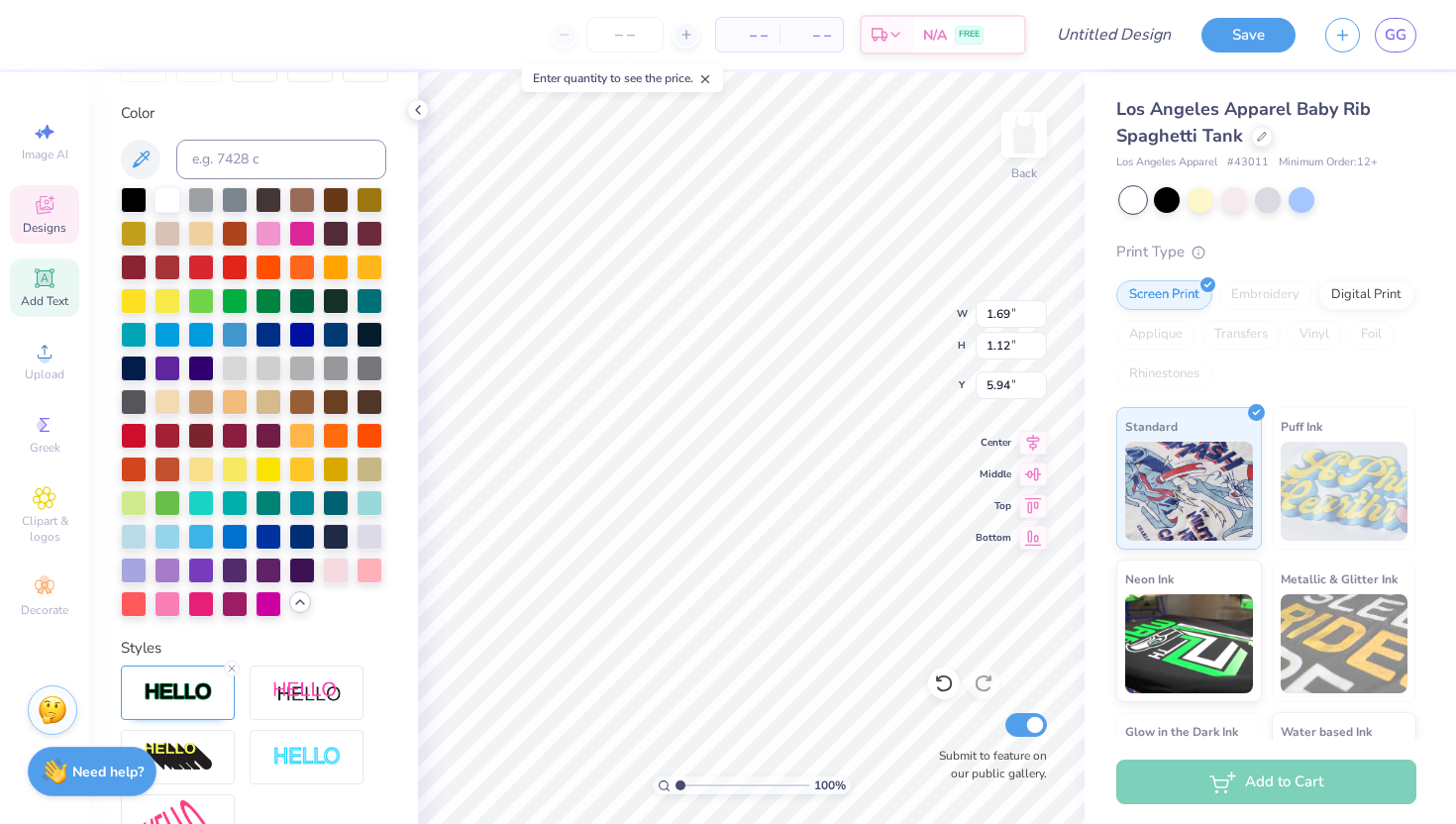 scroll, scrollTop: 349, scrollLeft: 0, axis: vertical 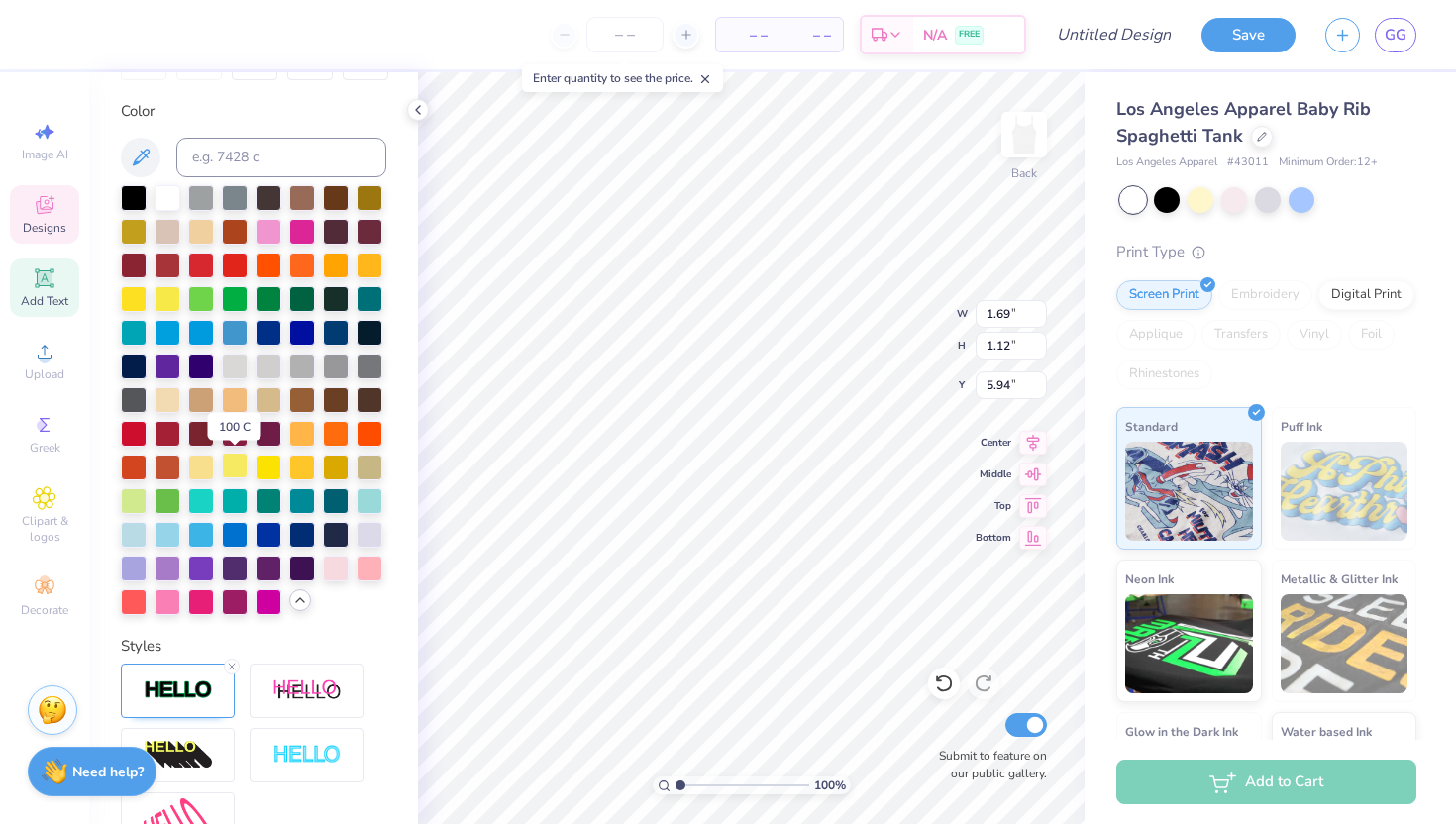 click at bounding box center [235, 465] 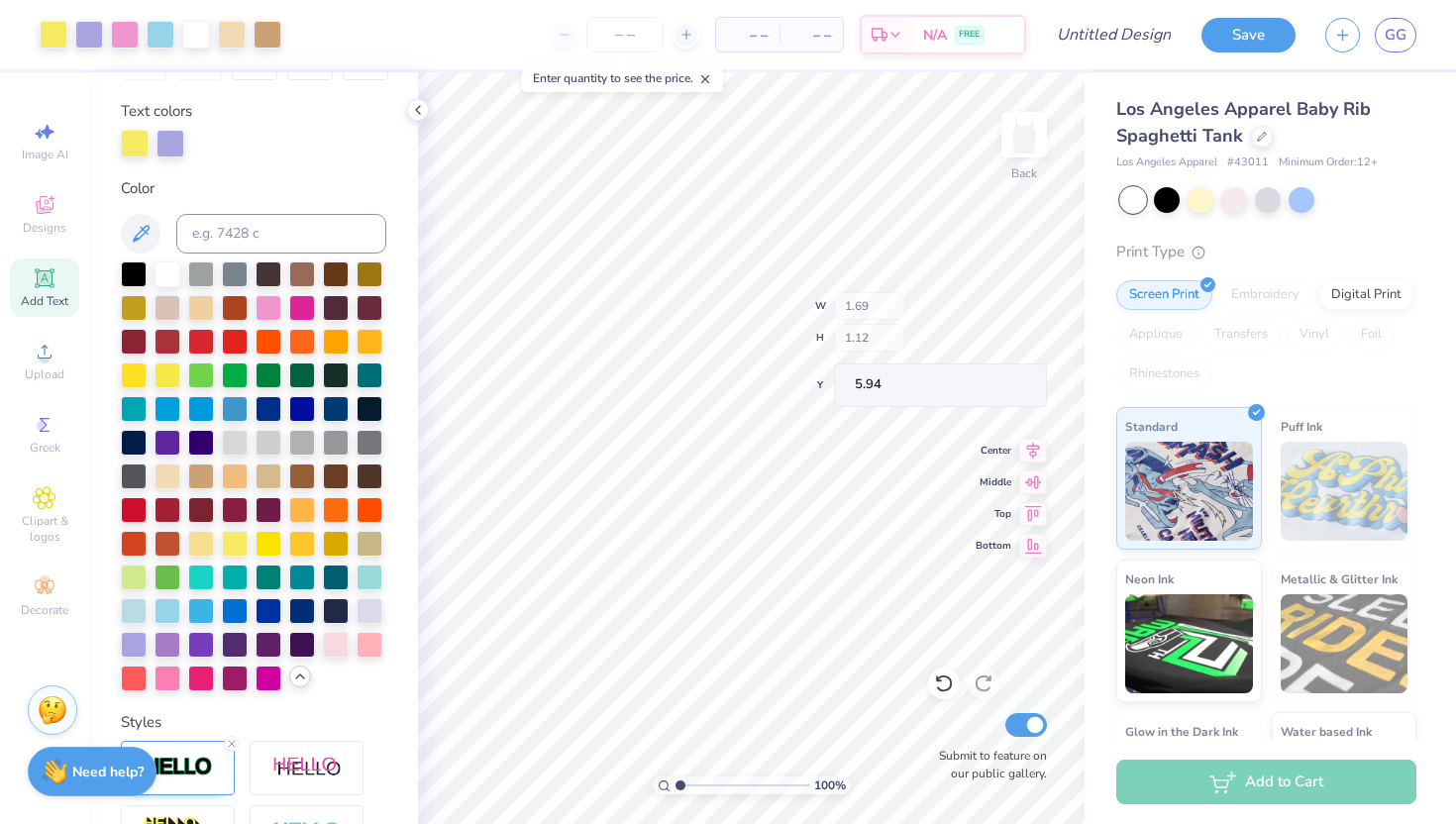 type on "5.63" 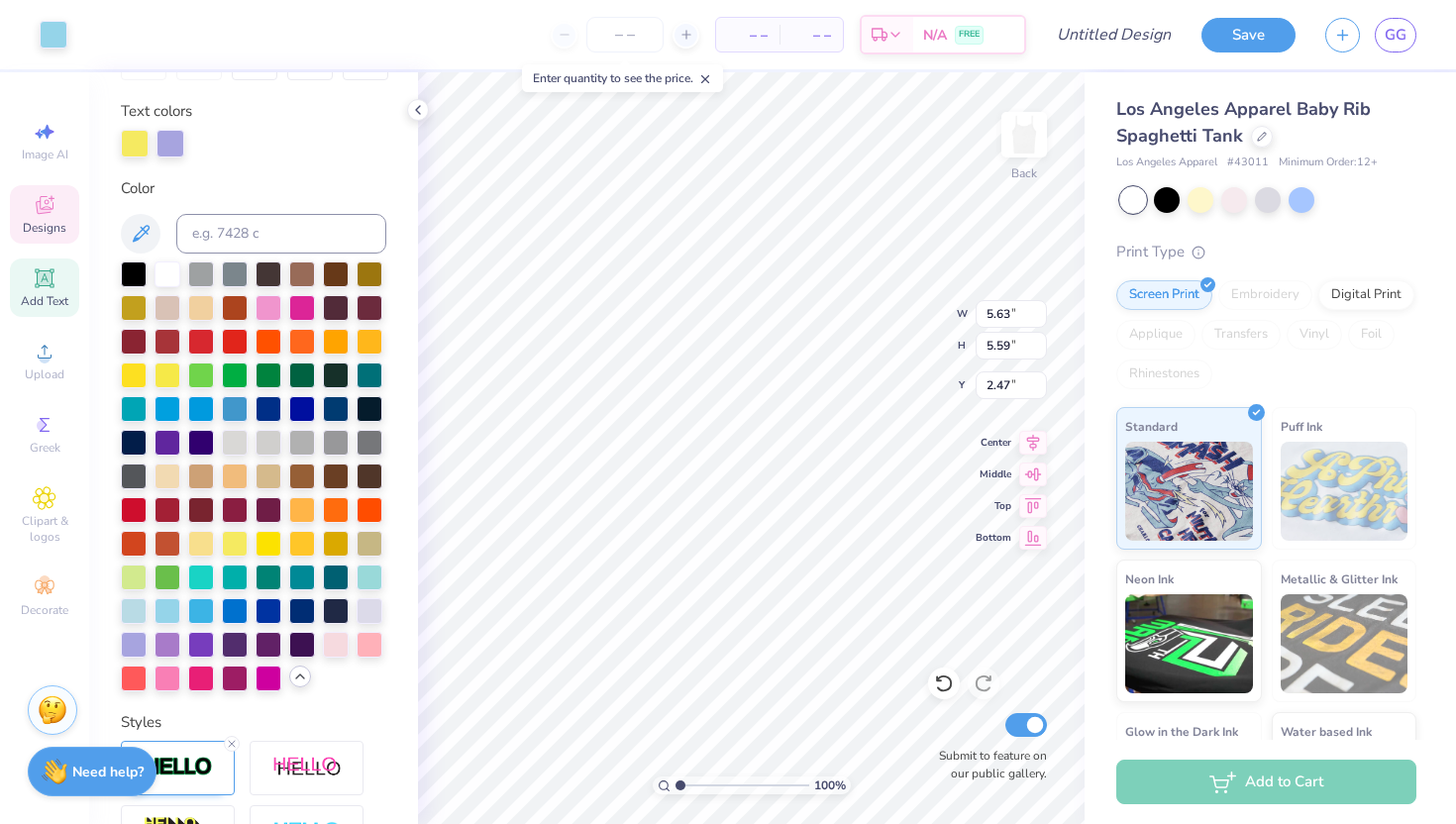 type on "2.83" 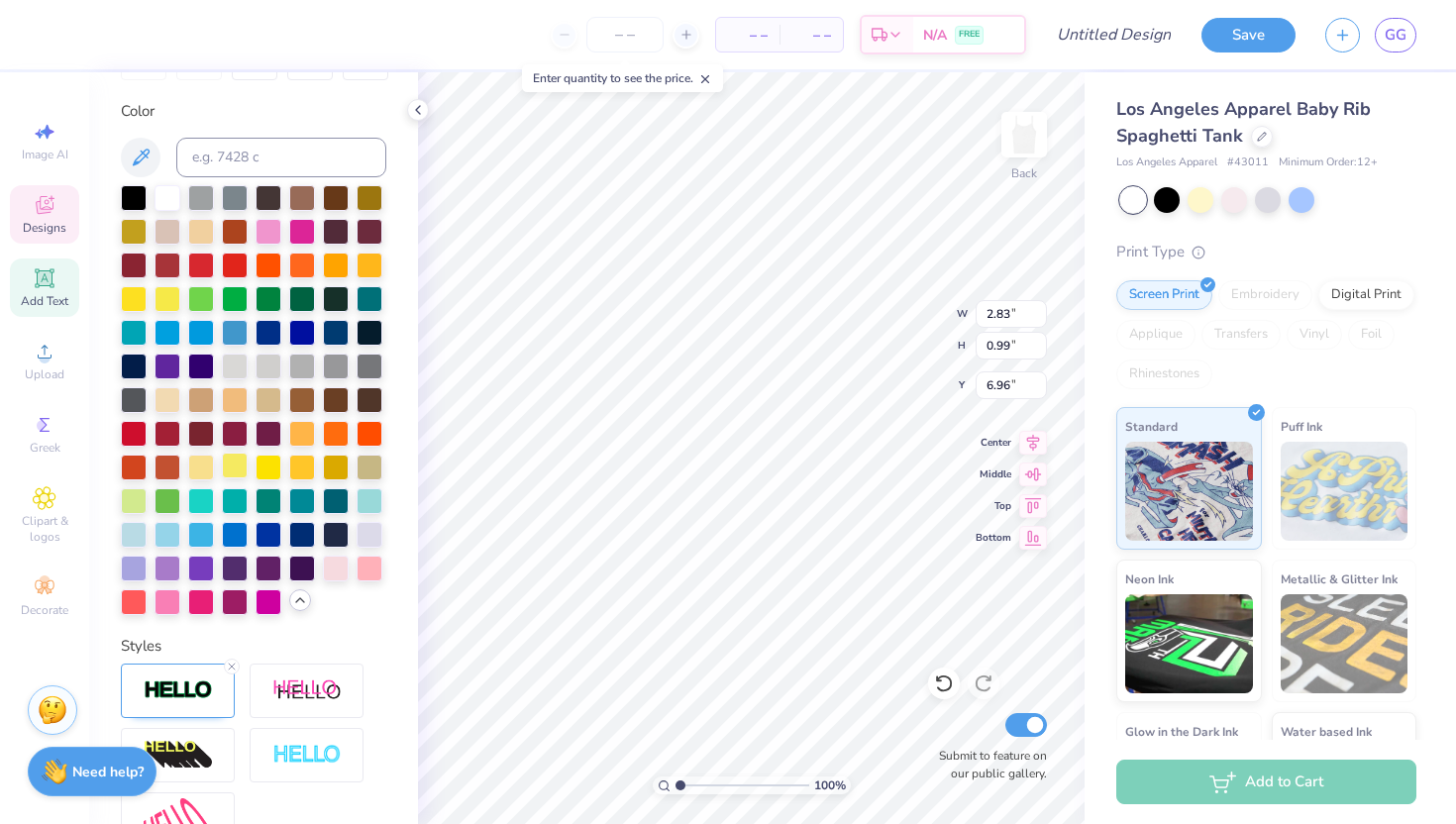 click at bounding box center (235, 465) 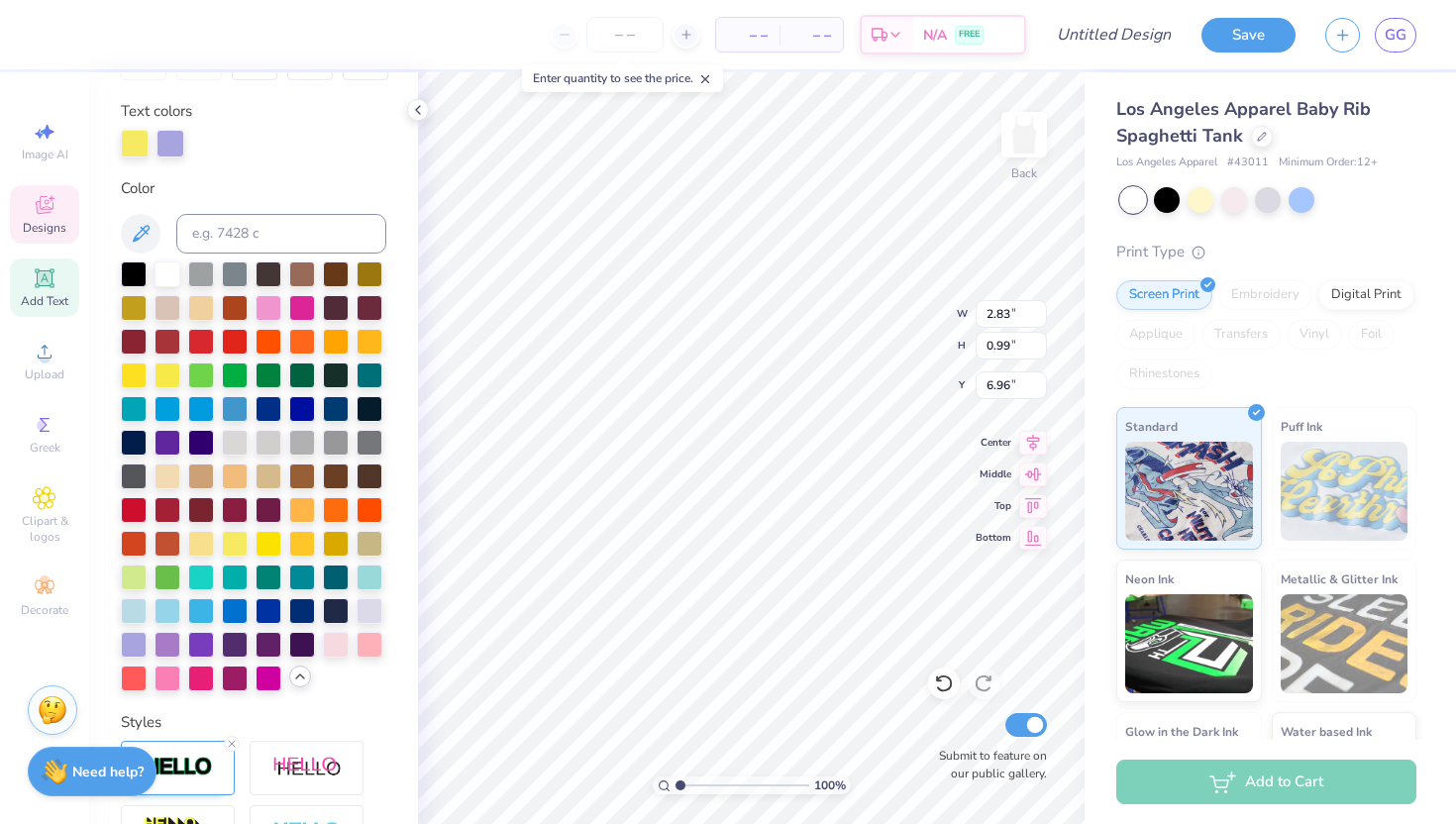 type on "6.45" 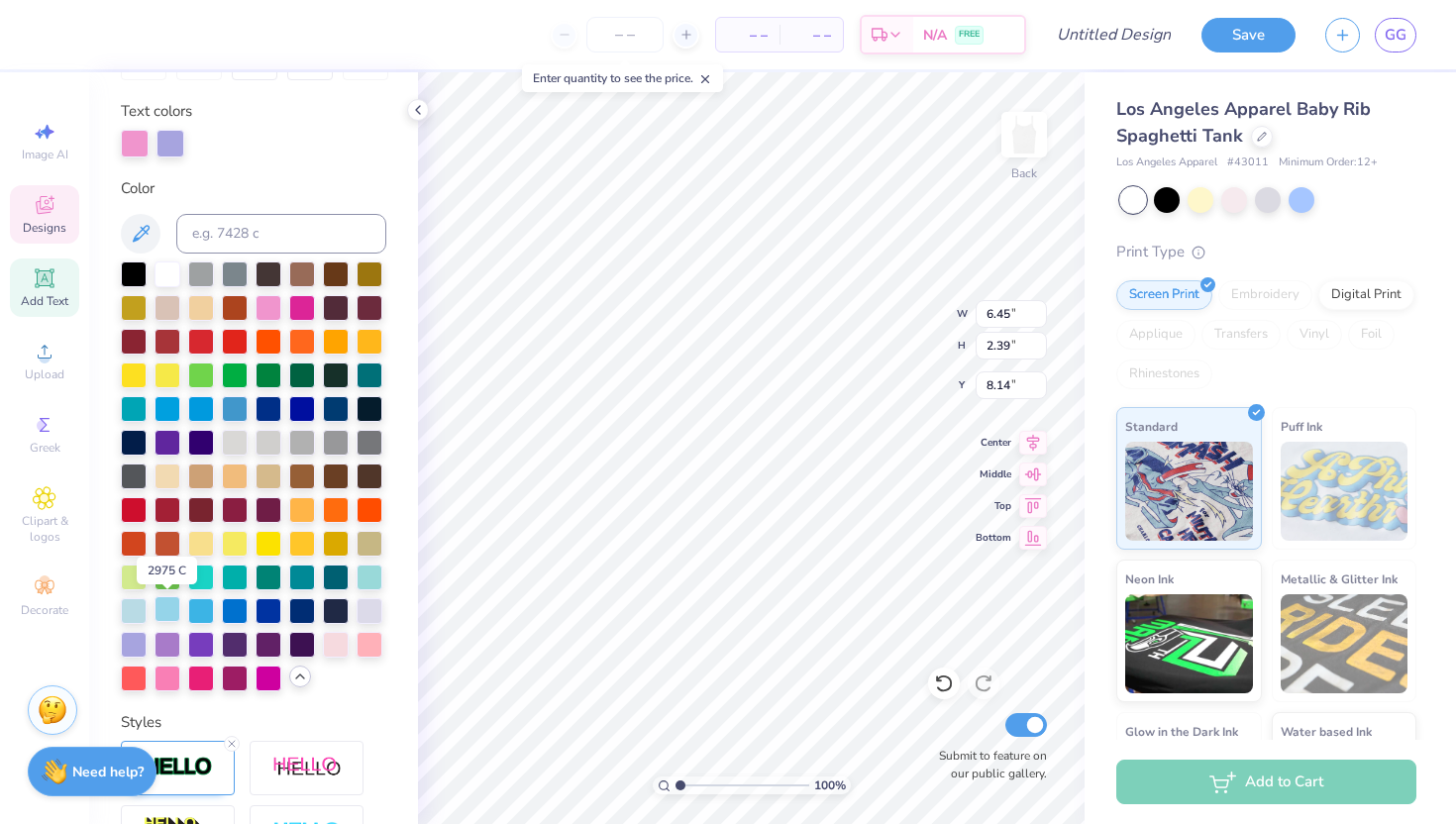 click at bounding box center (167, 609) 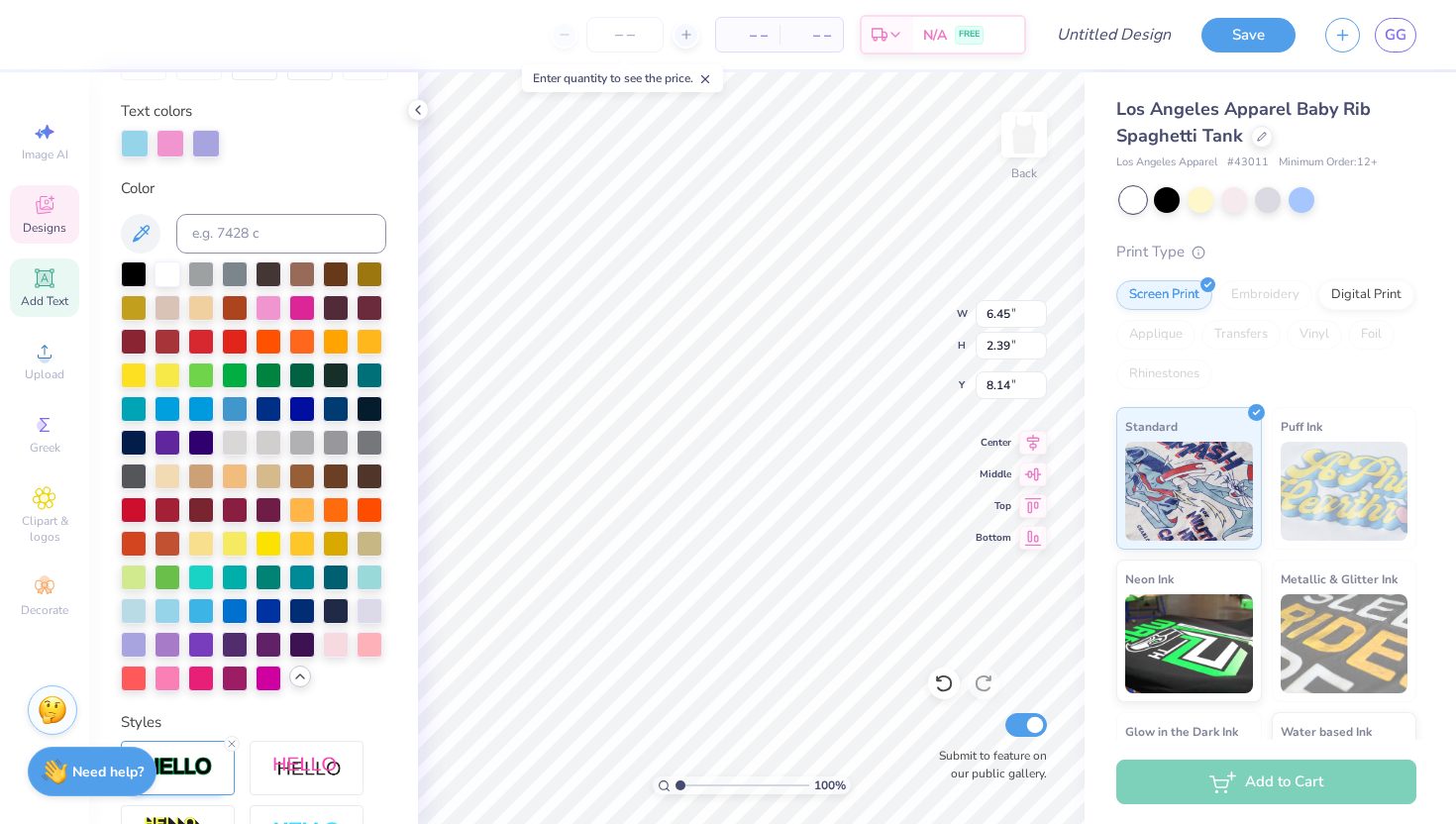 type on "2.64" 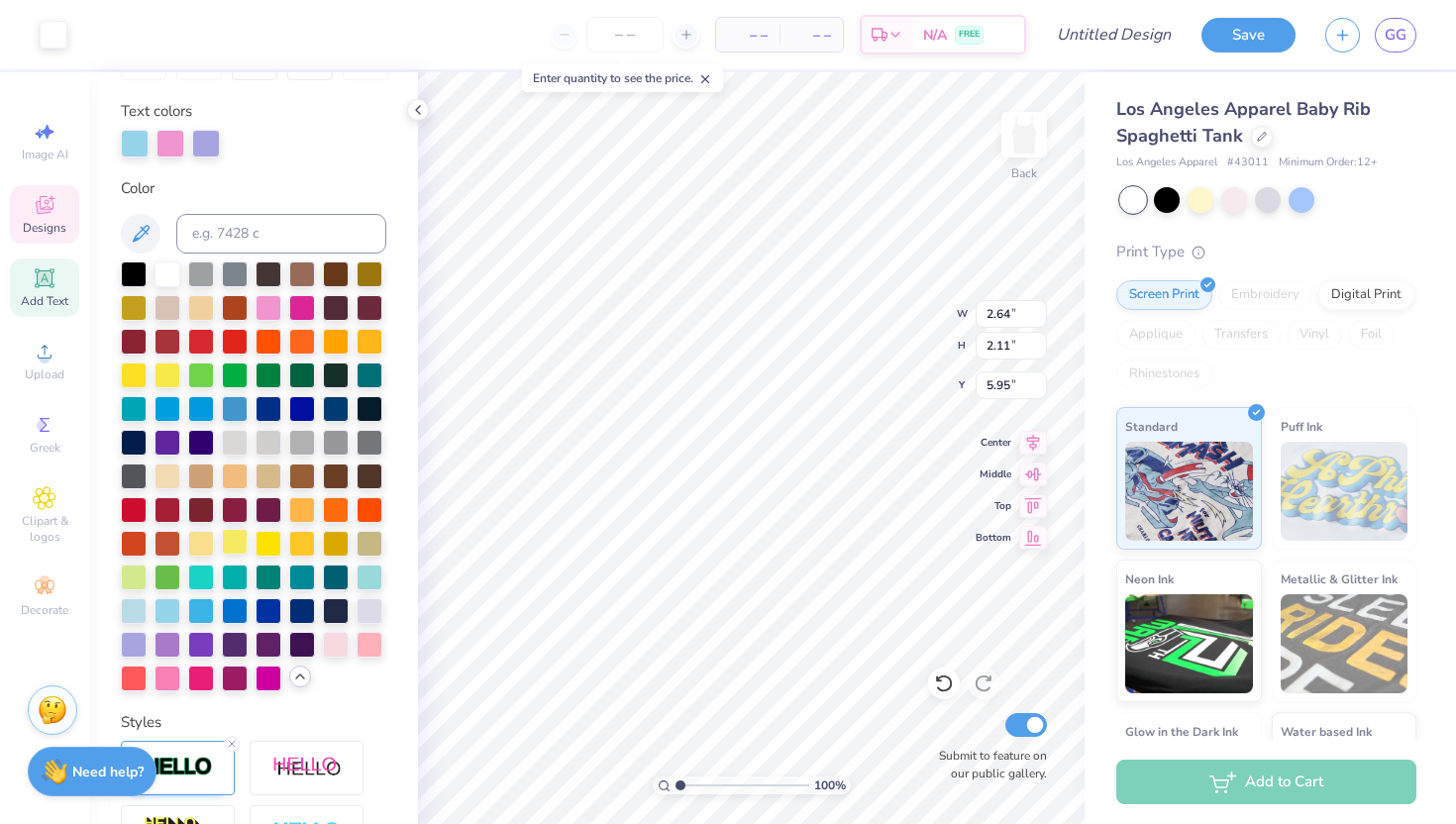 click at bounding box center [235, 542] 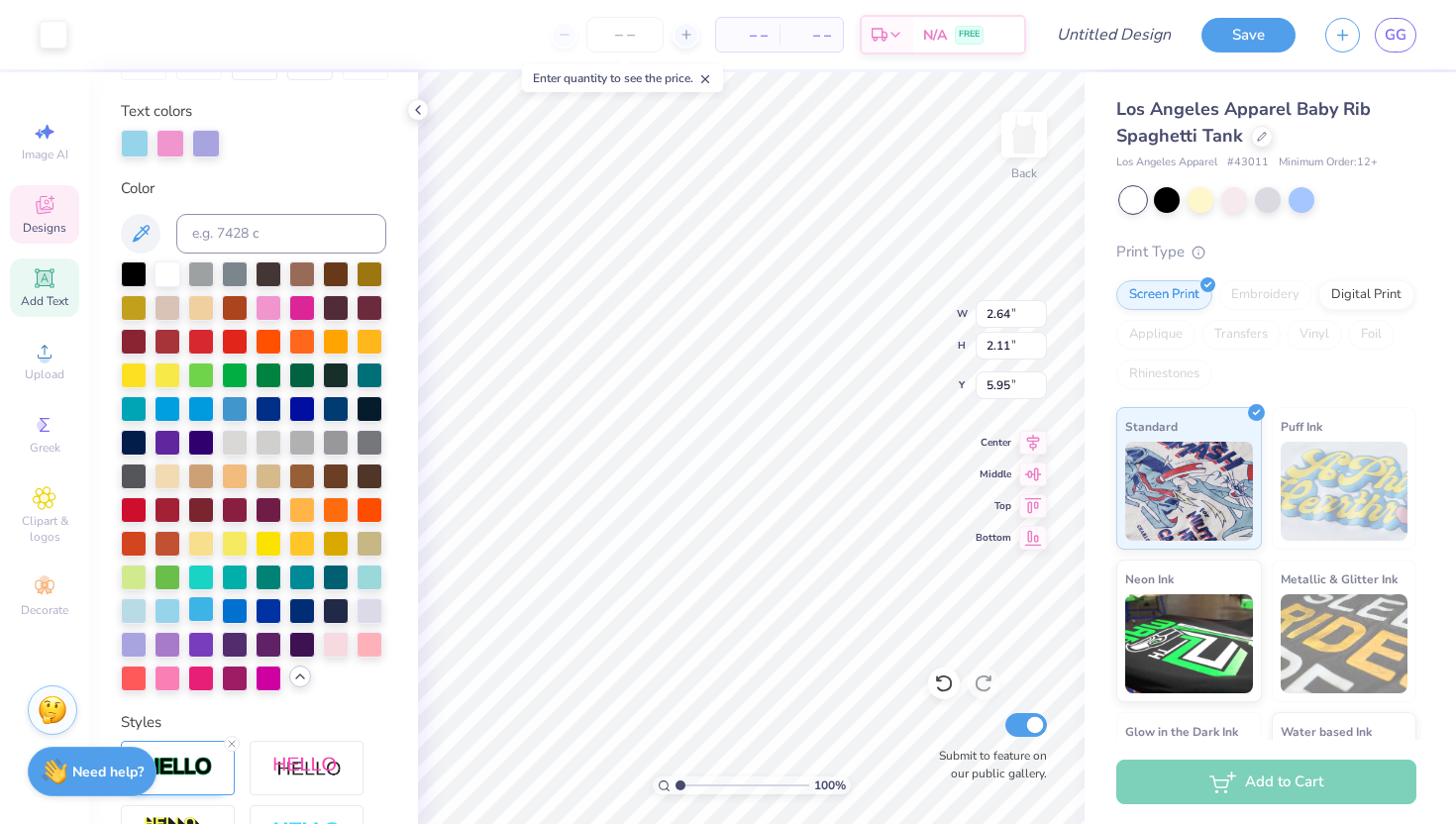 click at bounding box center (201, 609) 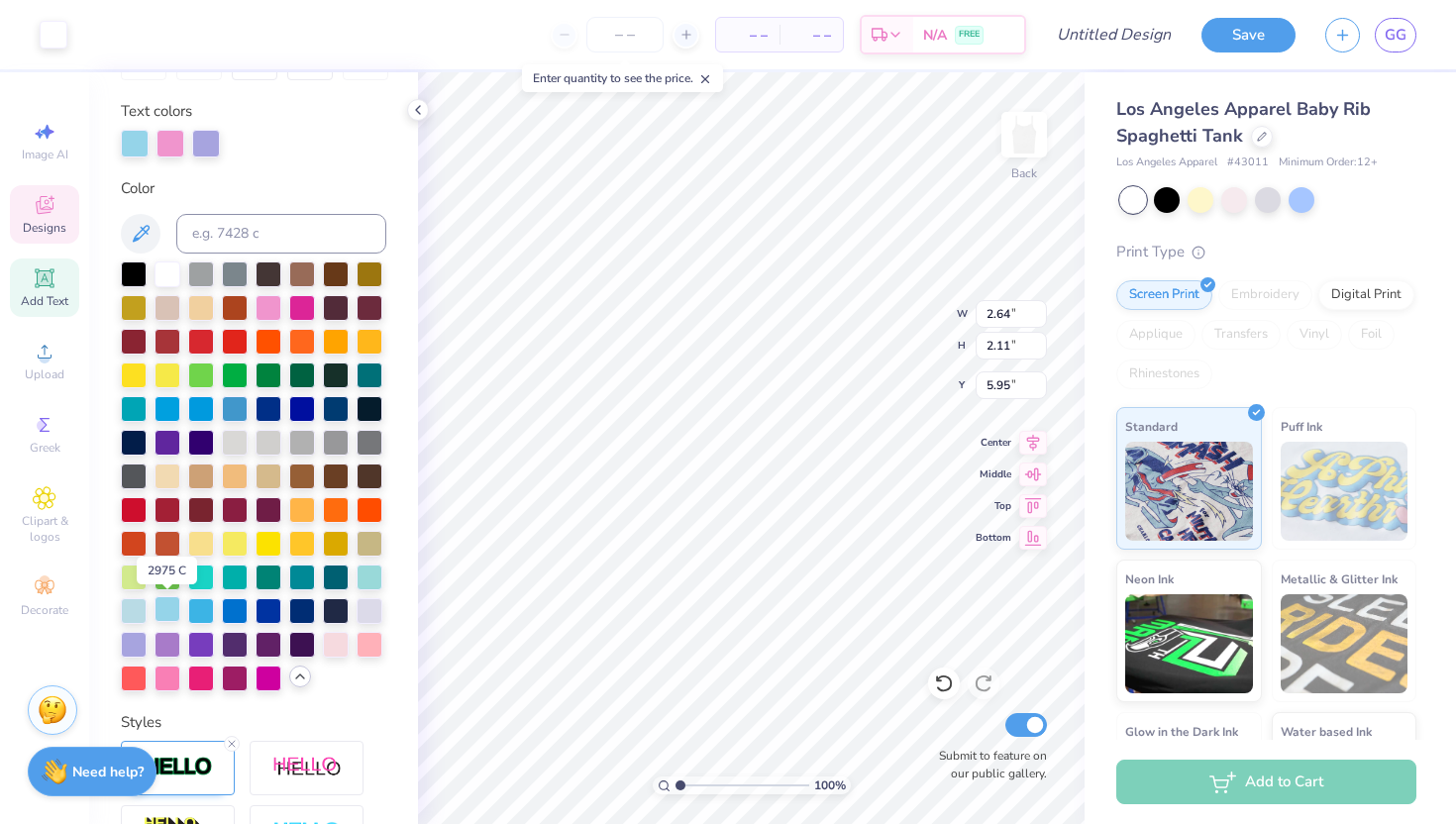 click at bounding box center [167, 609] 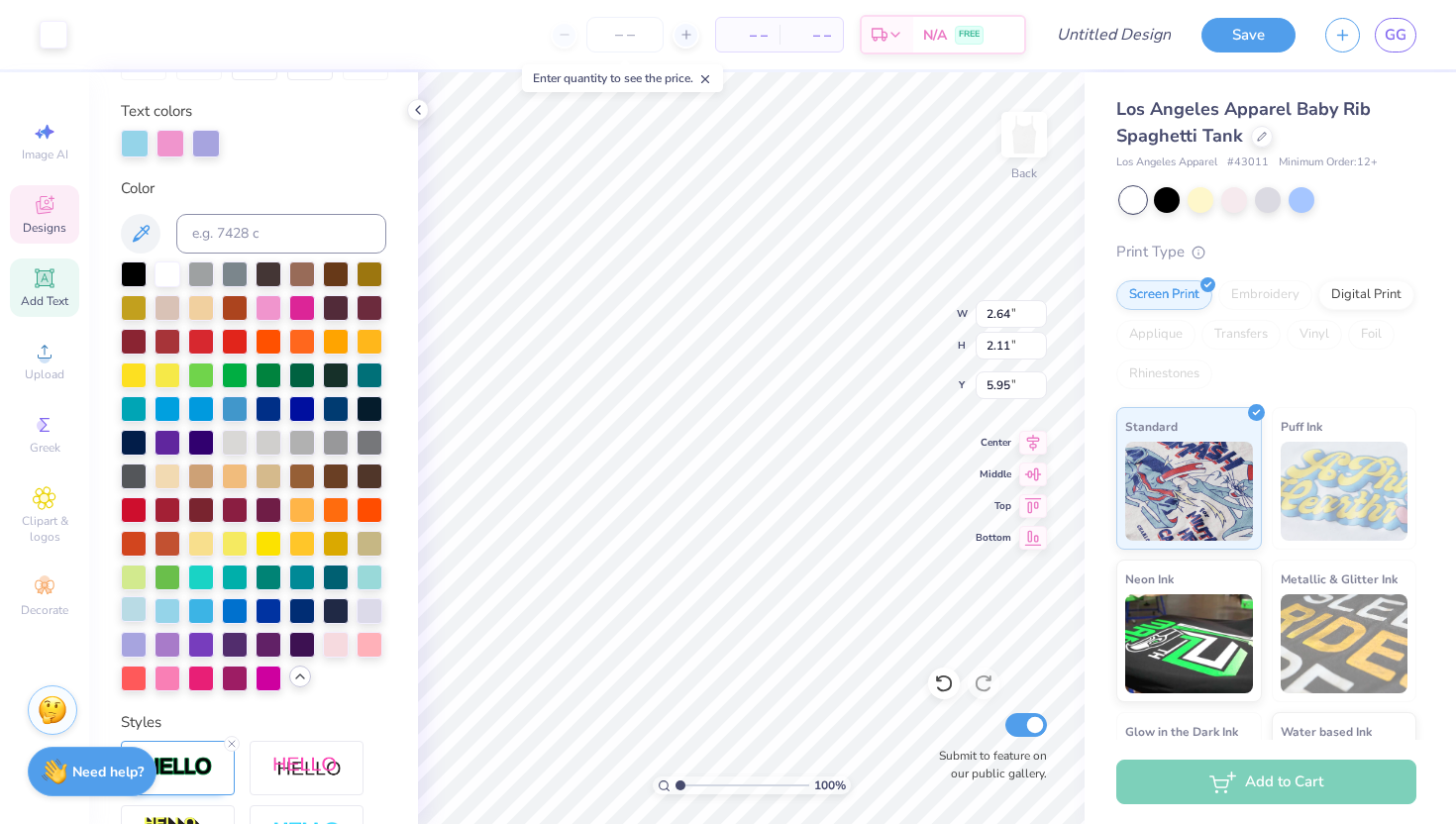 click at bounding box center (134, 609) 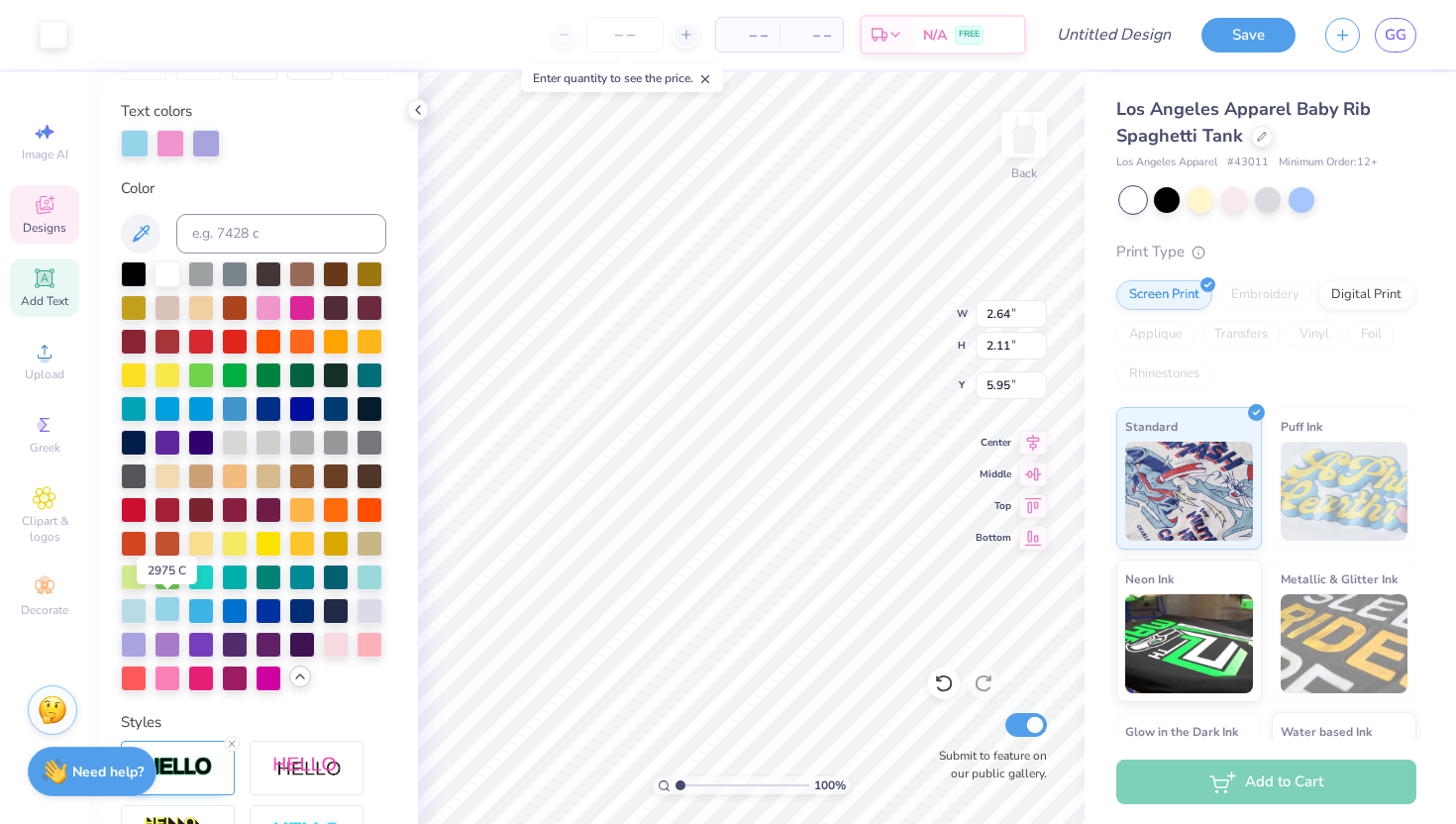 click at bounding box center [167, 609] 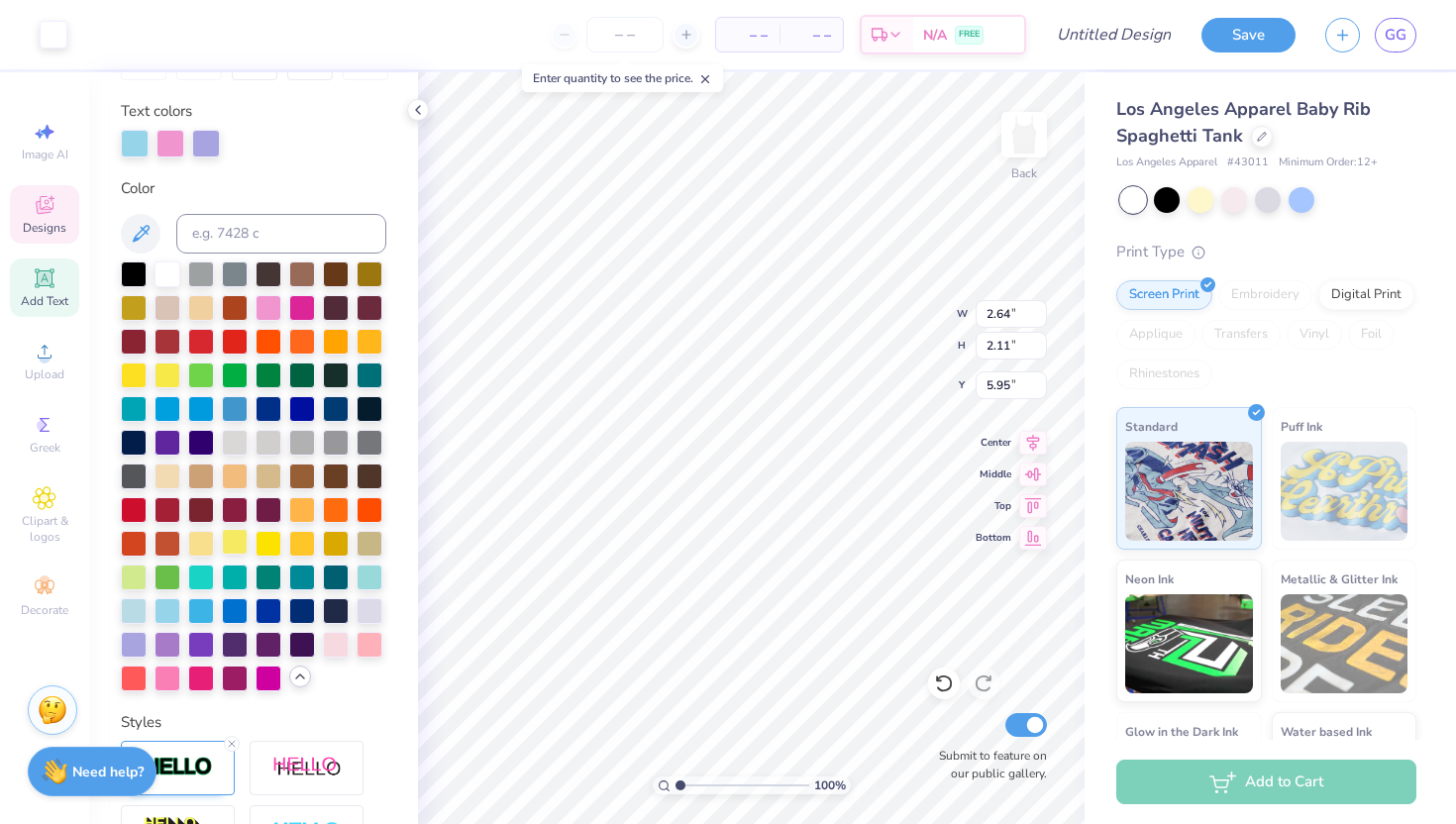 click at bounding box center [235, 542] 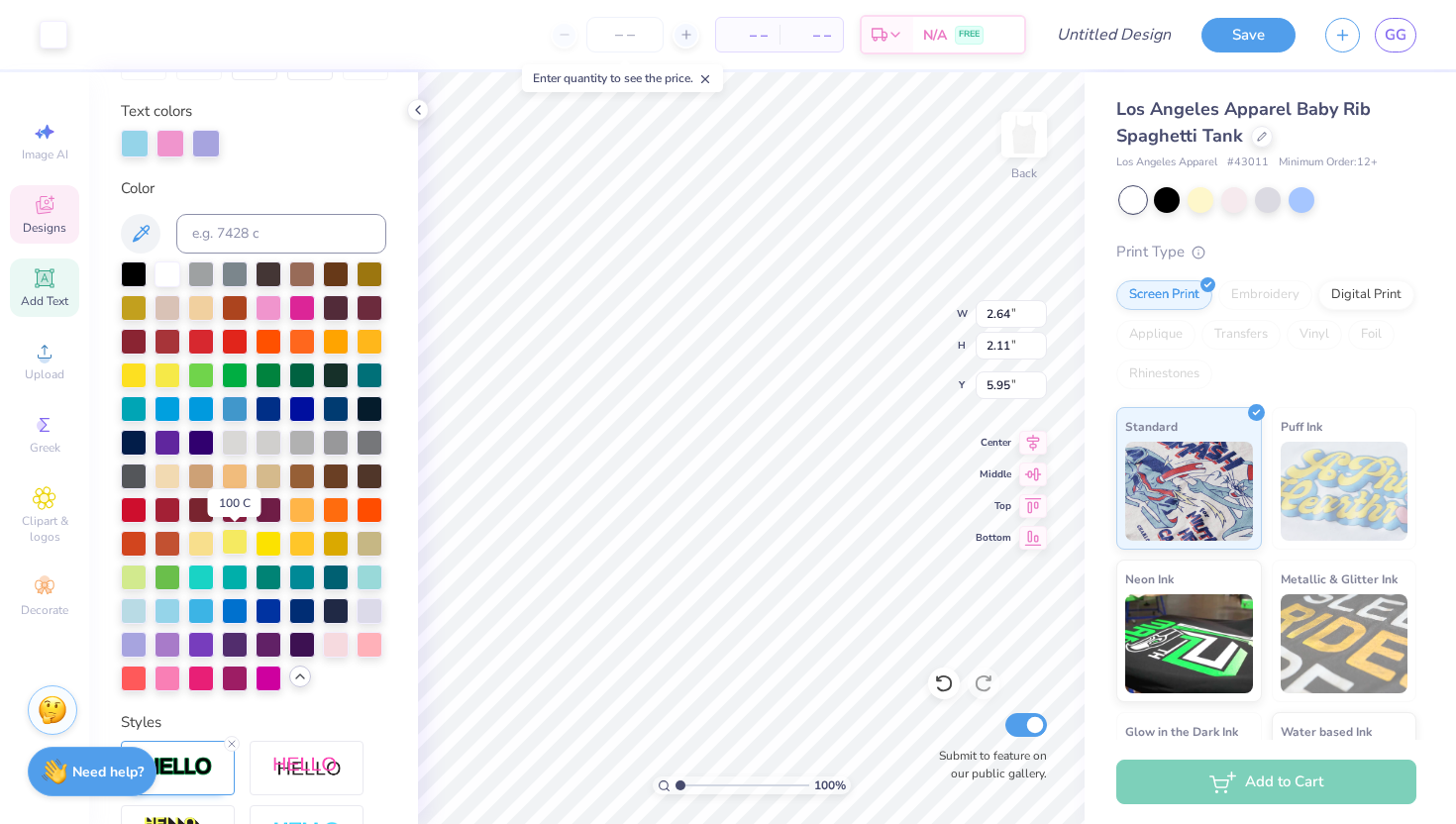 click at bounding box center (235, 542) 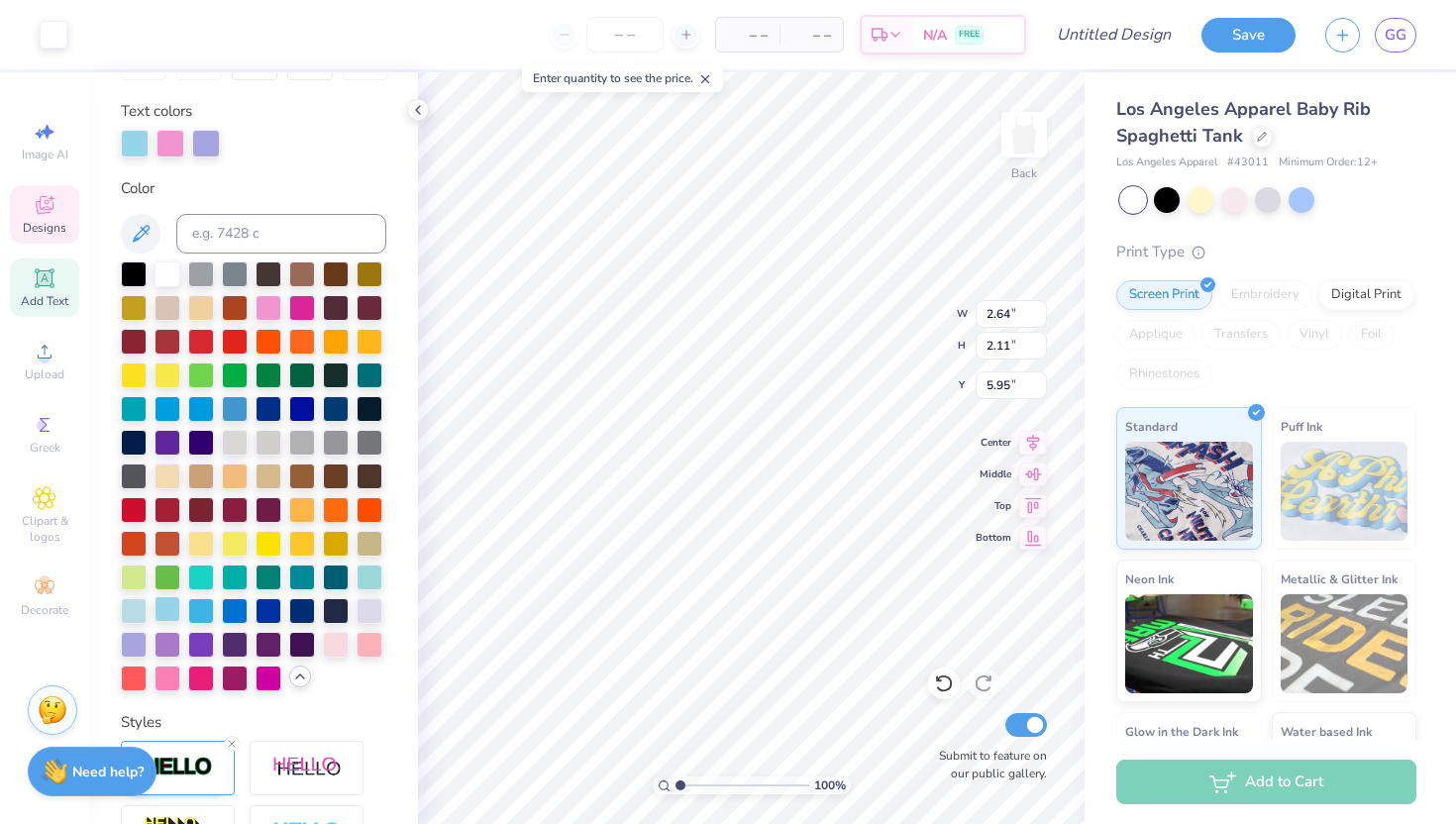 click at bounding box center [167, 609] 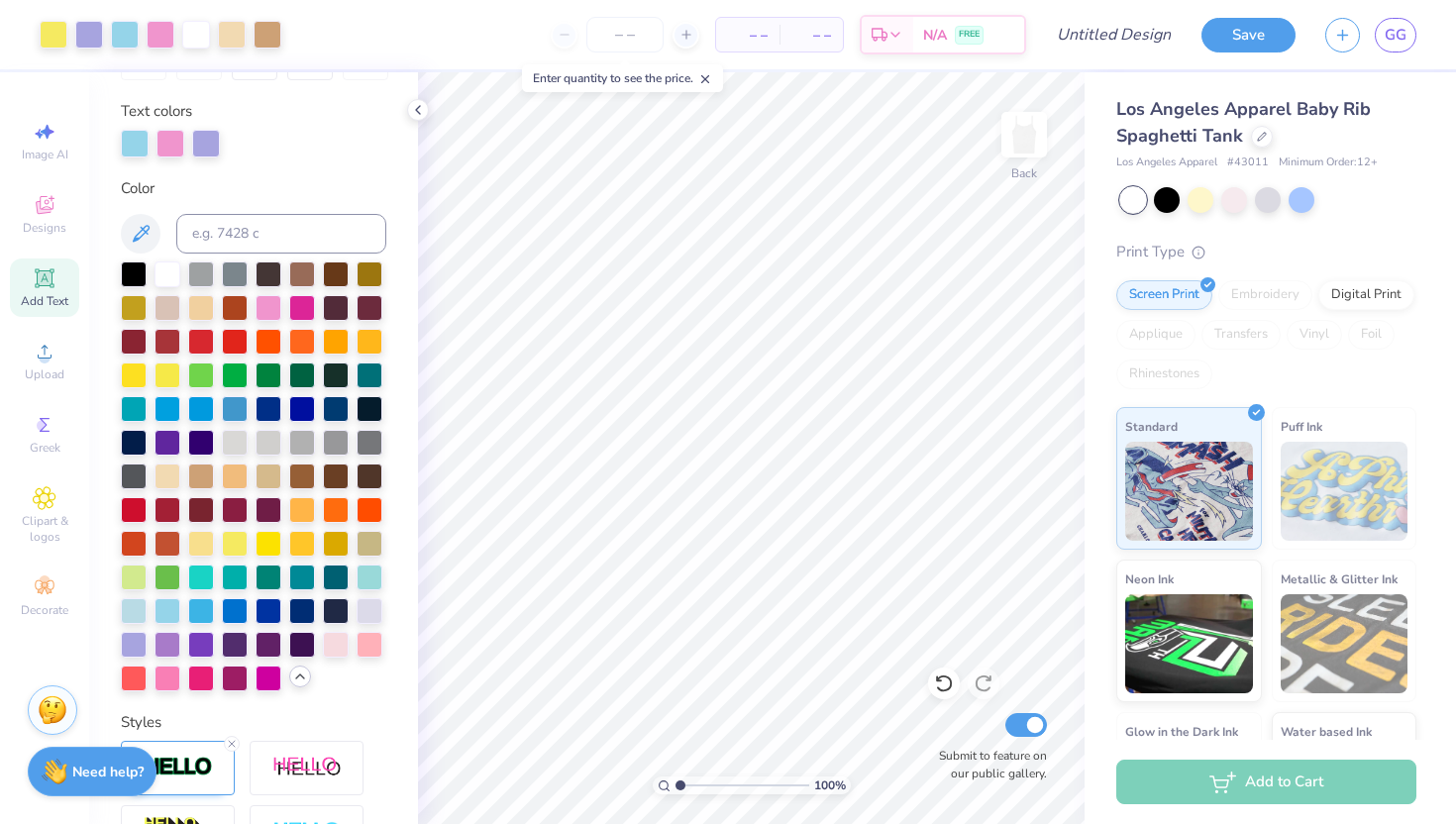 type on "6.75" 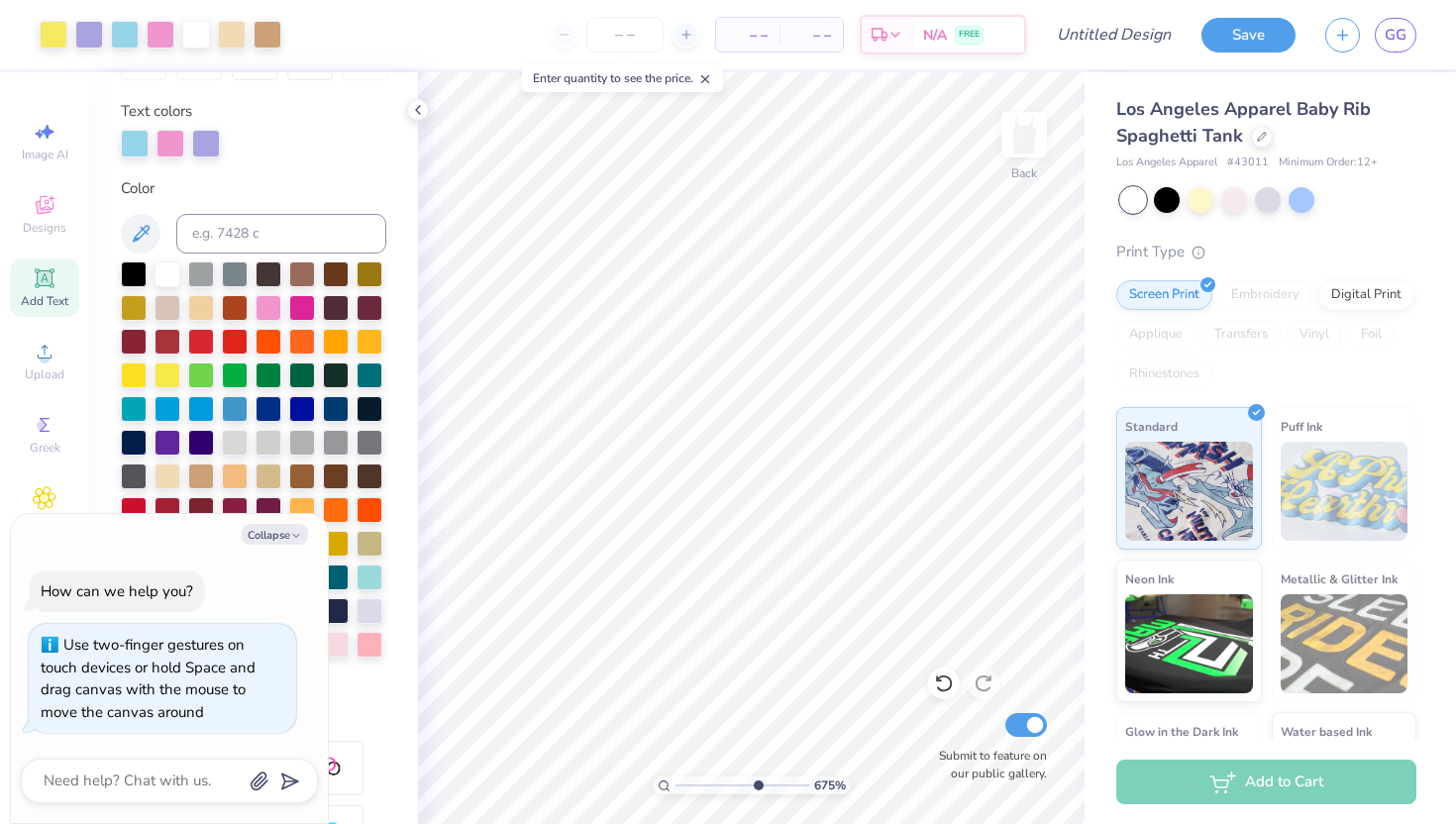 type on "x" 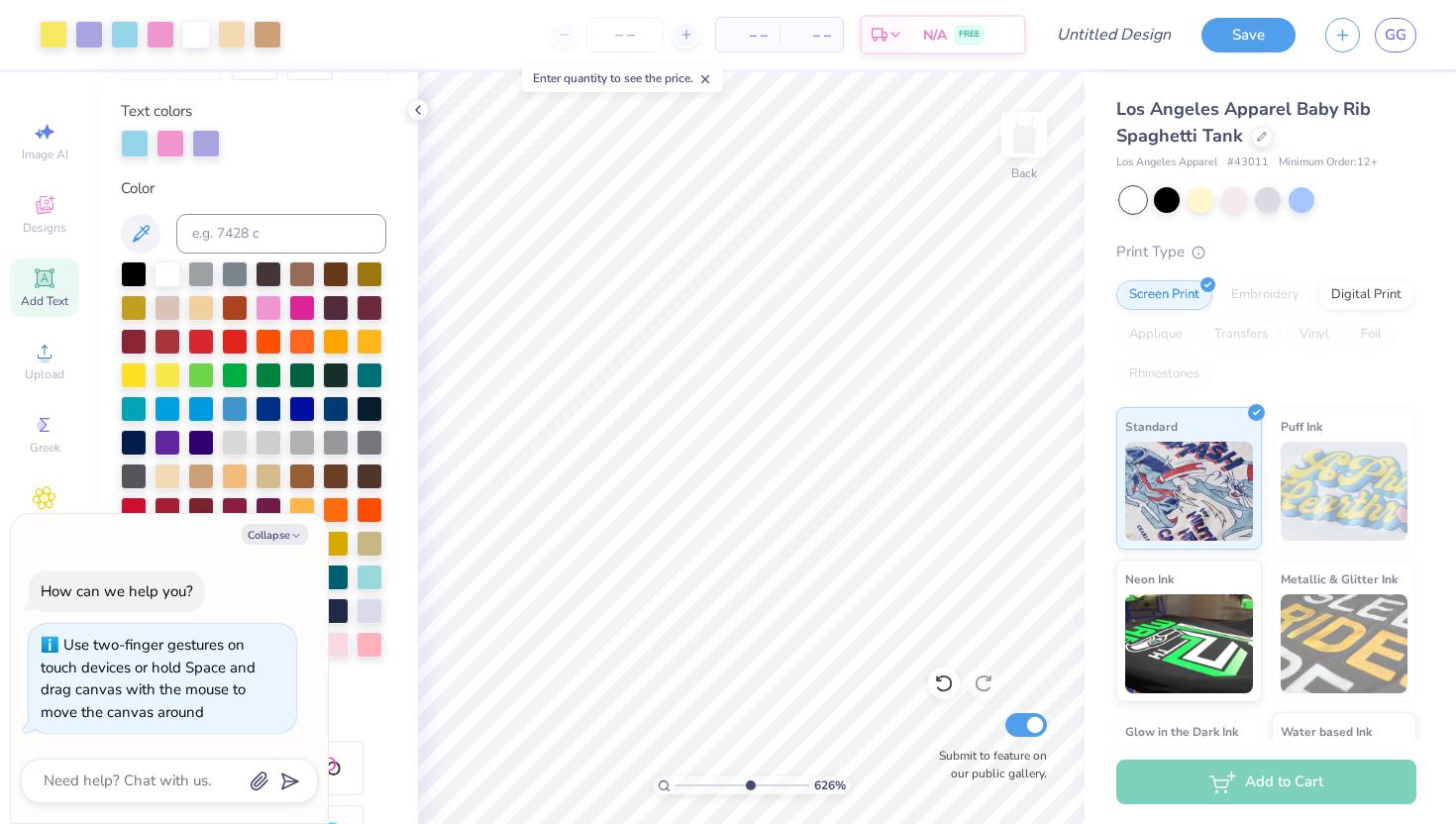 drag, startPoint x: 678, startPoint y: 782, endPoint x: 742, endPoint y: 781, distance: 64.00781 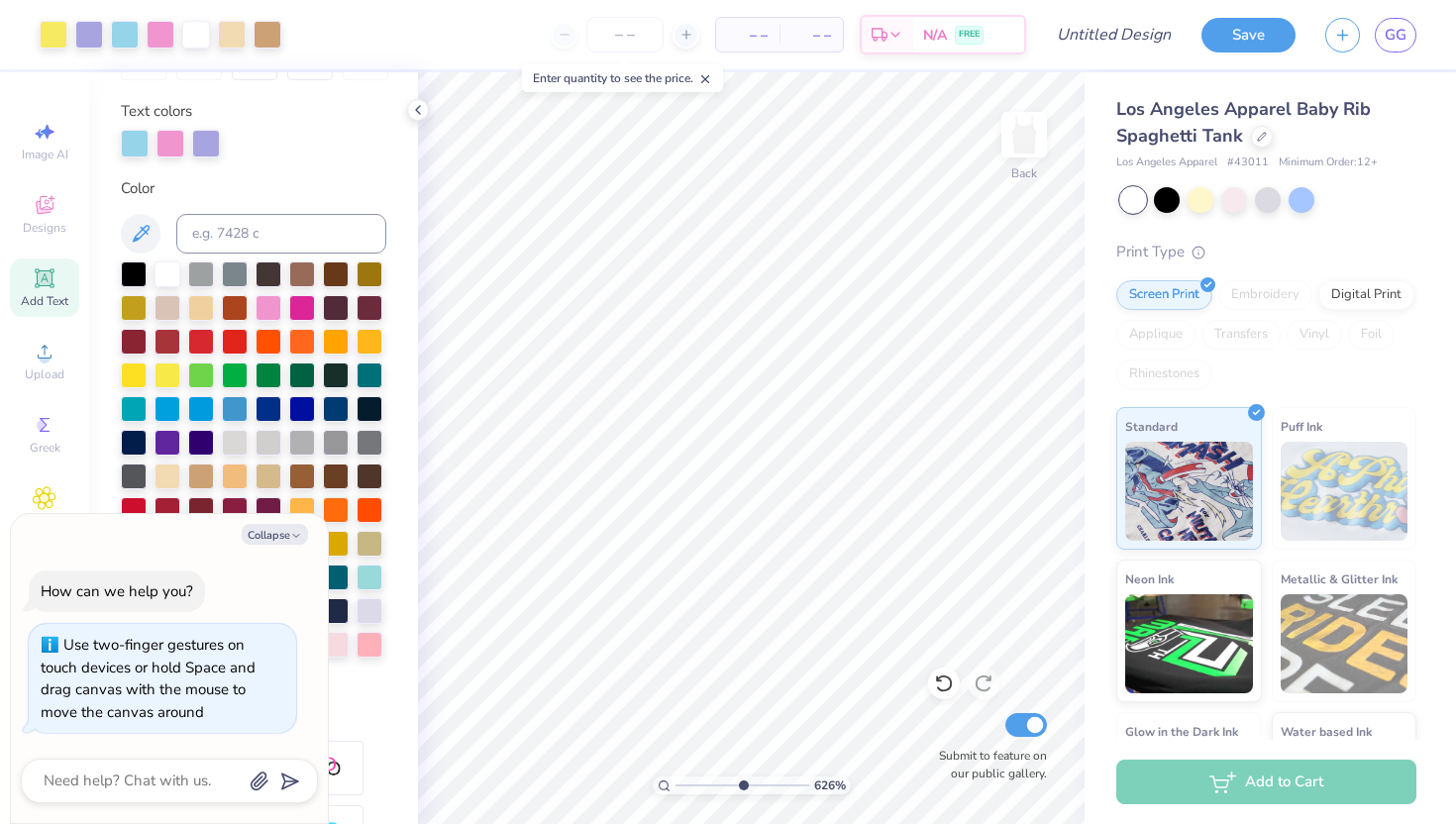 click at bounding box center (742, 785) 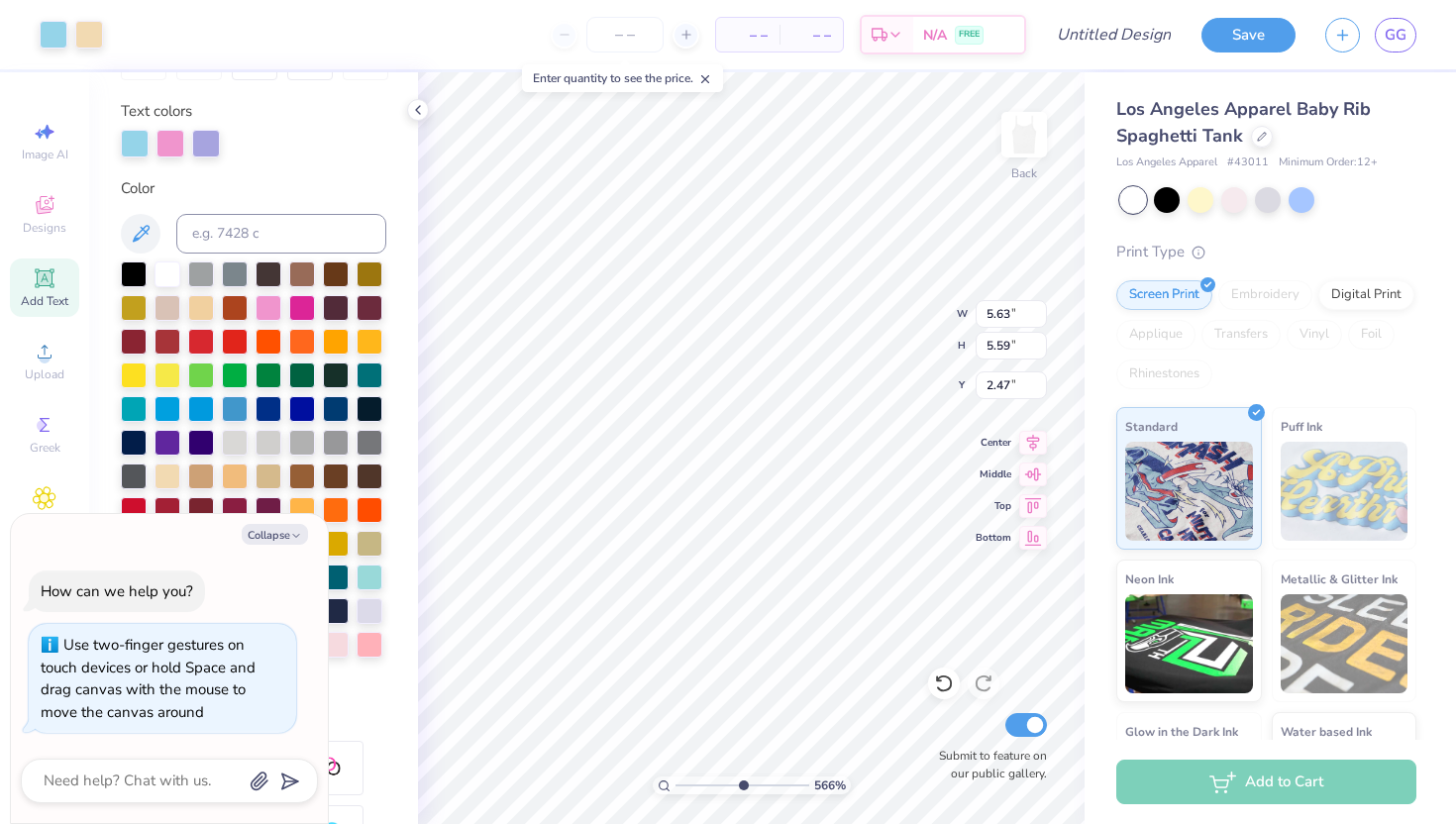 type on "x" 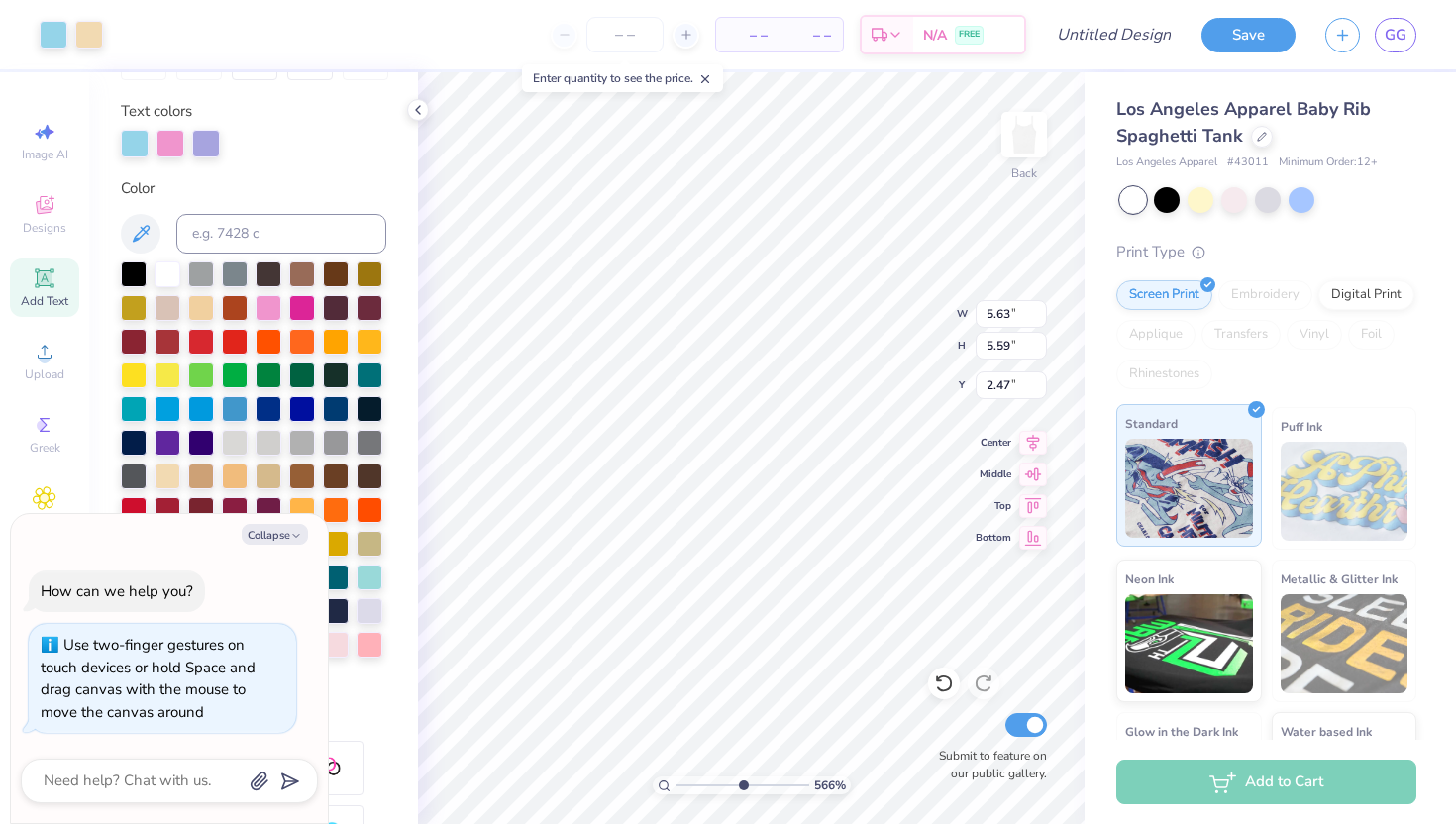 scroll, scrollTop: 115, scrollLeft: 0, axis: vertical 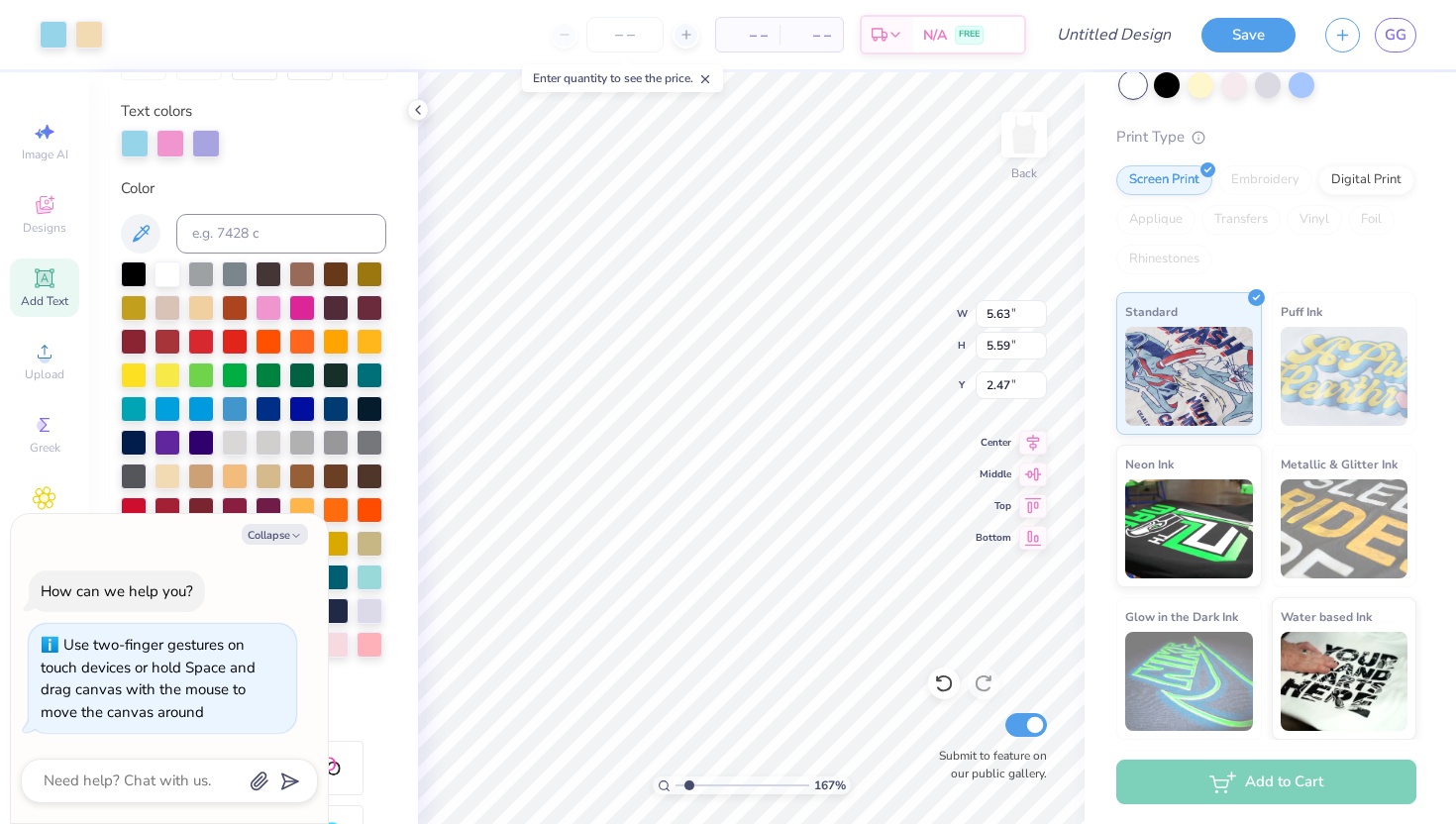 drag, startPoint x: 743, startPoint y: 787, endPoint x: 688, endPoint y: 789, distance: 55.03635 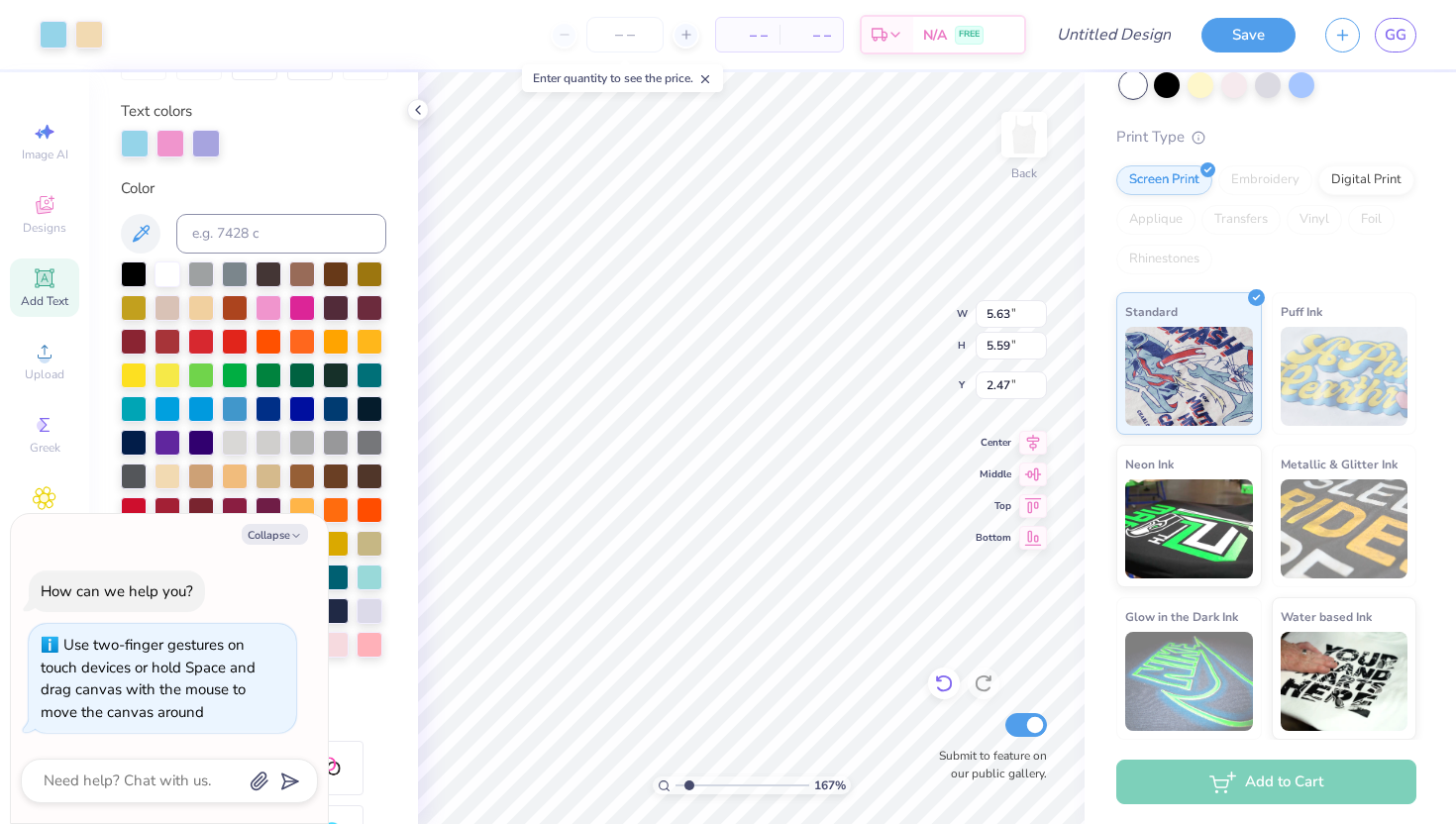 click 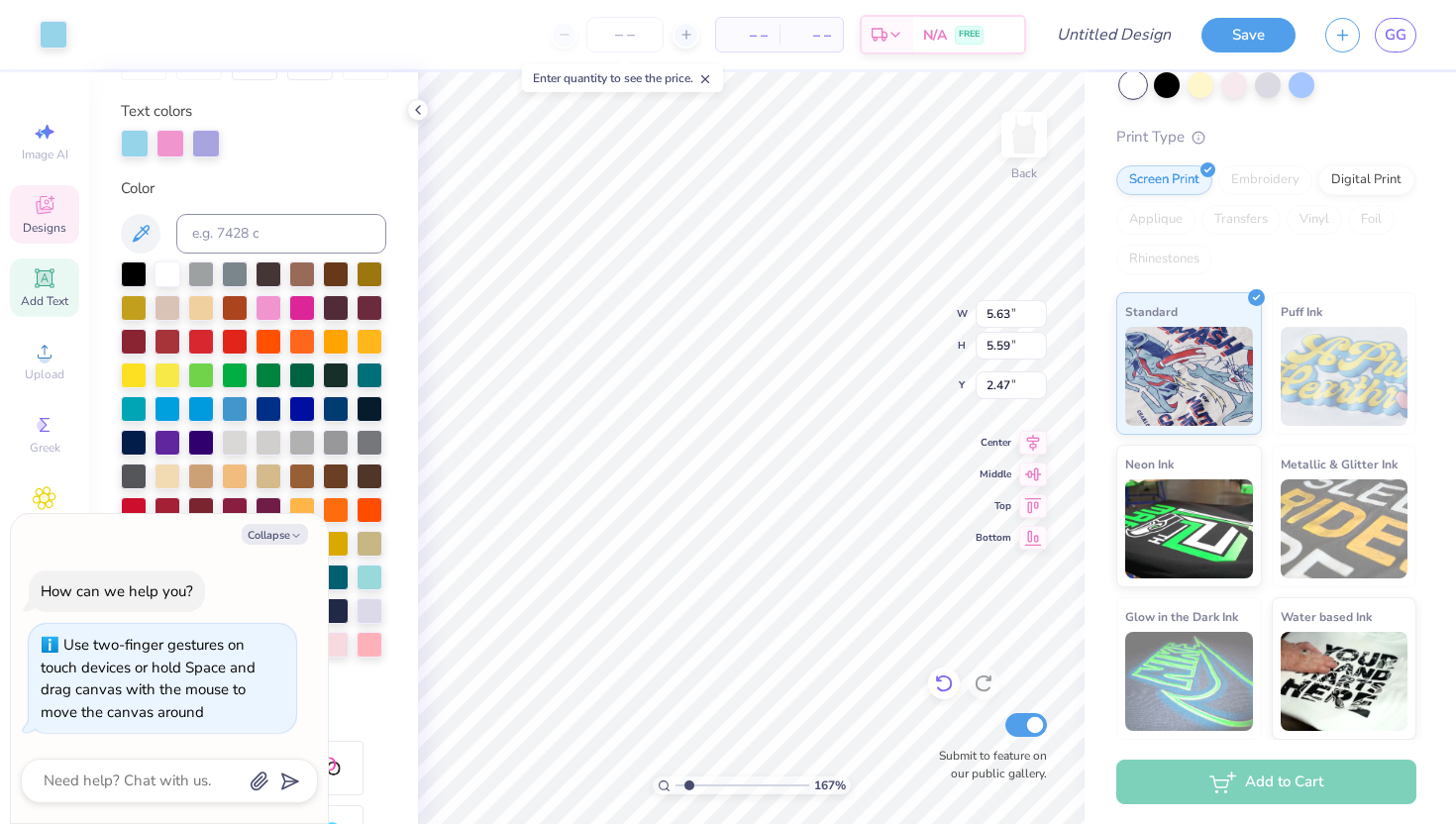 type on "x" 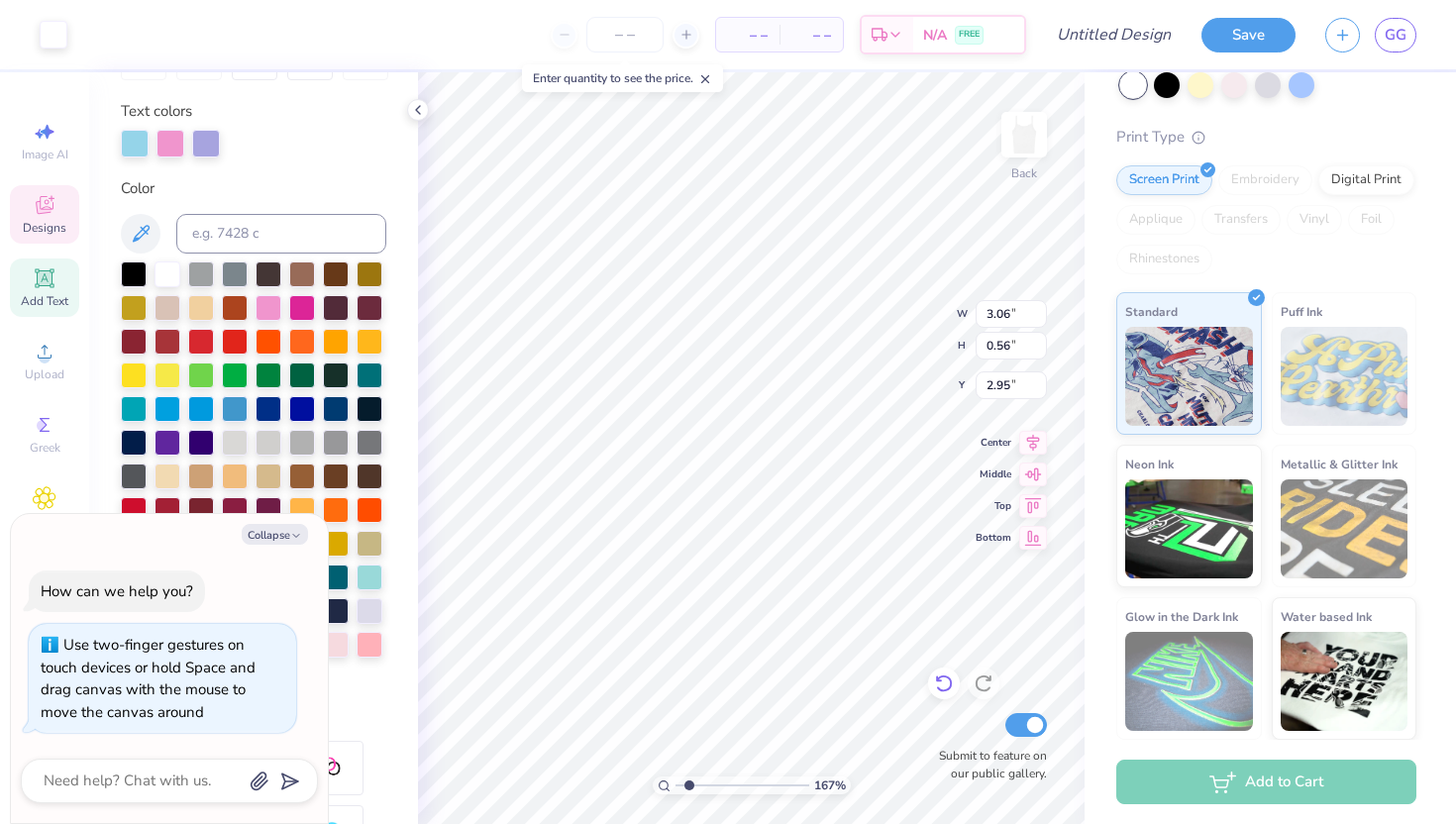 click 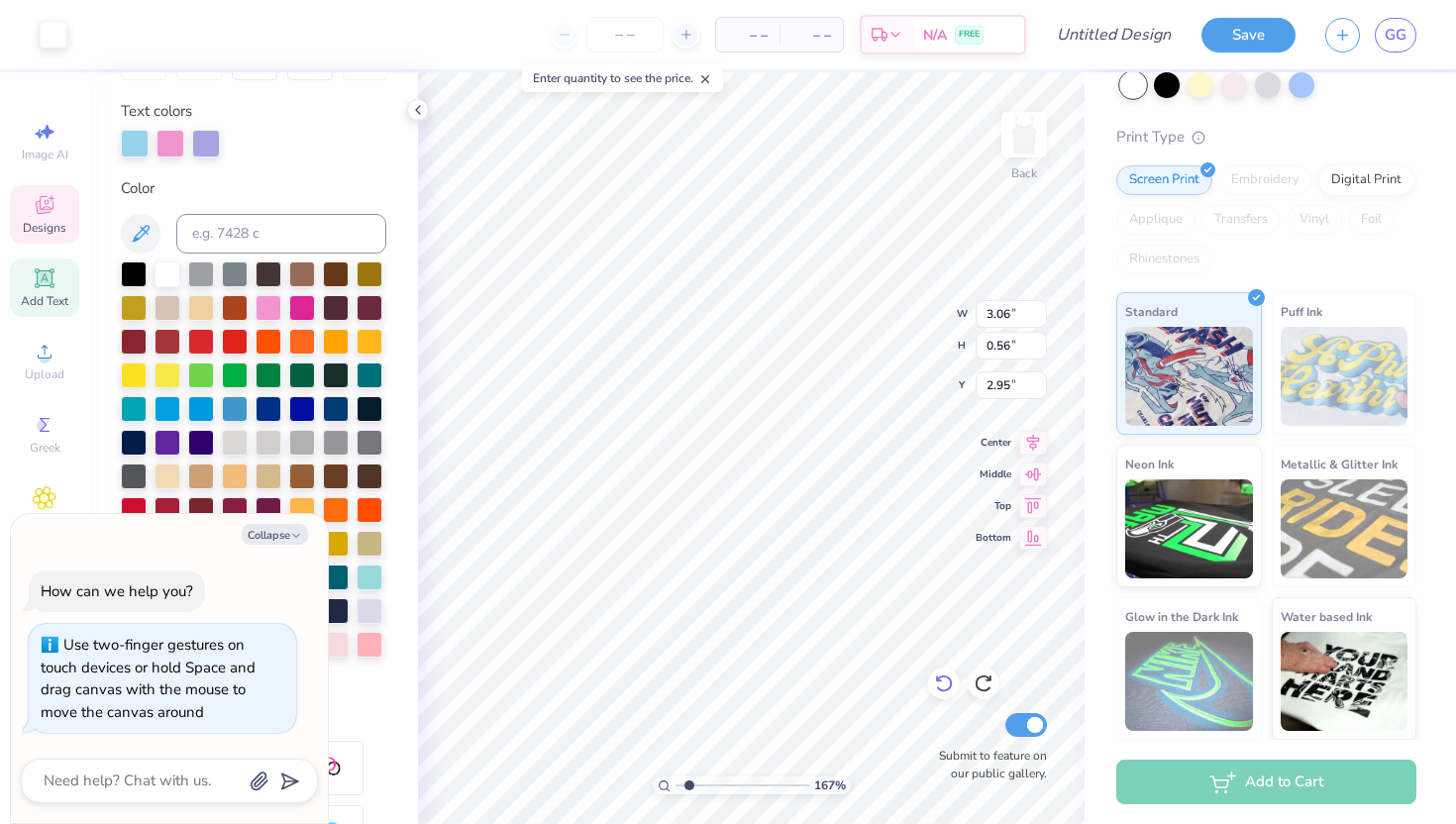 click 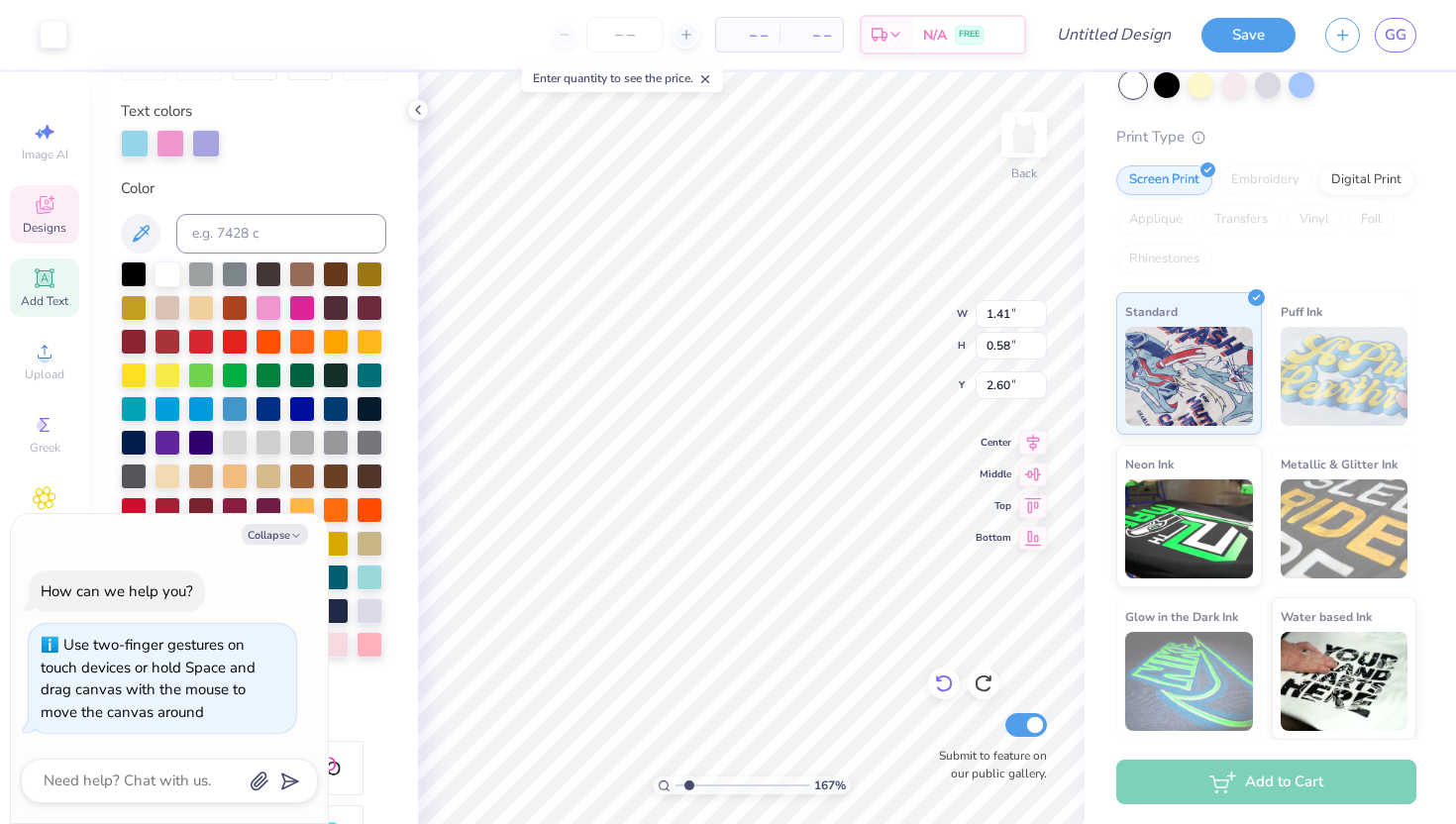 type on "x" 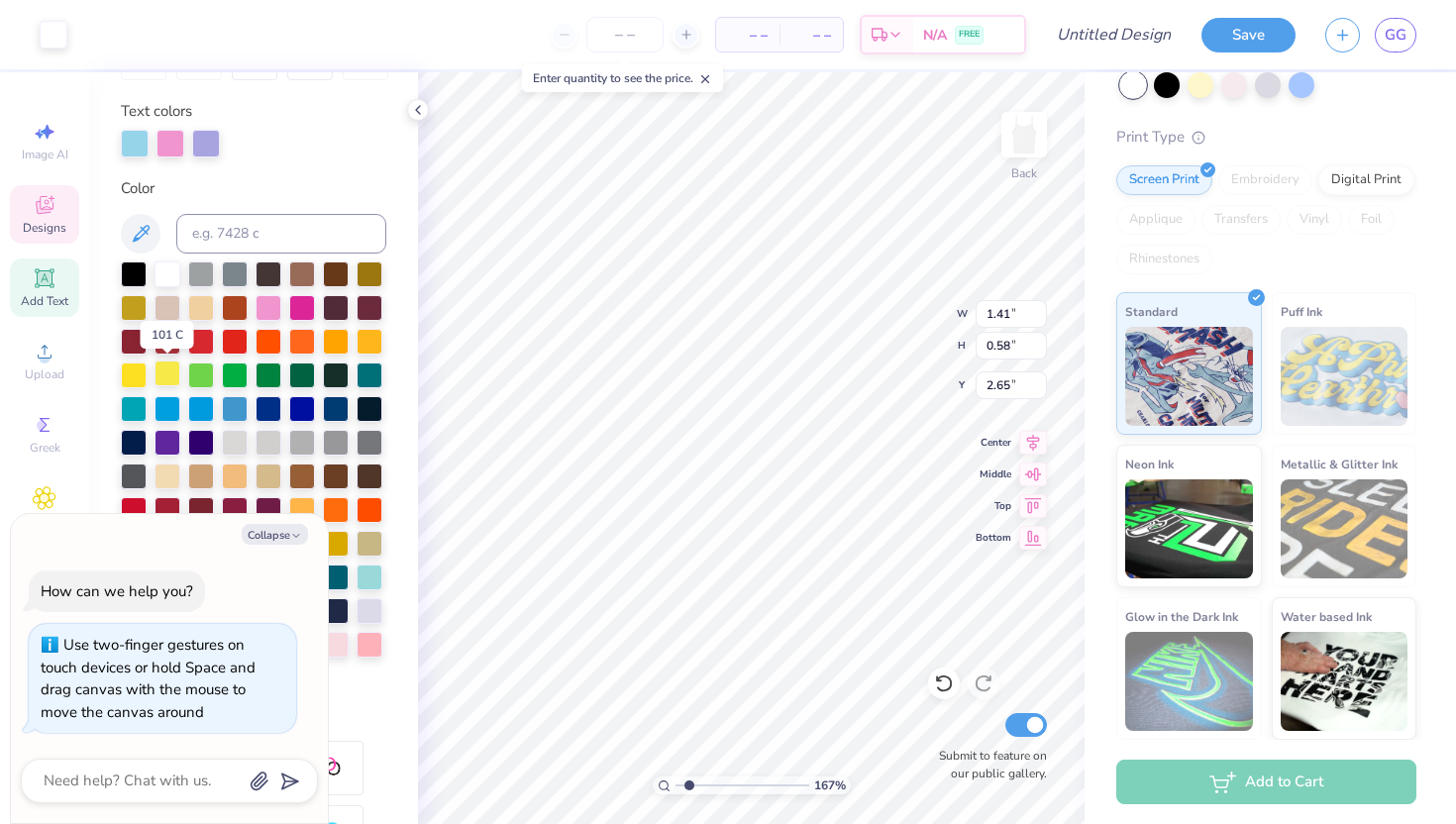 click at bounding box center (167, 373) 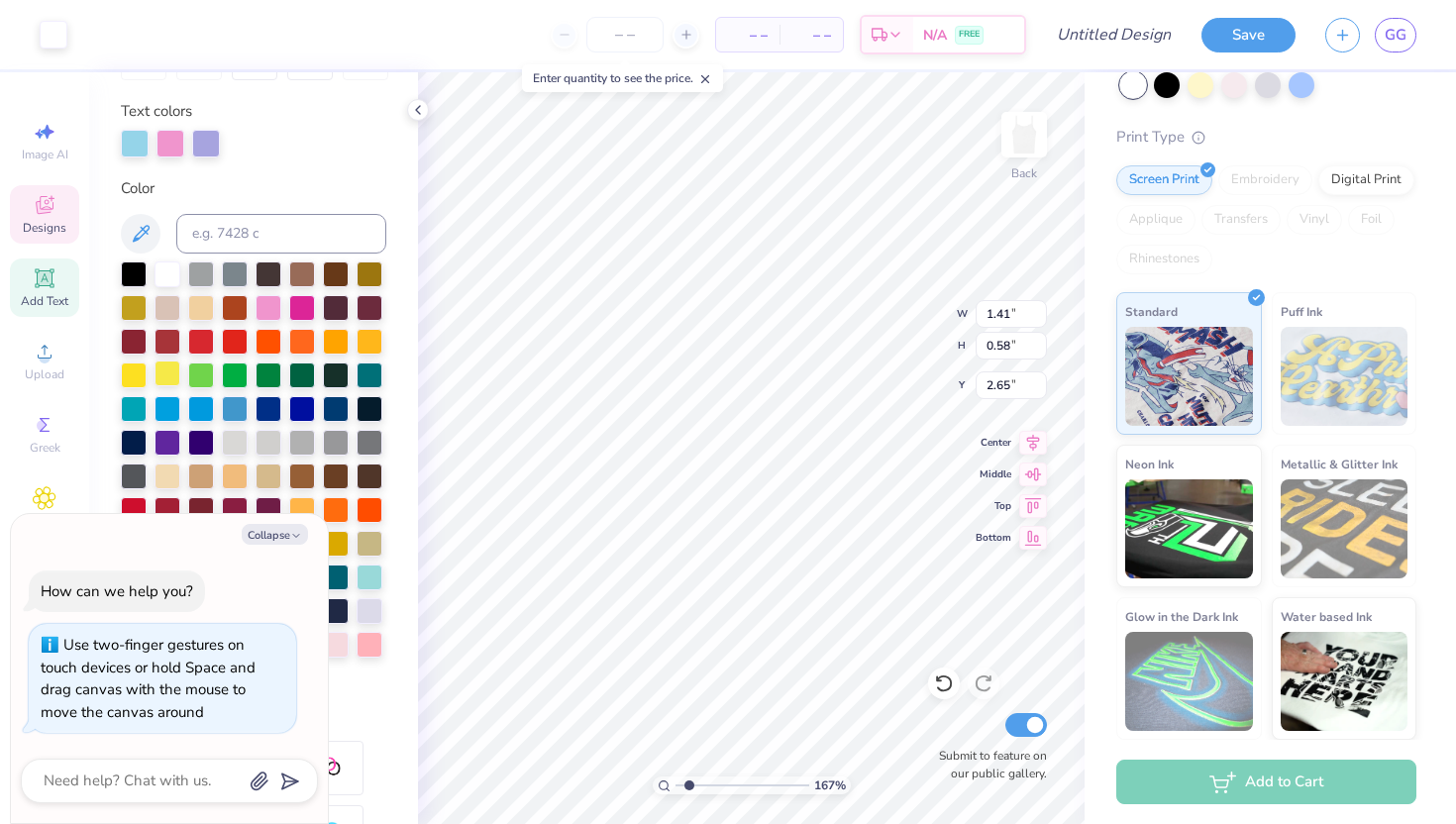click at bounding box center (167, 373) 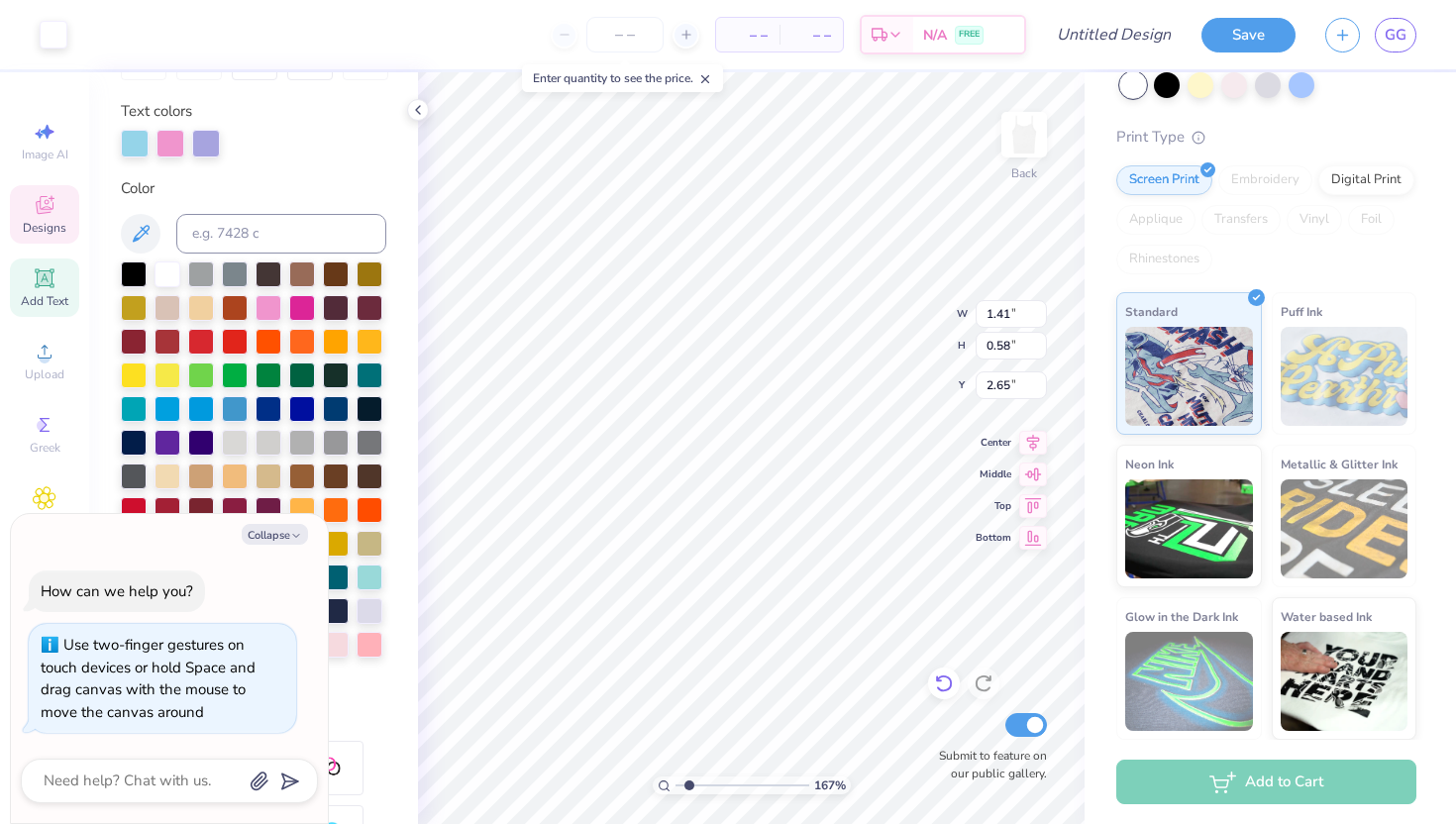 click 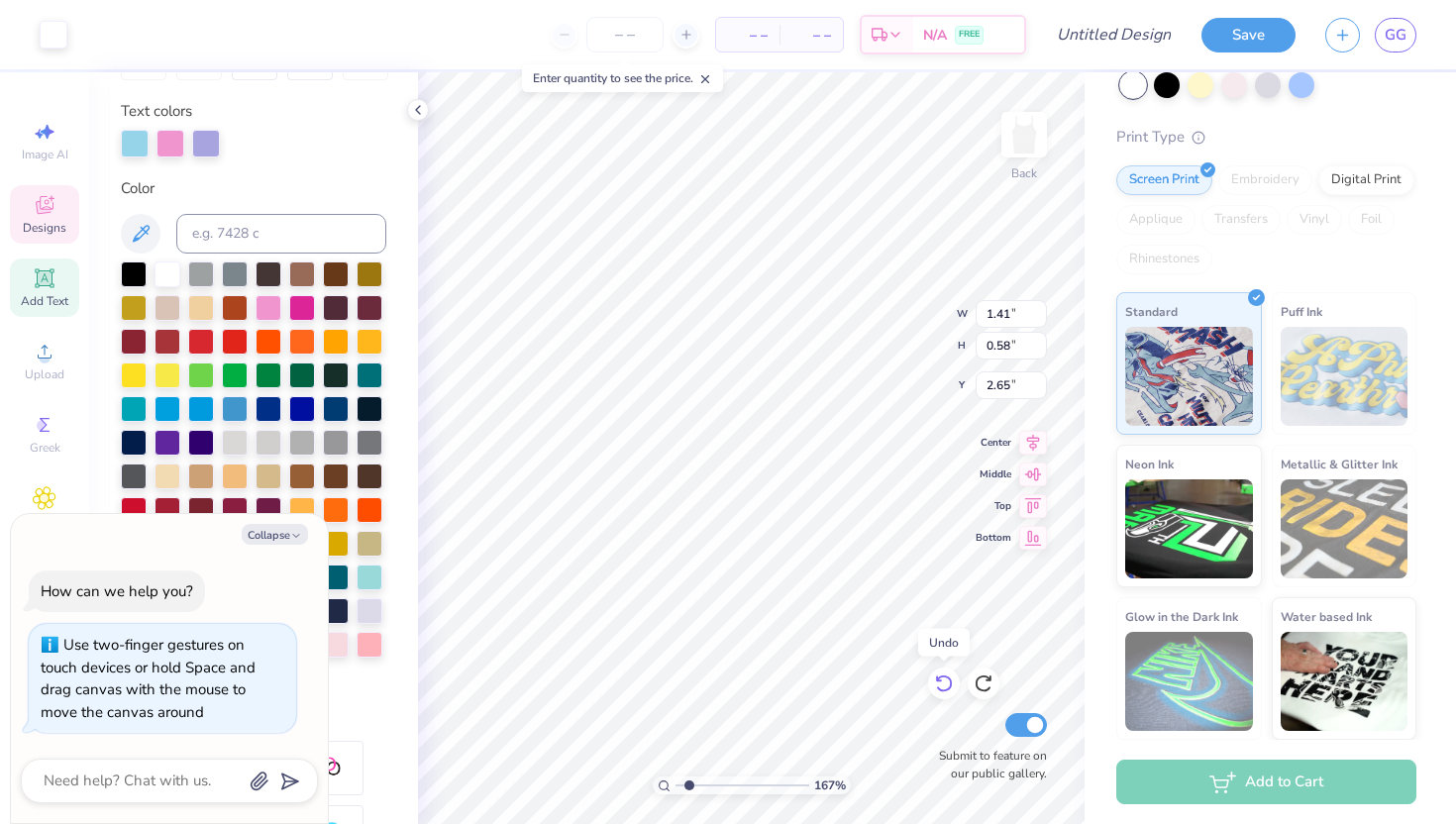 click 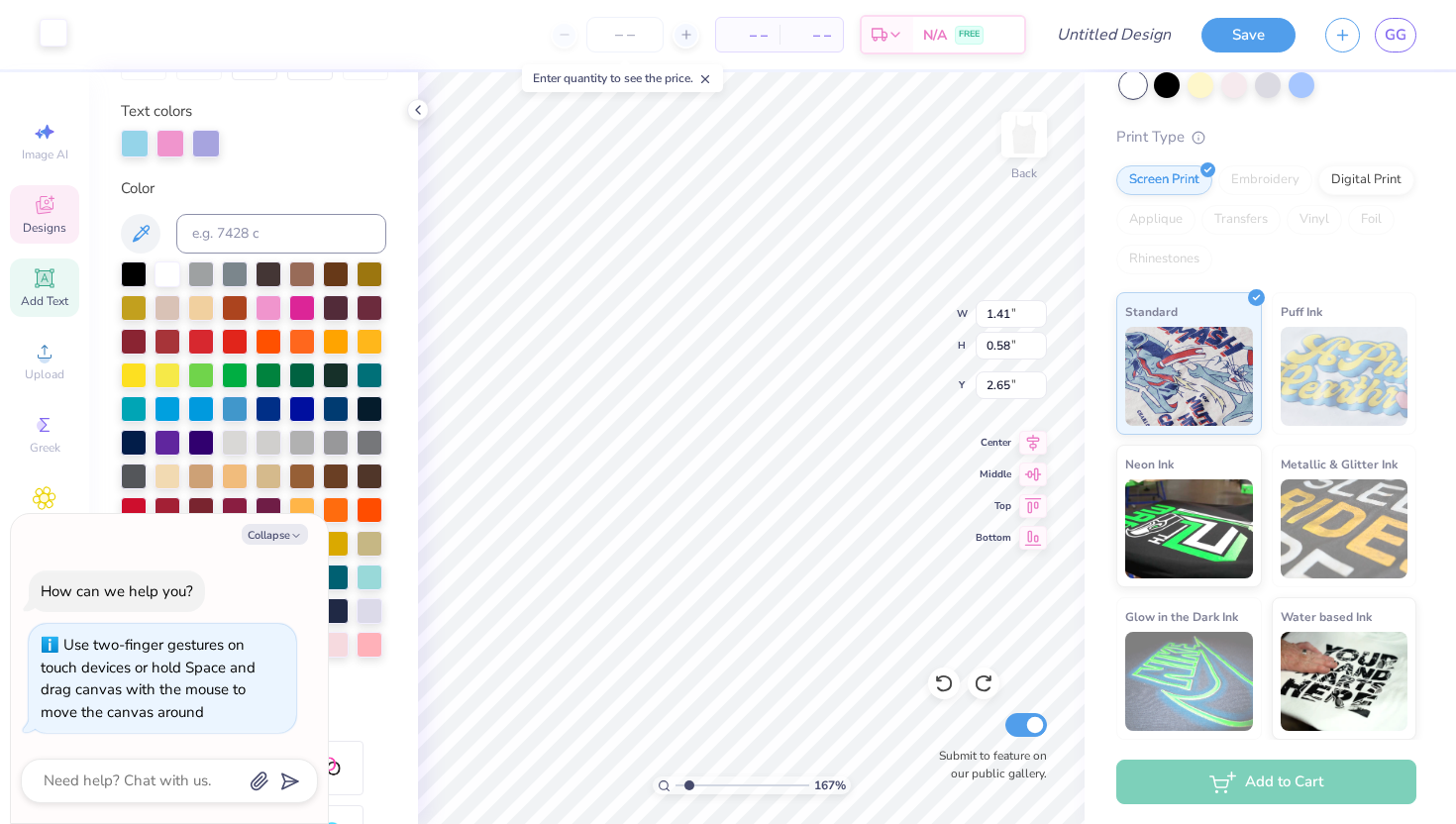 click at bounding box center [53, 33] 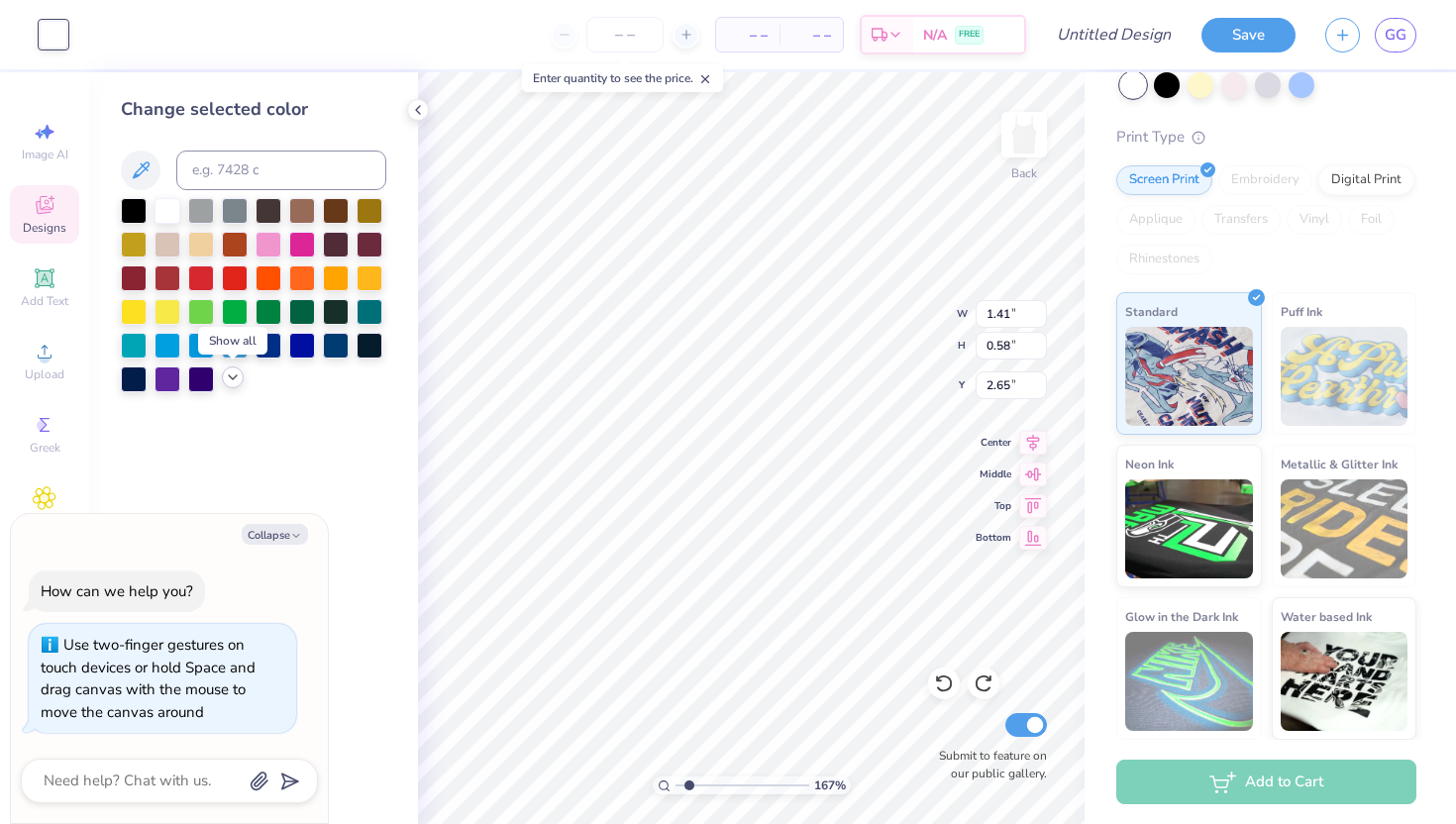 click 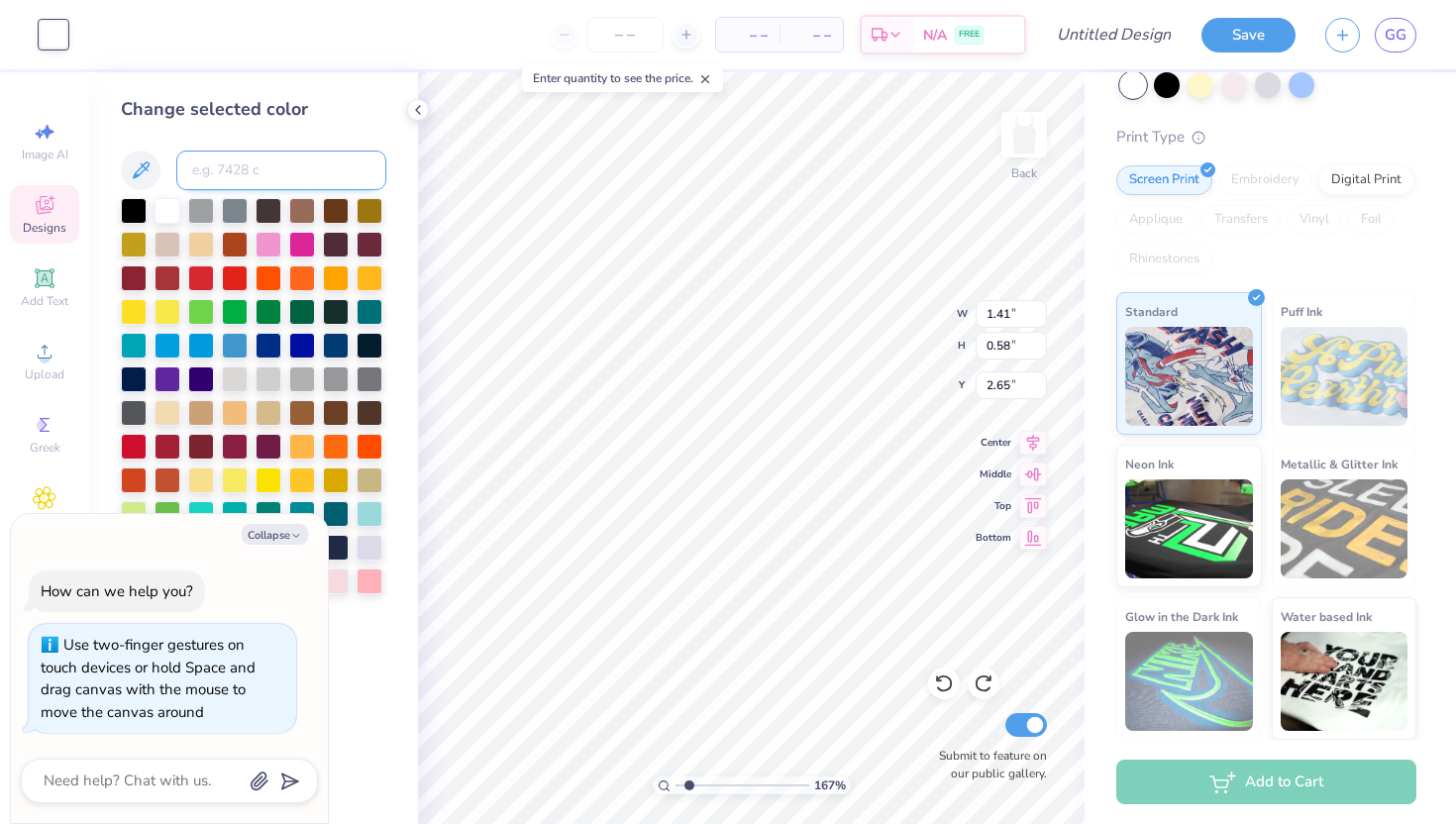 click at bounding box center [281, 170] 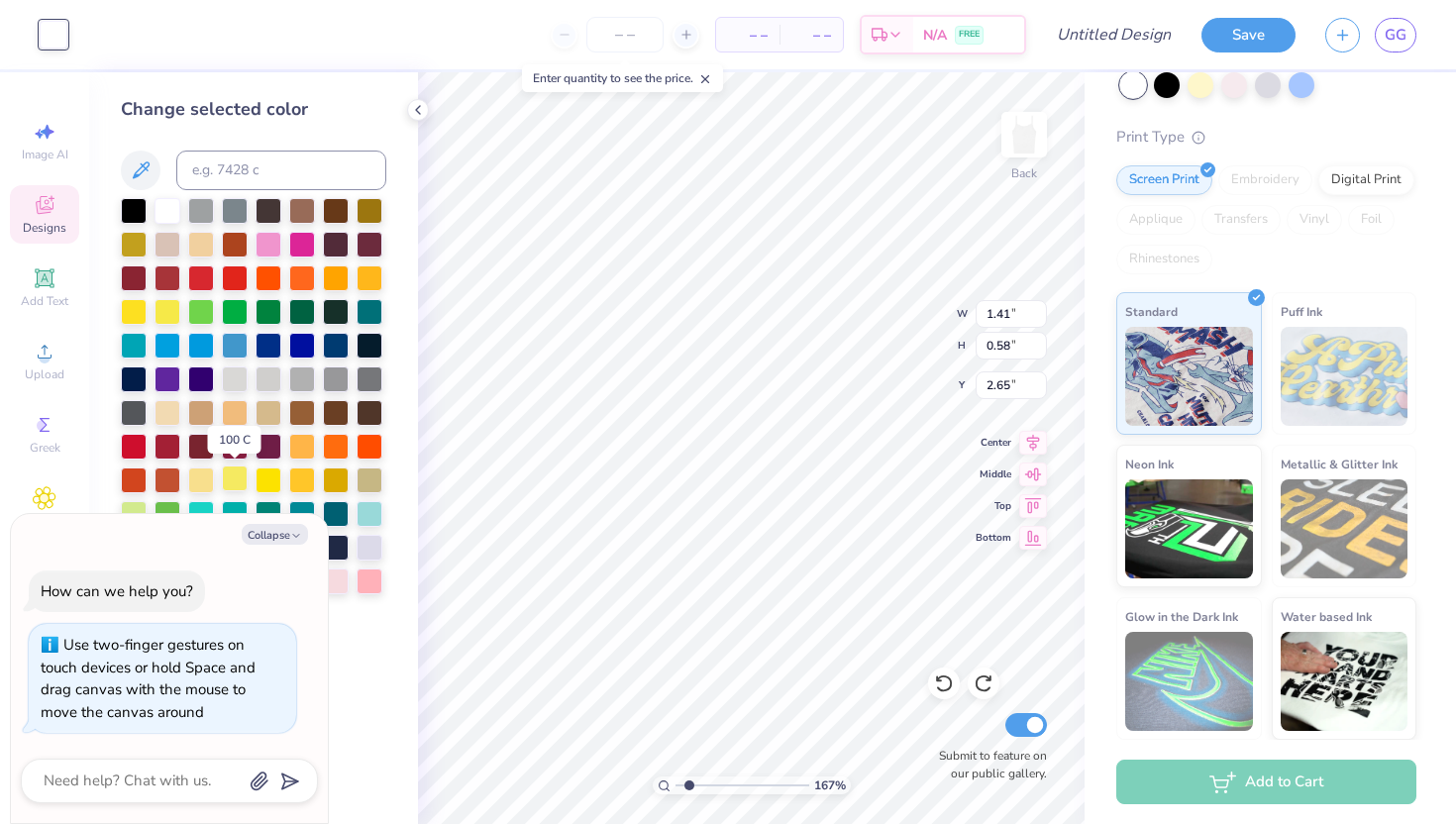 click at bounding box center [235, 478] 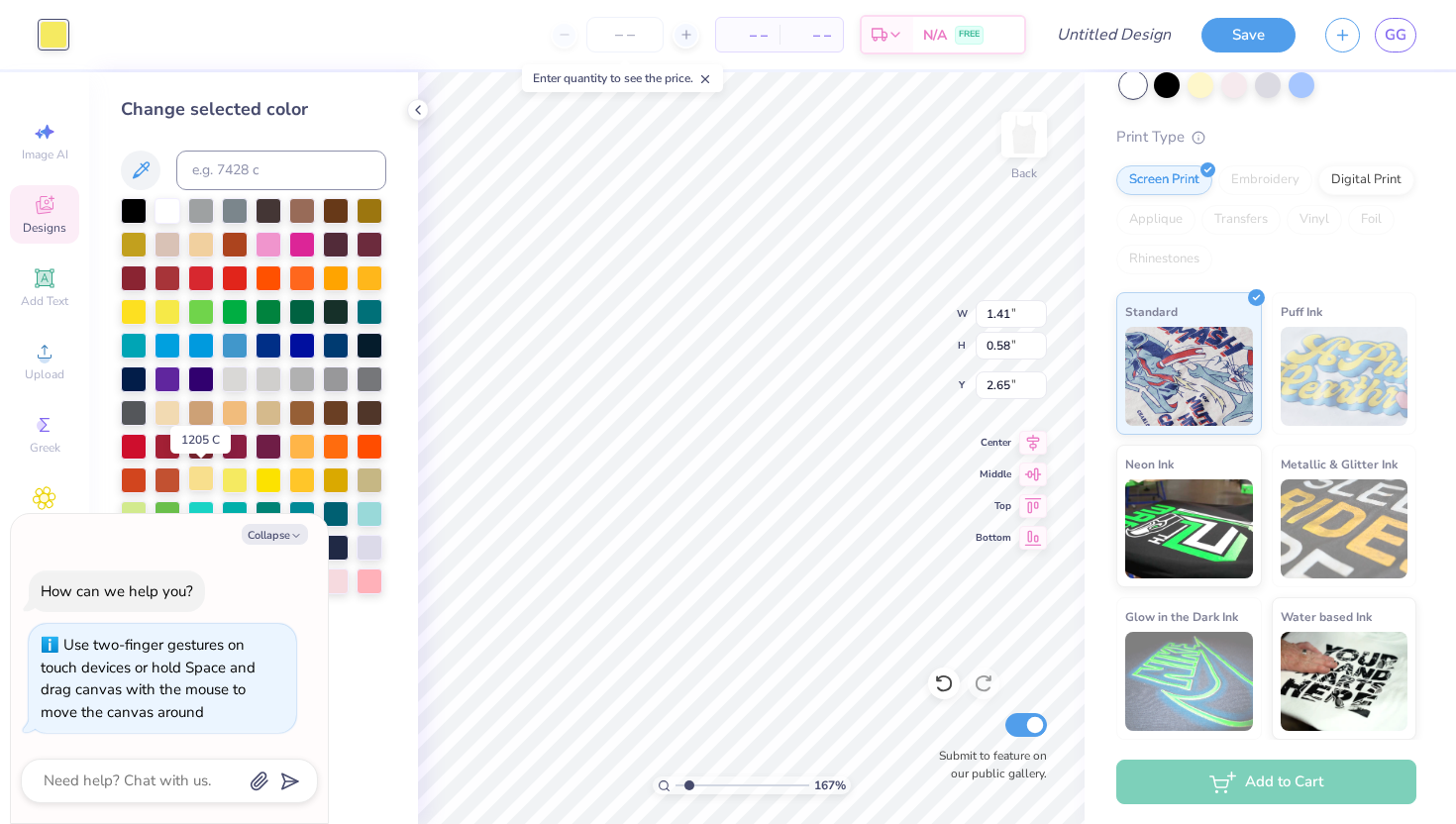 click at bounding box center [201, 478] 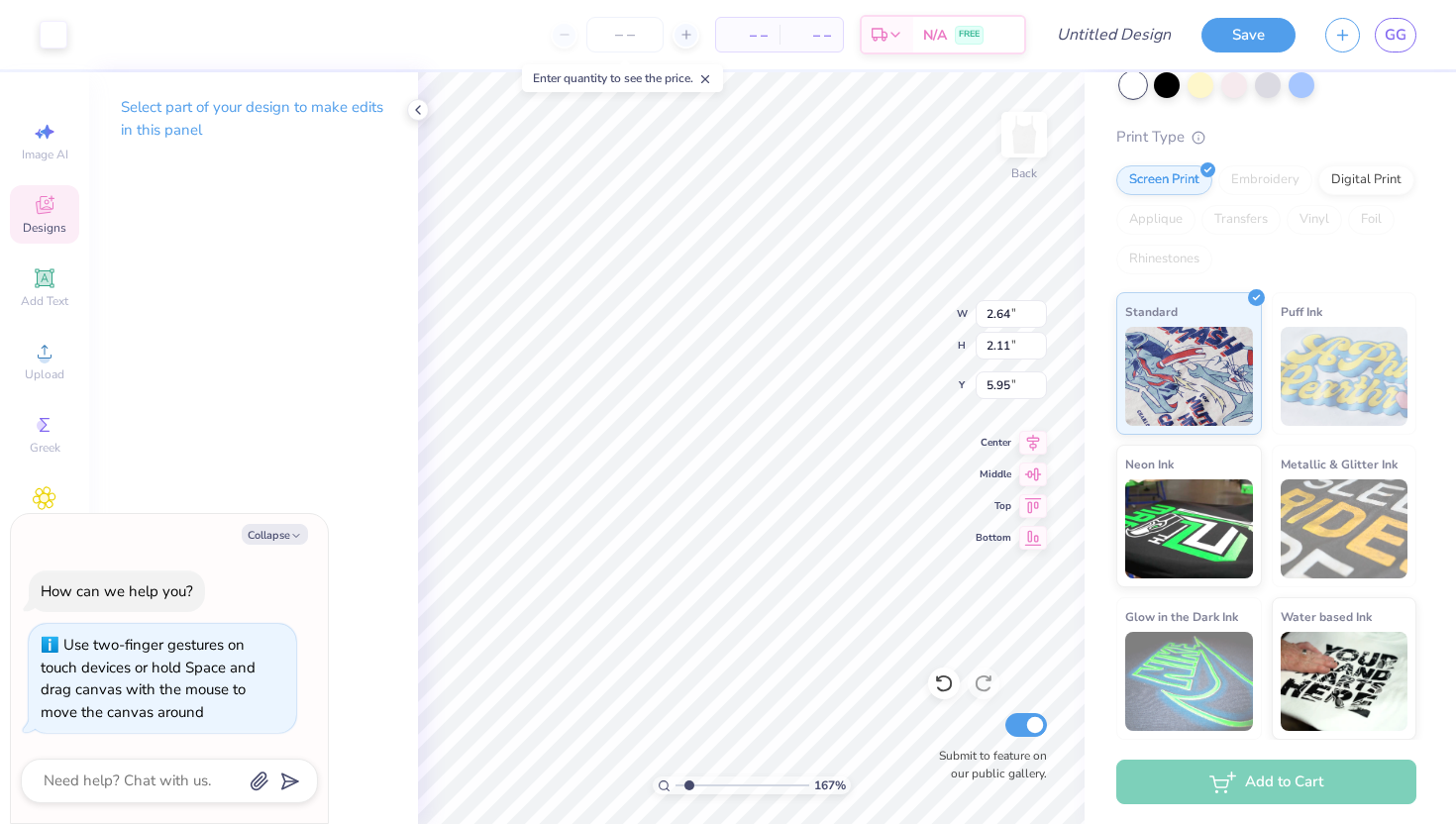 click on "Art colors" at bounding box center [34, 35] 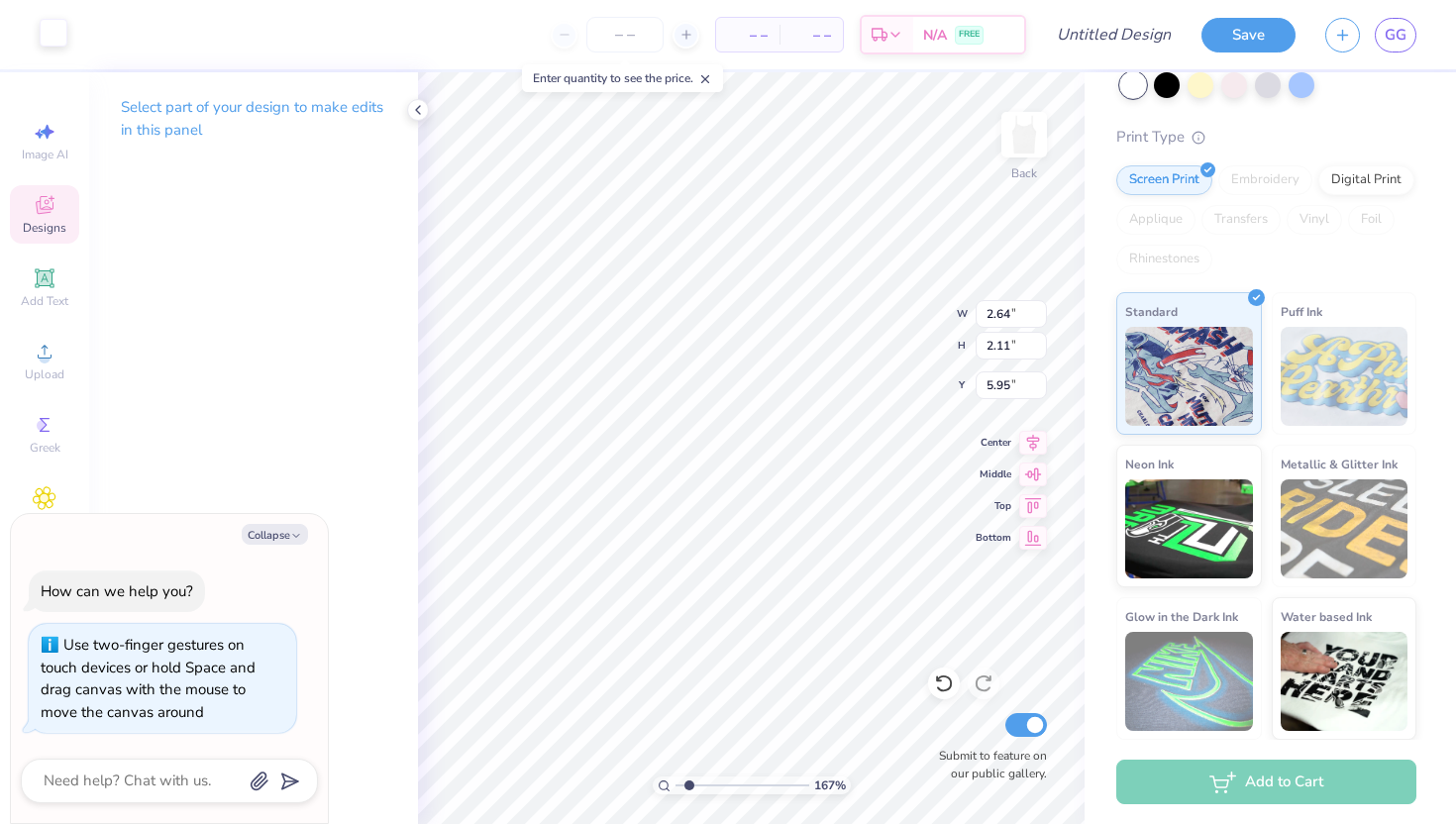 click at bounding box center [53, 33] 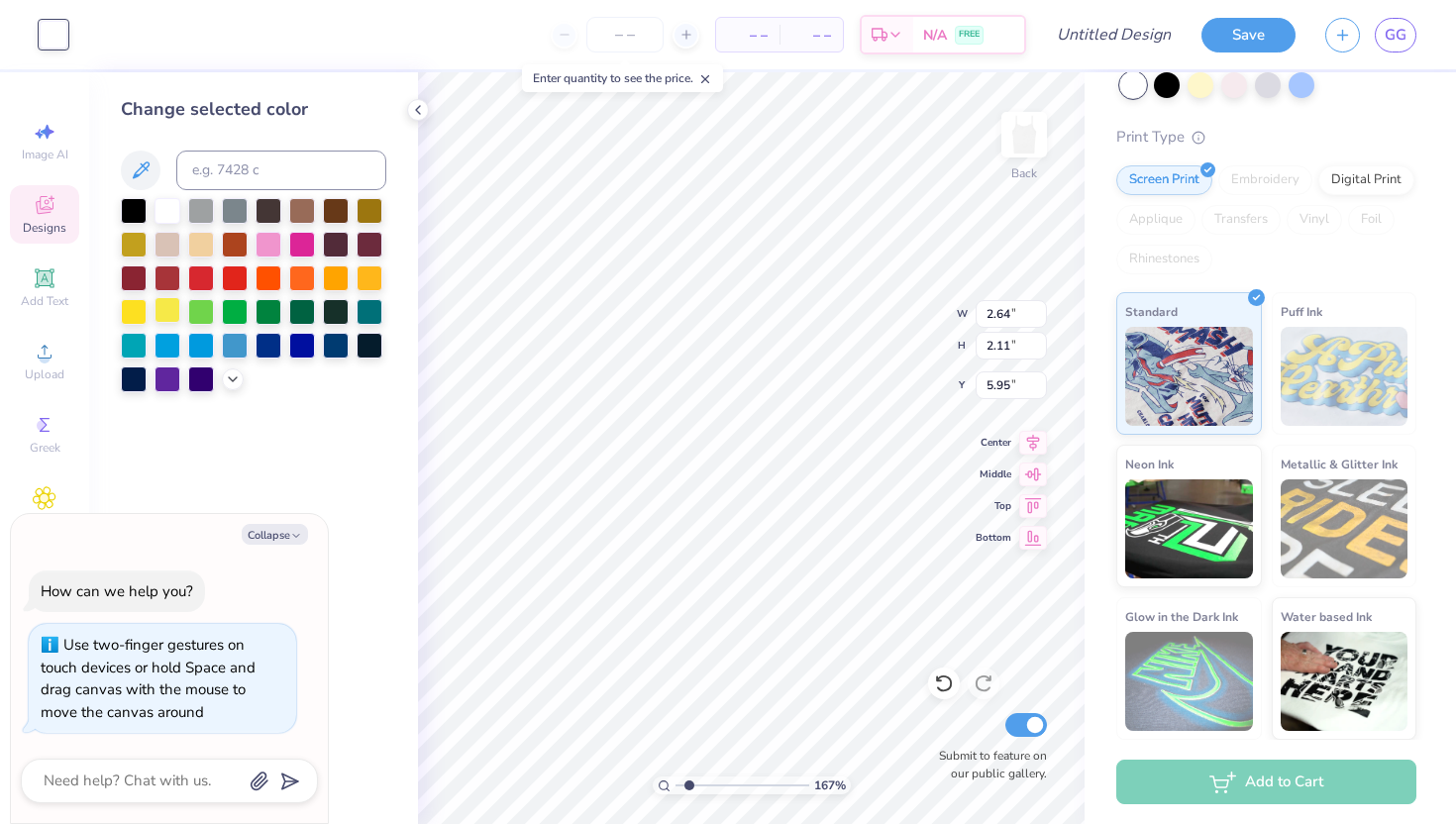 click at bounding box center (167, 310) 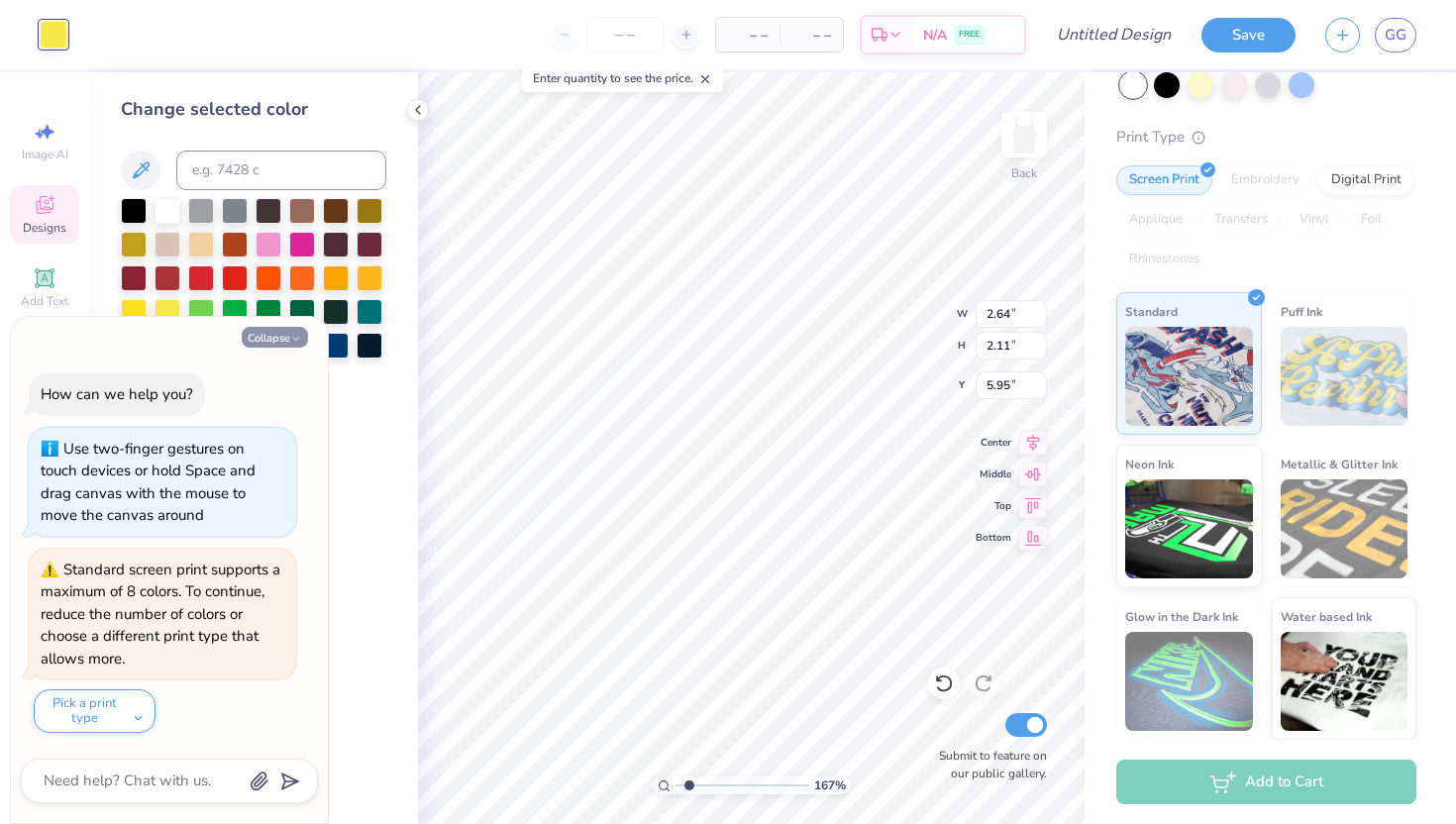 click 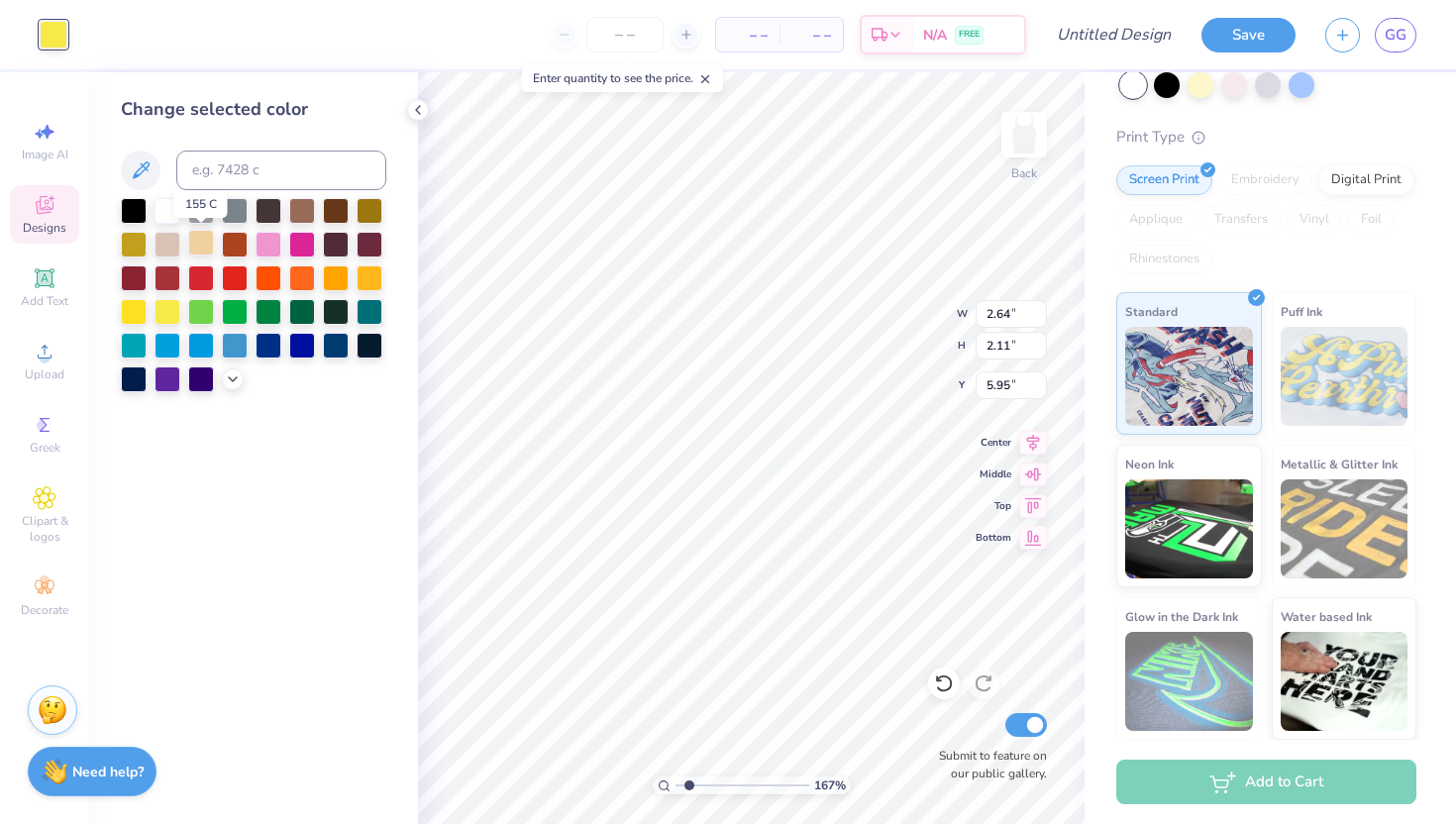 click at bounding box center (201, 243) 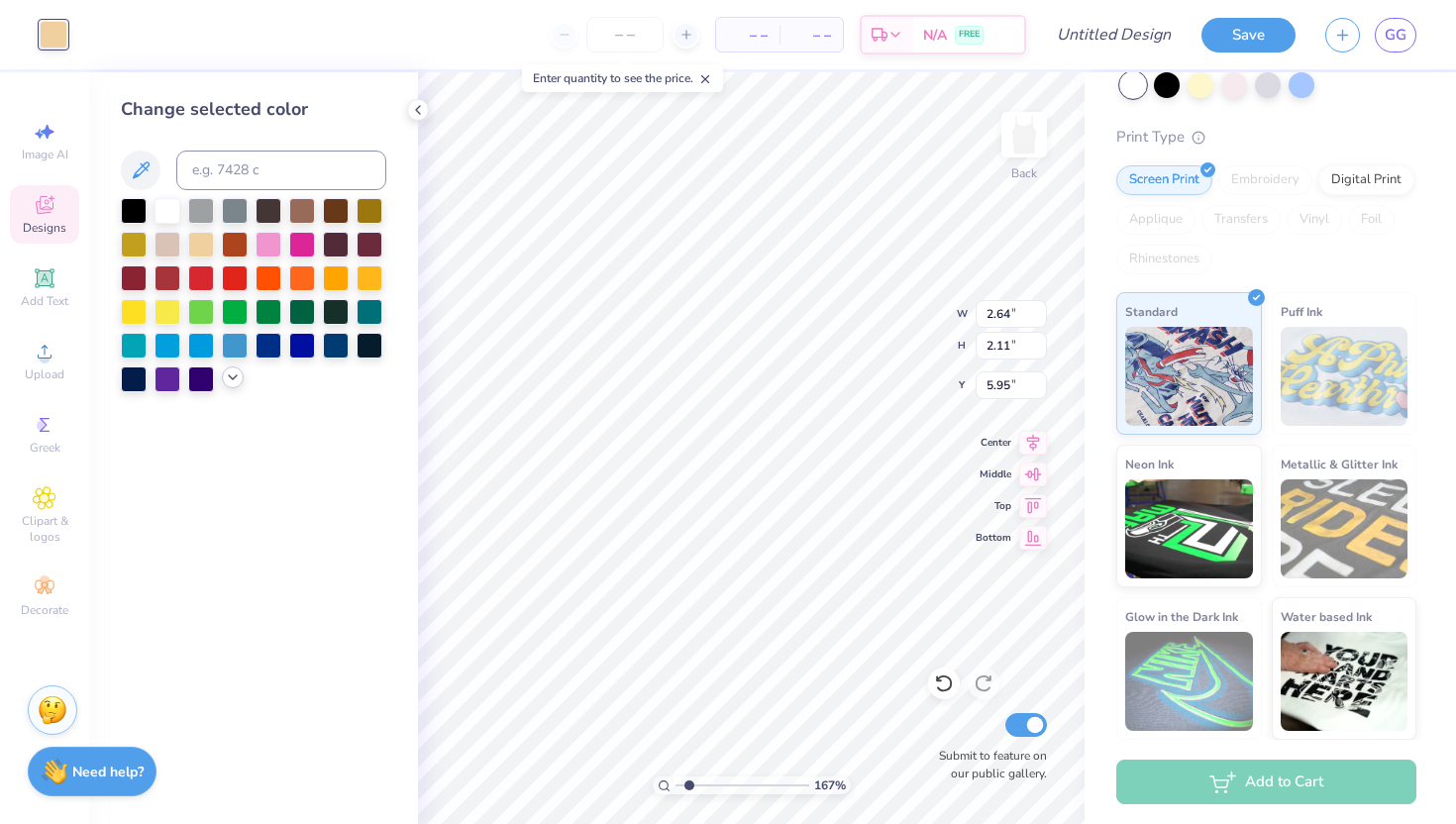click 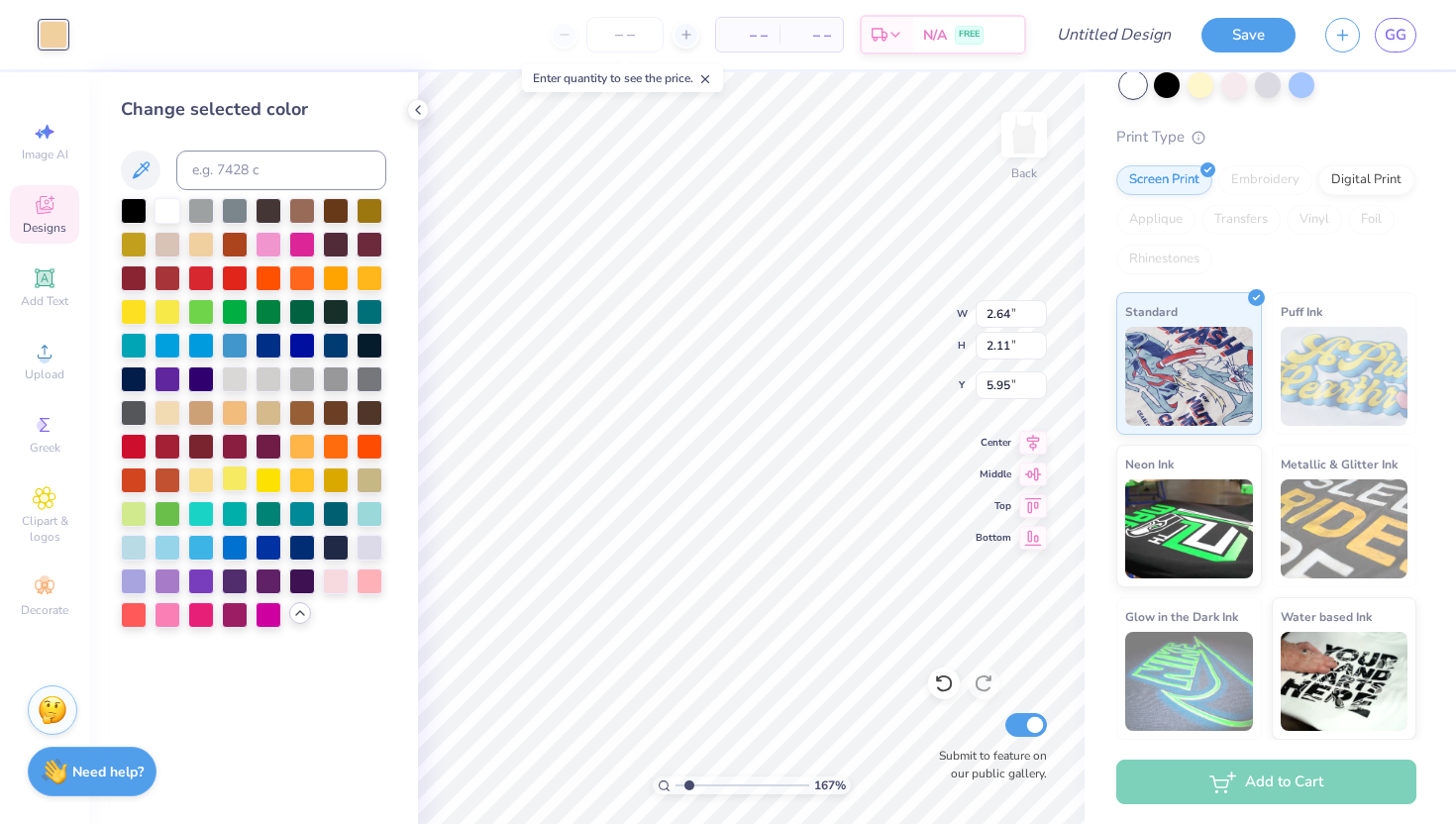 click at bounding box center (235, 478) 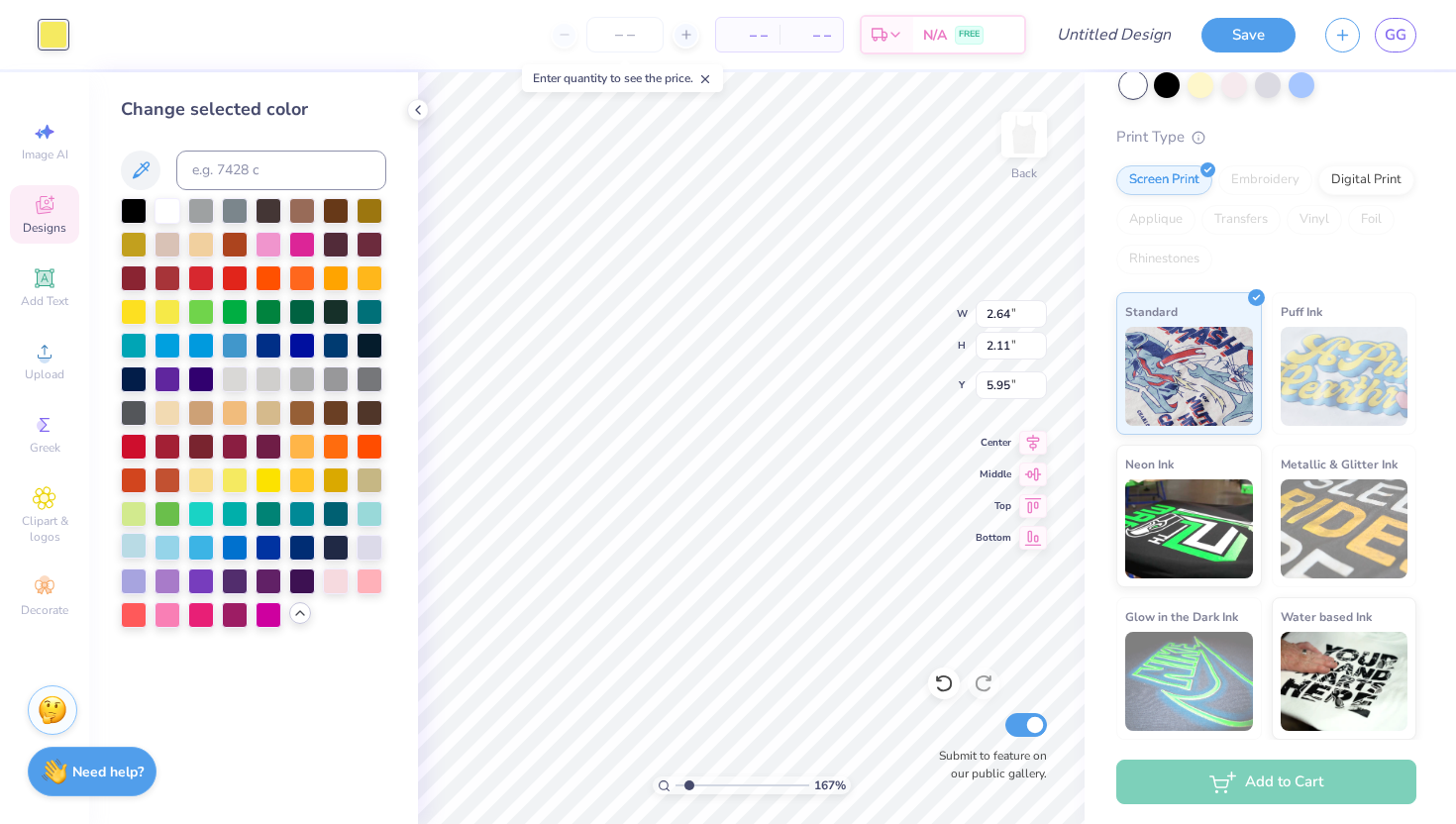 click at bounding box center [134, 546] 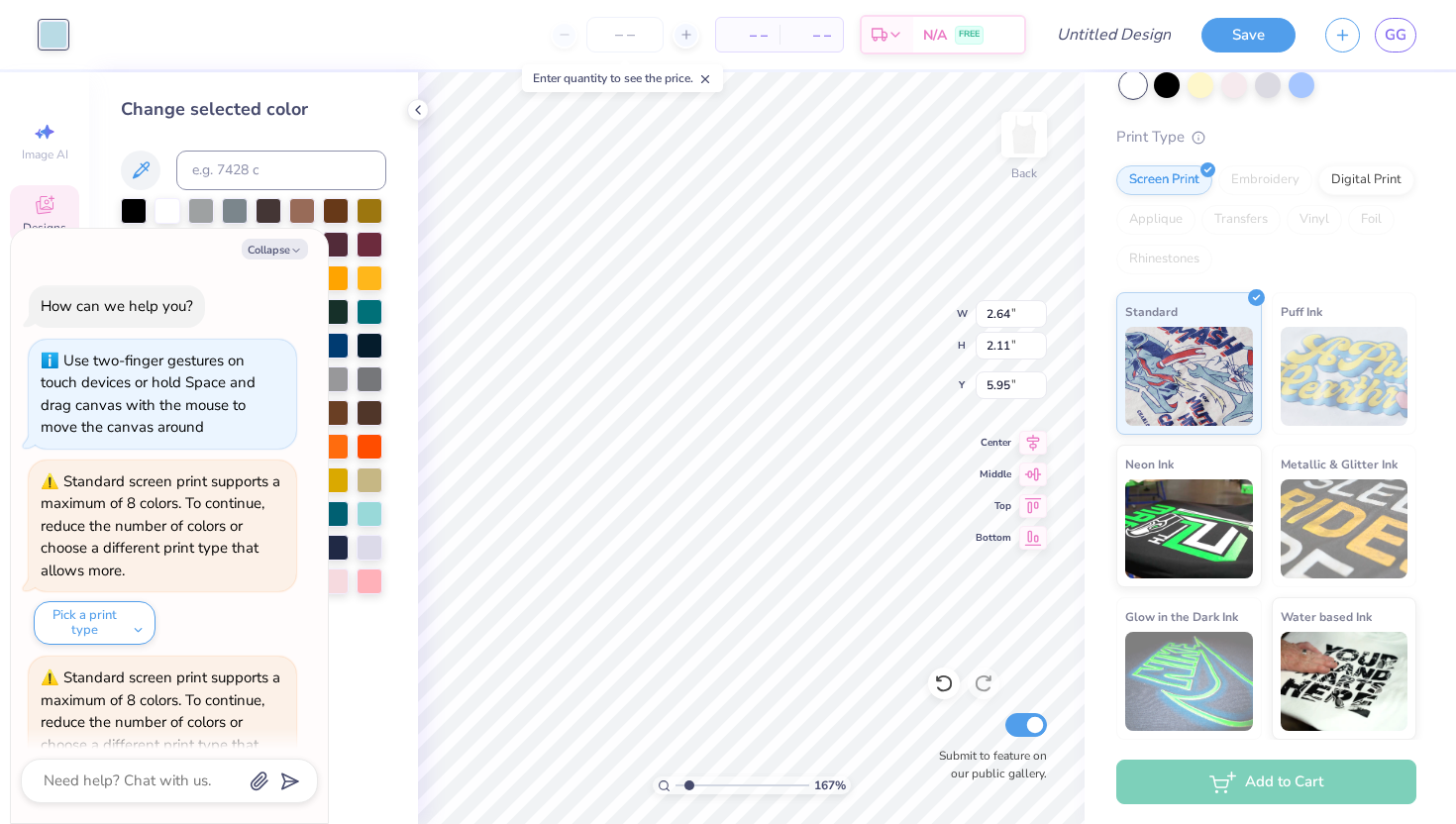 scroll, scrollTop: 108, scrollLeft: 0, axis: vertical 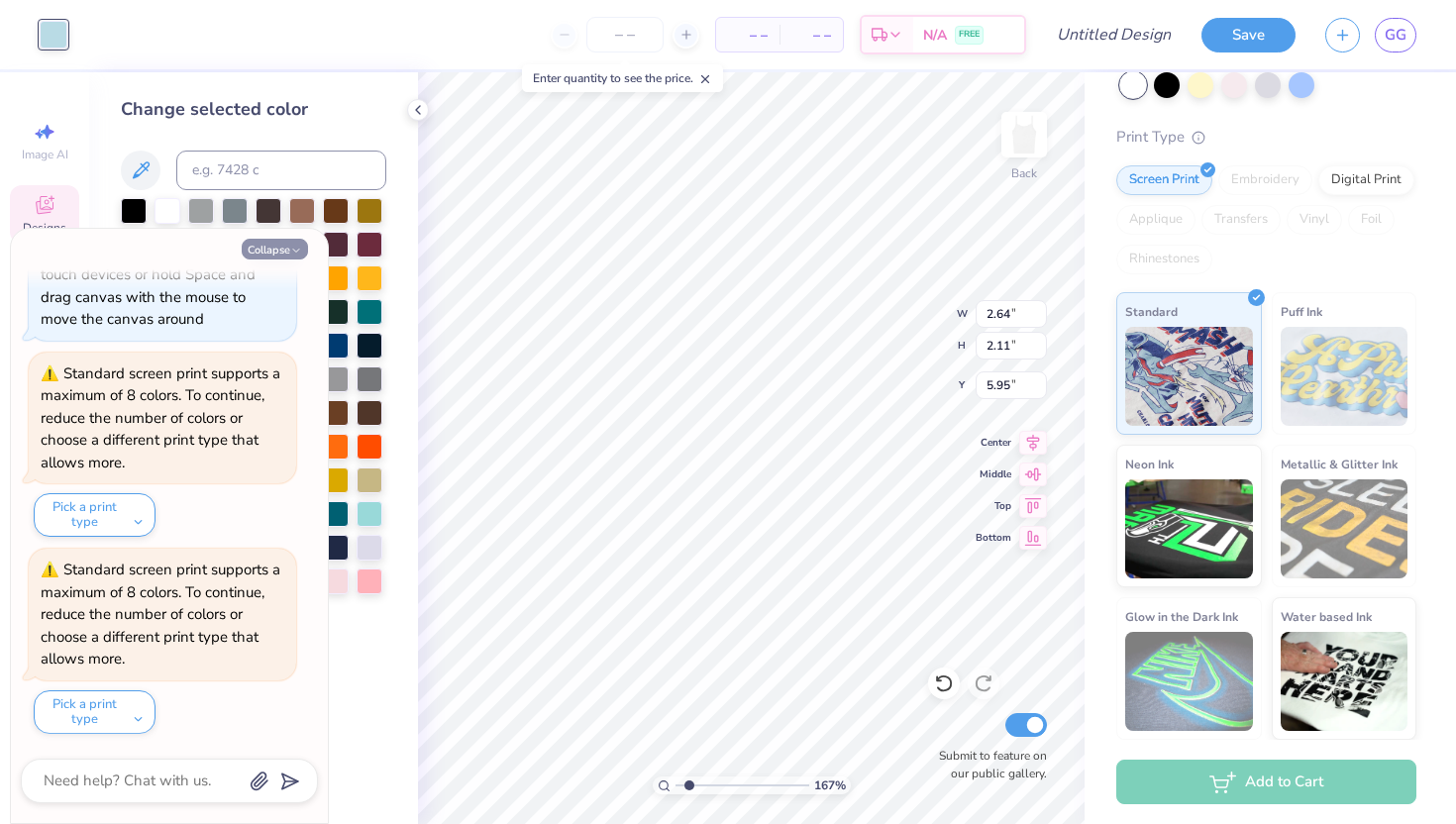 click on "Collapse" at bounding box center (274, 249) 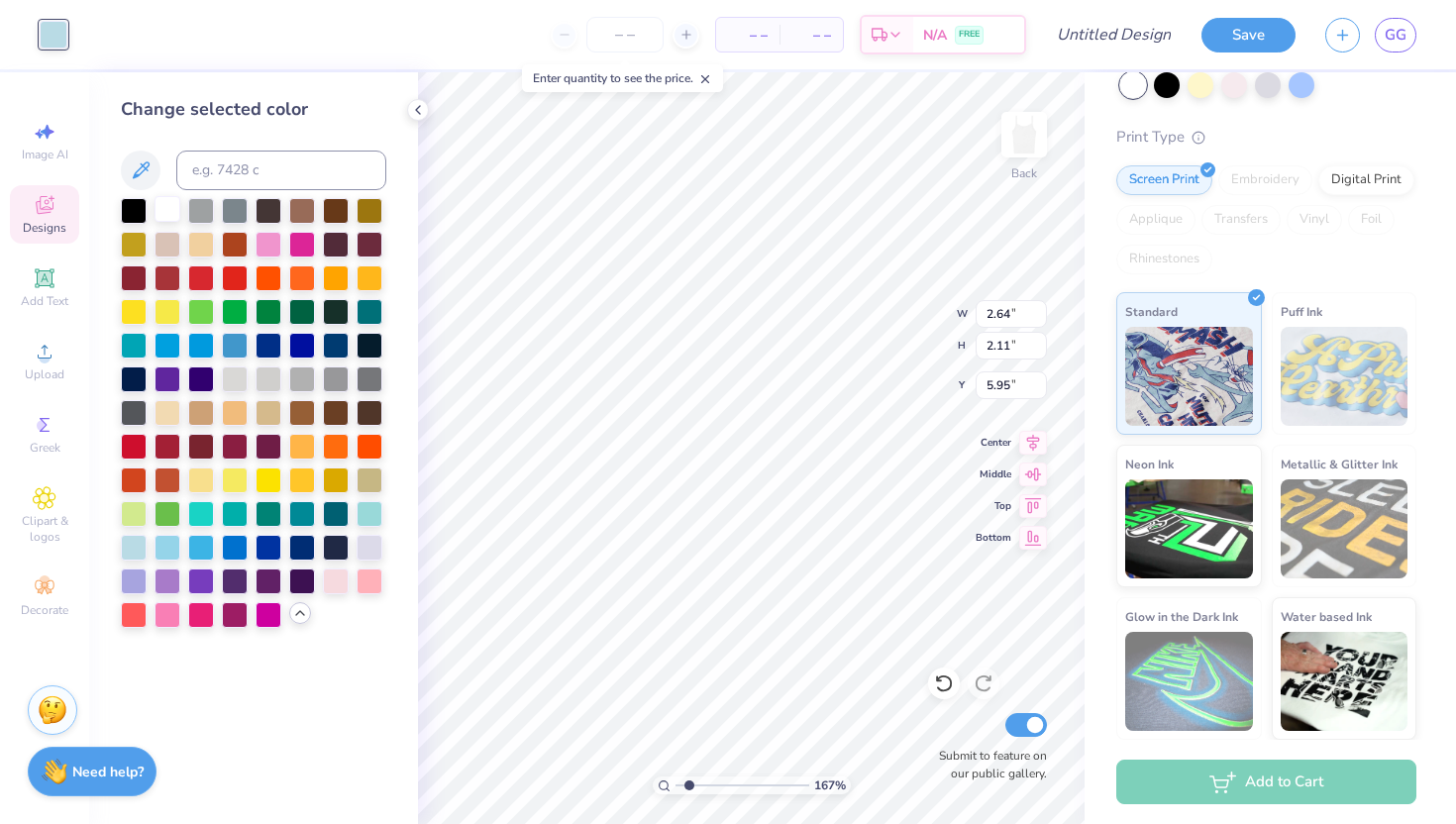 click at bounding box center [254, 413] 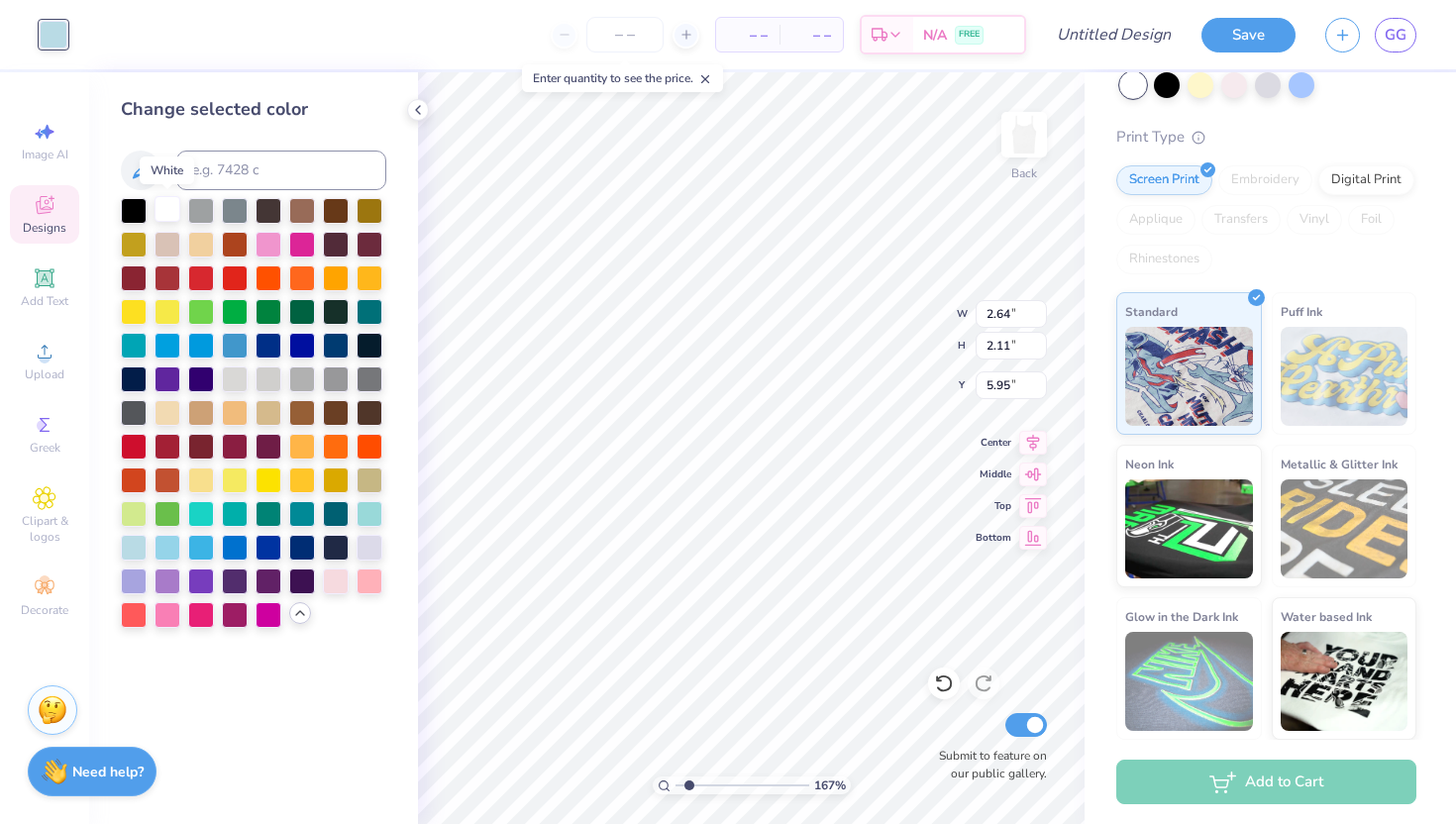 click at bounding box center [167, 209] 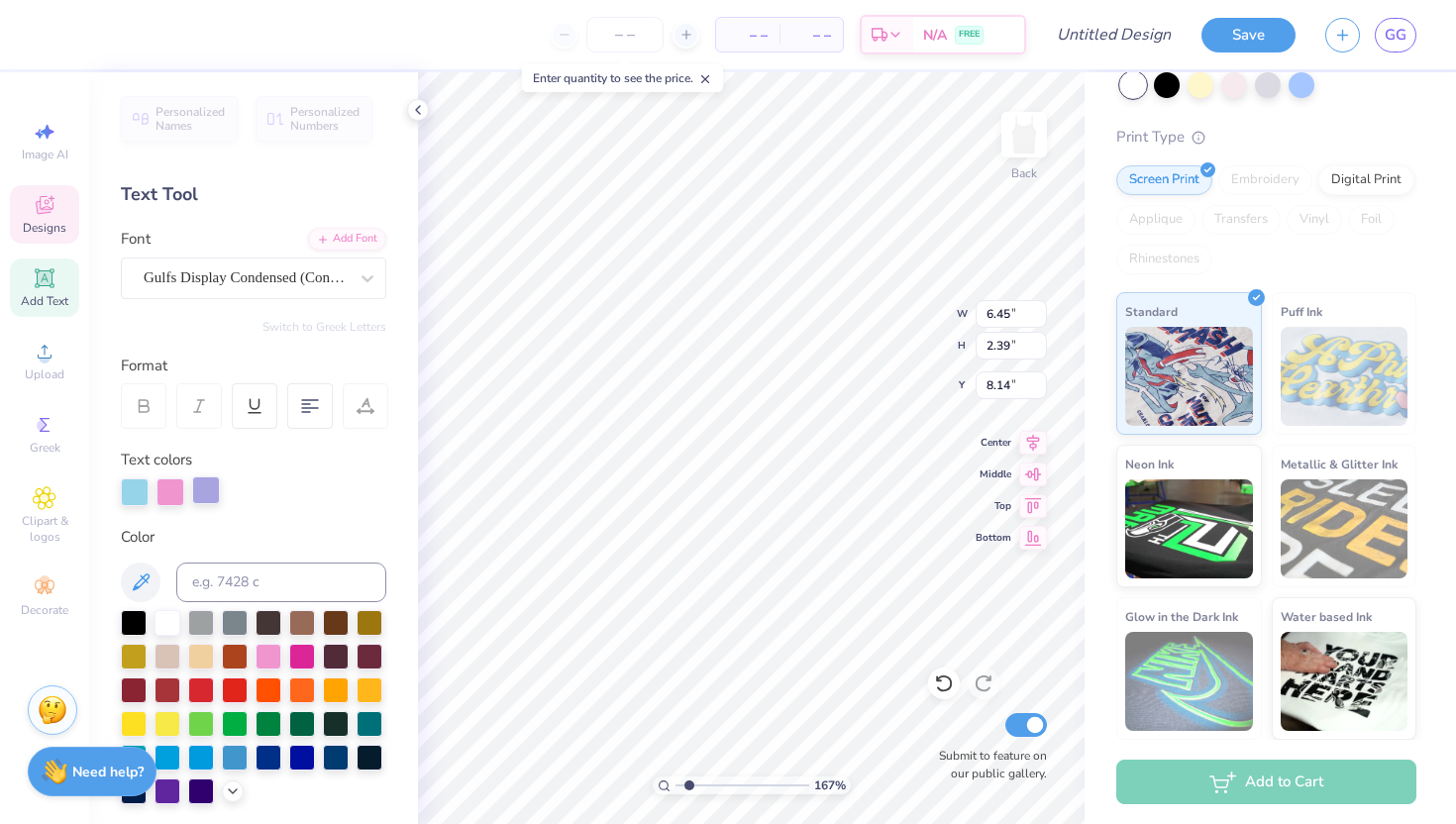 click at bounding box center [206, 490] 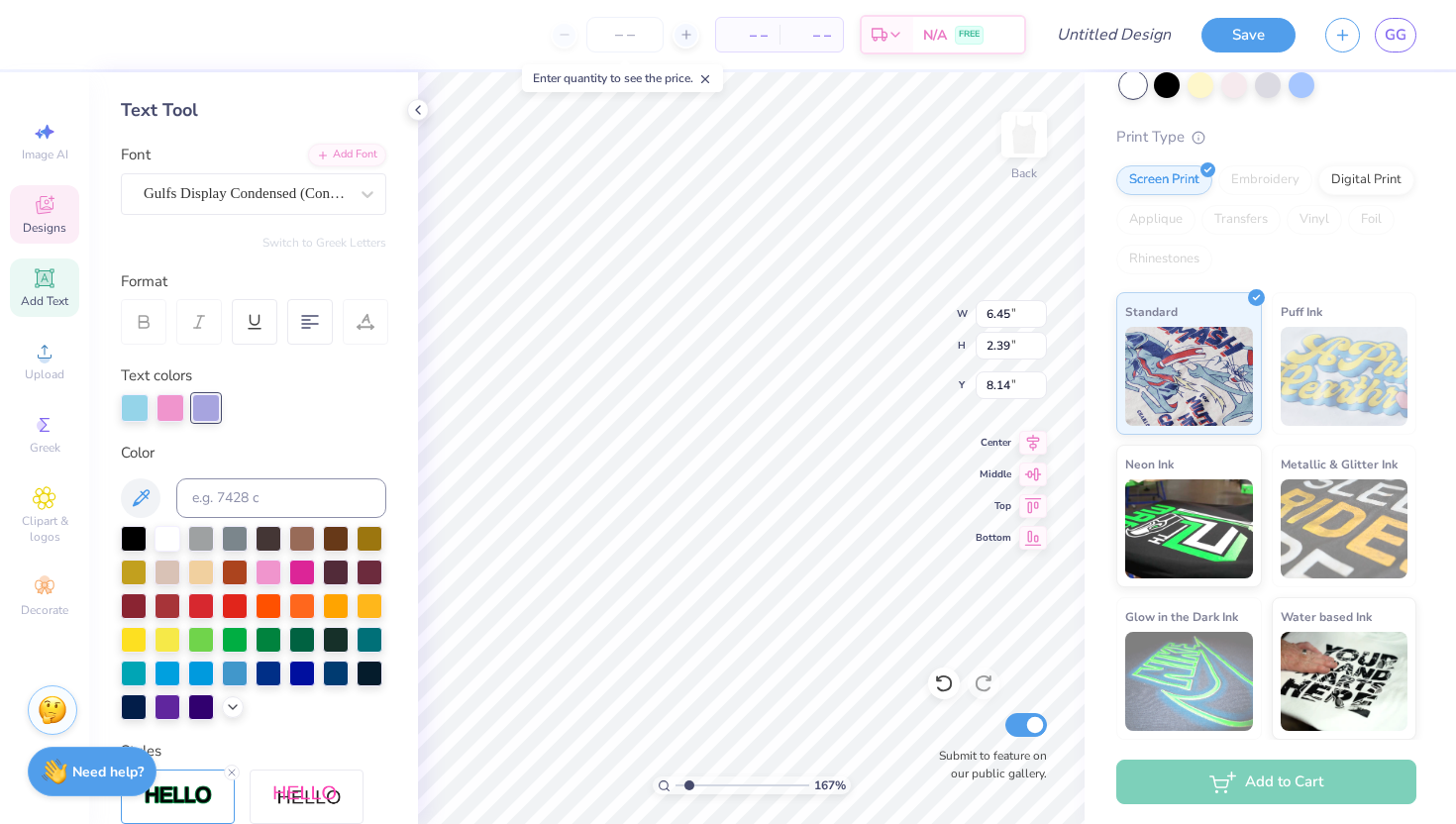 scroll, scrollTop: 97, scrollLeft: 0, axis: vertical 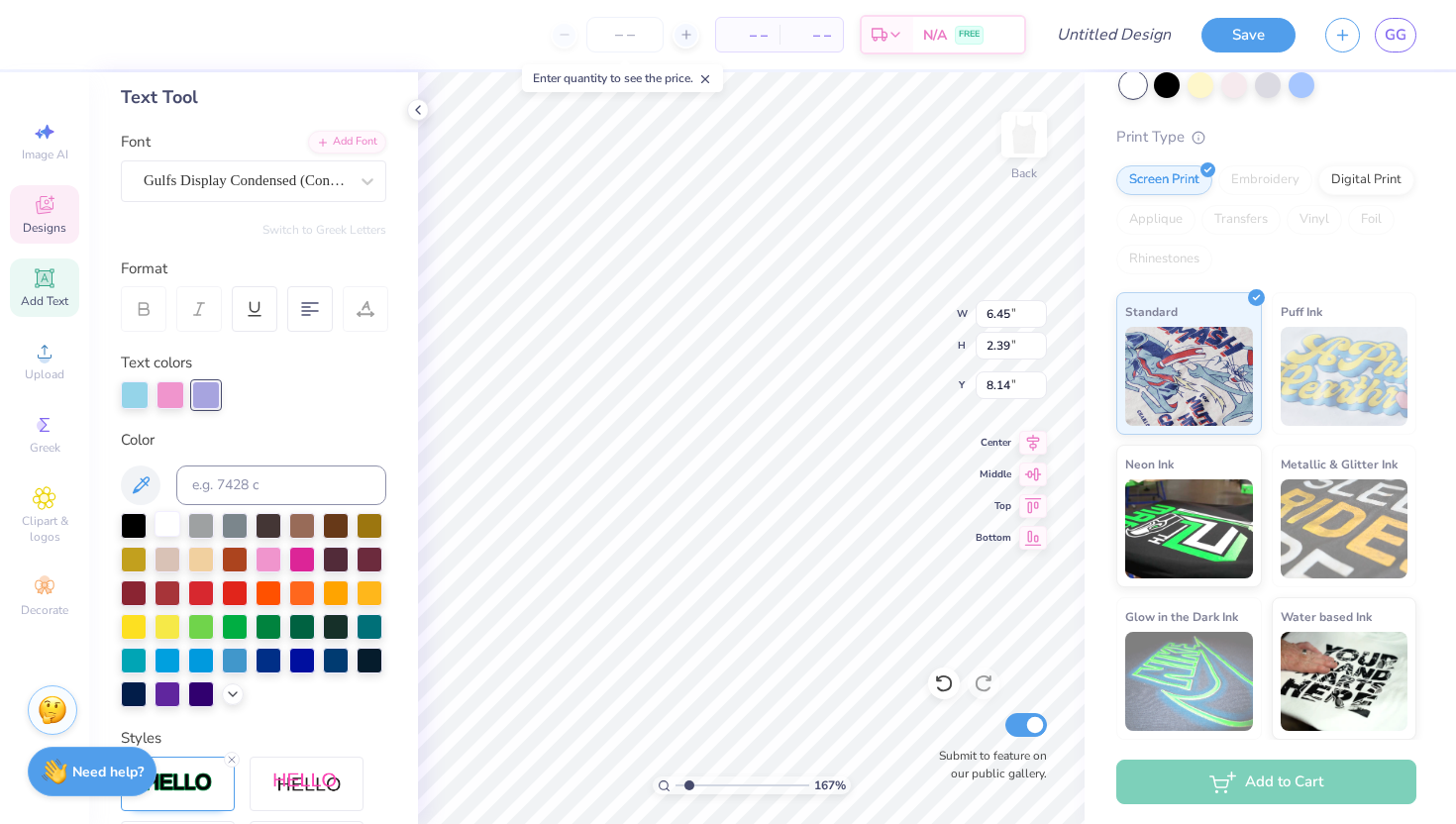 click at bounding box center [167, 524] 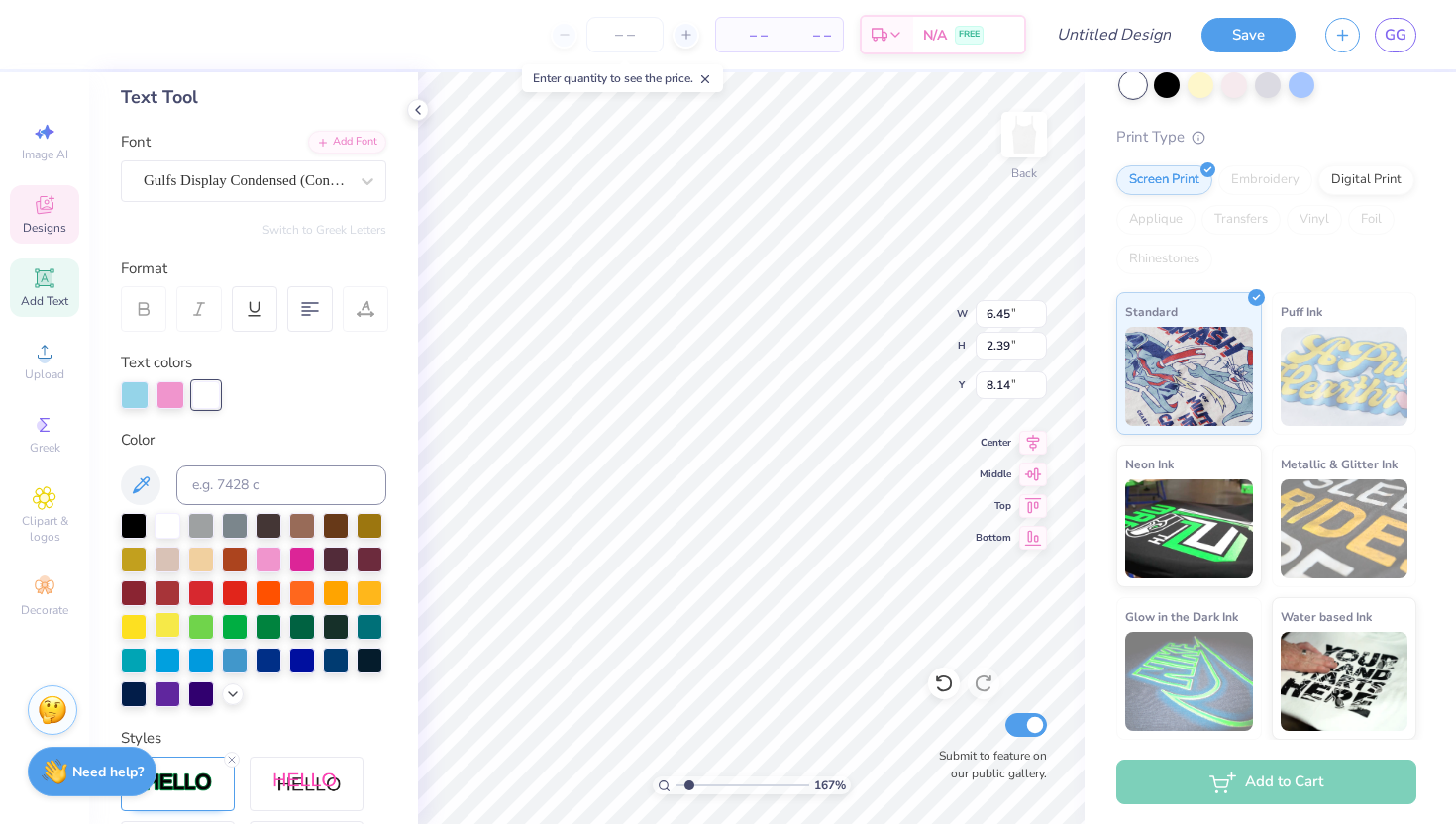 click at bounding box center [167, 625] 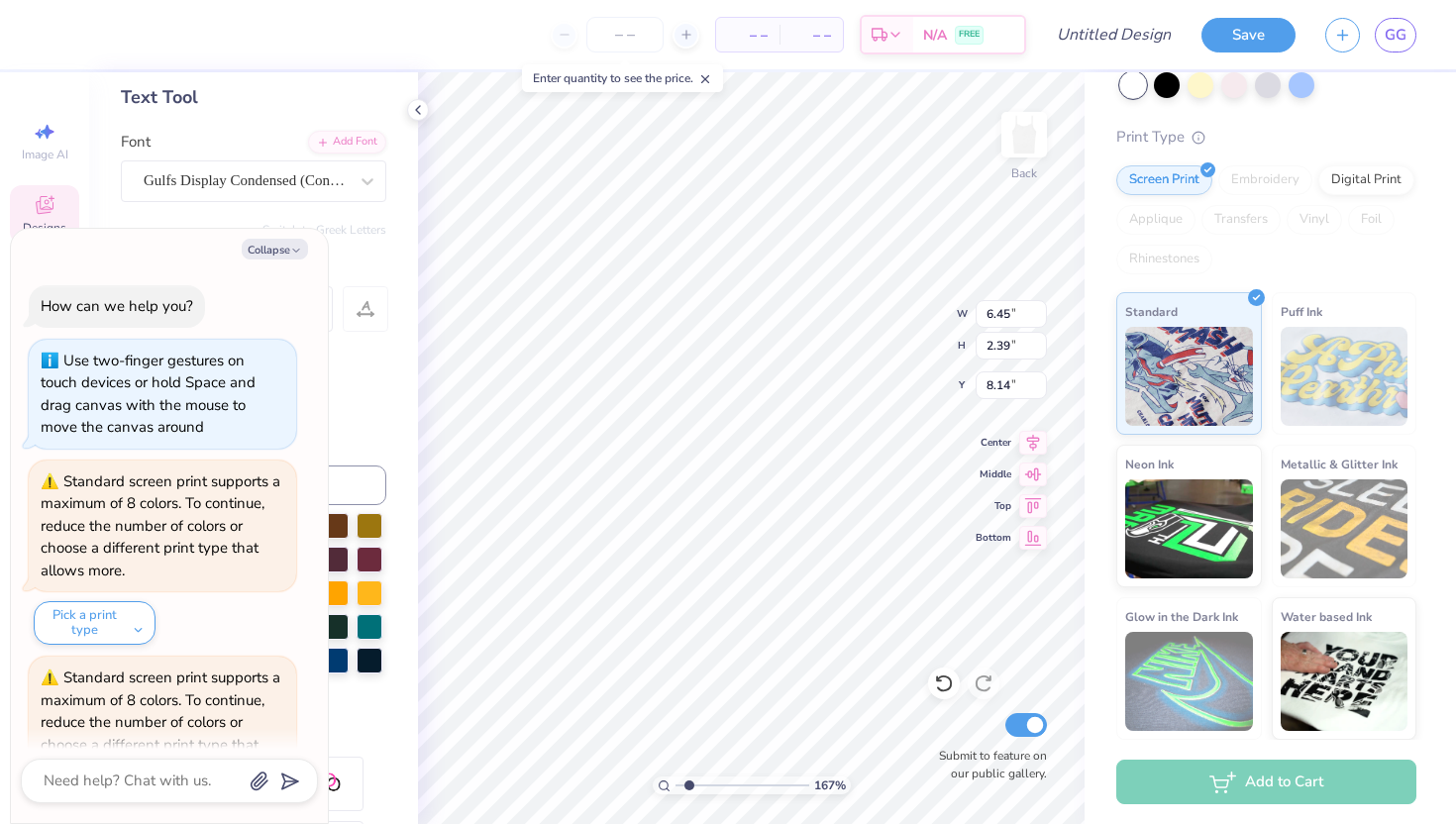 scroll, scrollTop: 305, scrollLeft: 0, axis: vertical 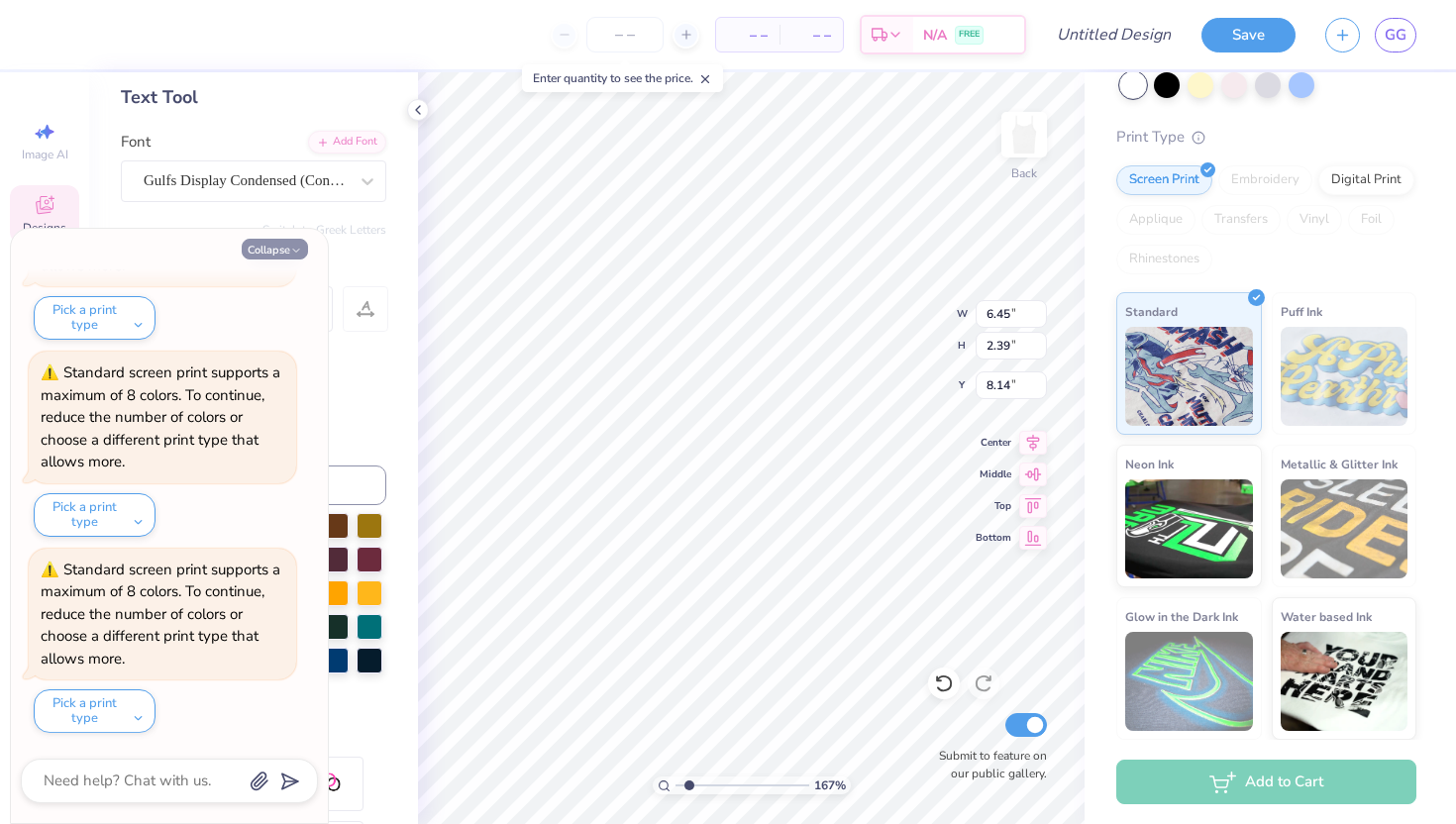 click 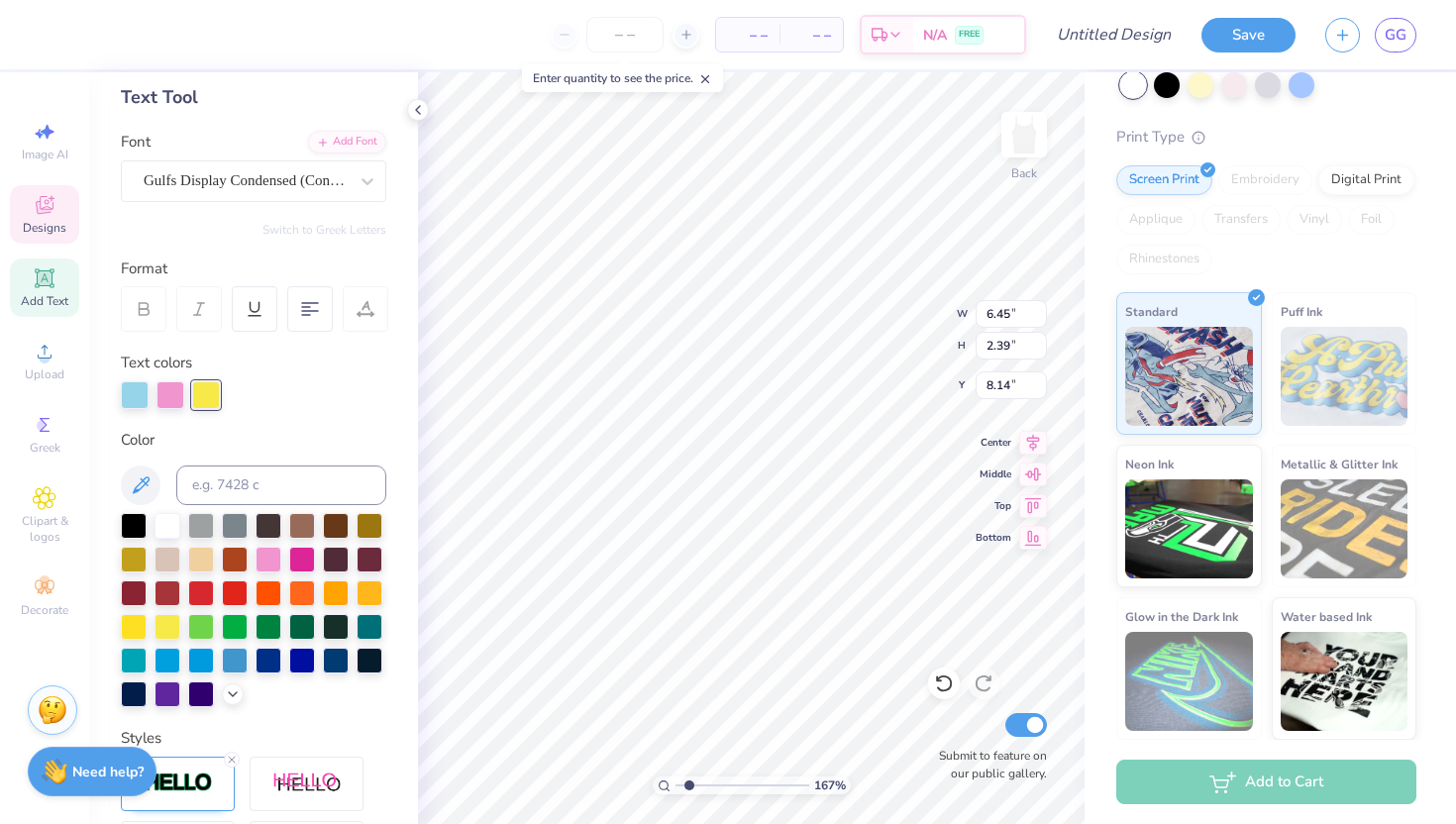 click at bounding box center (254, 610) 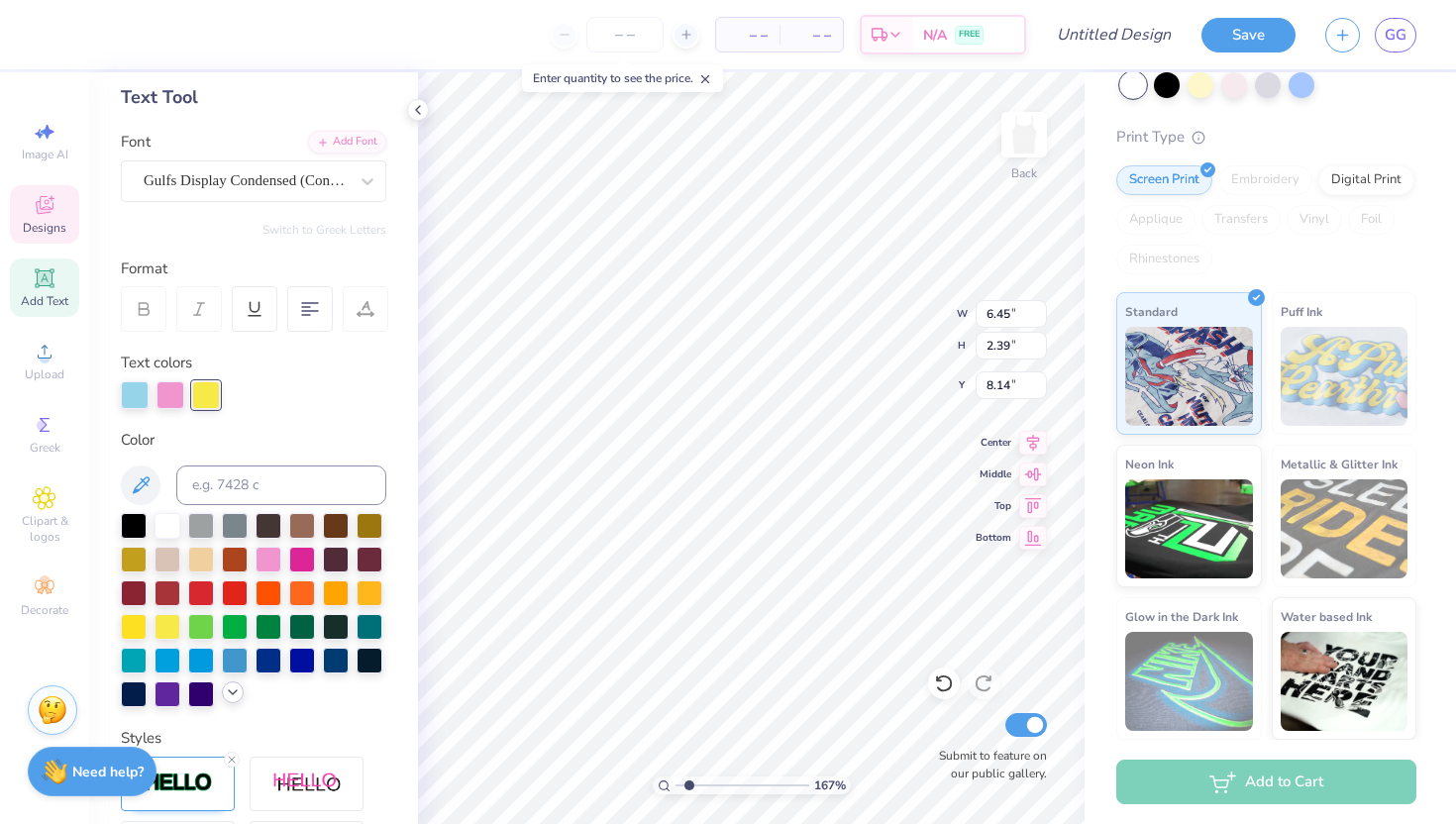 click 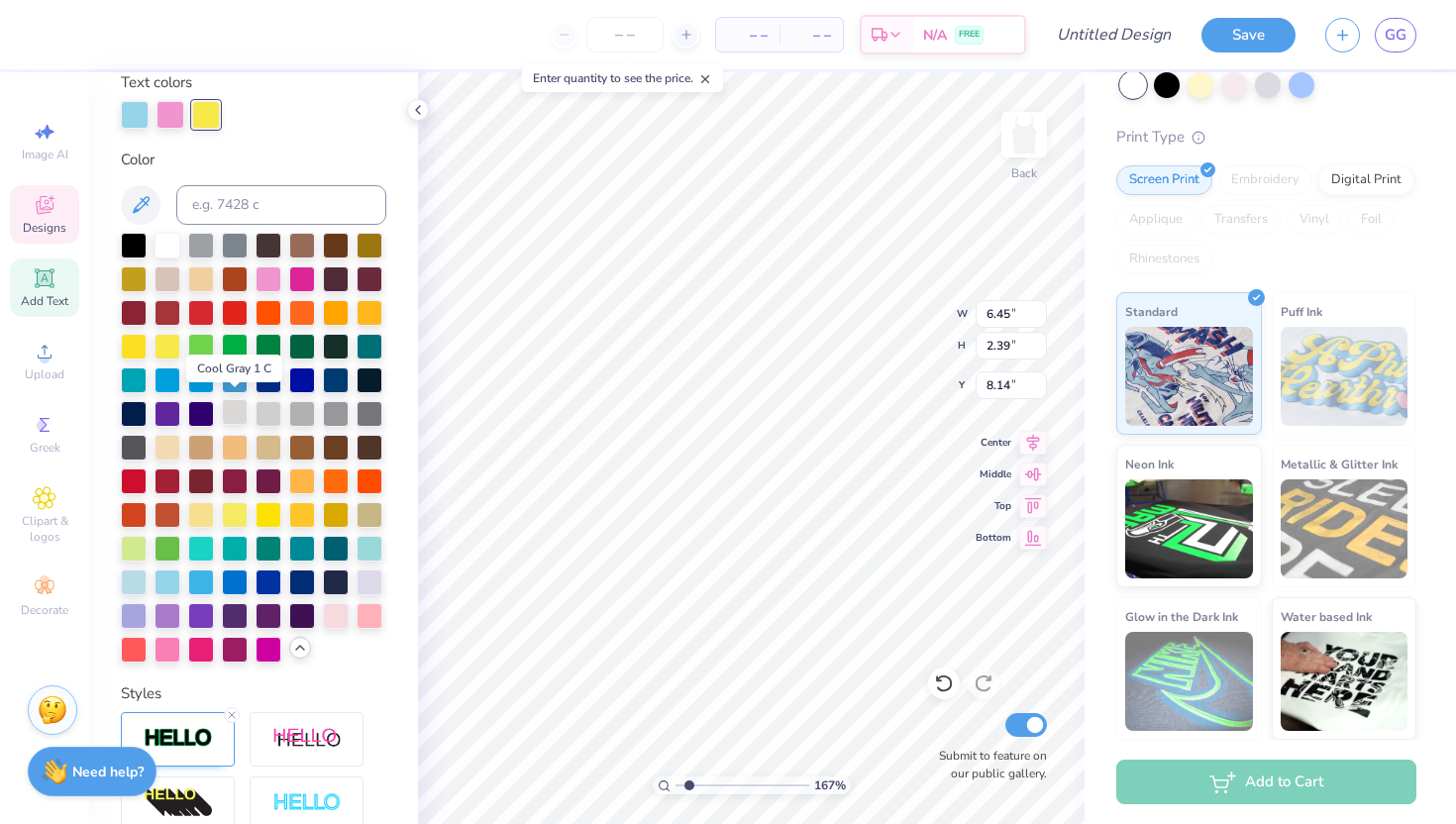 scroll, scrollTop: 382, scrollLeft: 0, axis: vertical 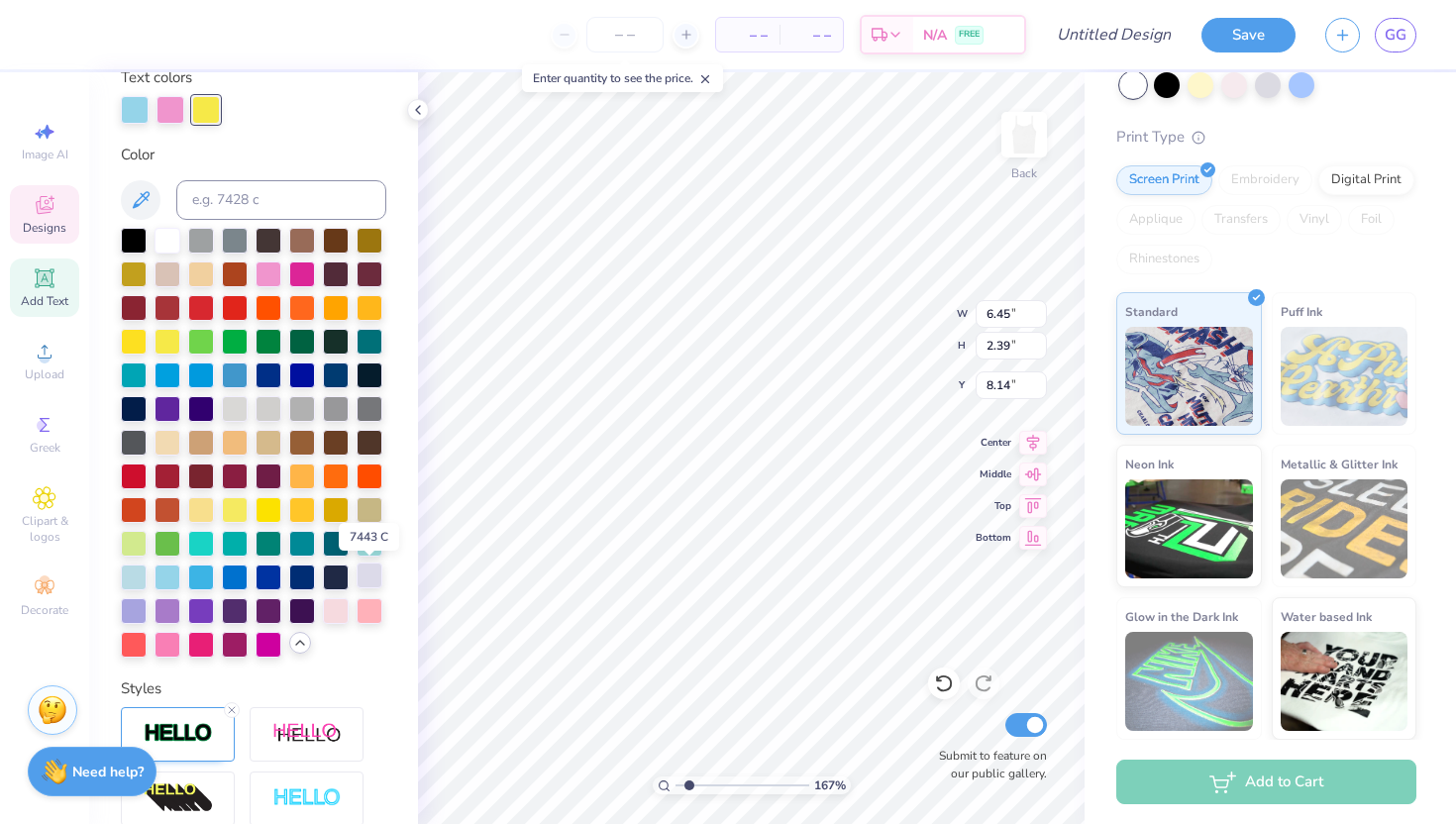 click at bounding box center [369, 575] 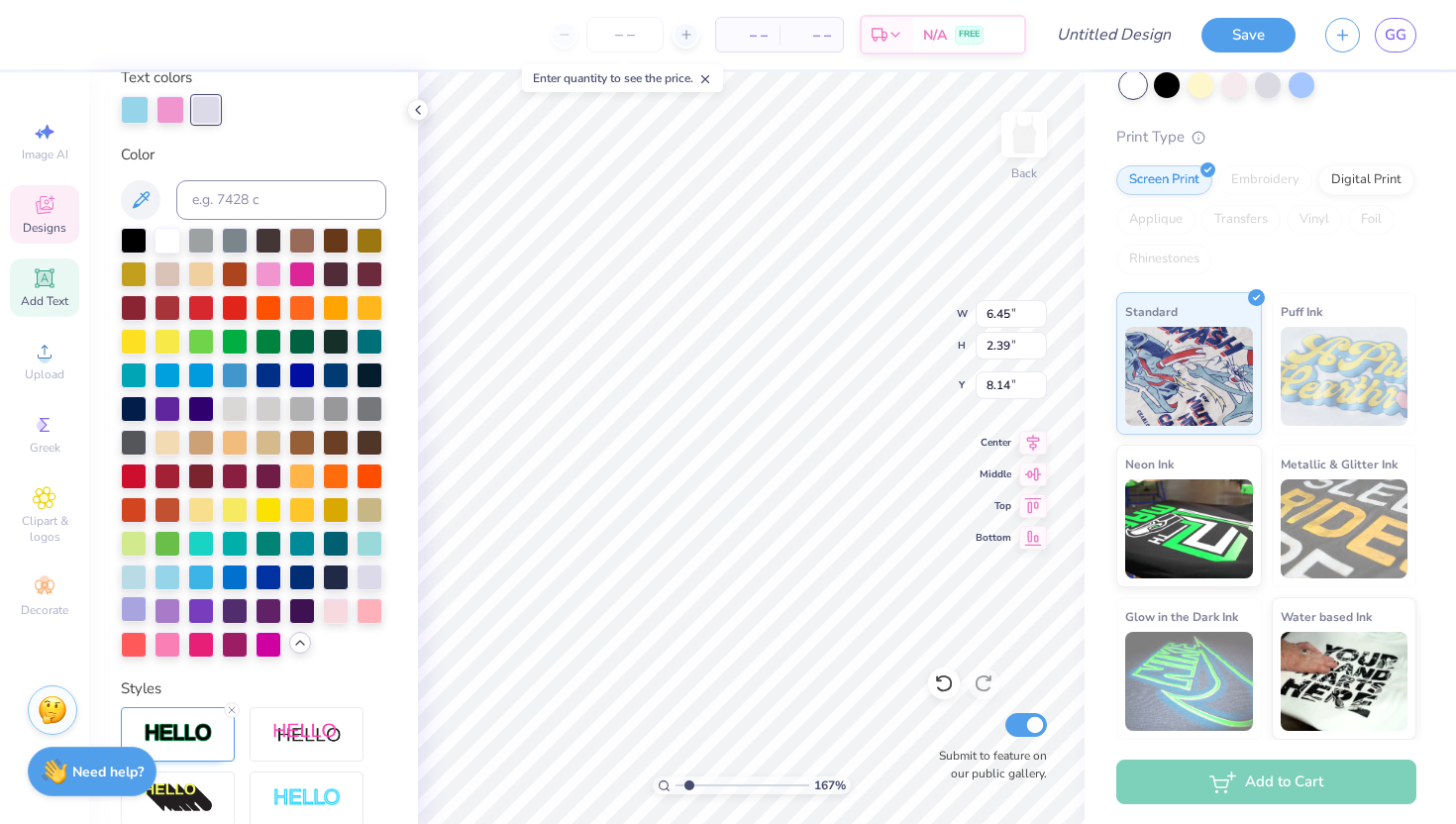 click at bounding box center [134, 609] 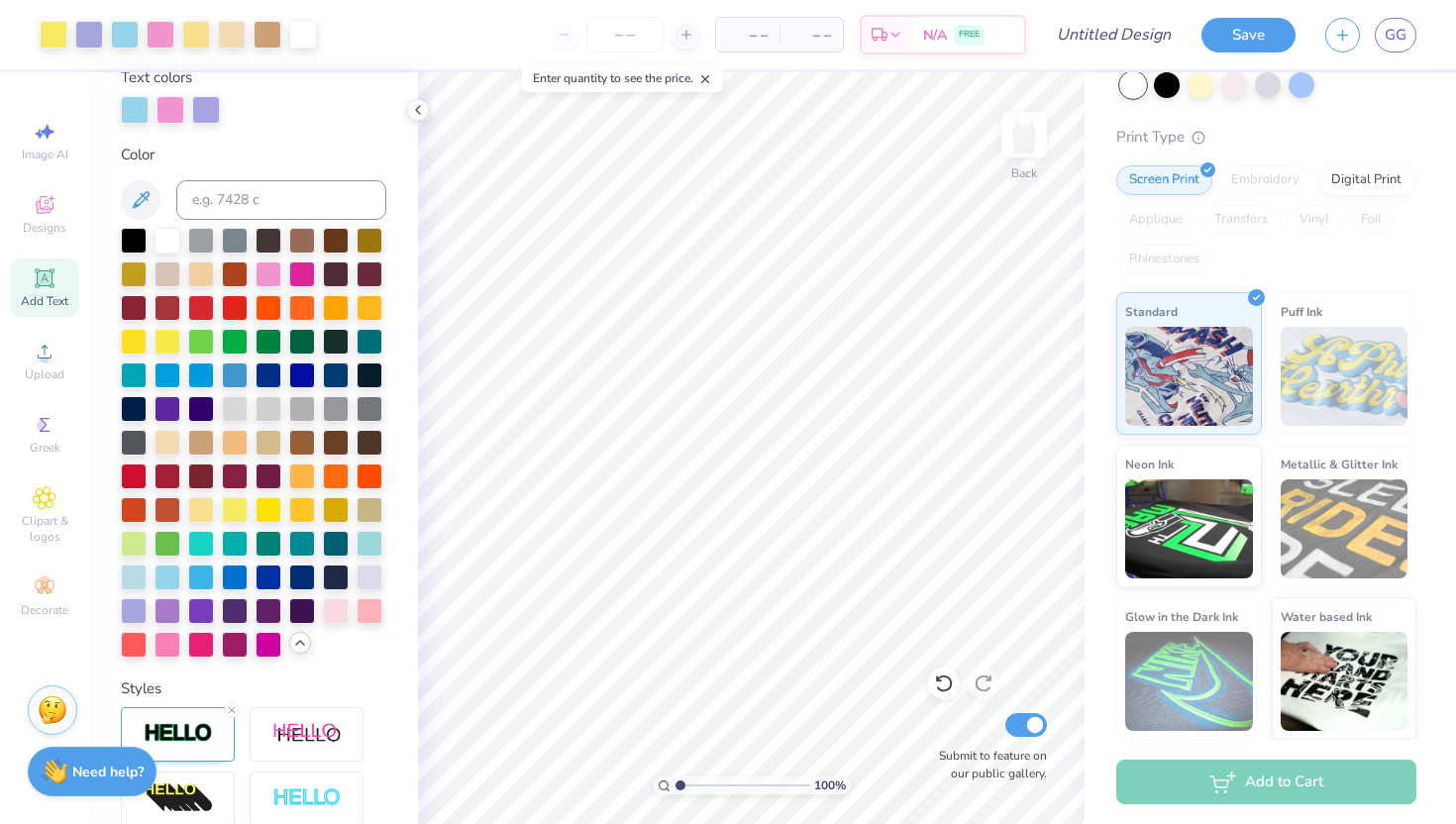 drag, startPoint x: 688, startPoint y: 785, endPoint x: 653, endPoint y: 783, distance: 35.0571 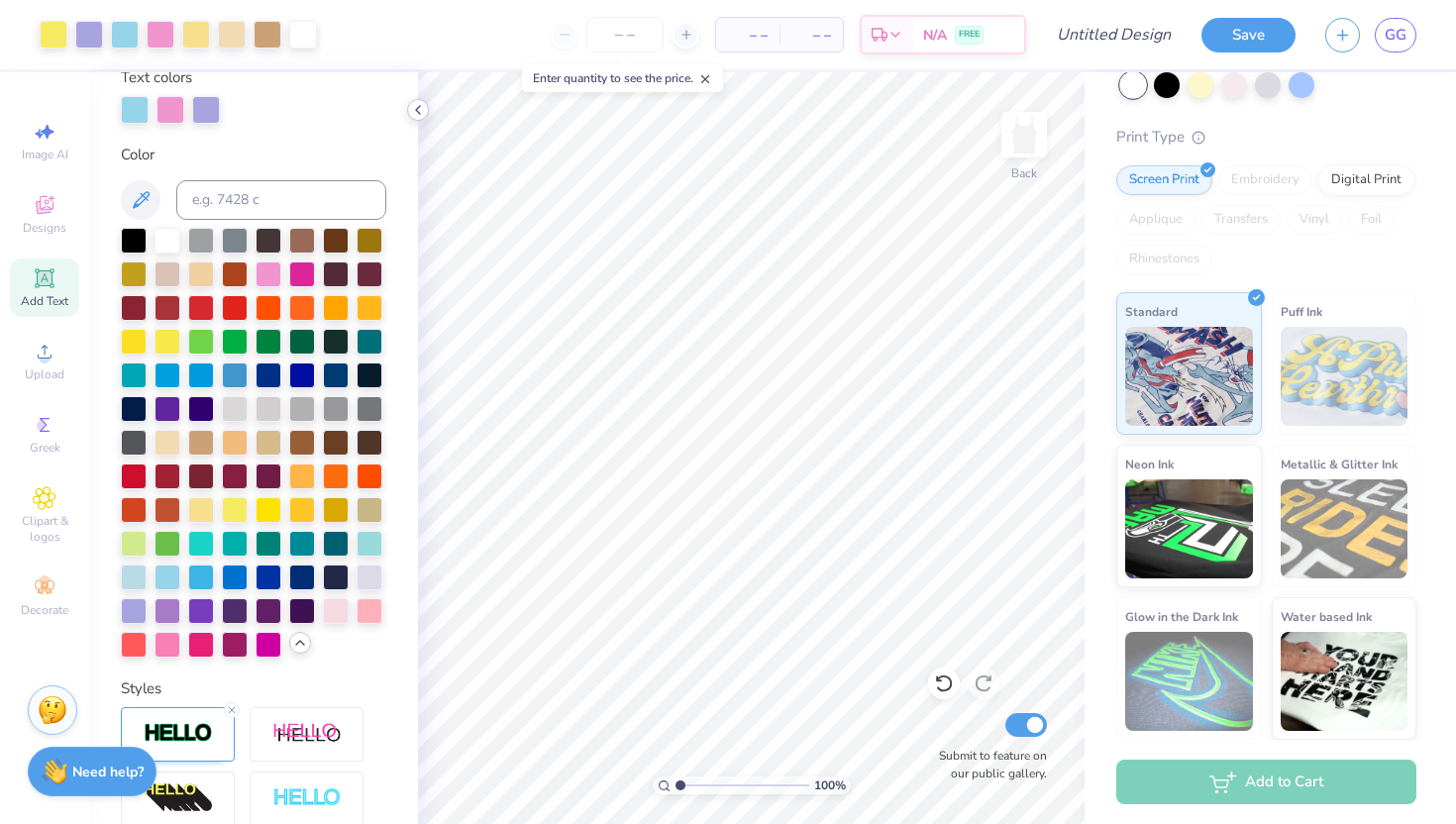 click 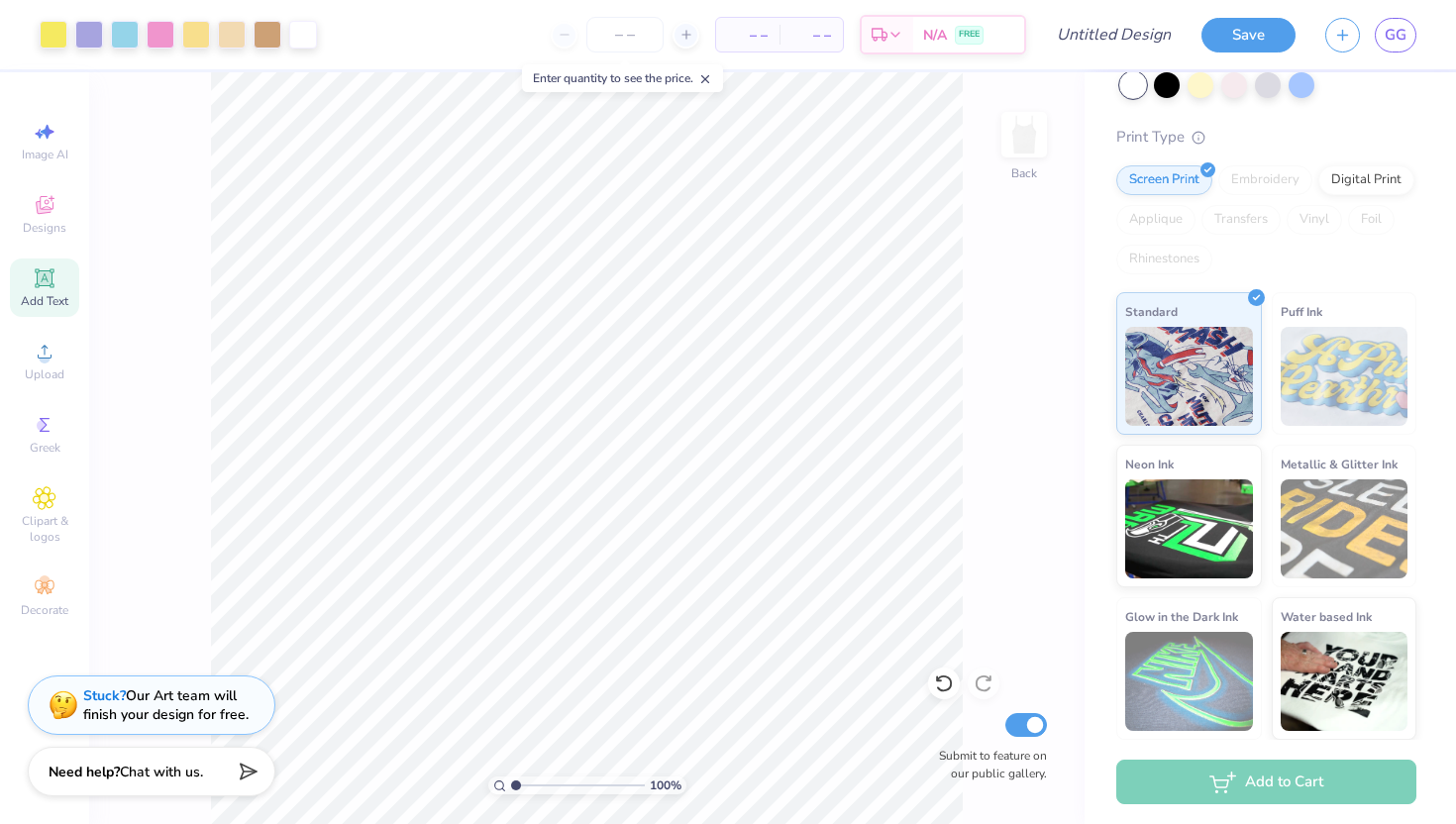 click 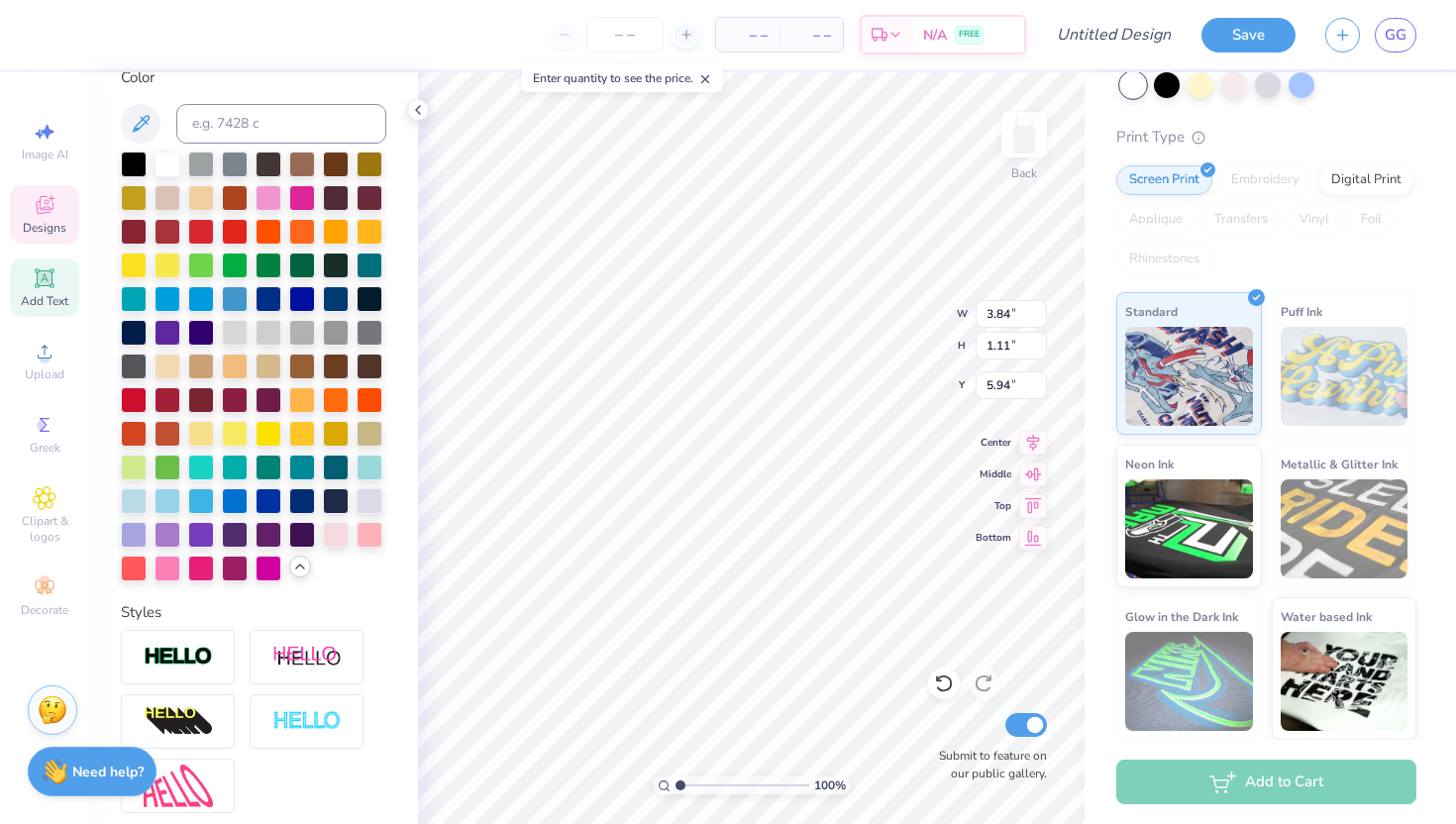 click on "Designs" at bounding box center (45, 228) 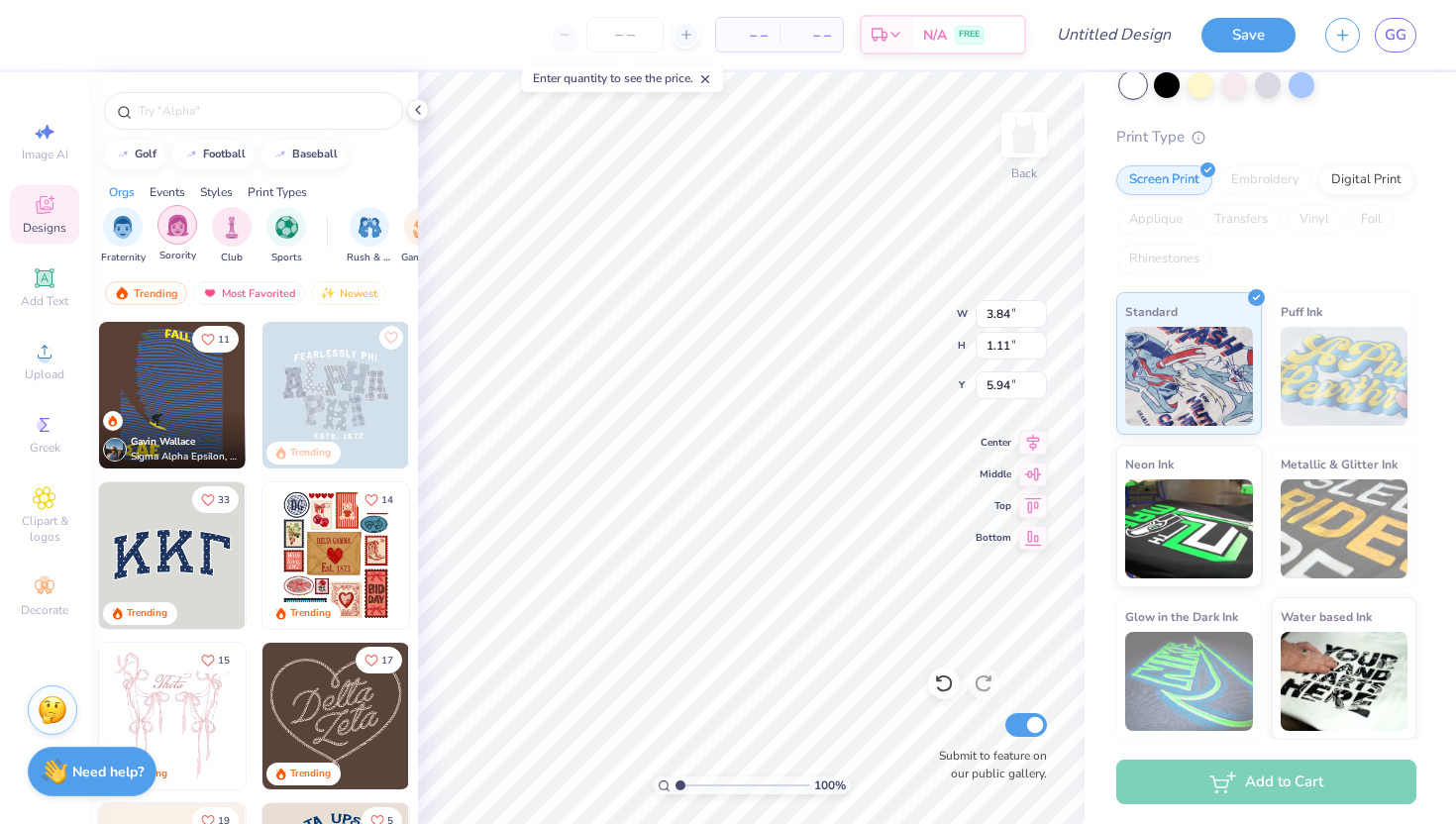 click at bounding box center (177, 225) 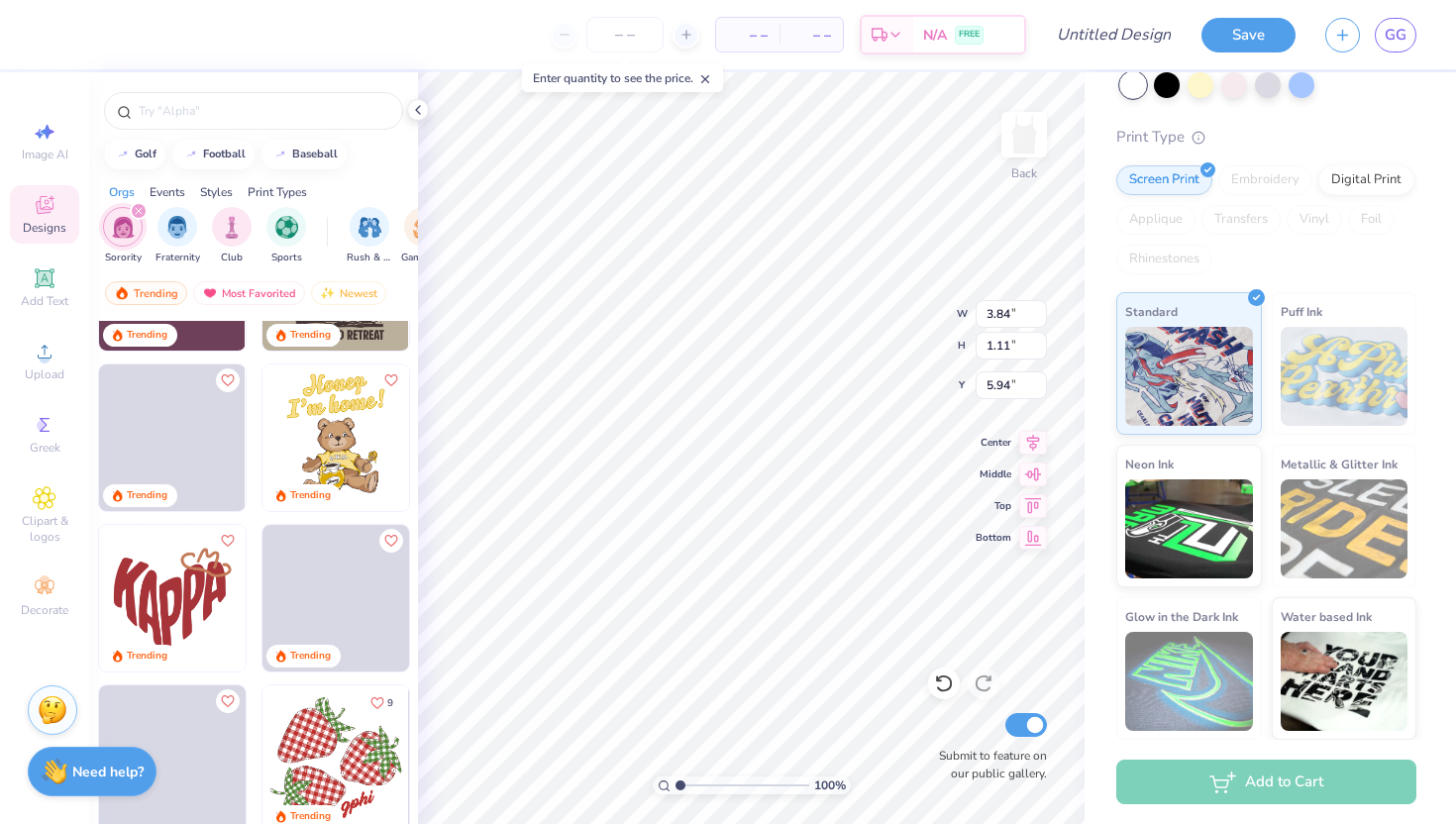 scroll, scrollTop: 2525, scrollLeft: 0, axis: vertical 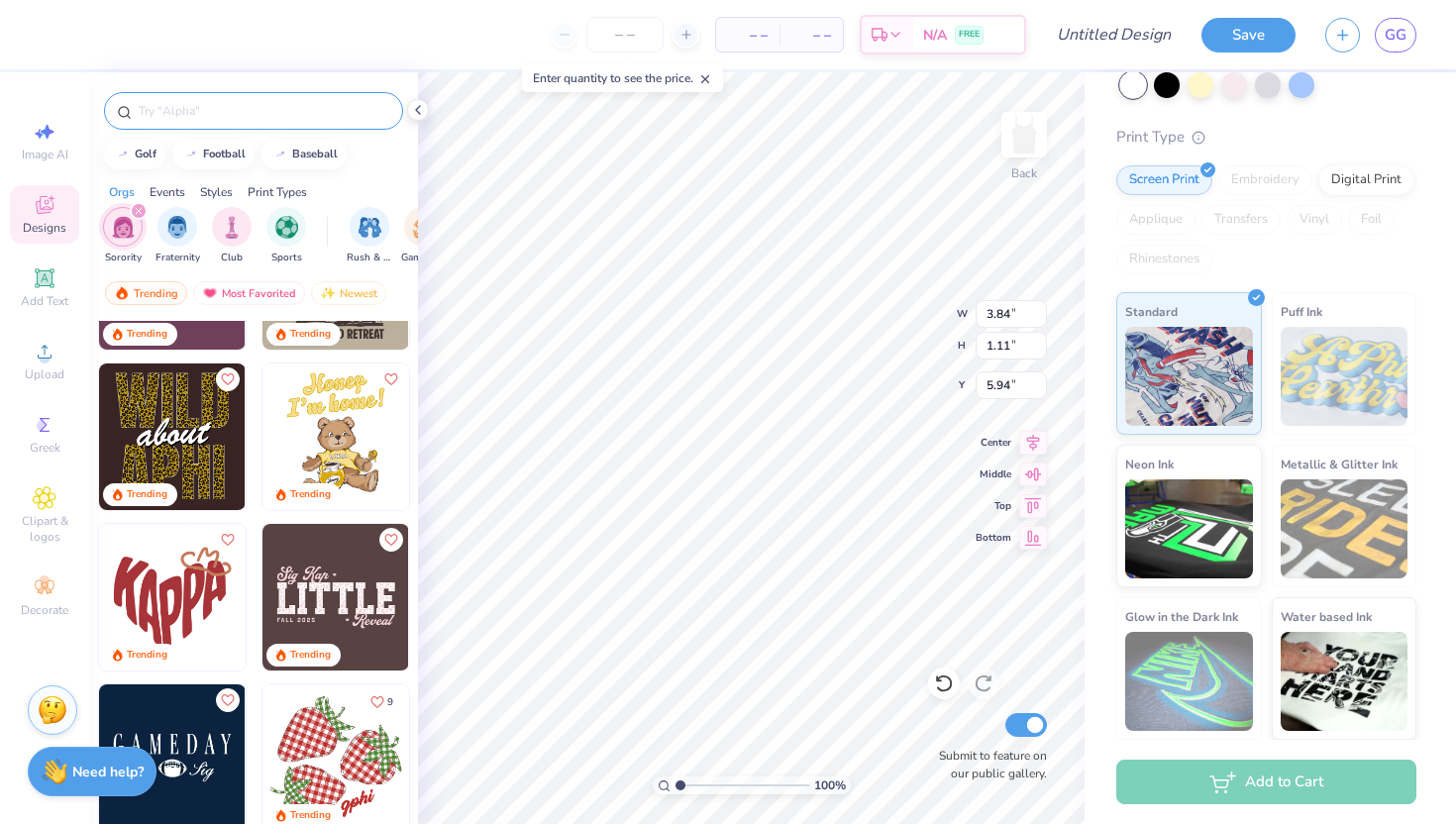 click at bounding box center (263, 111) 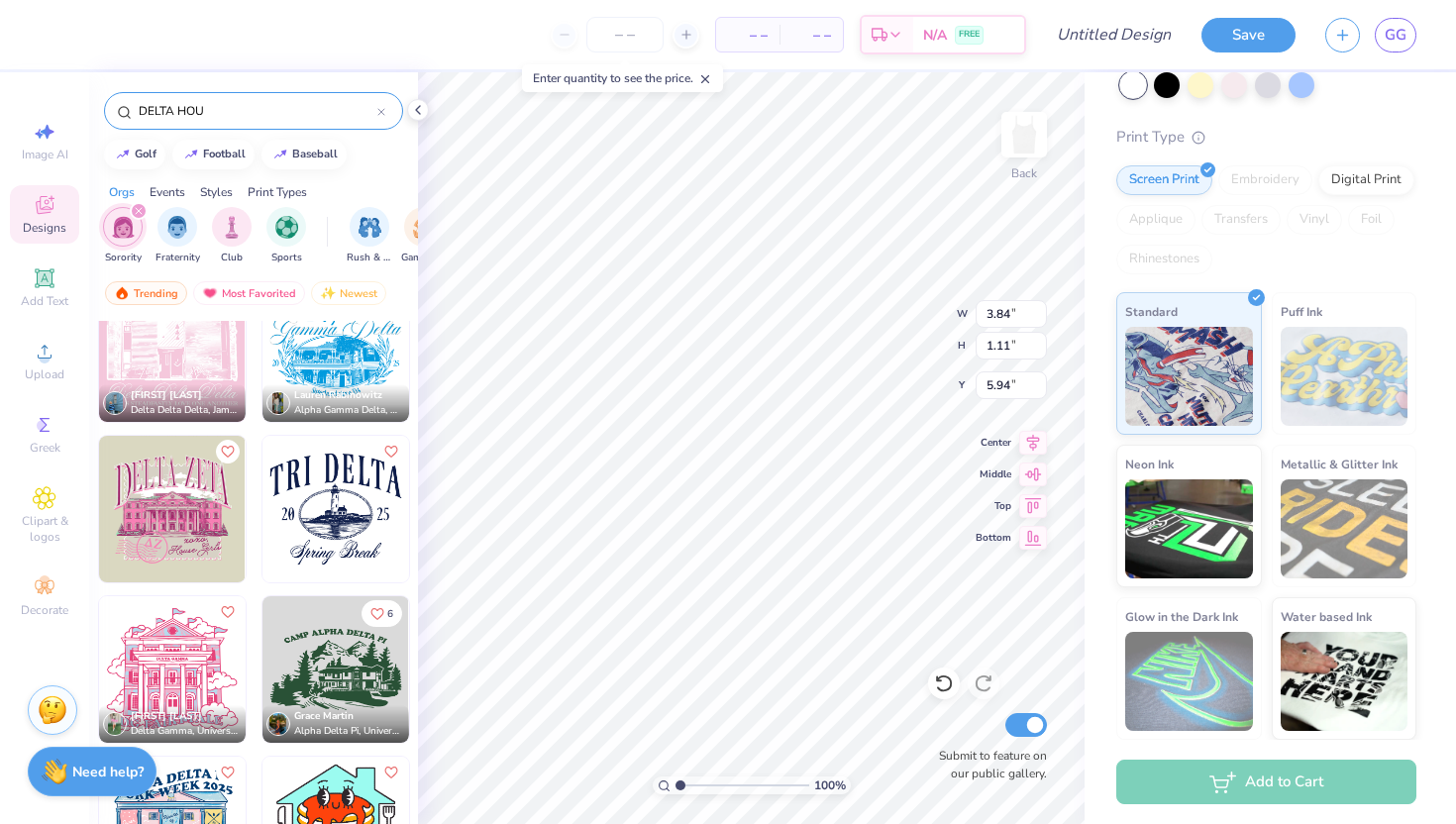 scroll, scrollTop: 45, scrollLeft: 0, axis: vertical 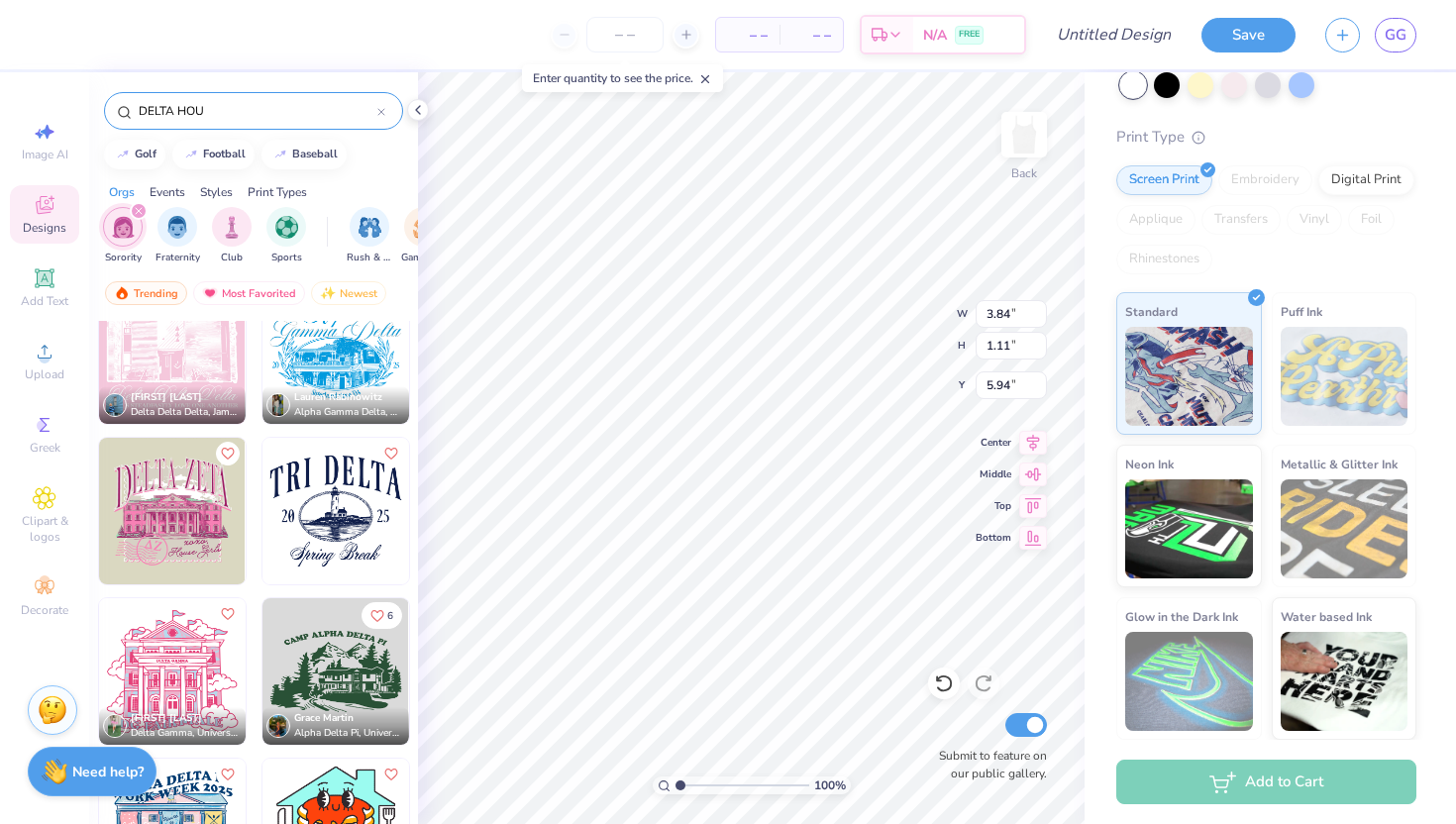 type on "DELTA HOU" 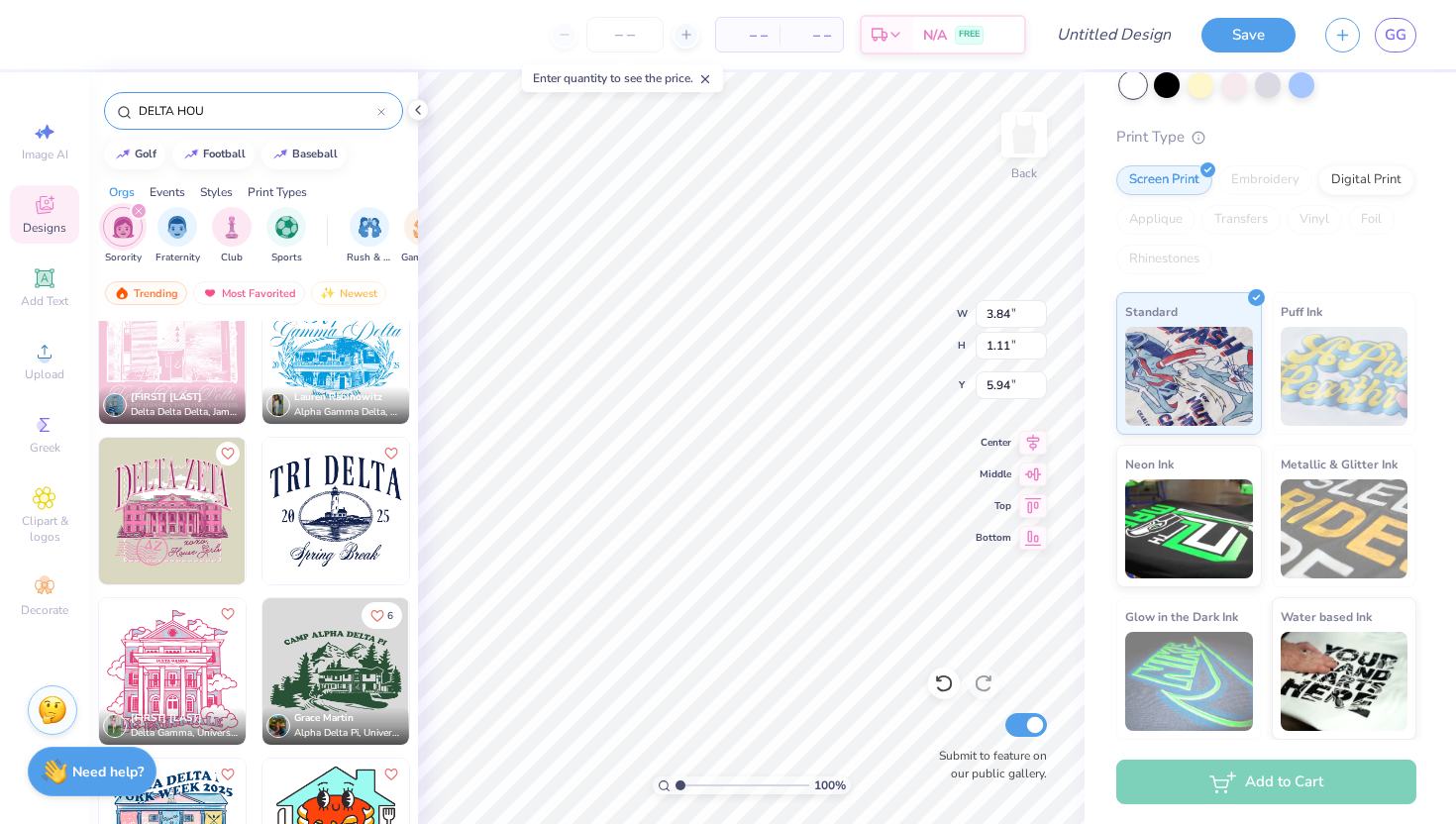 click at bounding box center [336, 511] 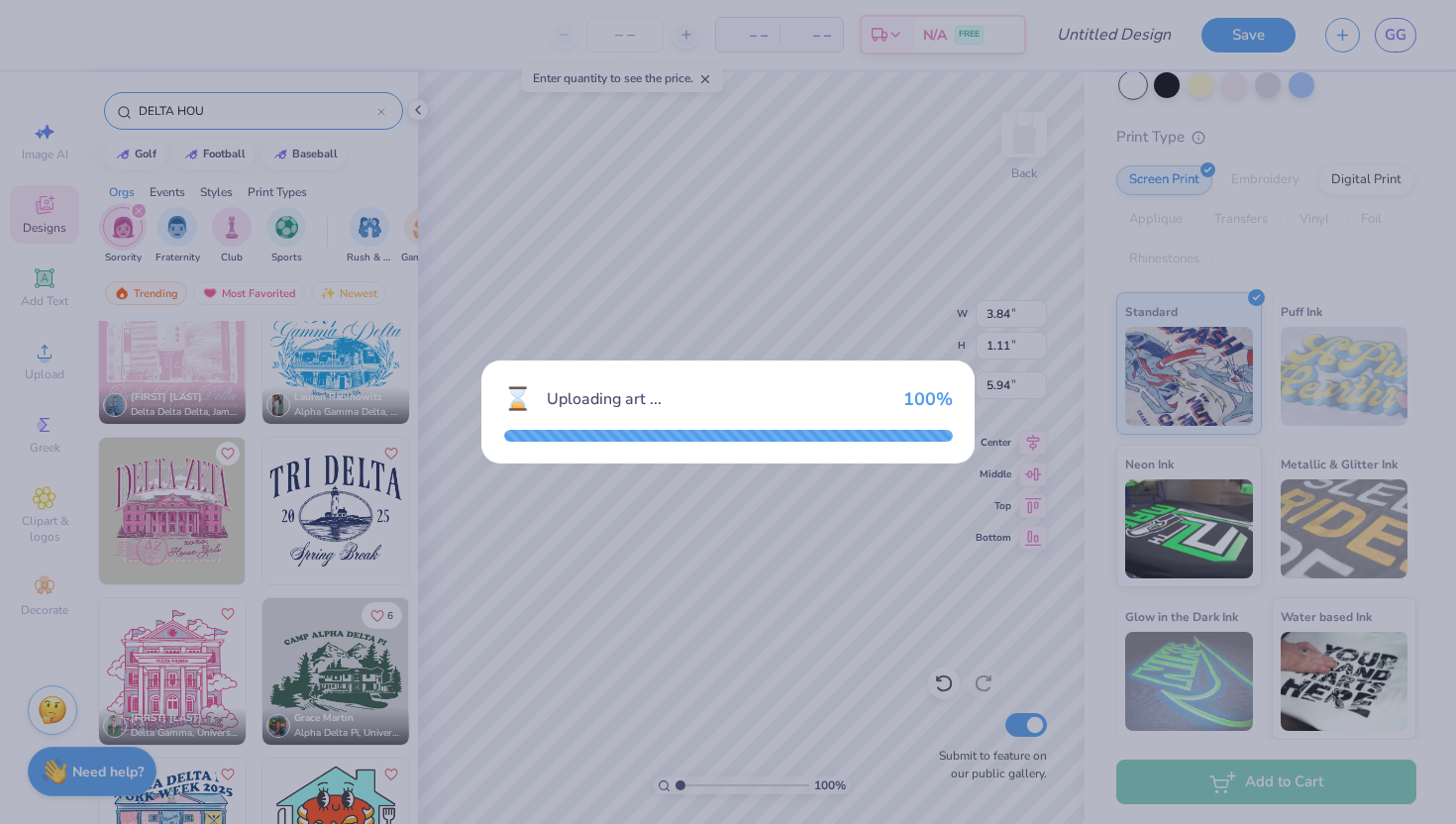 type on "7.92" 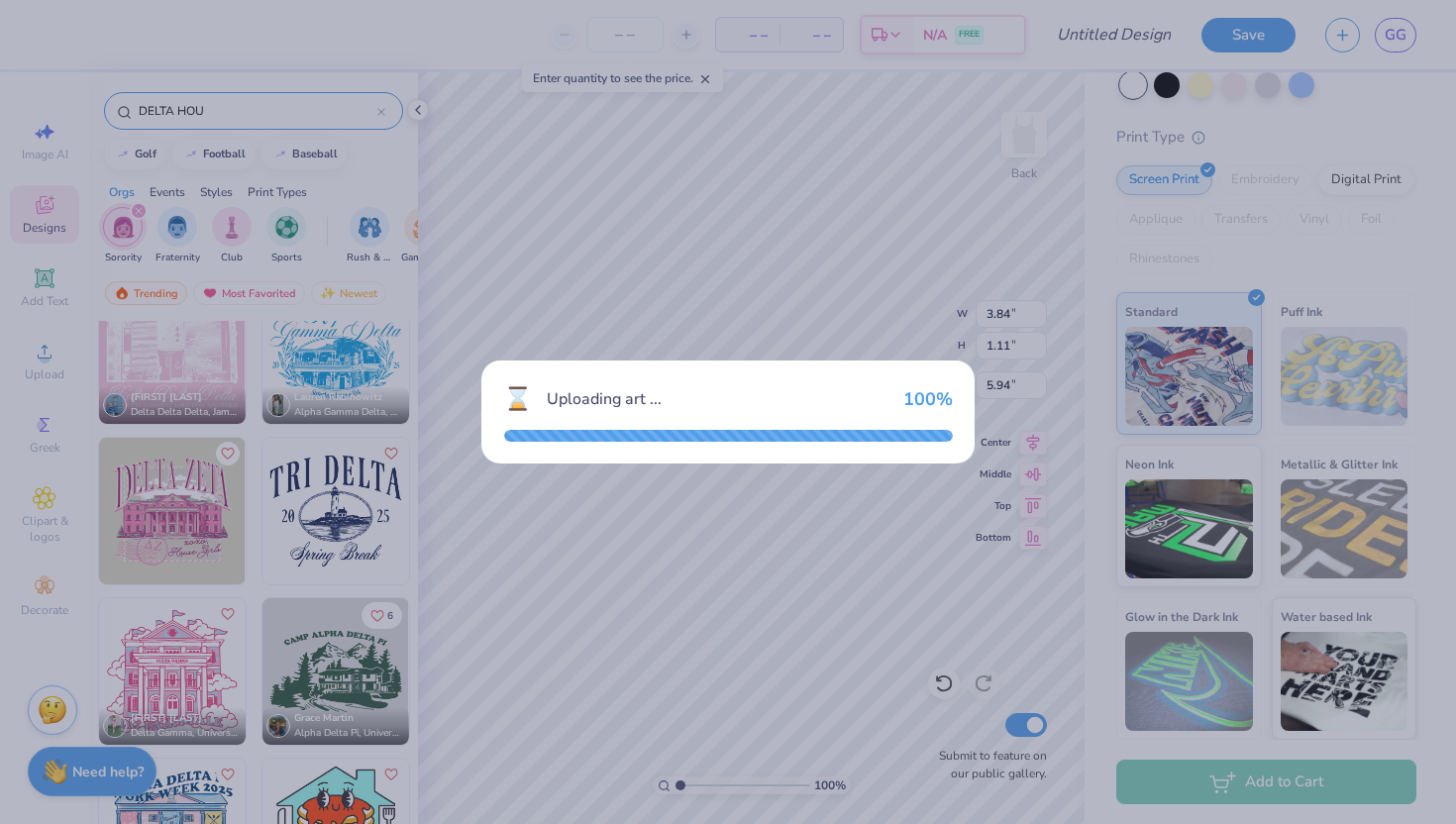 type on "6.70" 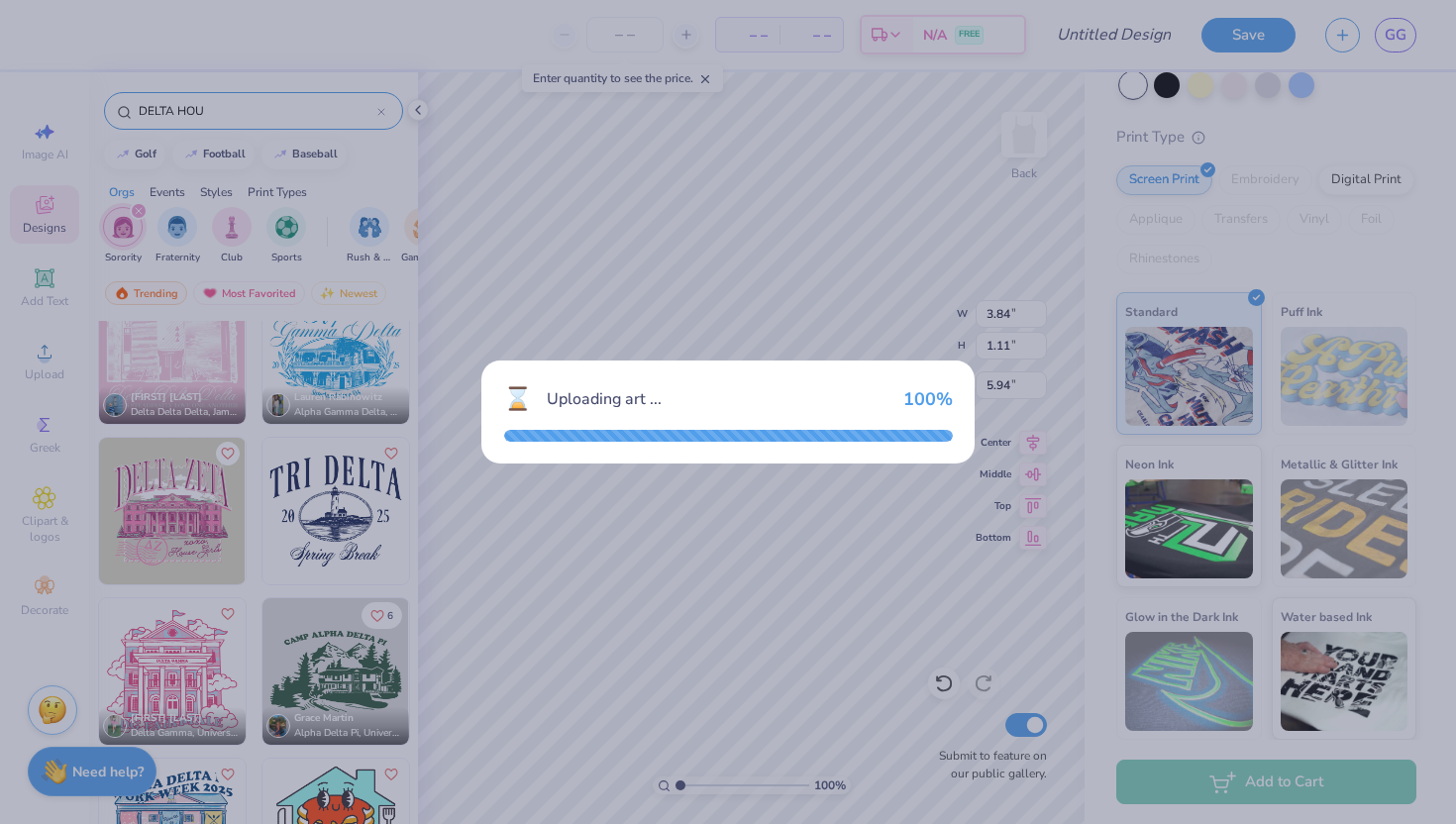 type on "3.15" 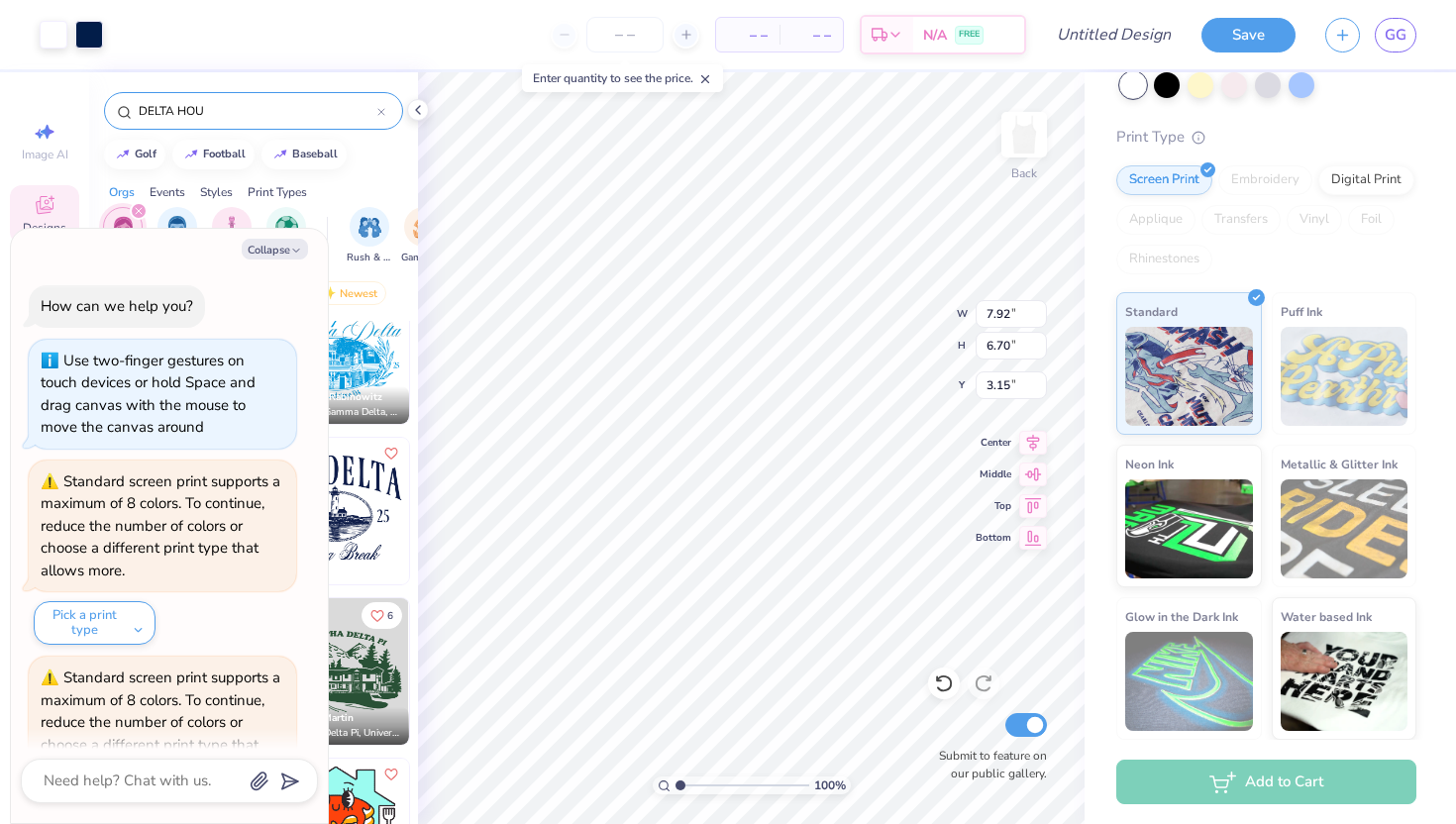 scroll, scrollTop: 501, scrollLeft: 0, axis: vertical 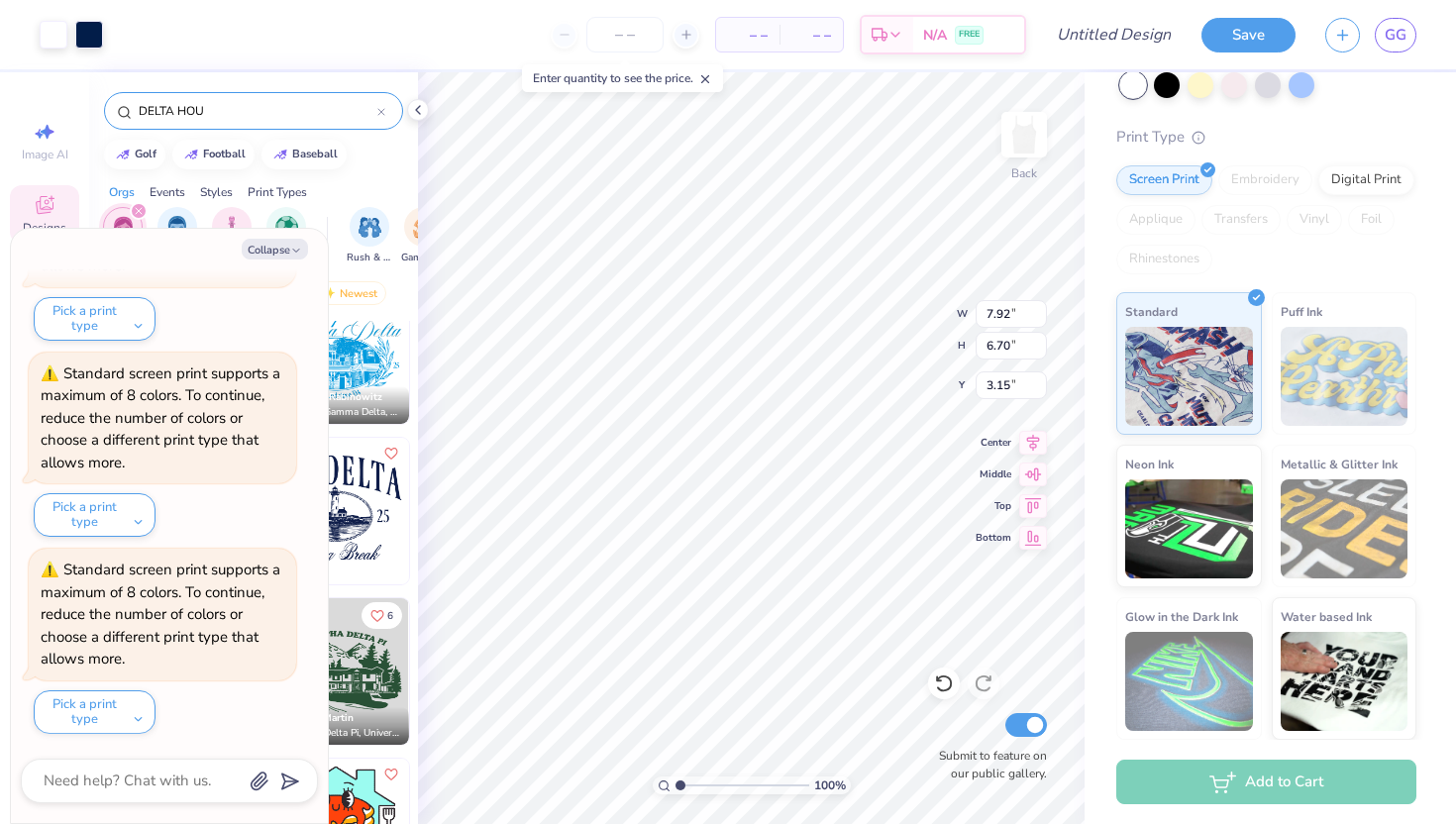 type on "x" 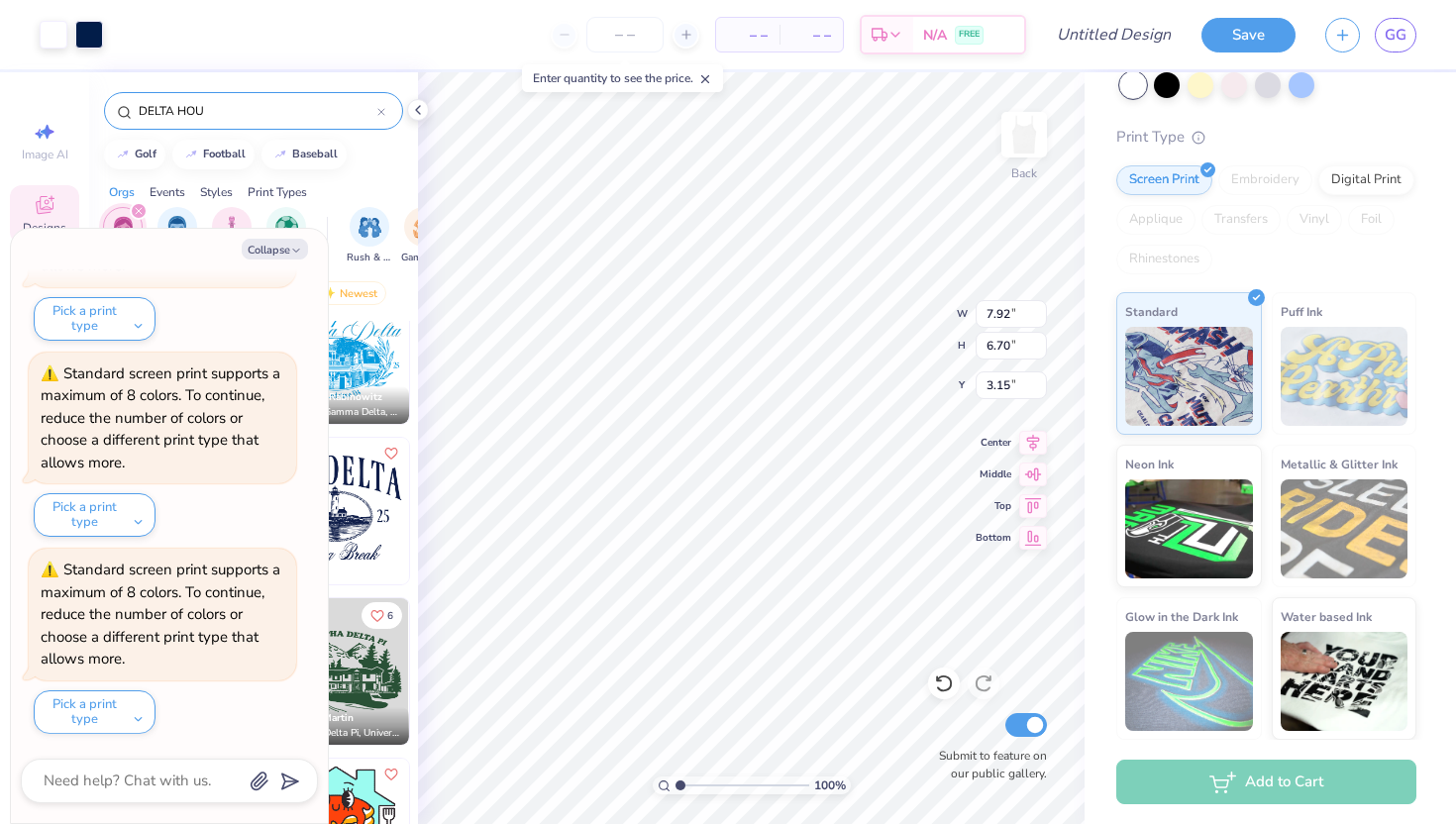 type on "2.07" 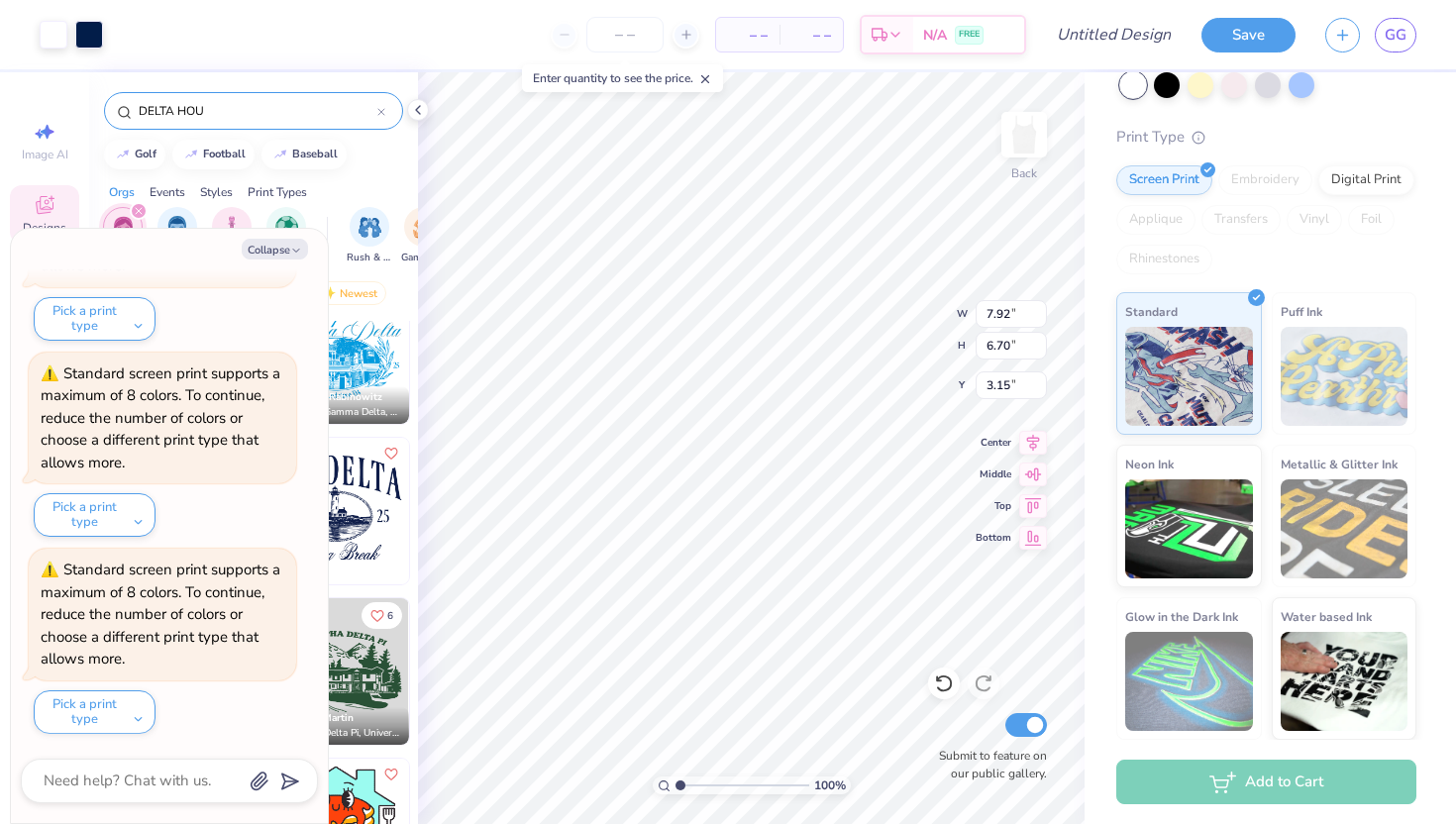 type on "0.38" 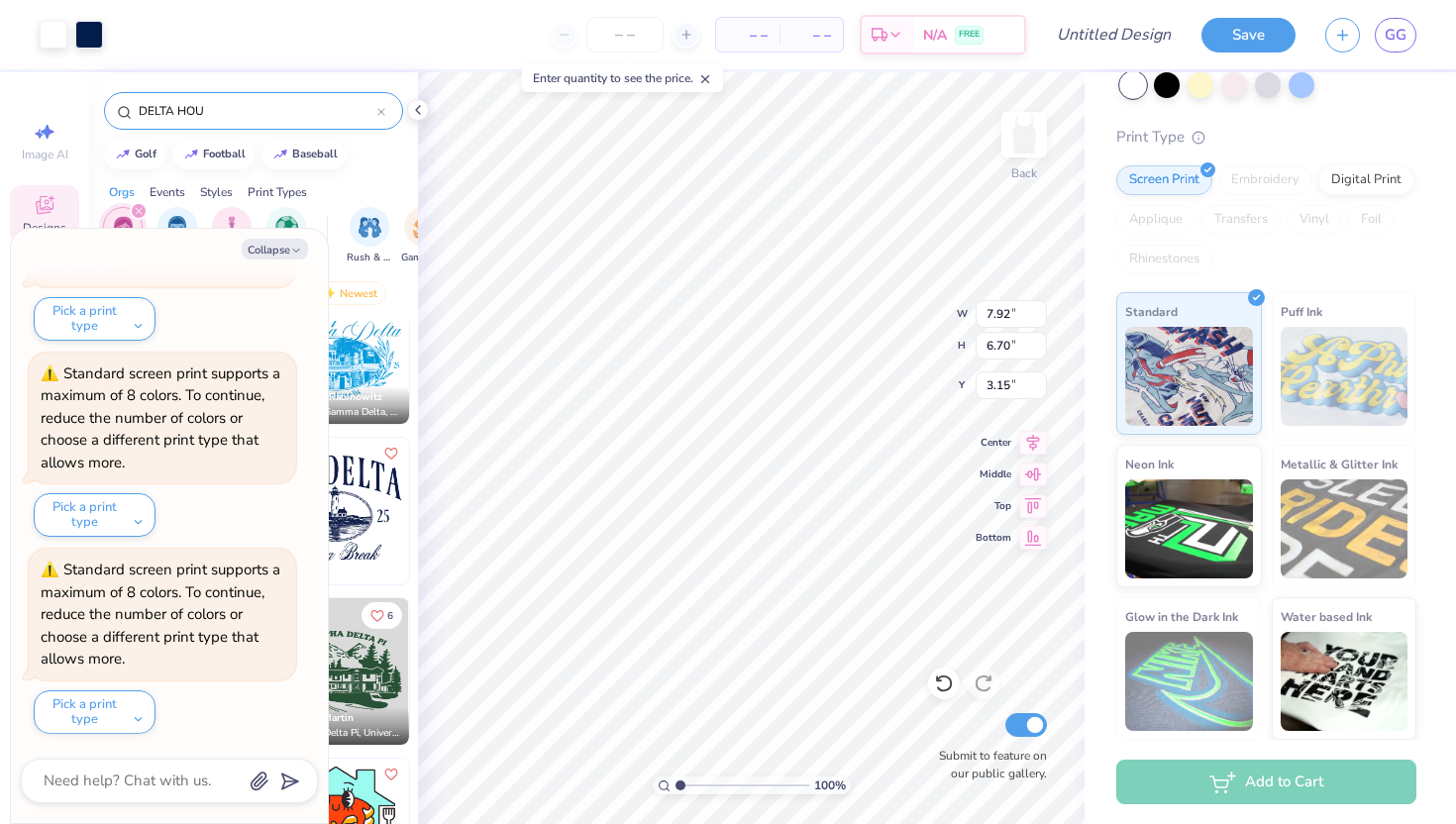 type on "2.52" 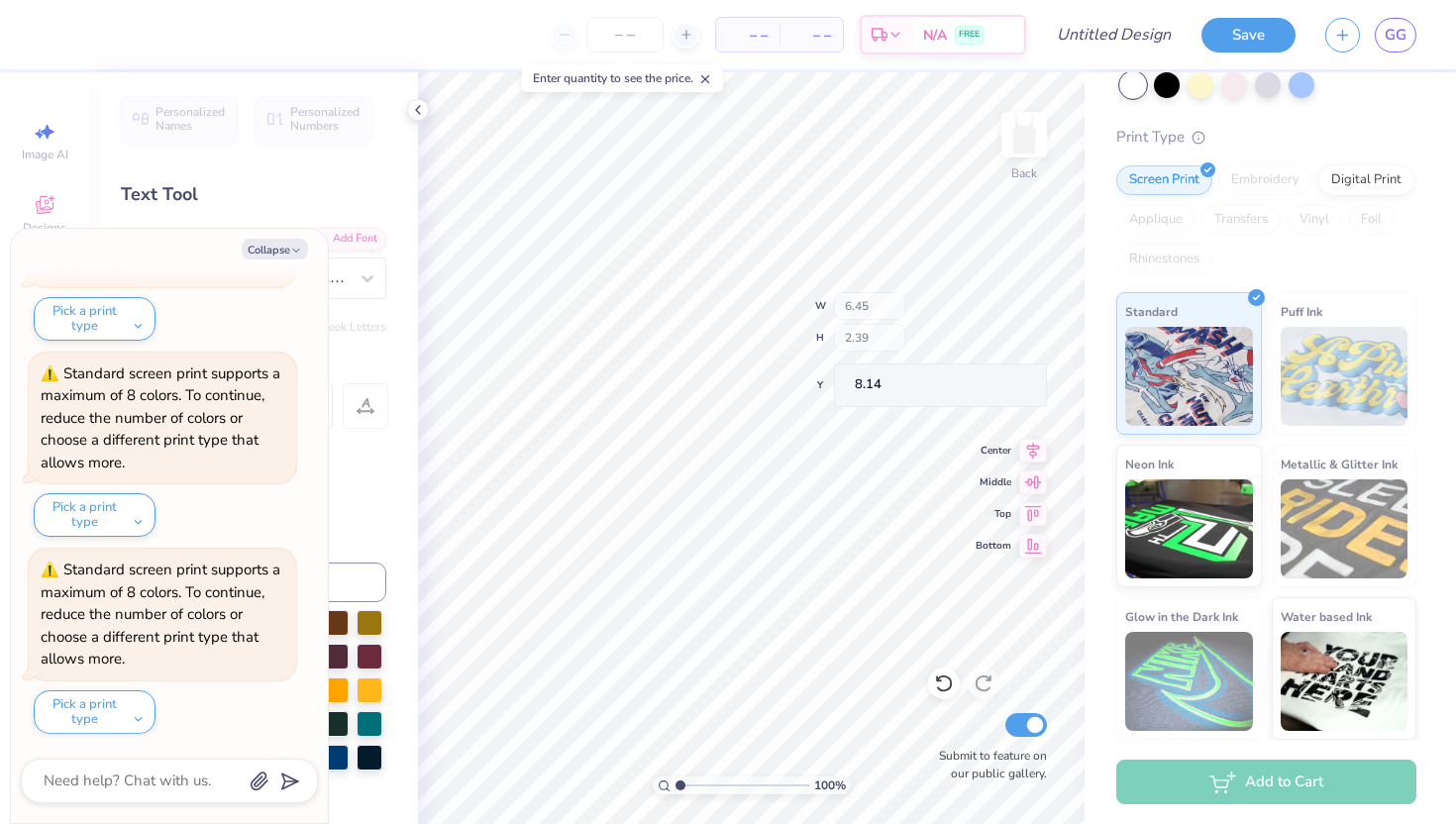 type on "x" 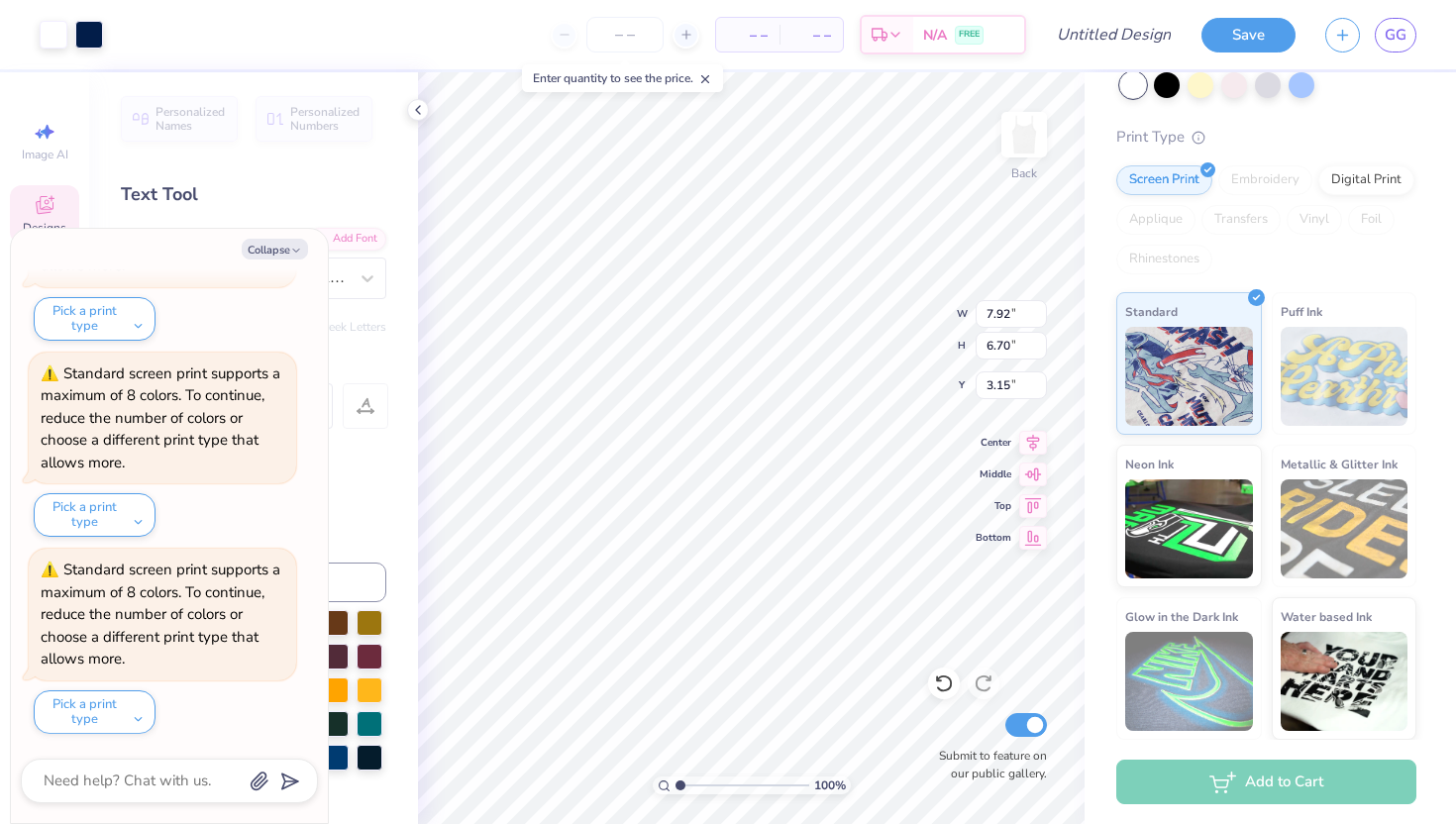 type on "x" 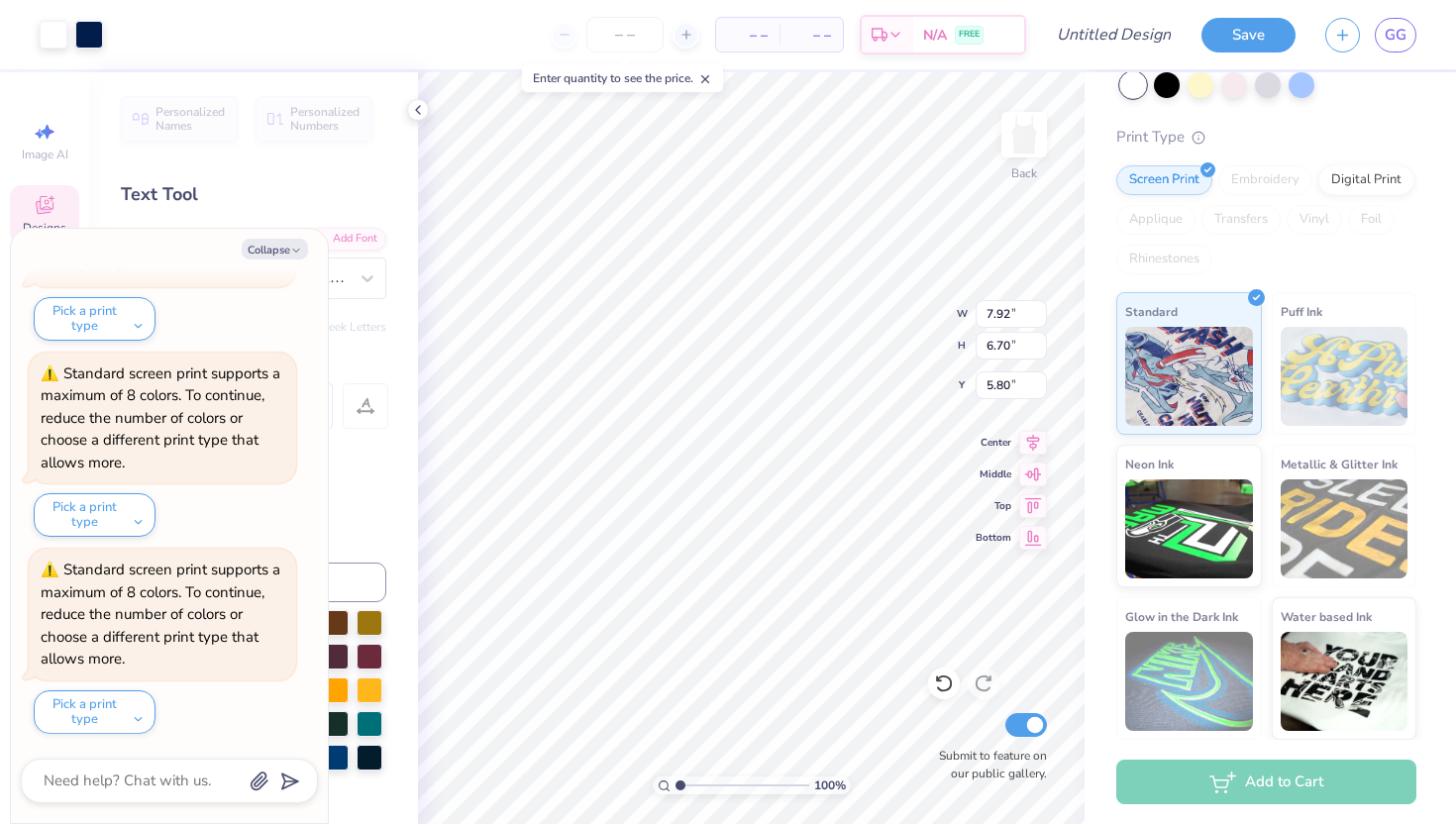 type on "x" 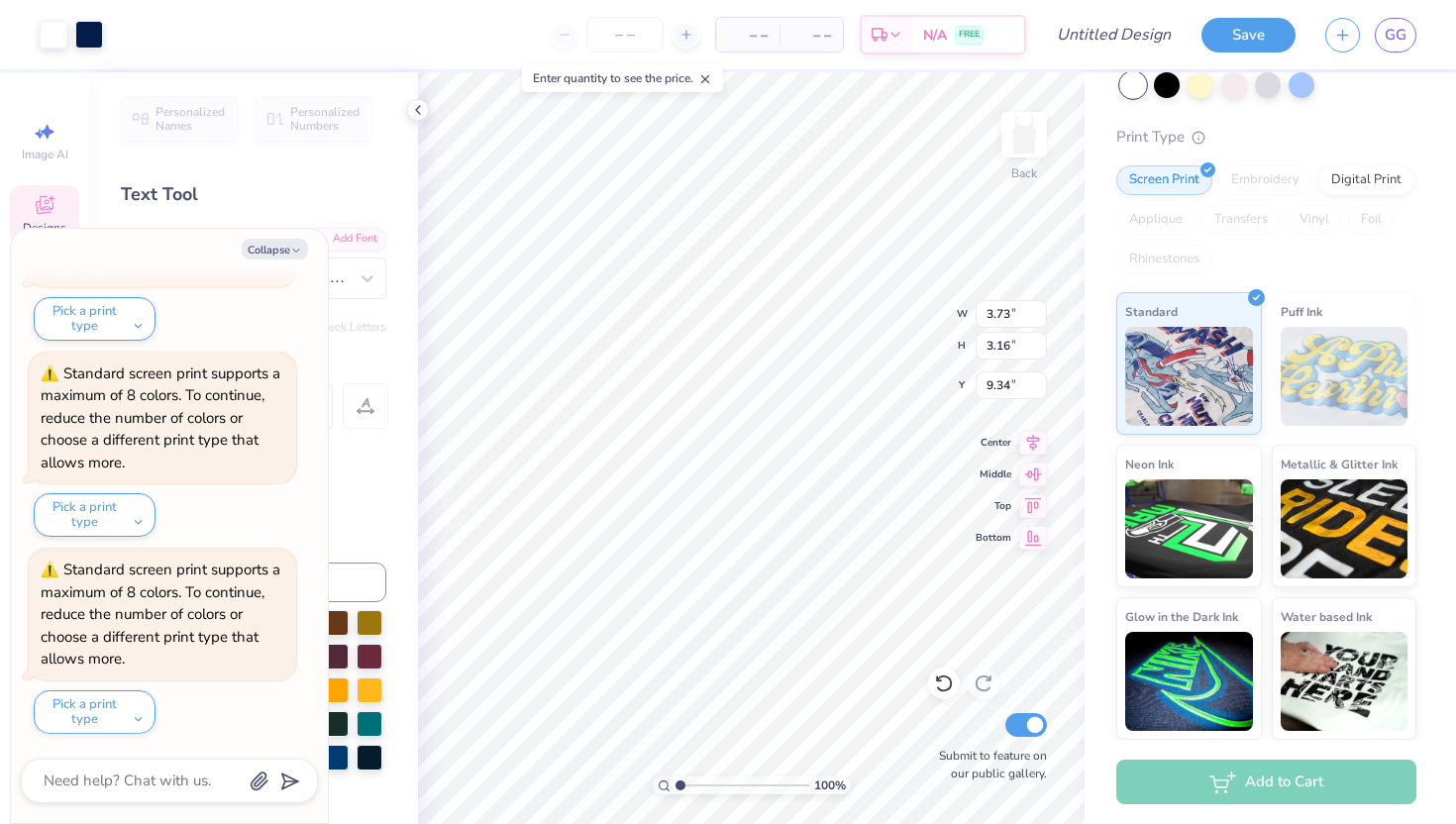type on "x" 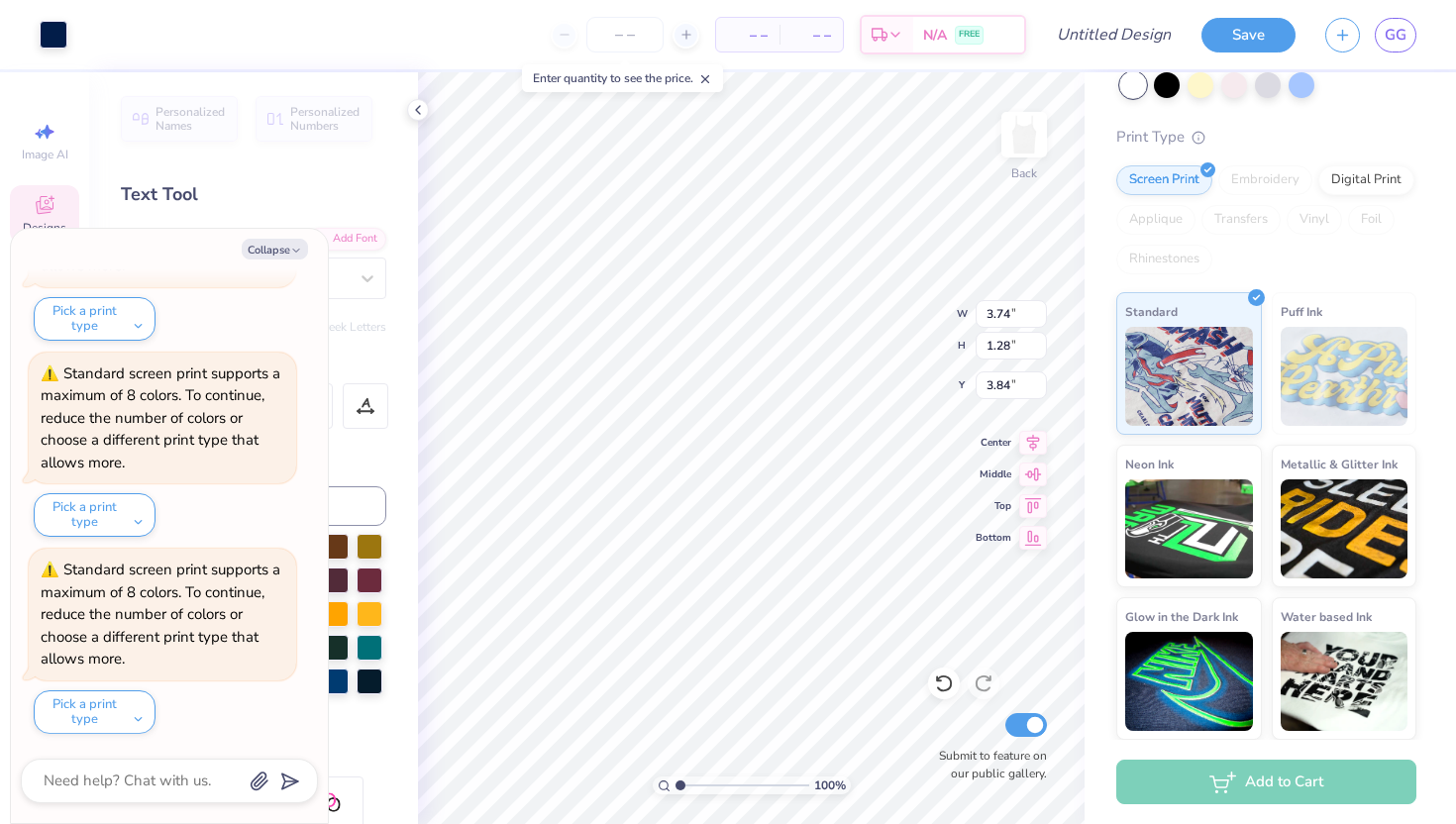 type on "x" 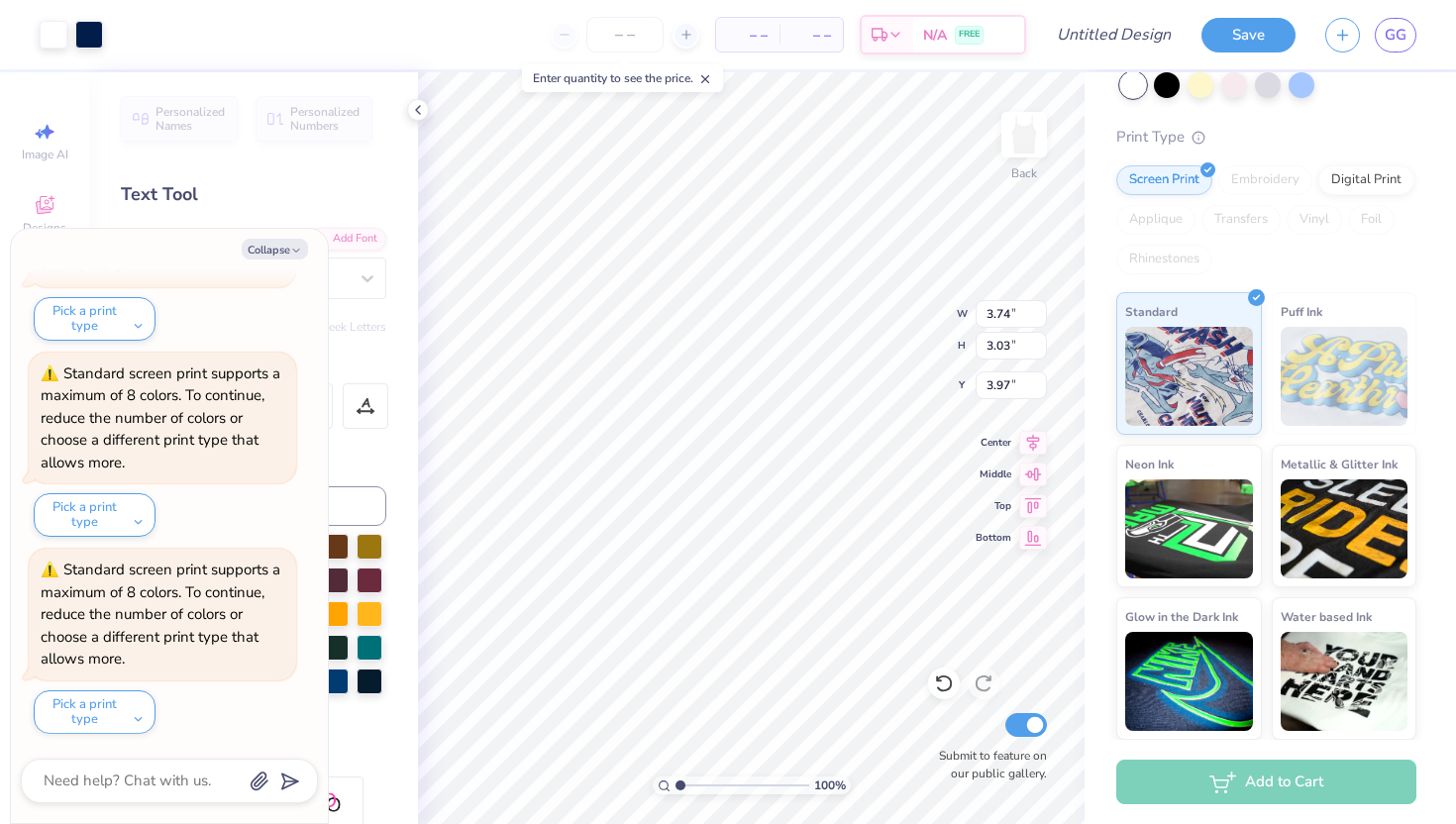 type on "x" 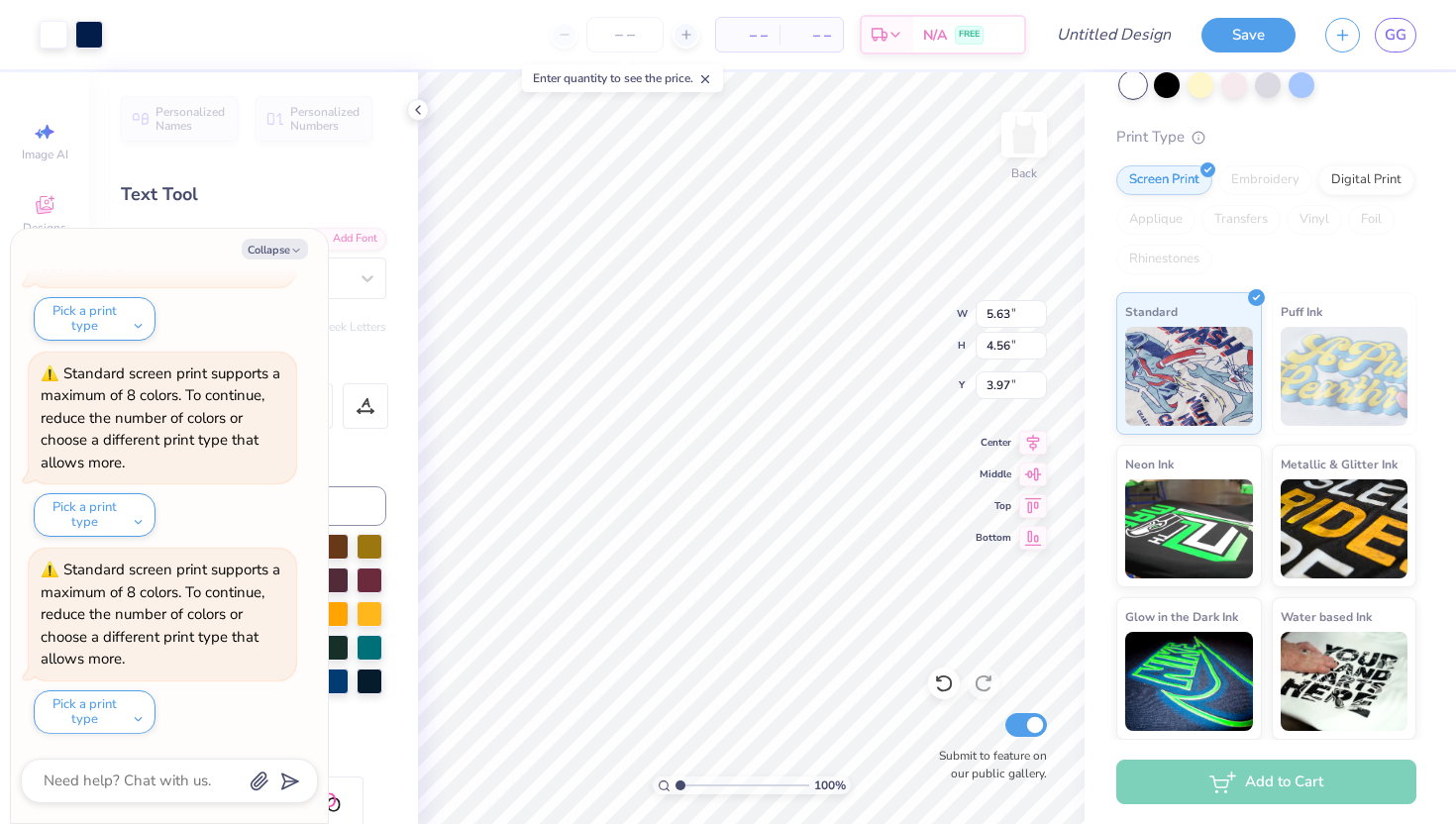 type on "x" 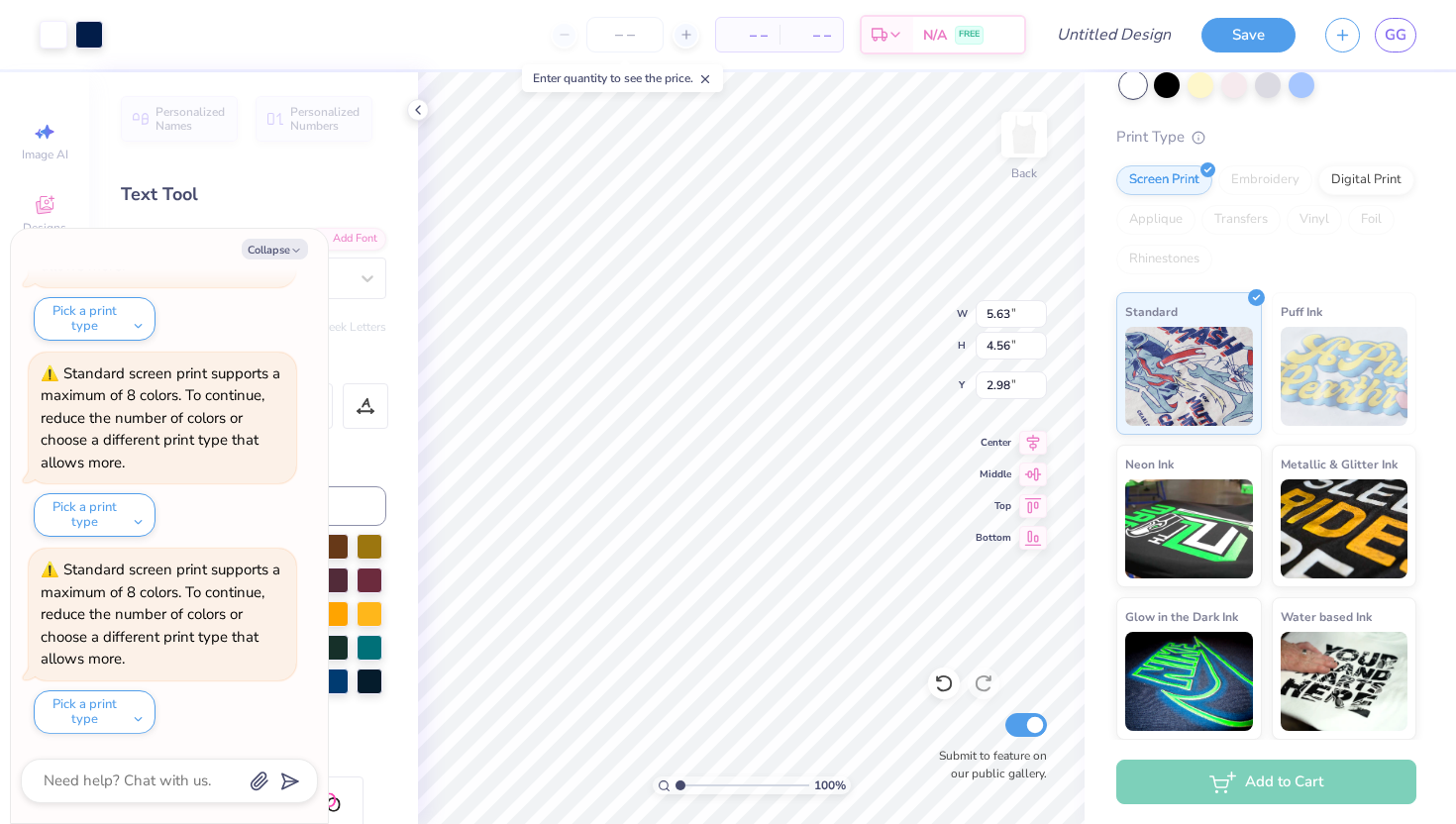 type on "x" 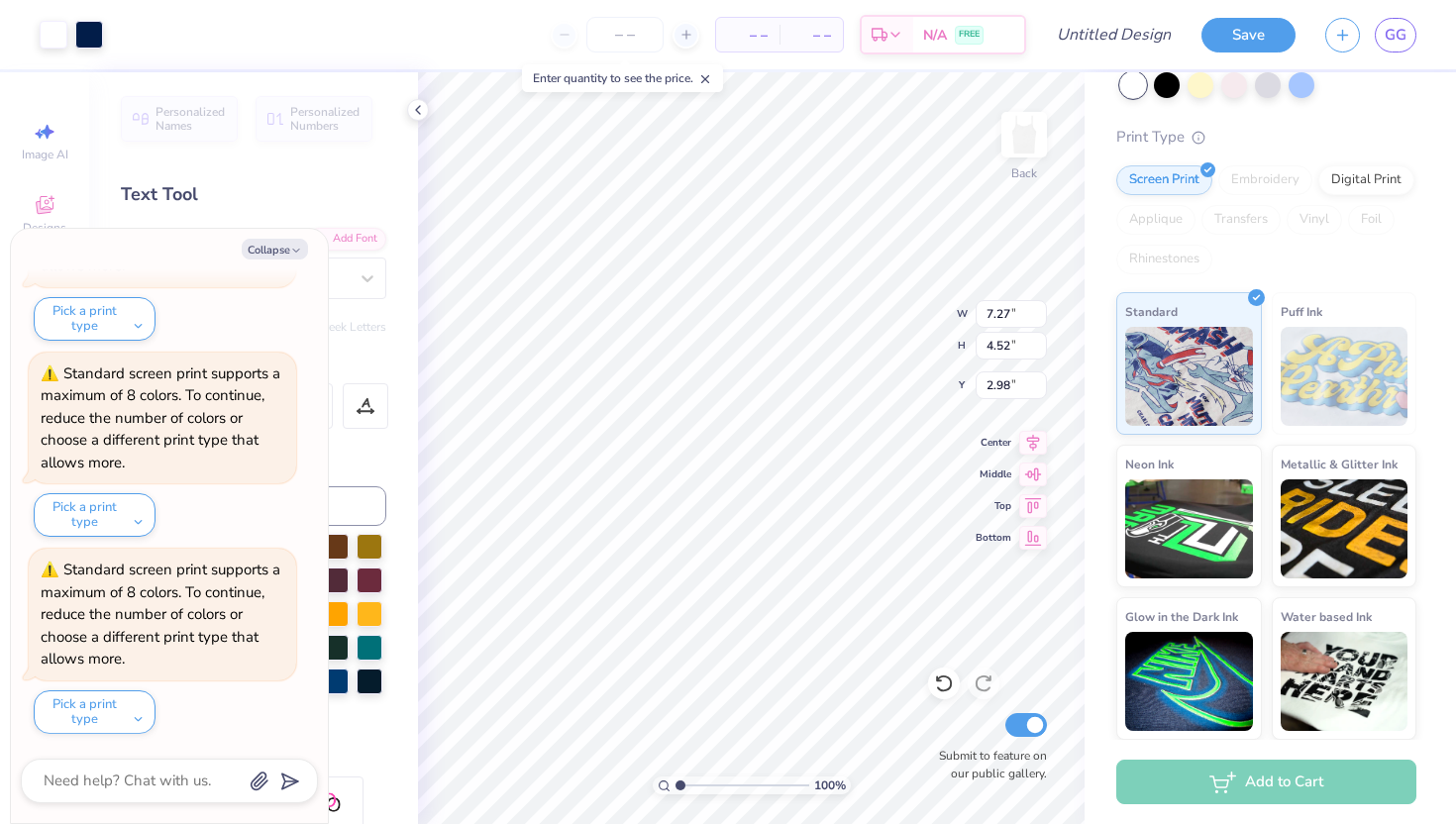 type on "x" 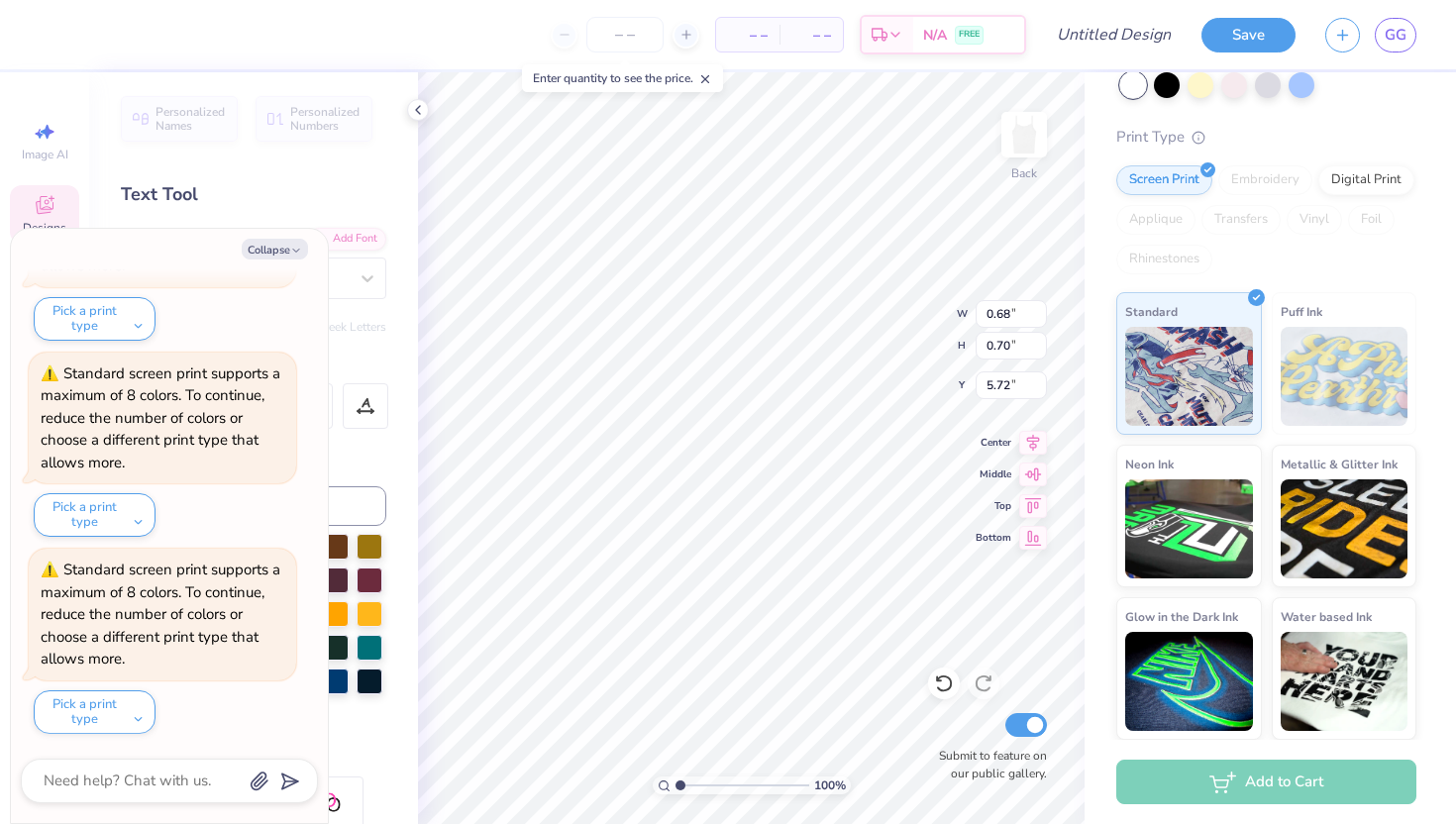 type on "x" 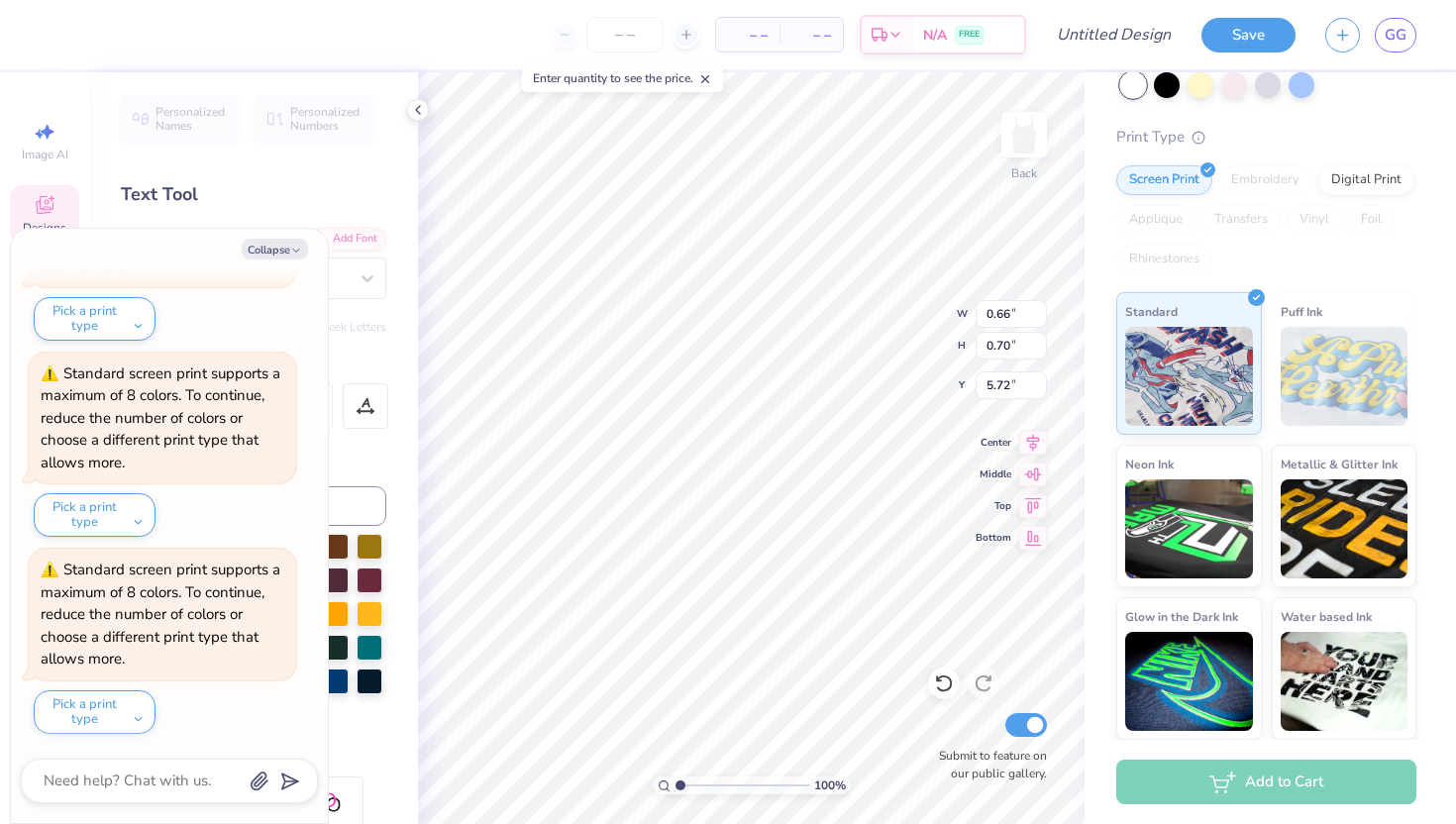 type on "x" 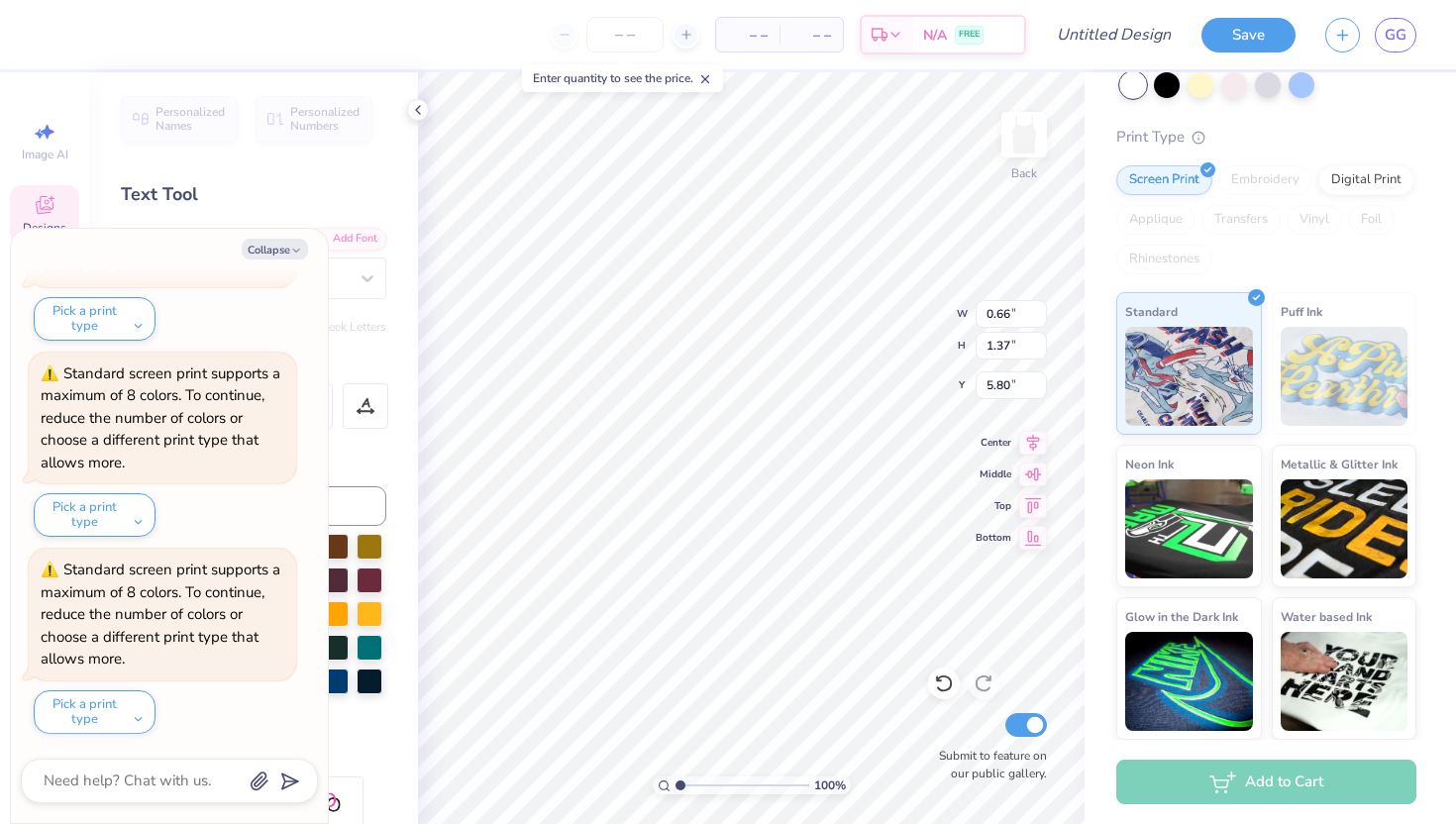 type on "x" 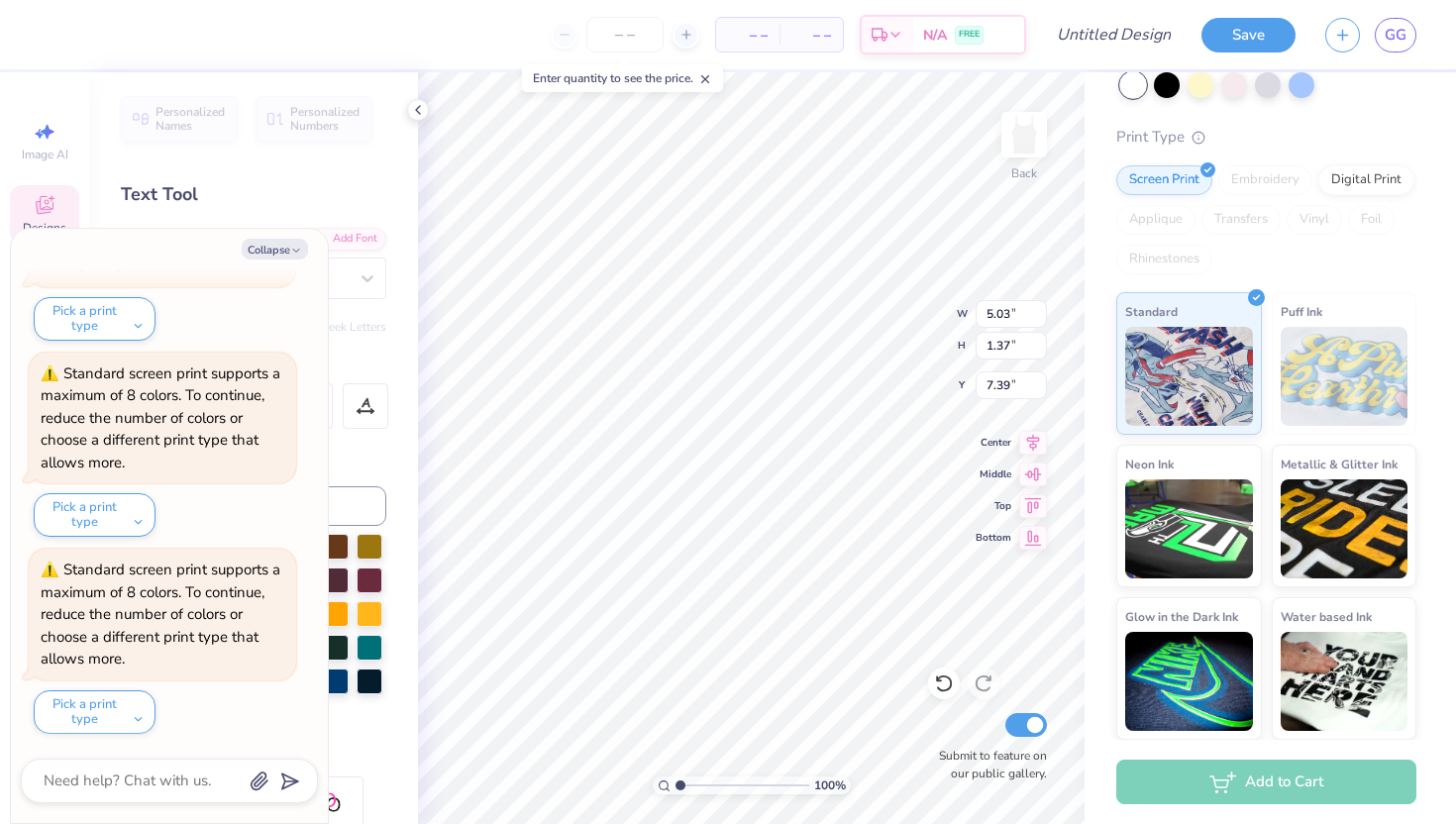 scroll, scrollTop: 0, scrollLeft: 0, axis: both 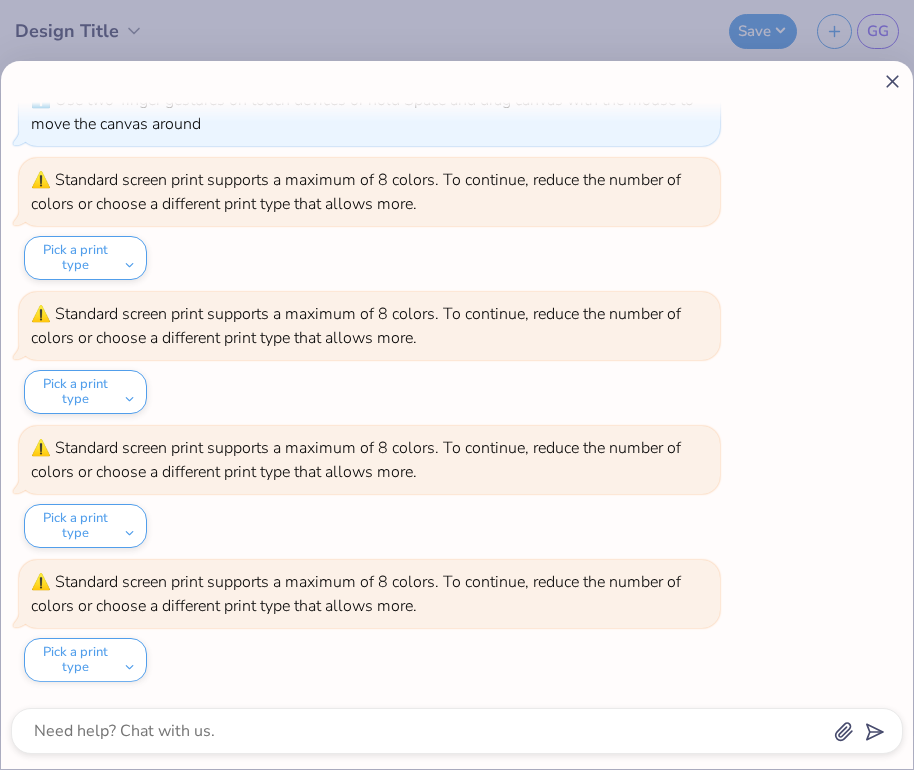 type on "x" 